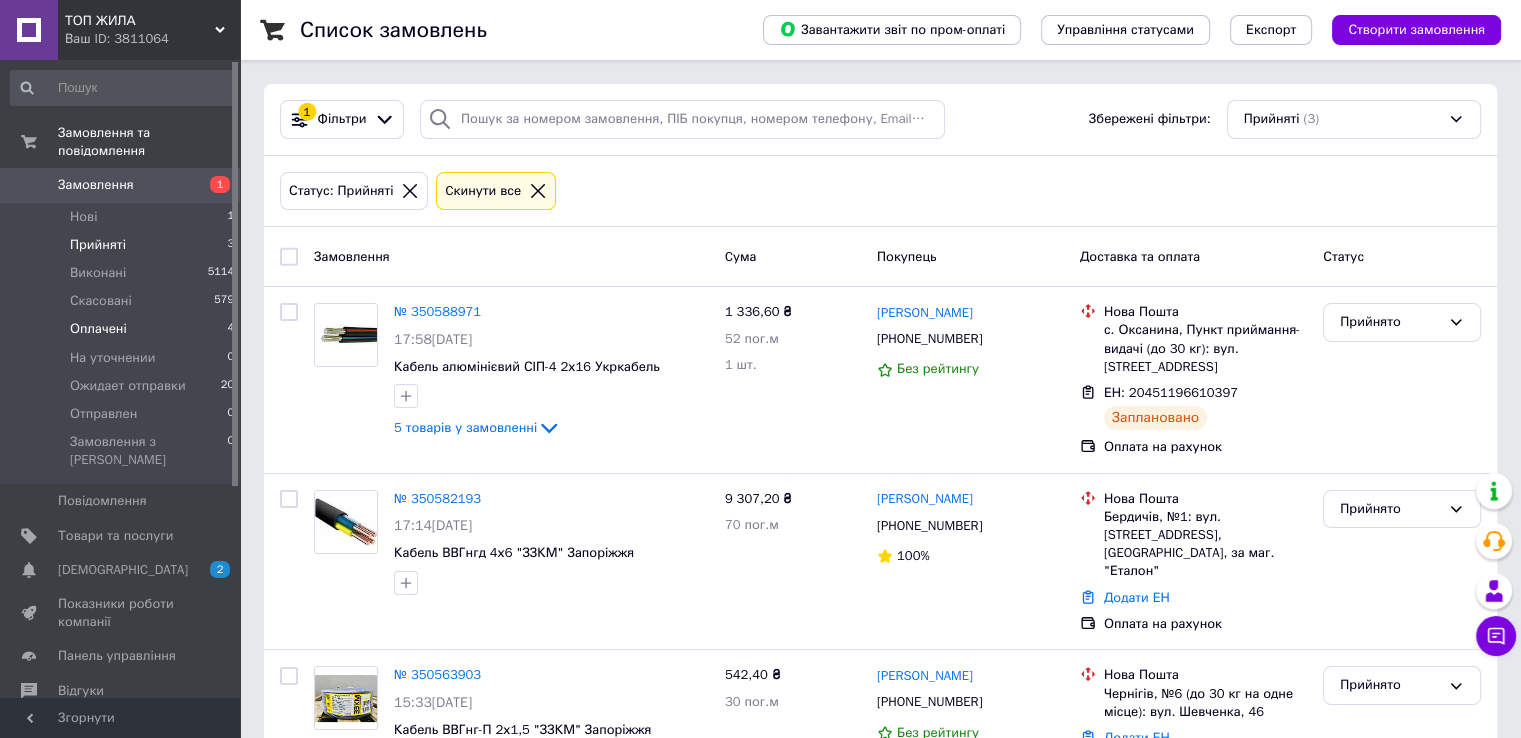 scroll, scrollTop: 56, scrollLeft: 0, axis: vertical 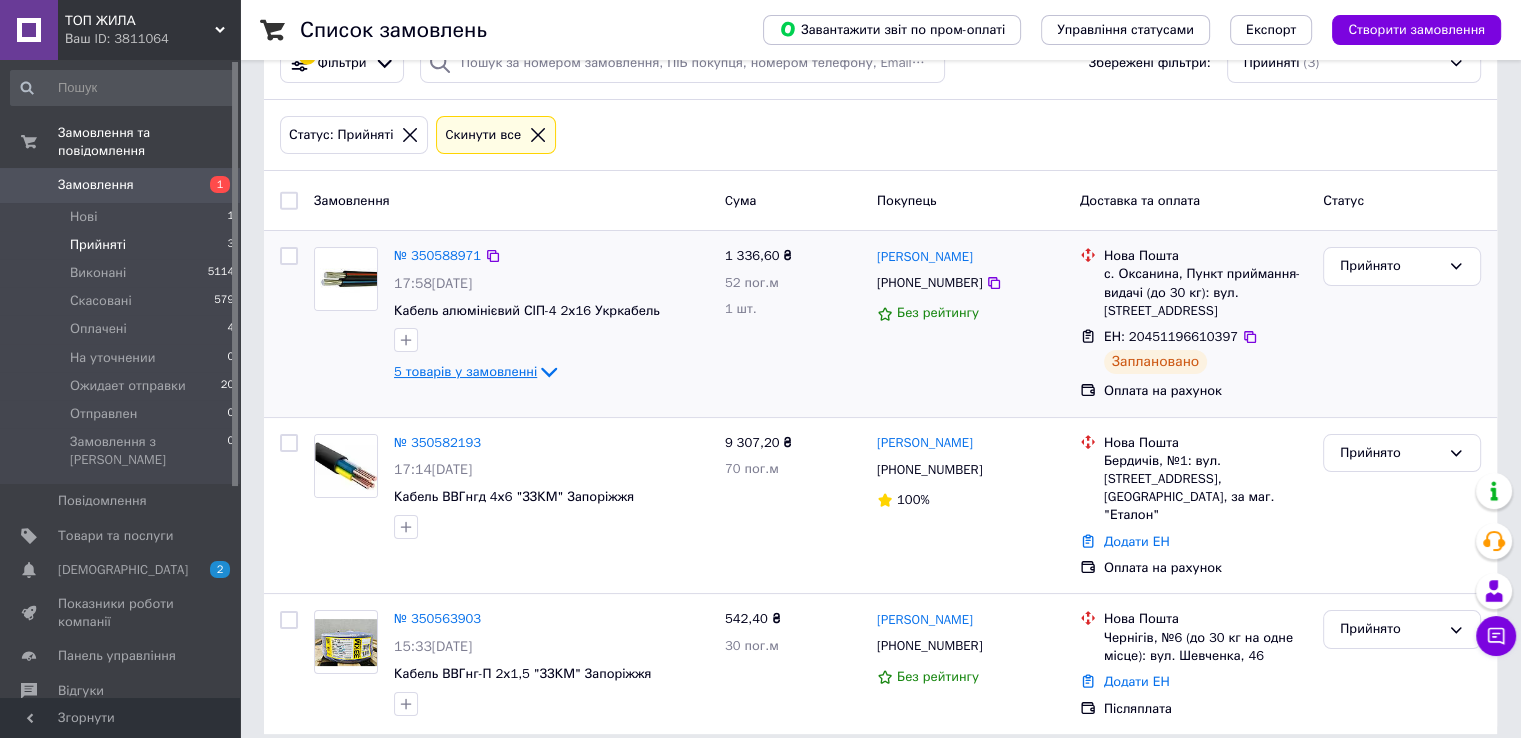 click 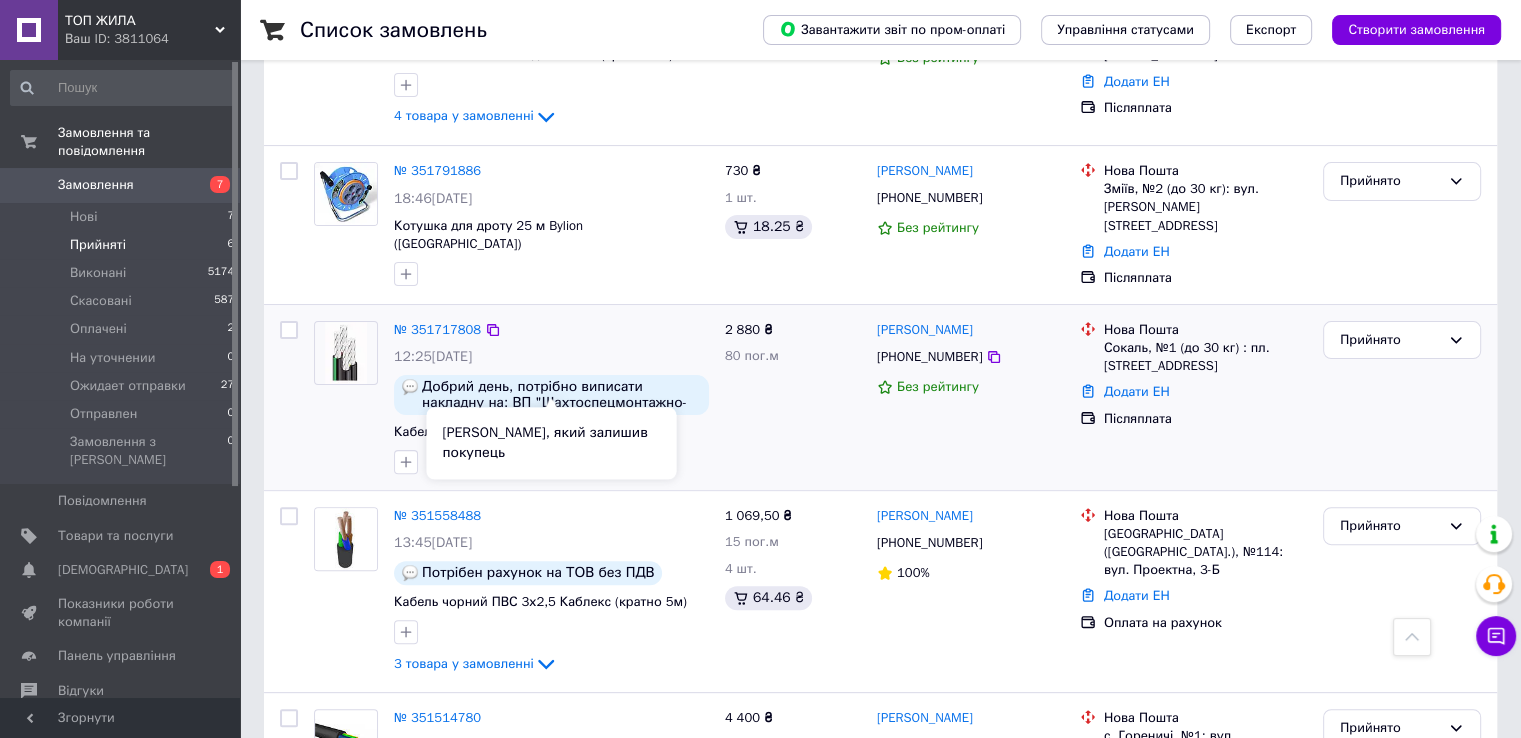 scroll, scrollTop: 100, scrollLeft: 0, axis: vertical 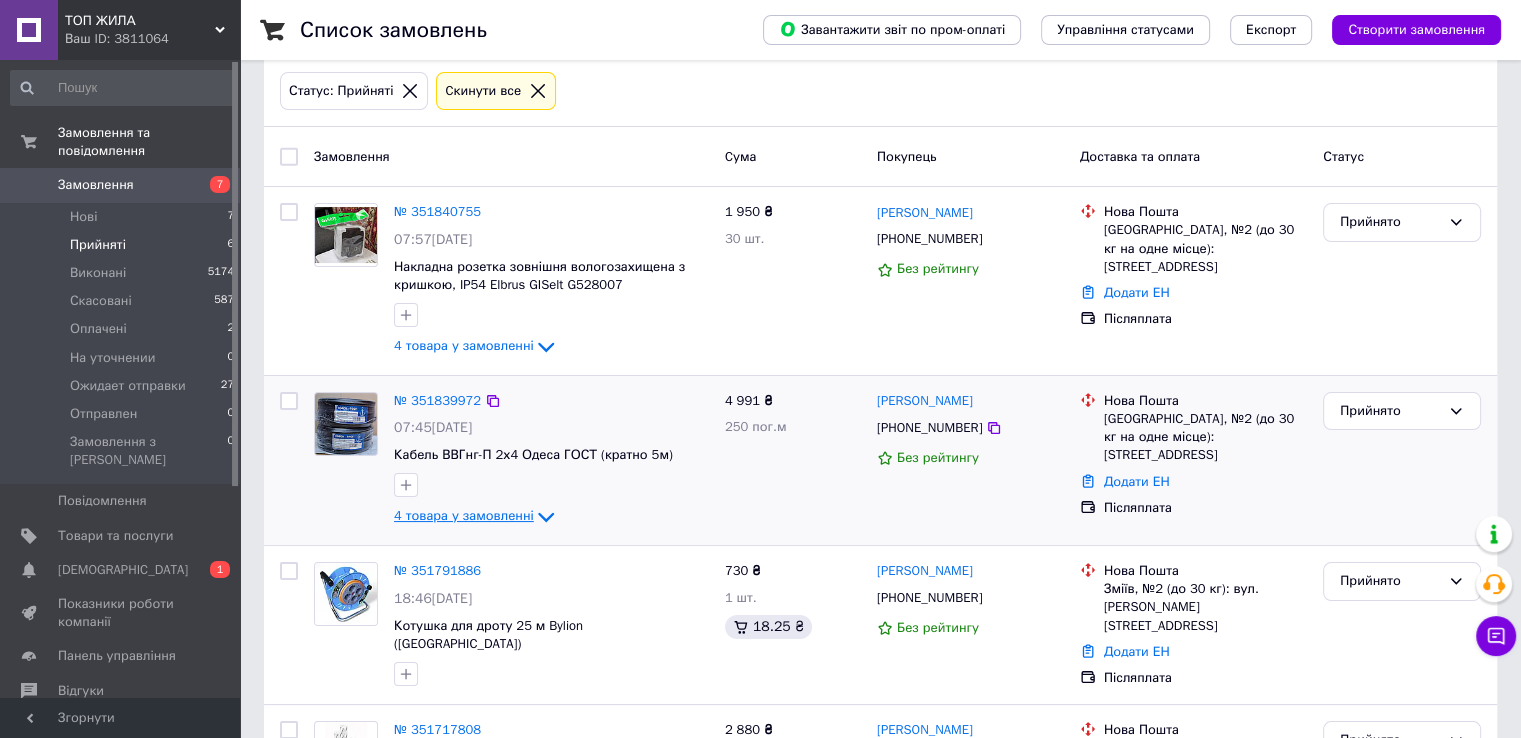 click on "4 товара у замовленні" at bounding box center (464, 516) 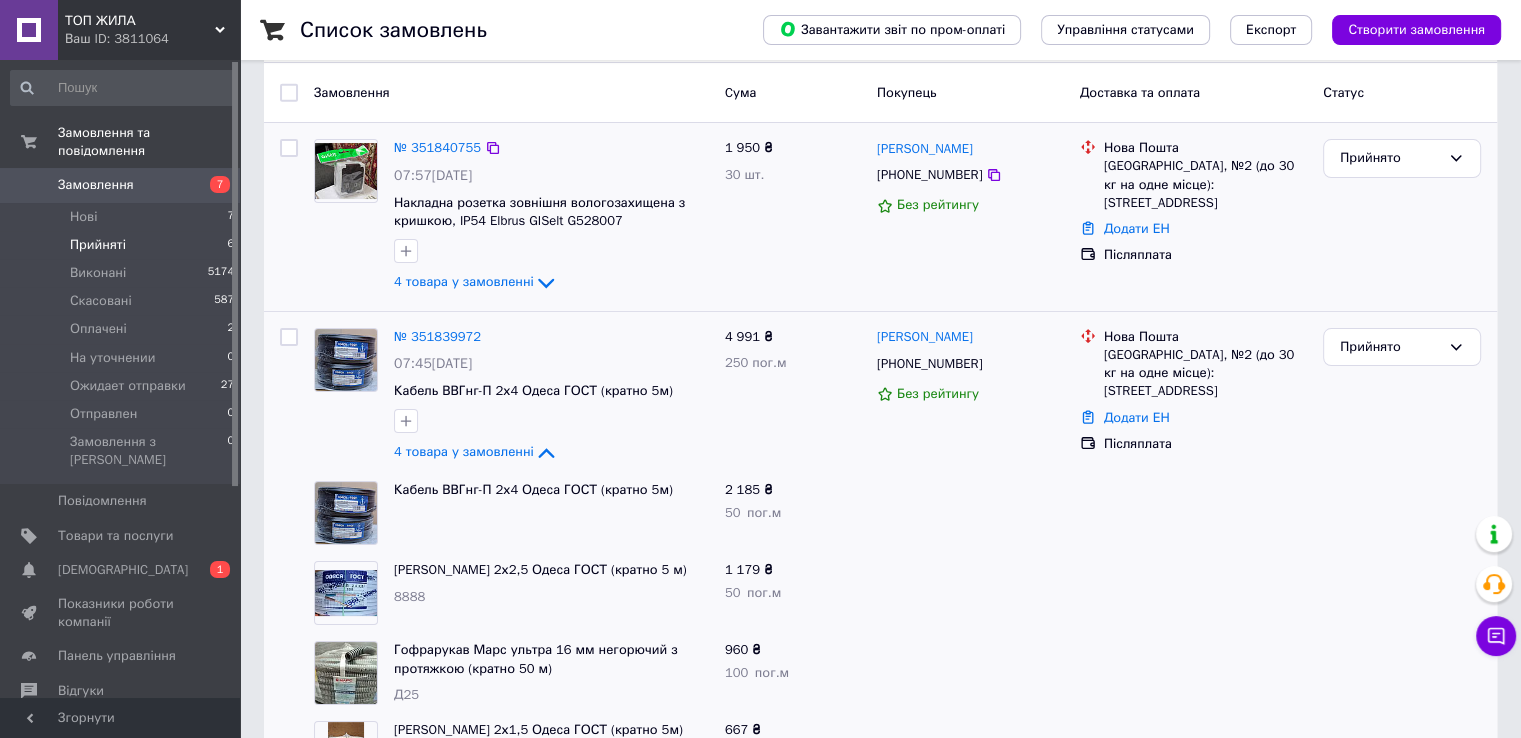 scroll, scrollTop: 0, scrollLeft: 0, axis: both 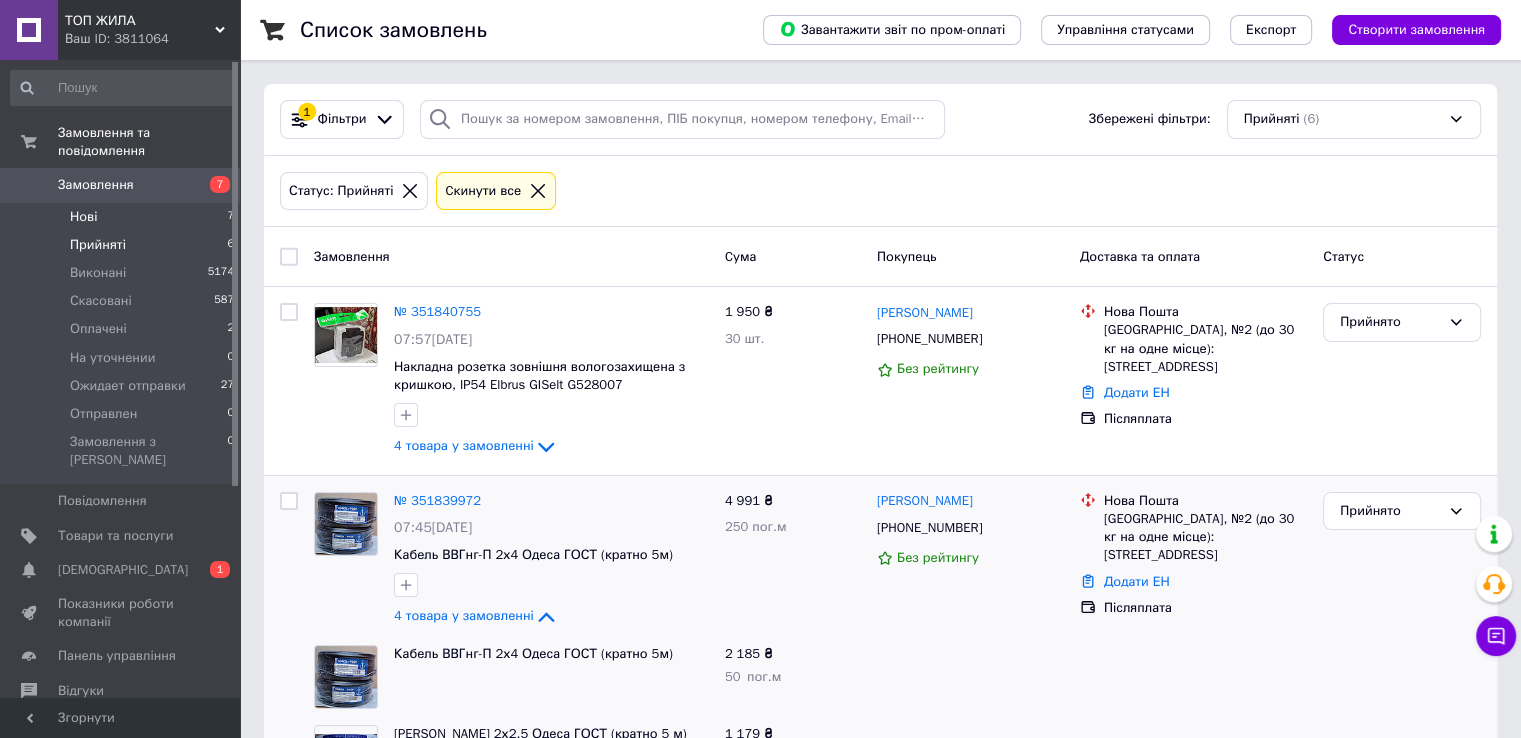 click on "Нові" at bounding box center [83, 217] 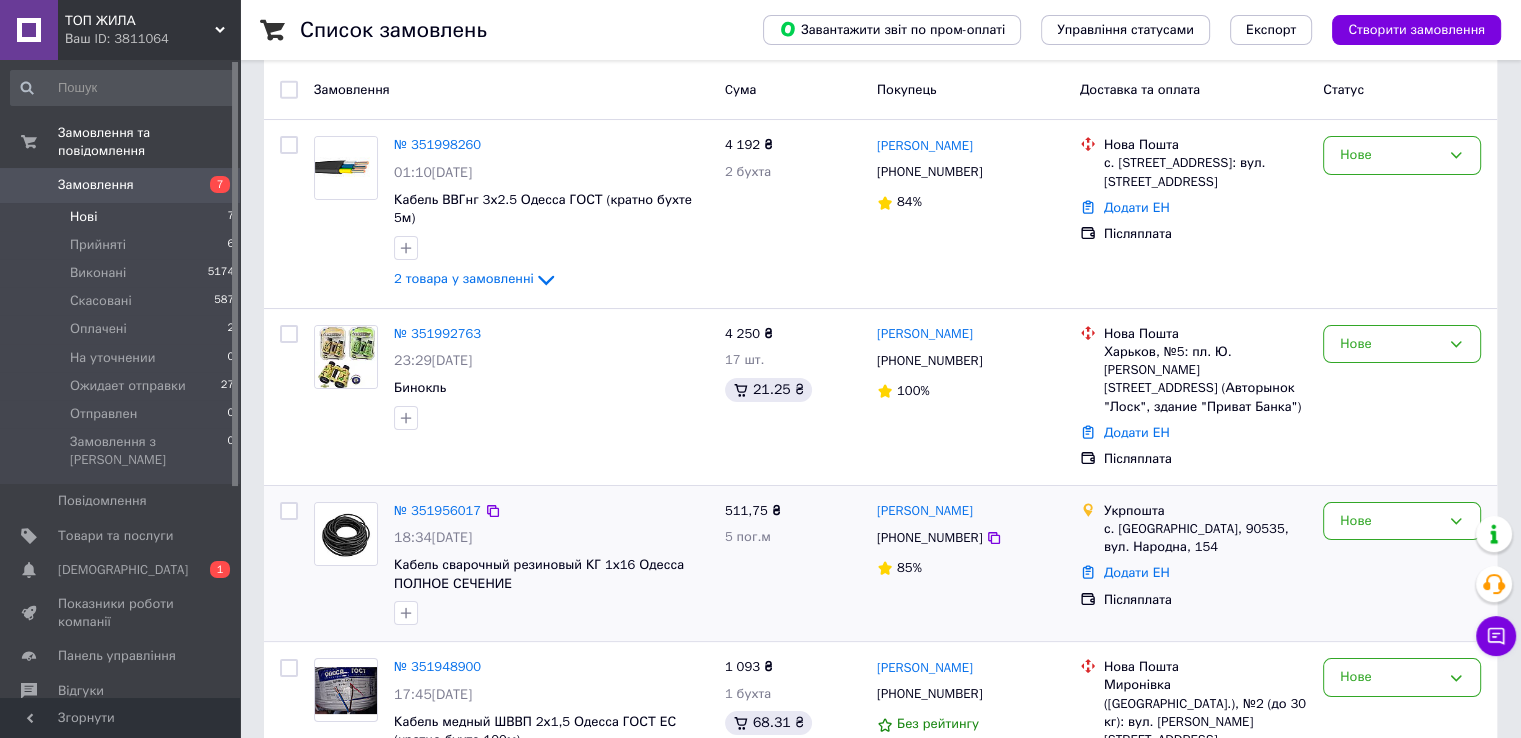 scroll, scrollTop: 200, scrollLeft: 0, axis: vertical 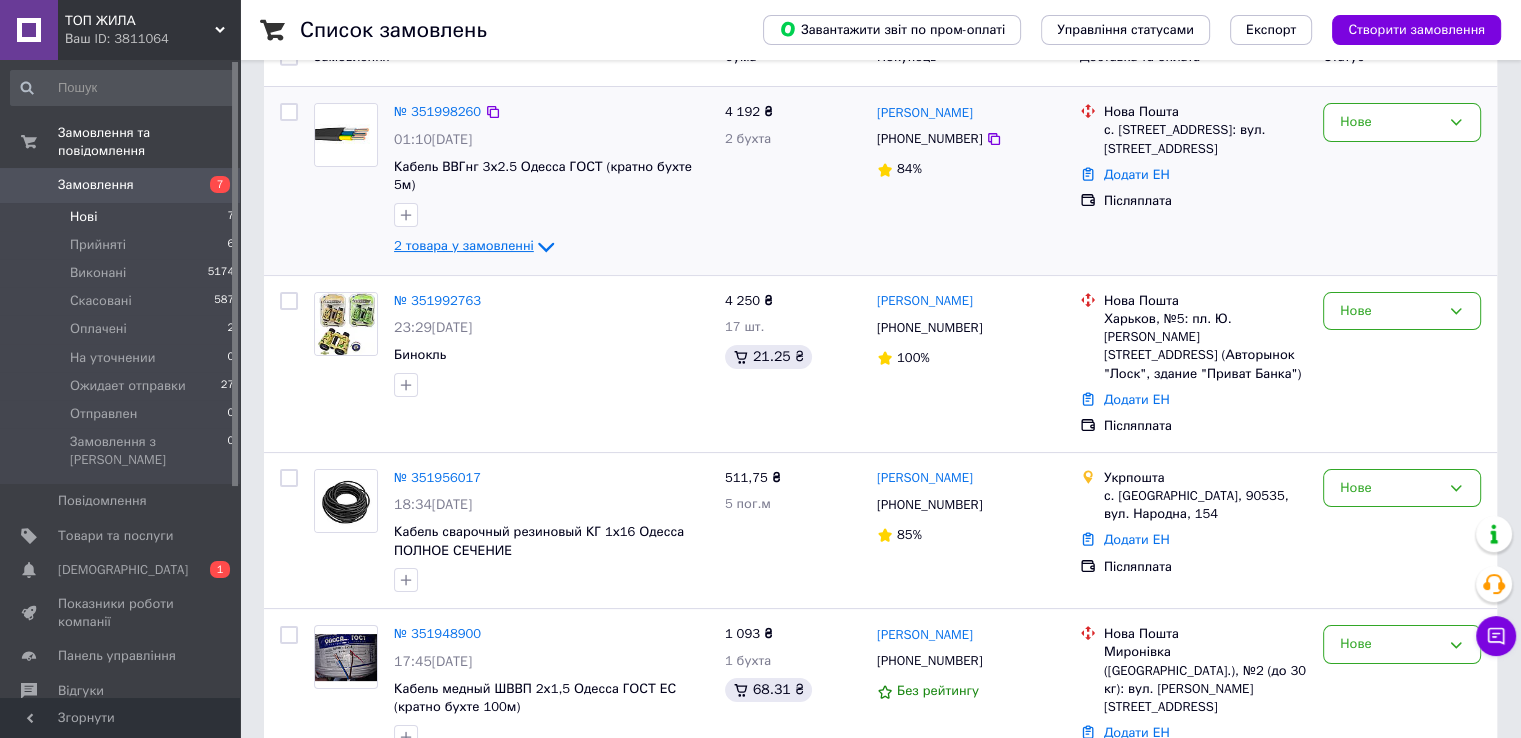 click 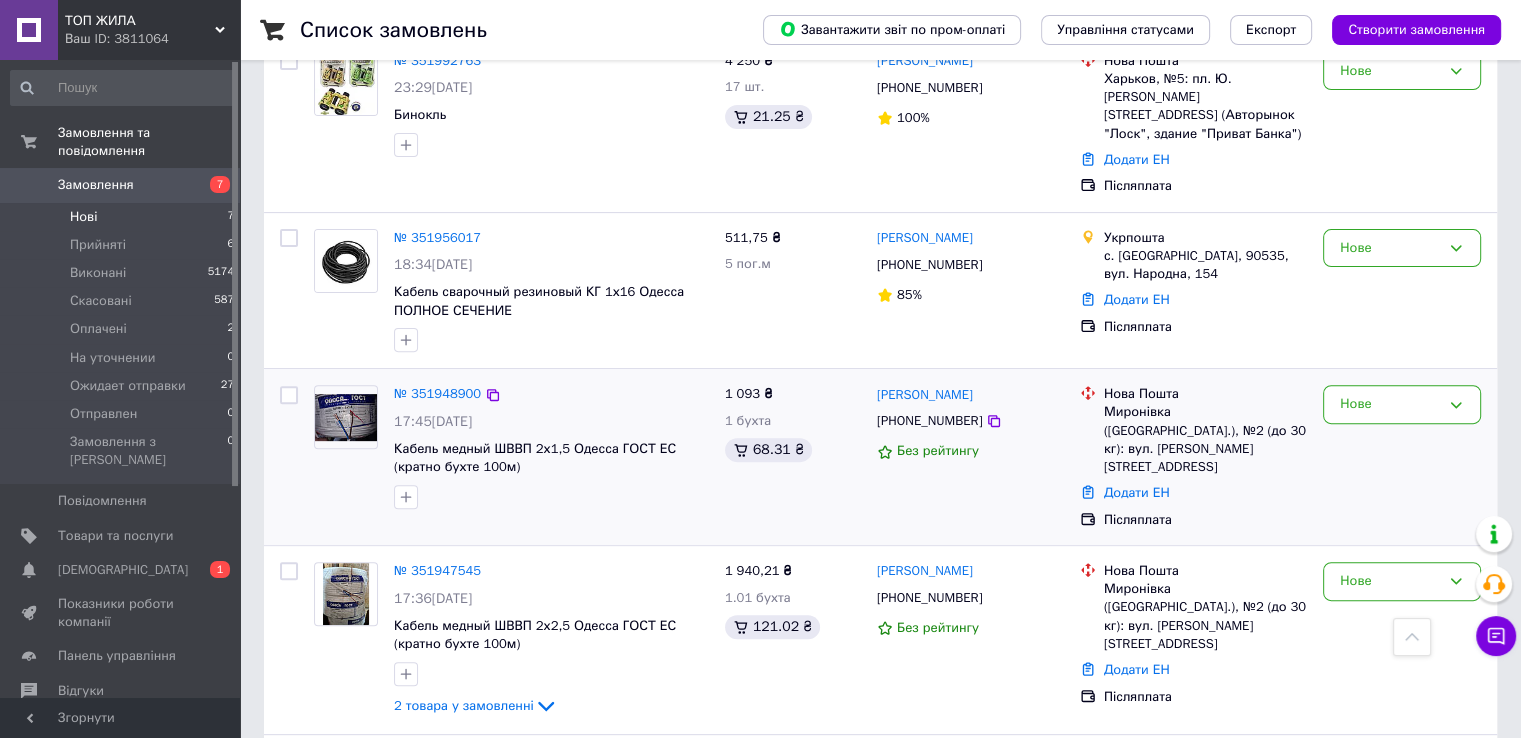scroll, scrollTop: 700, scrollLeft: 0, axis: vertical 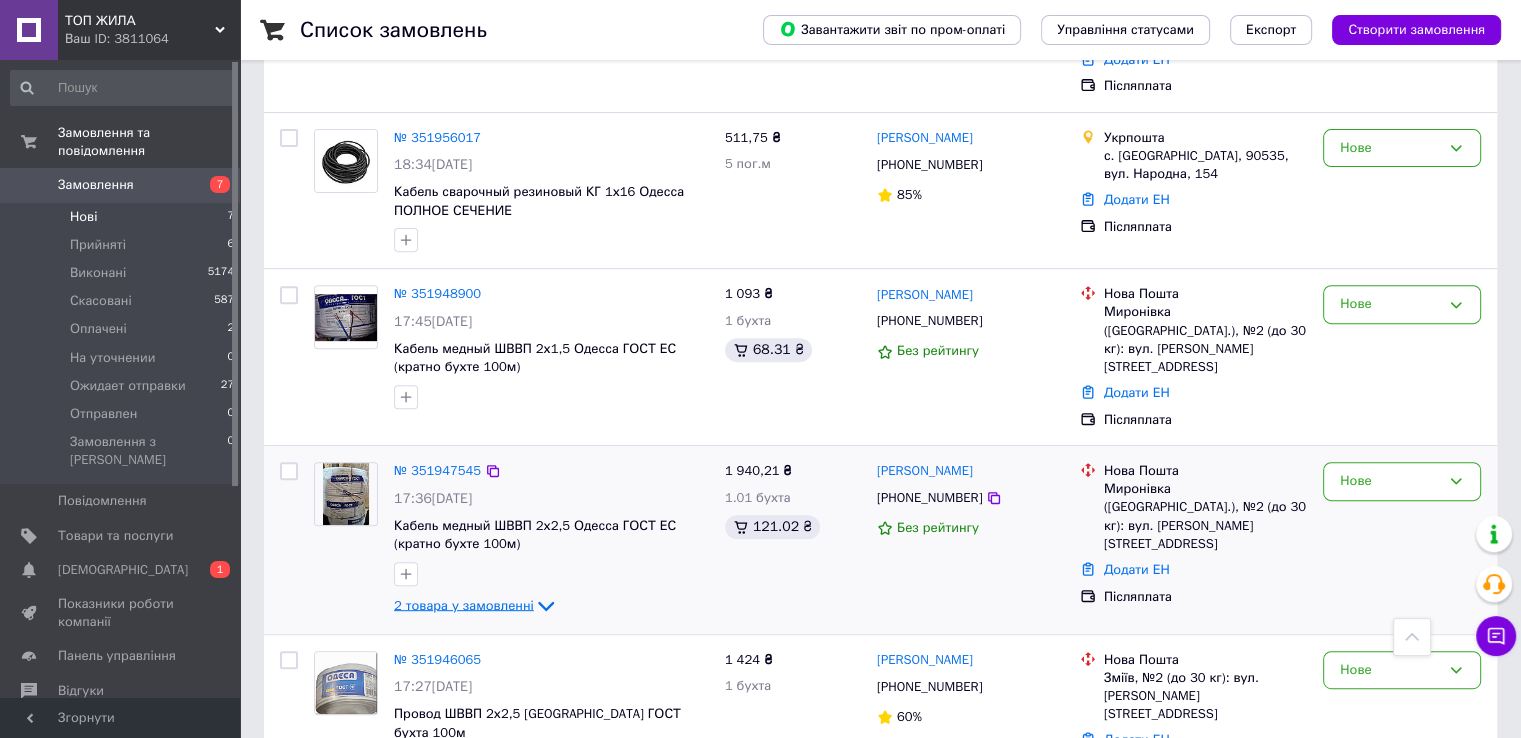 click 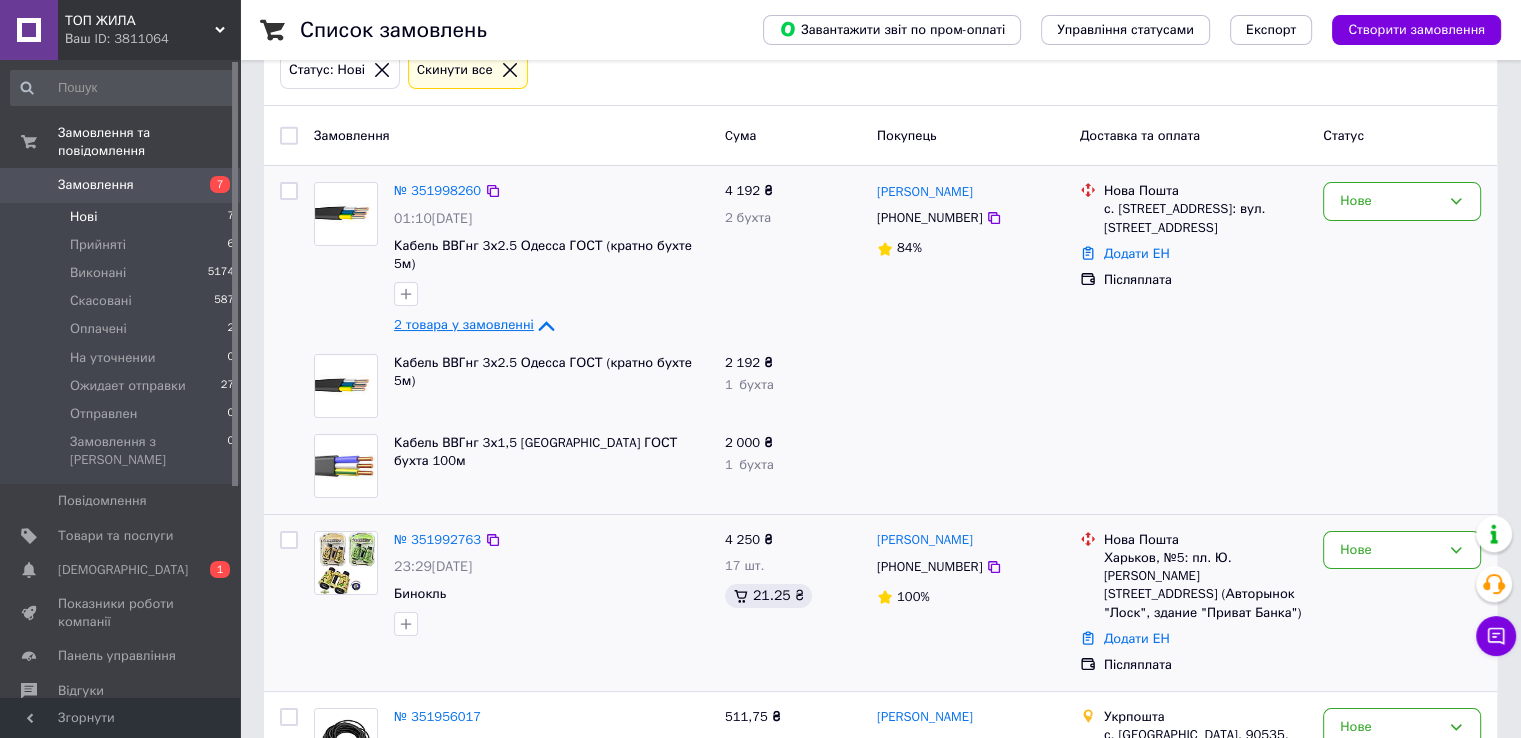 scroll, scrollTop: 0, scrollLeft: 0, axis: both 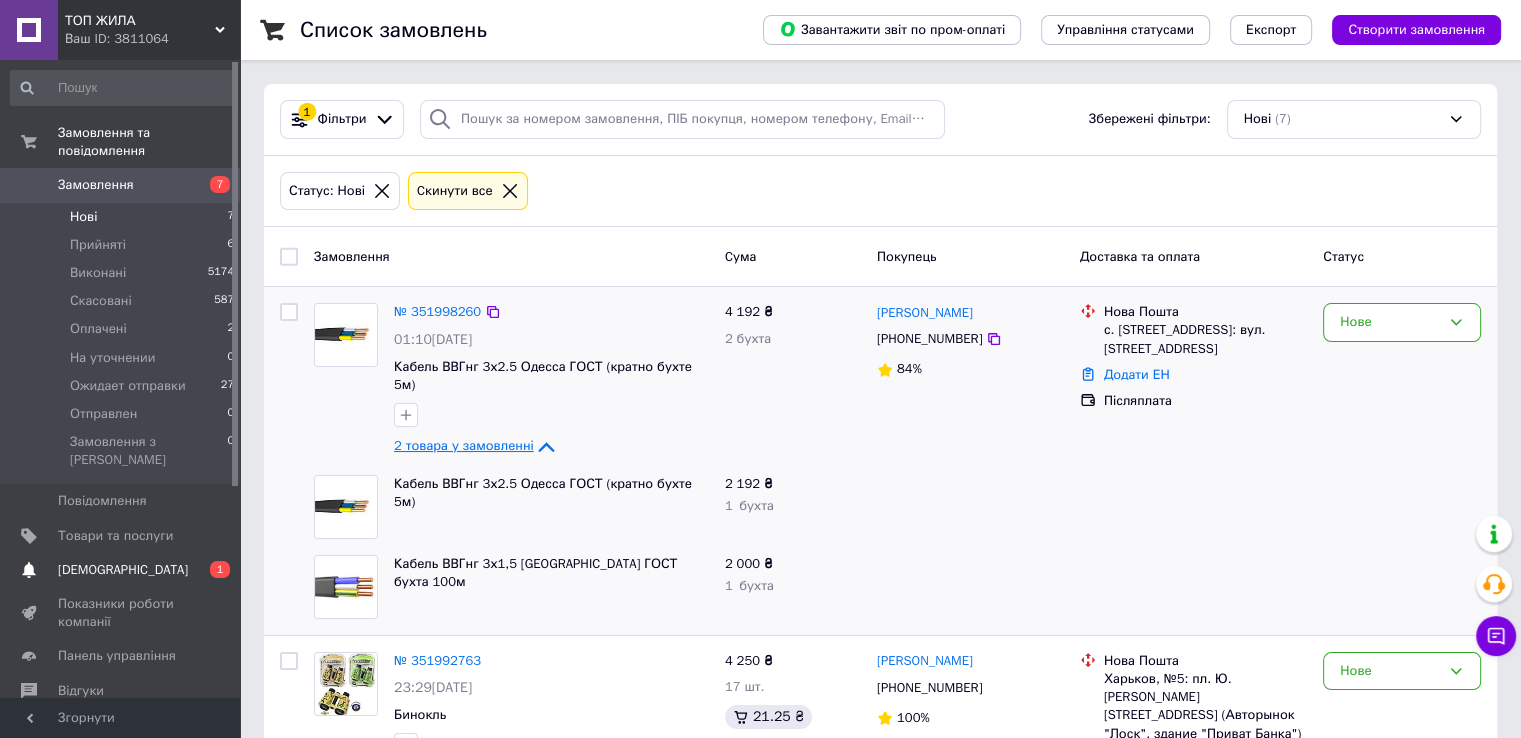 click on "Сповіщення 0 1" at bounding box center [123, 570] 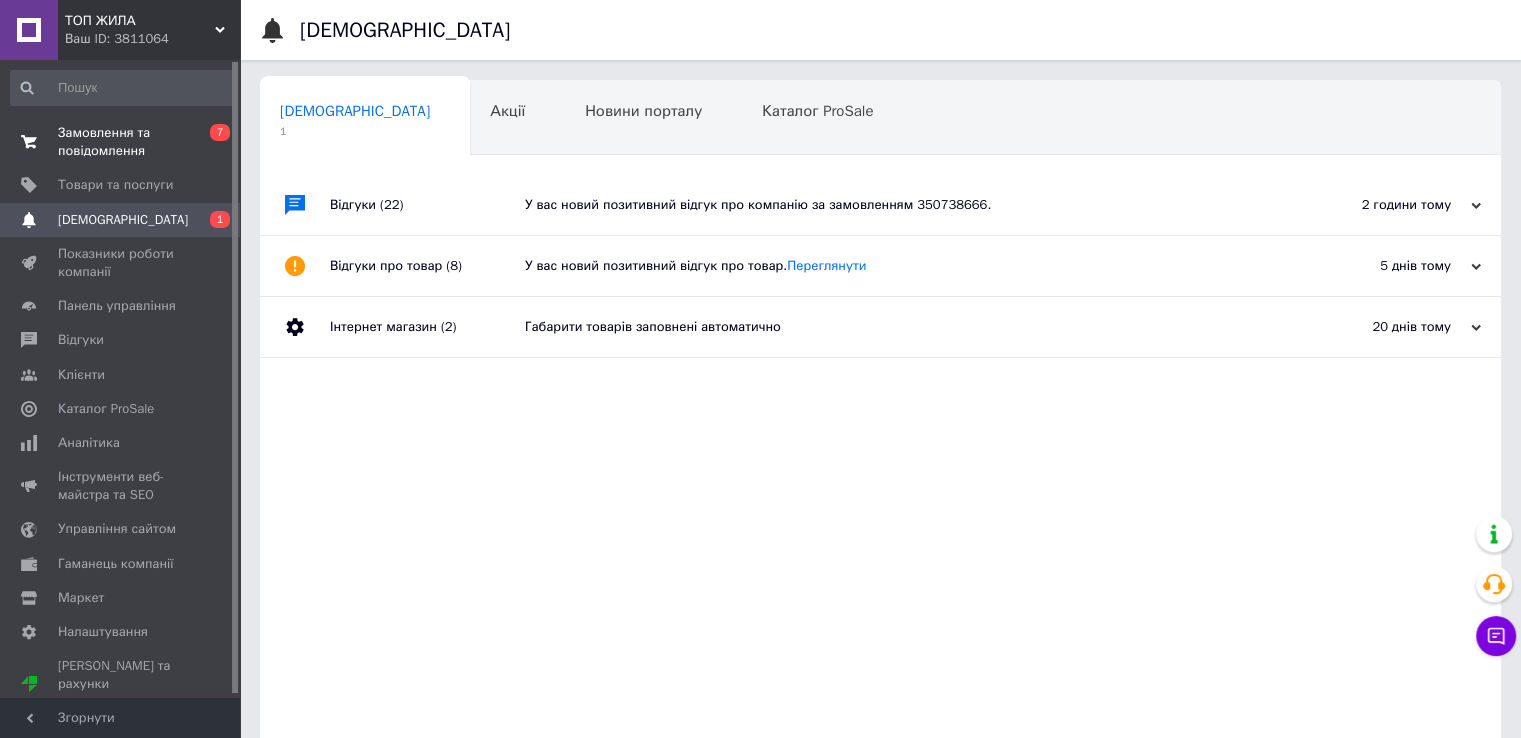 click on "Замовлення та повідомлення" at bounding box center (121, 142) 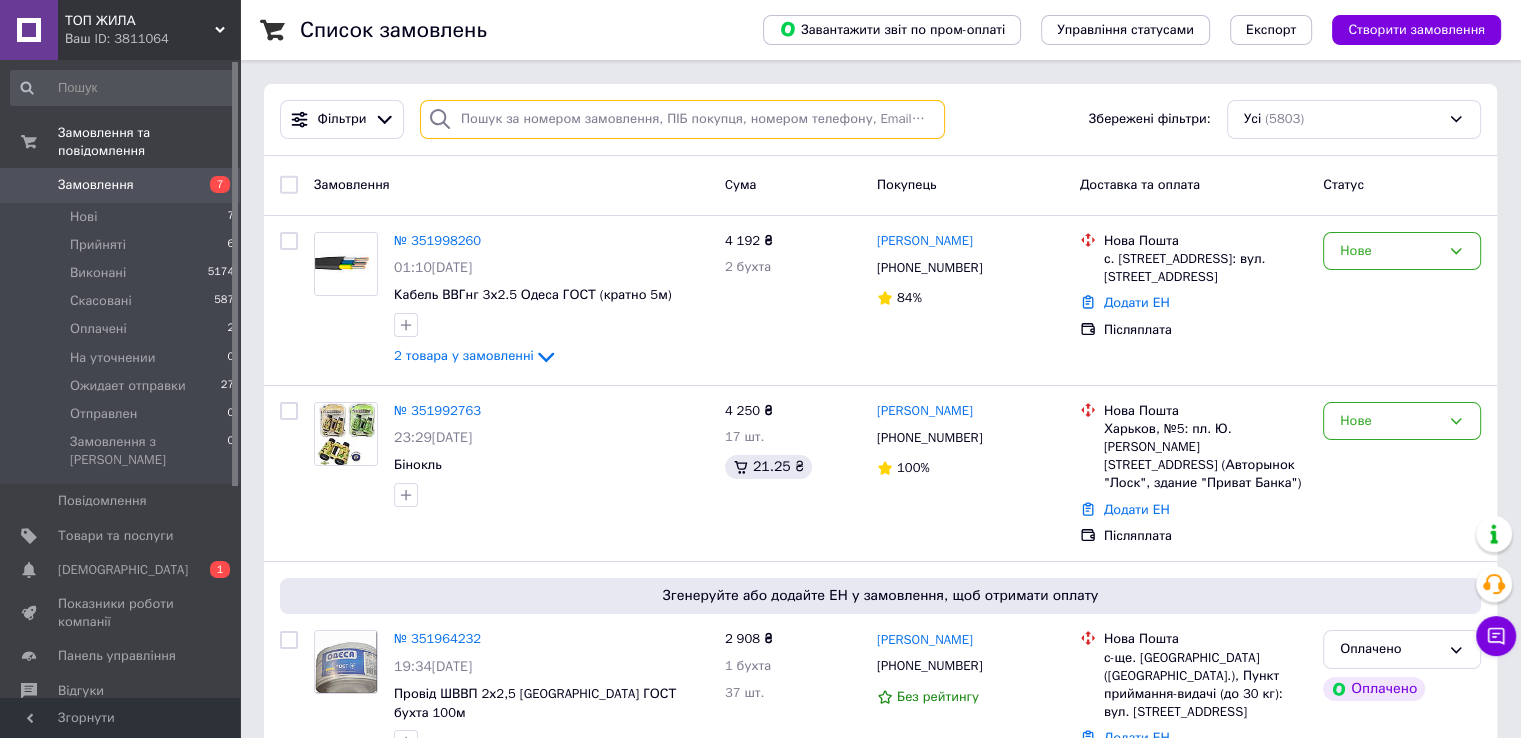 click at bounding box center [682, 119] 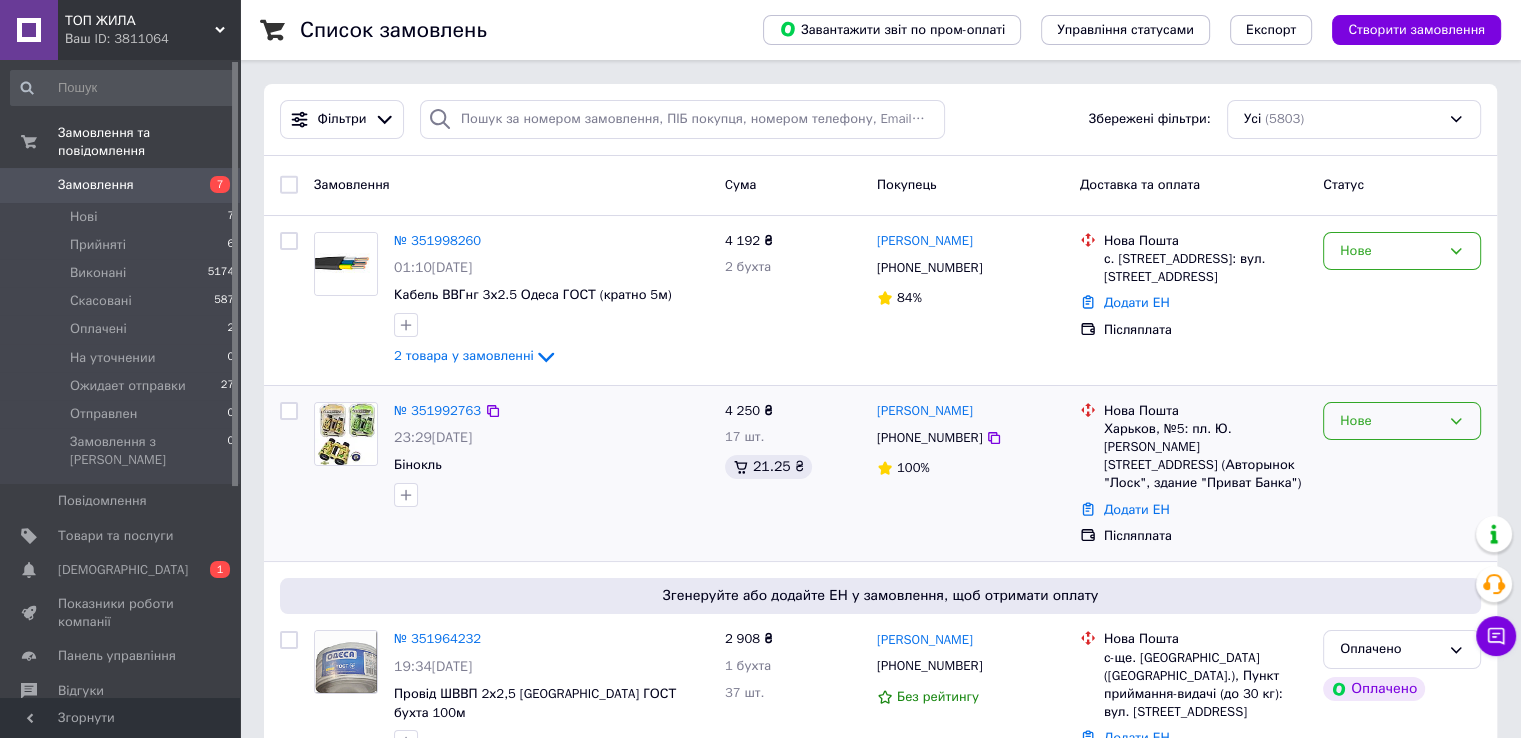 click on "Нове" at bounding box center [1390, 421] 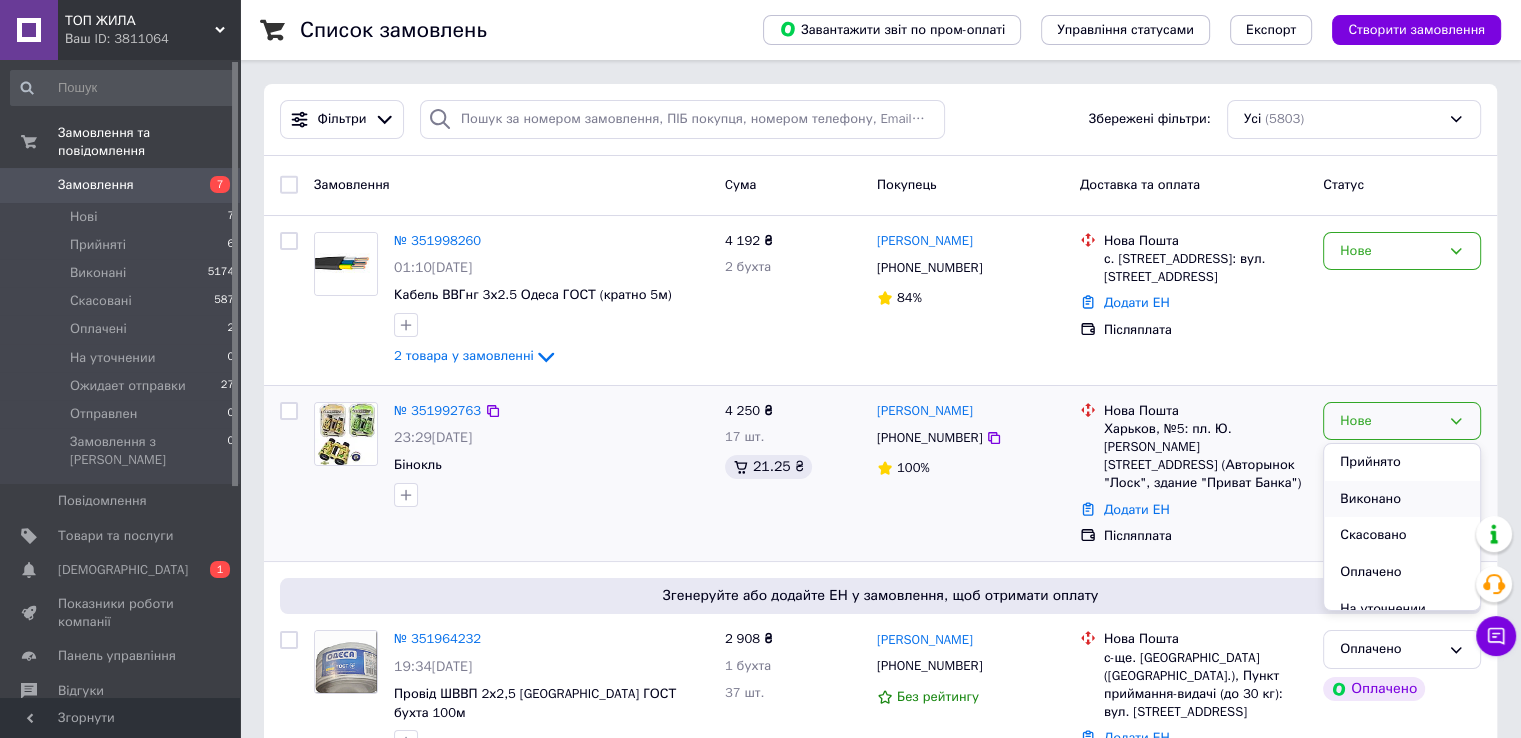 click on "Виконано" at bounding box center [1402, 499] 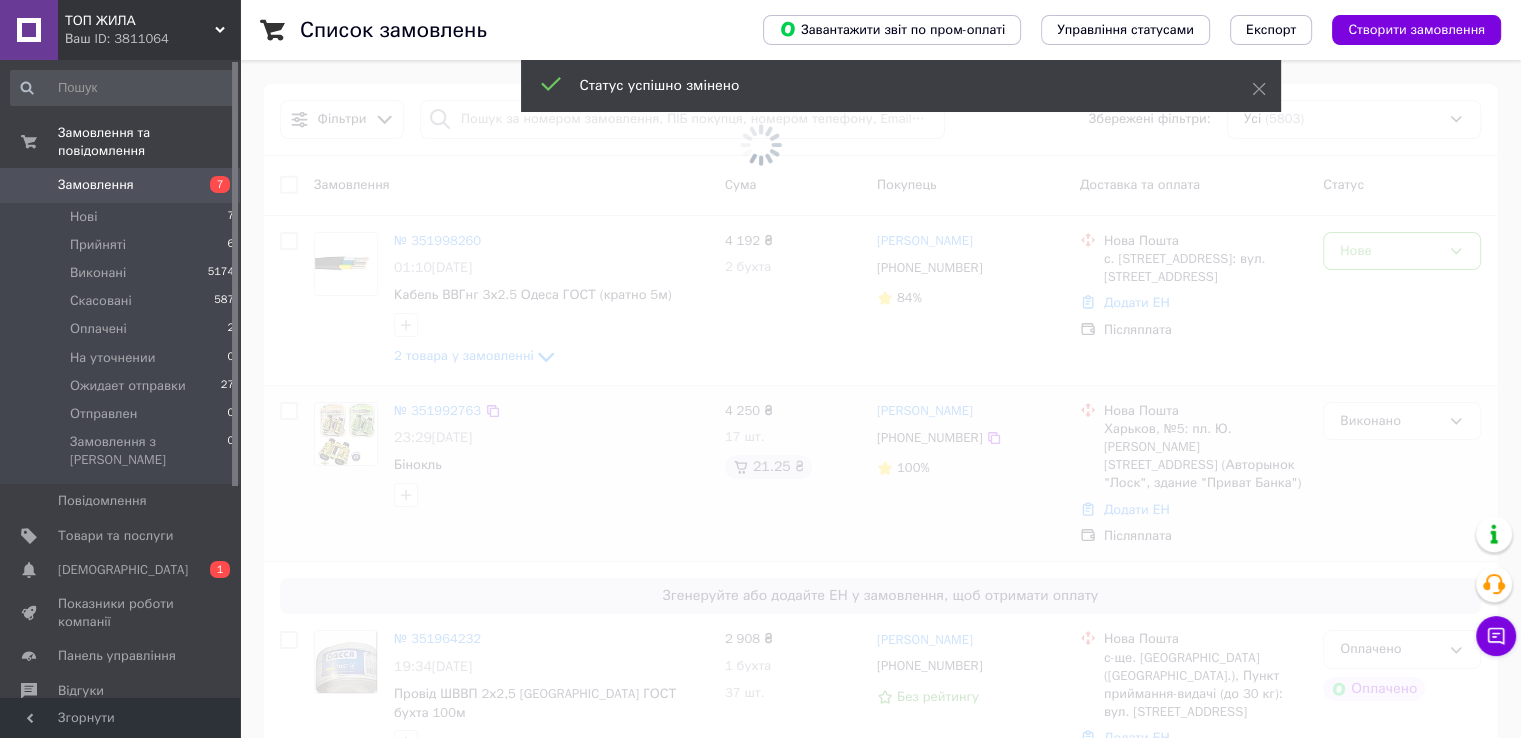 click at bounding box center (760, 144) 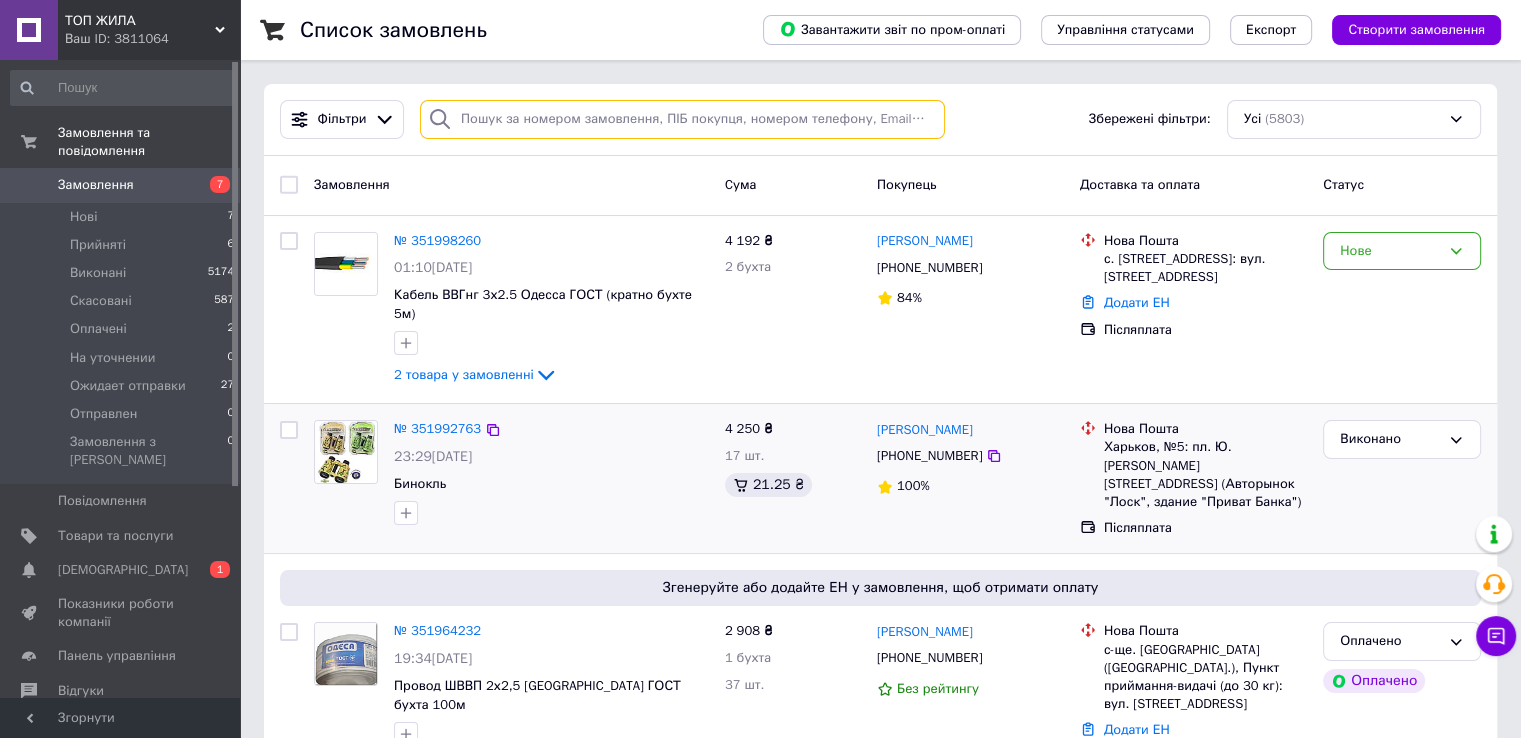 click at bounding box center (682, 119) 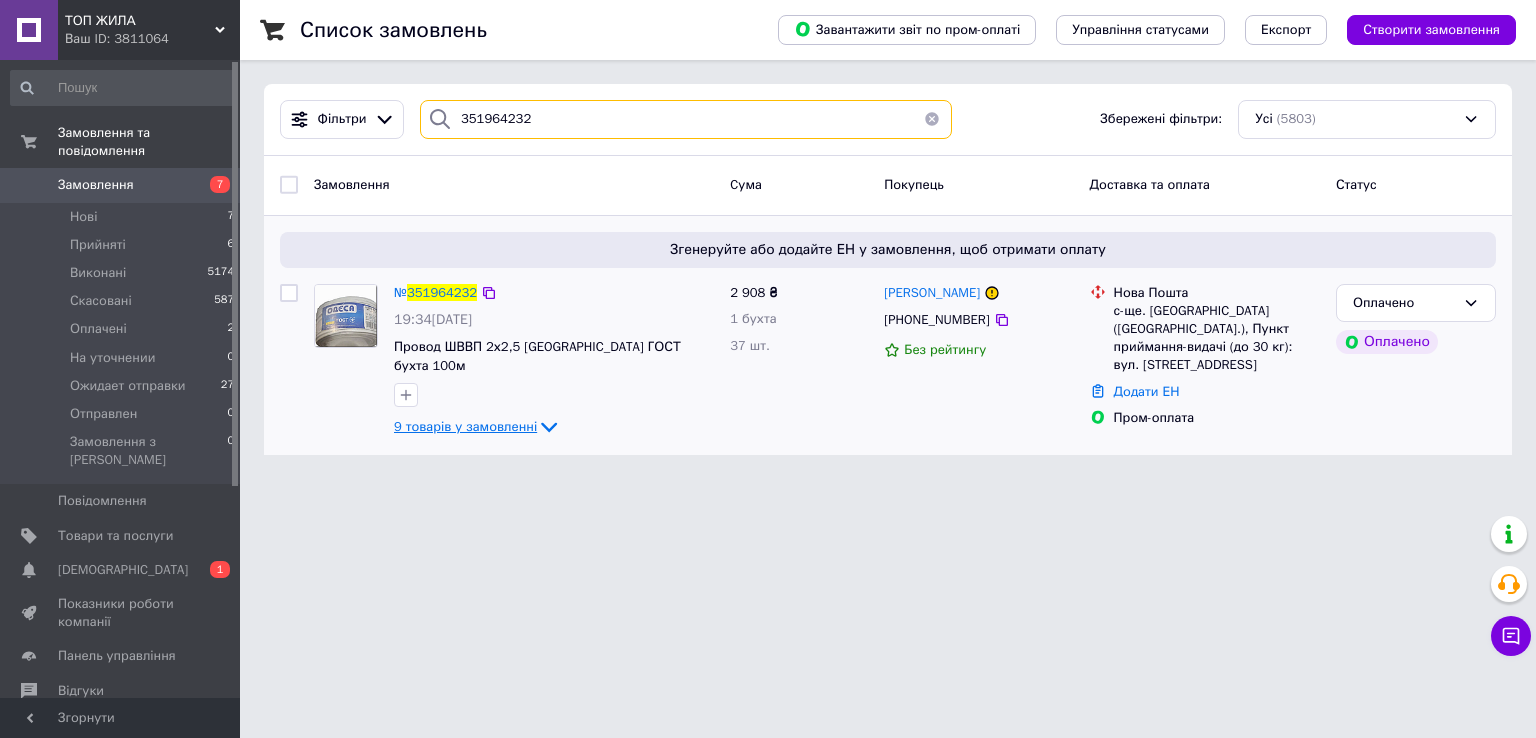 type on "351964232" 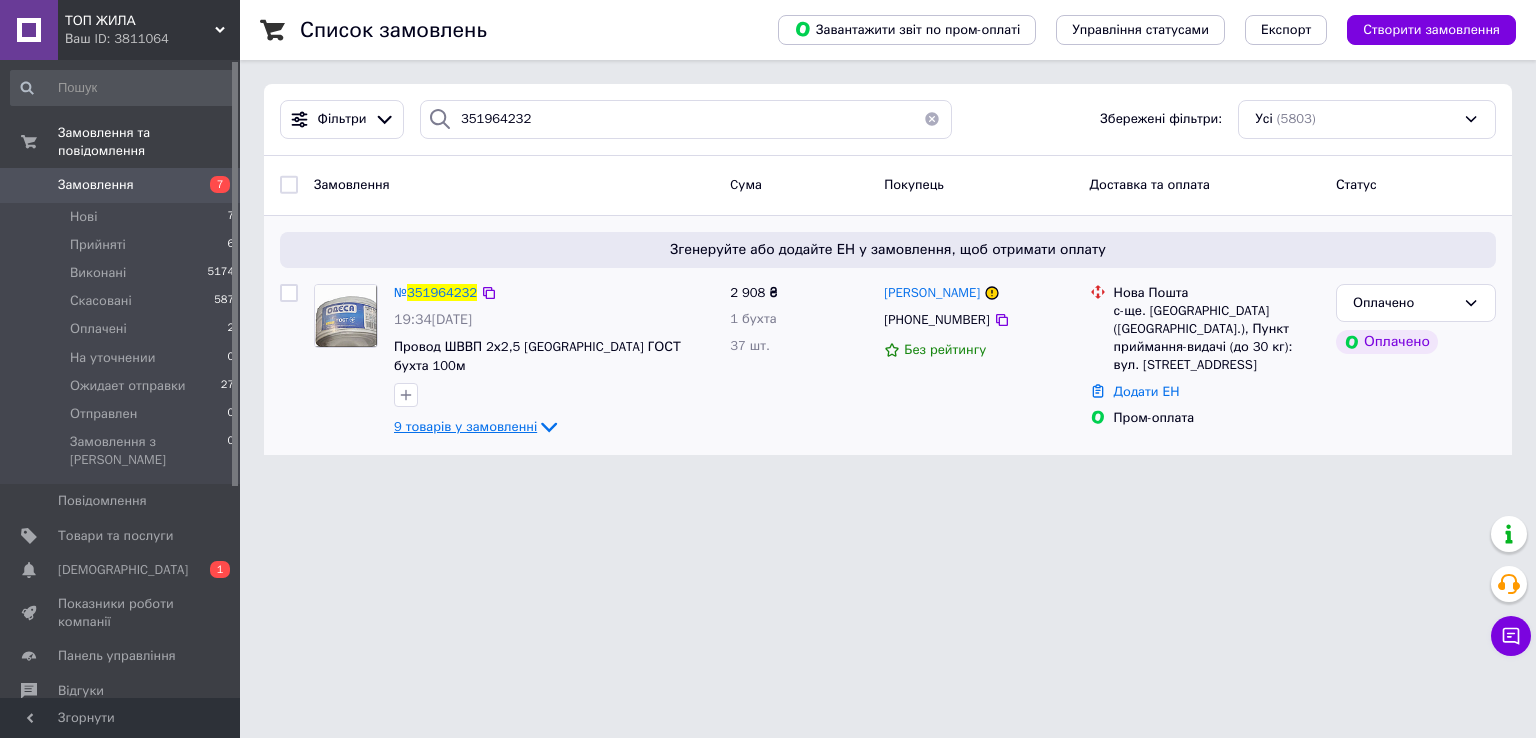 click on "9 товарів у замовленні" at bounding box center [465, 426] 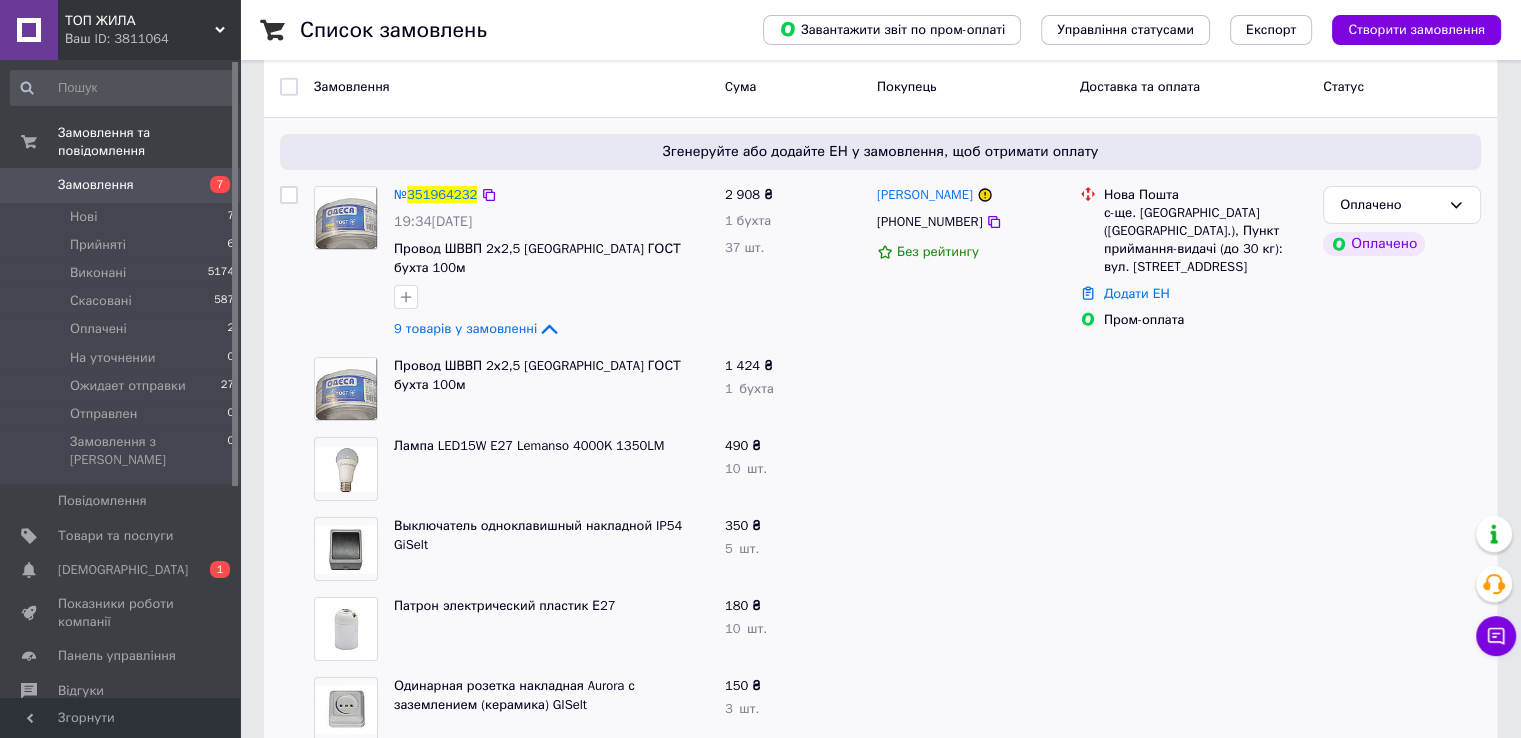 scroll, scrollTop: 200, scrollLeft: 0, axis: vertical 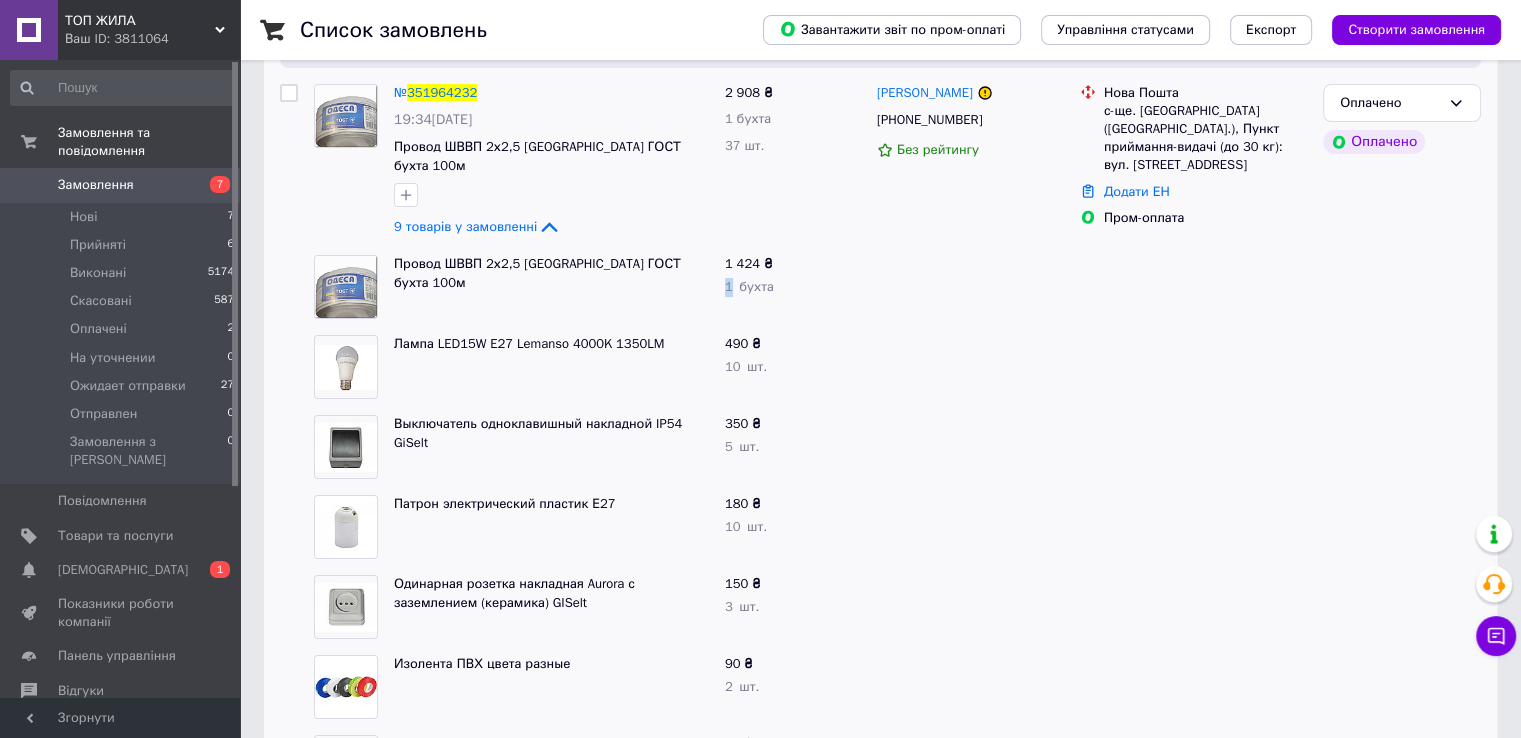drag, startPoint x: 732, startPoint y: 264, endPoint x: 717, endPoint y: 257, distance: 16.552946 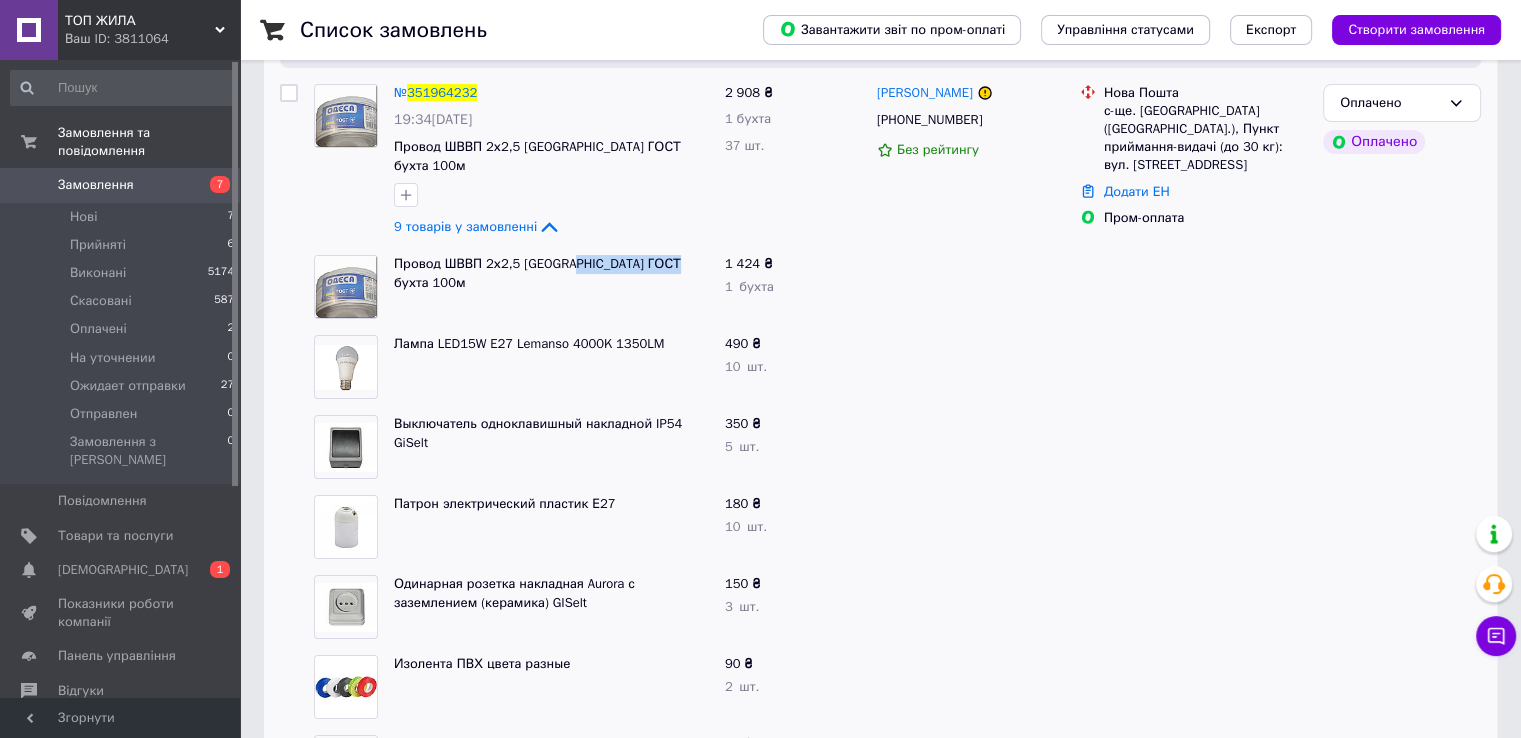 drag, startPoint x: 664, startPoint y: 246, endPoint x: 562, endPoint y: 253, distance: 102.239914 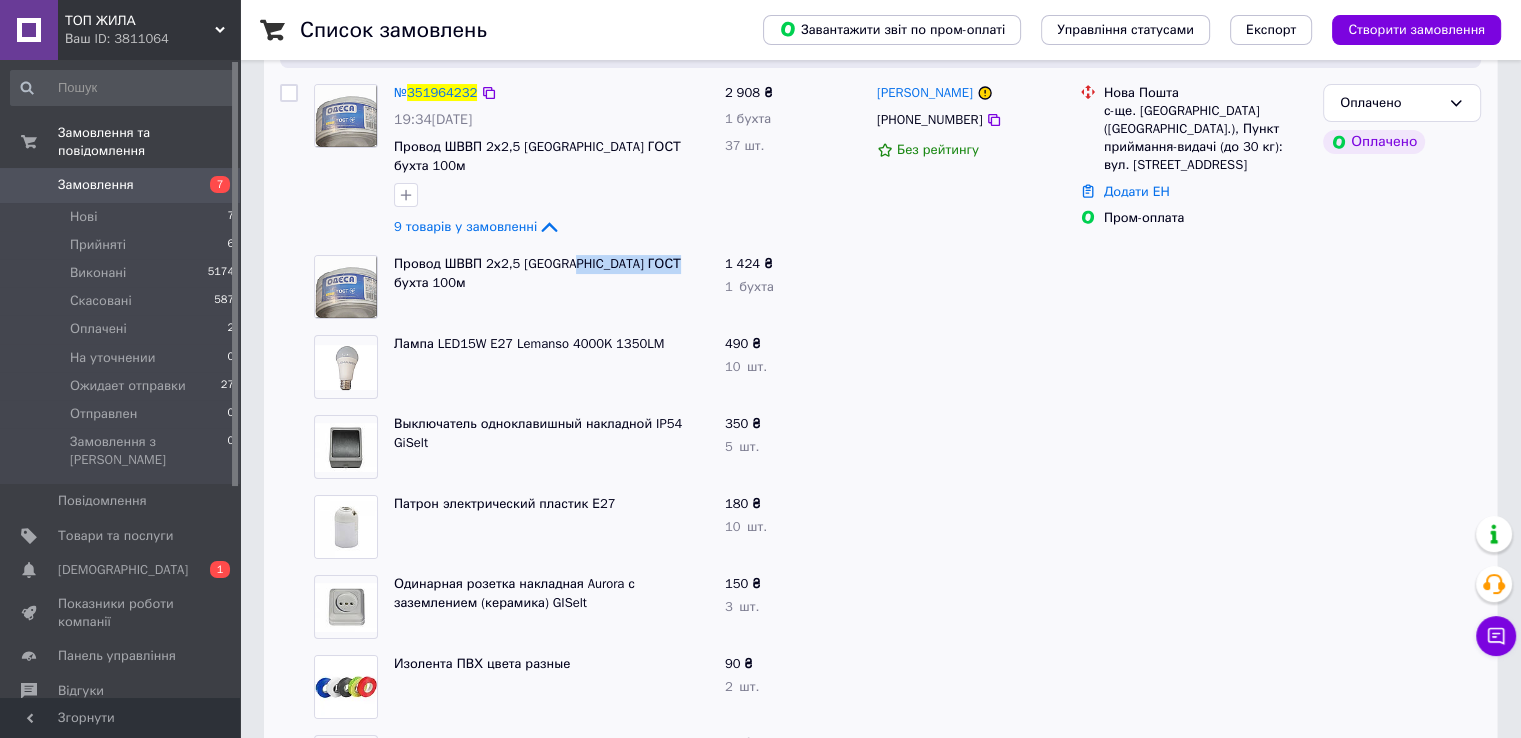 click at bounding box center [346, 116] 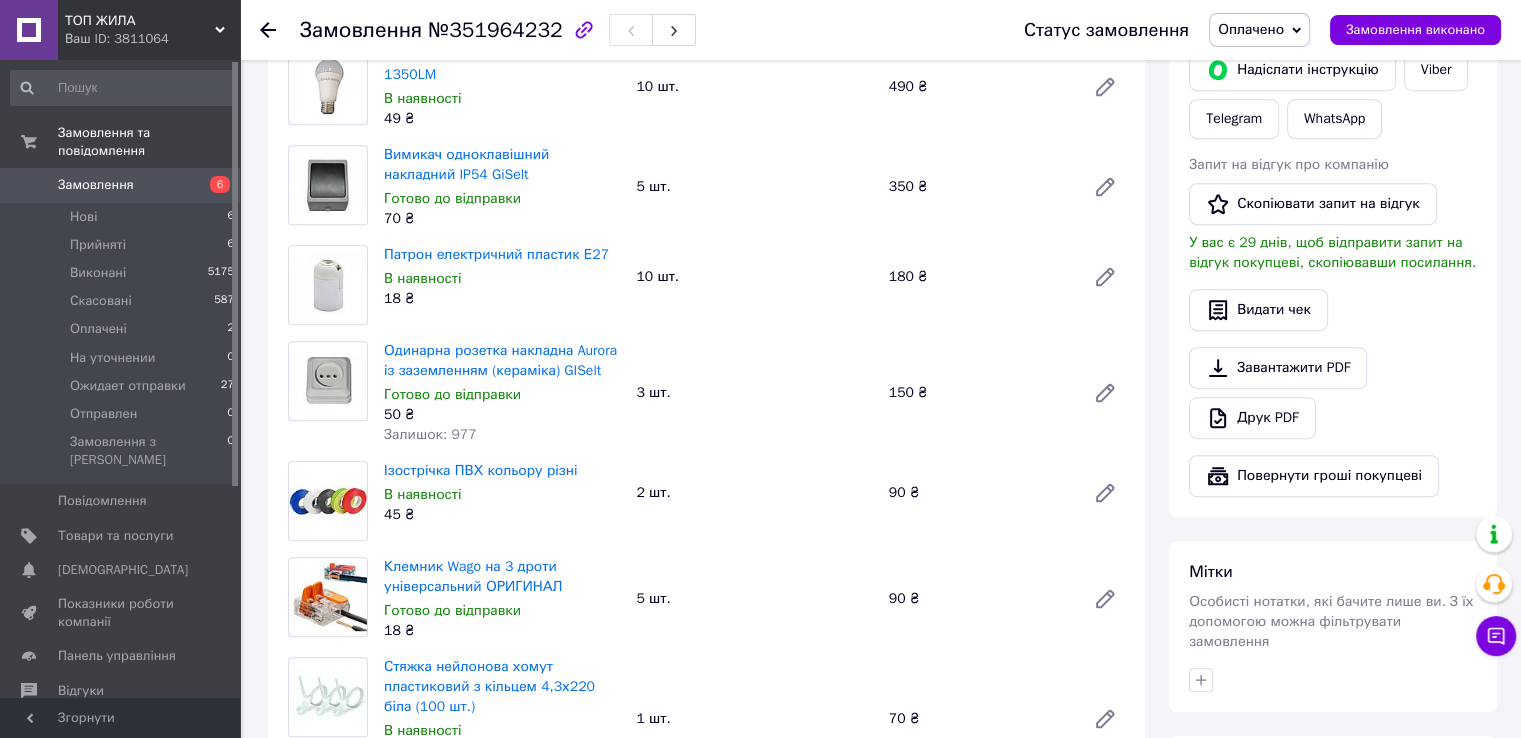 scroll, scrollTop: 1200, scrollLeft: 0, axis: vertical 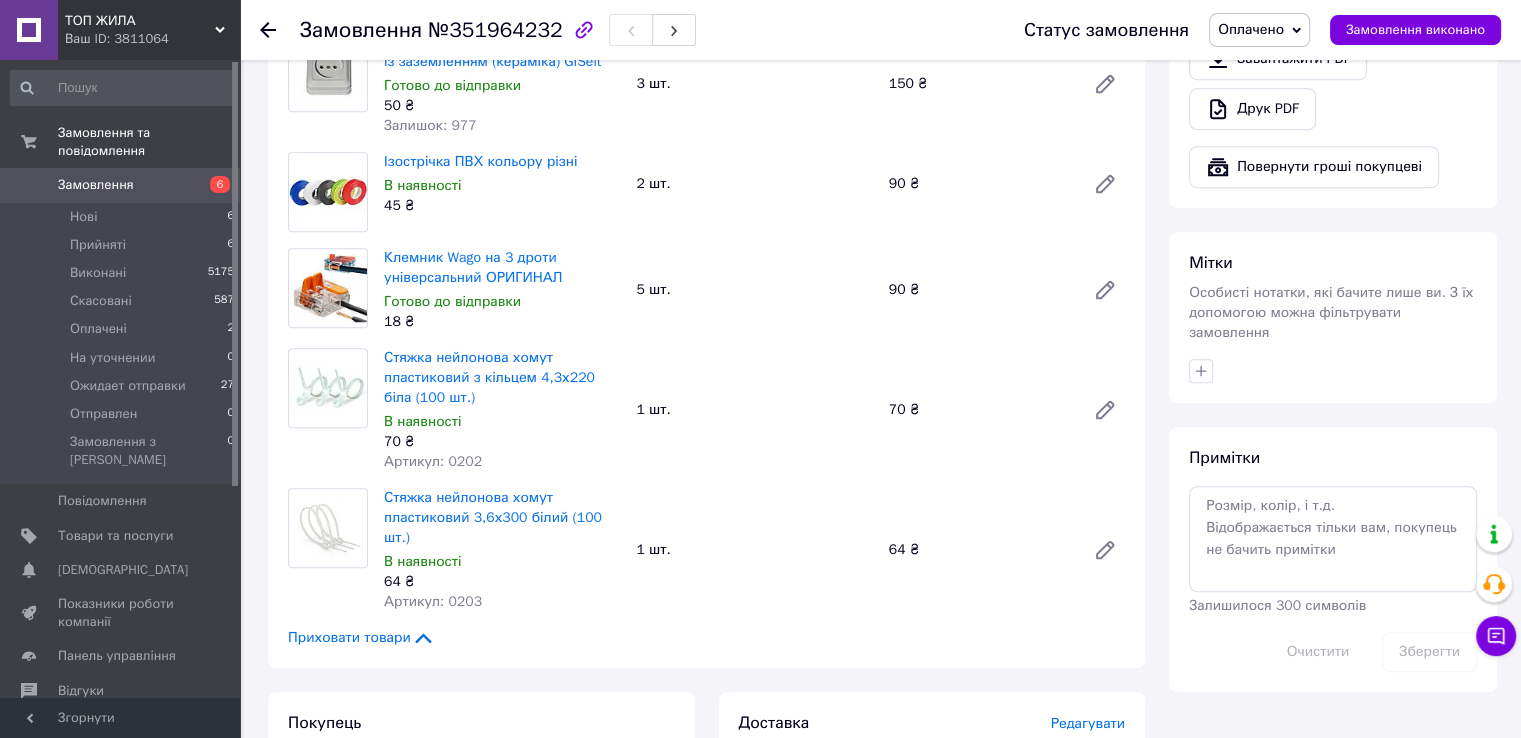 click on "Клемник Wago на 3 дроти універсальний ОРИГИНАЛ Готово до відправки 18 ₴ 5 шт. 90 ₴" at bounding box center [754, 290] 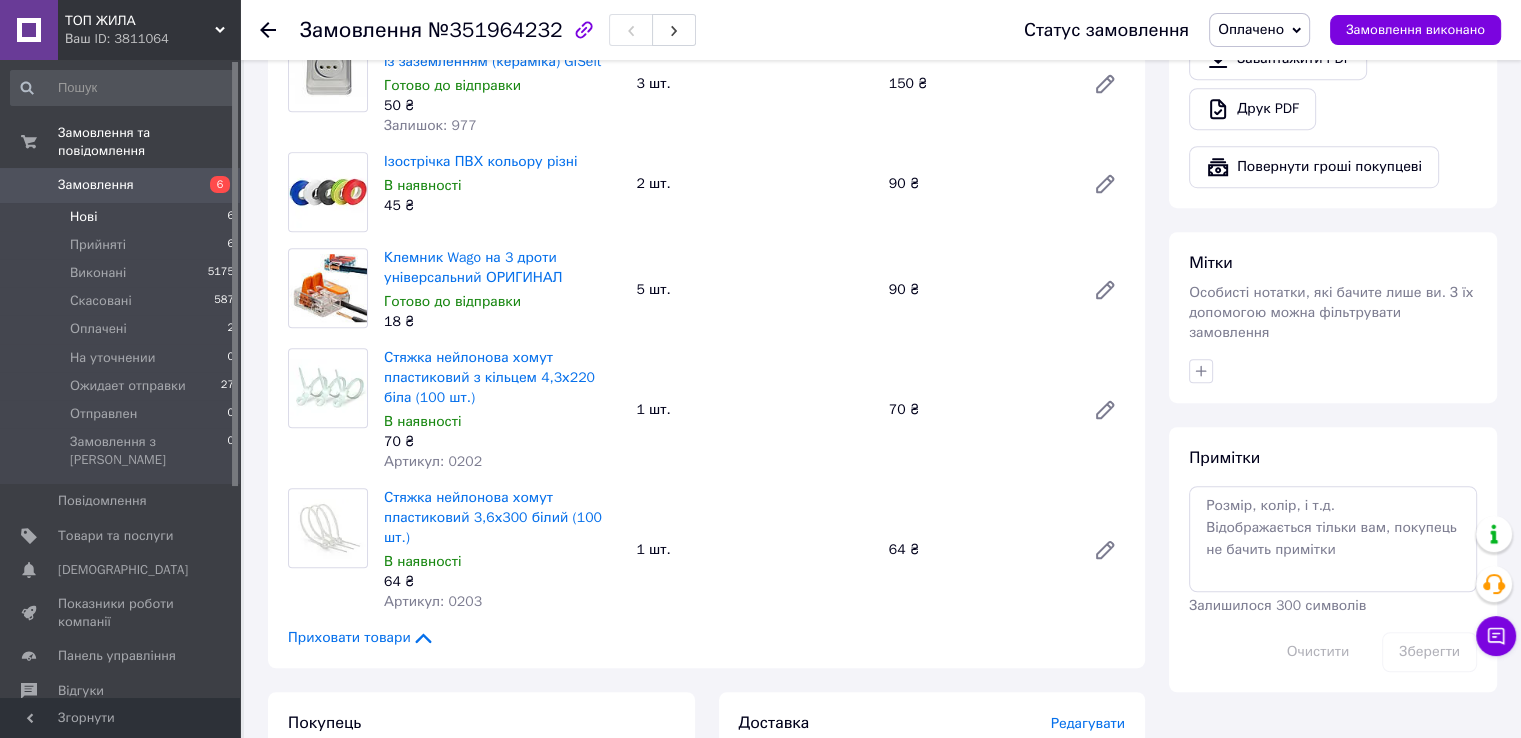 click on "Нові 6" at bounding box center (123, 217) 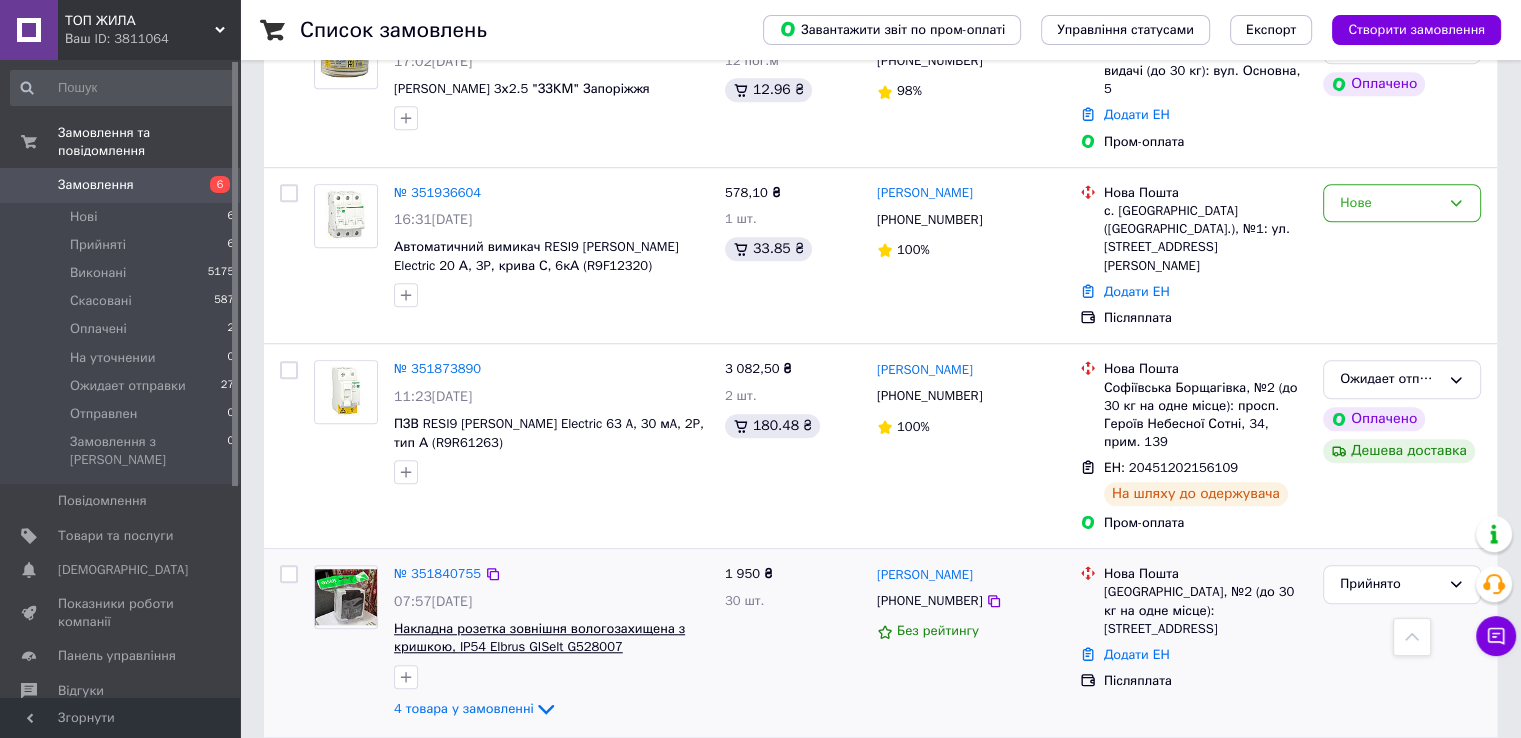 scroll, scrollTop: 1600, scrollLeft: 0, axis: vertical 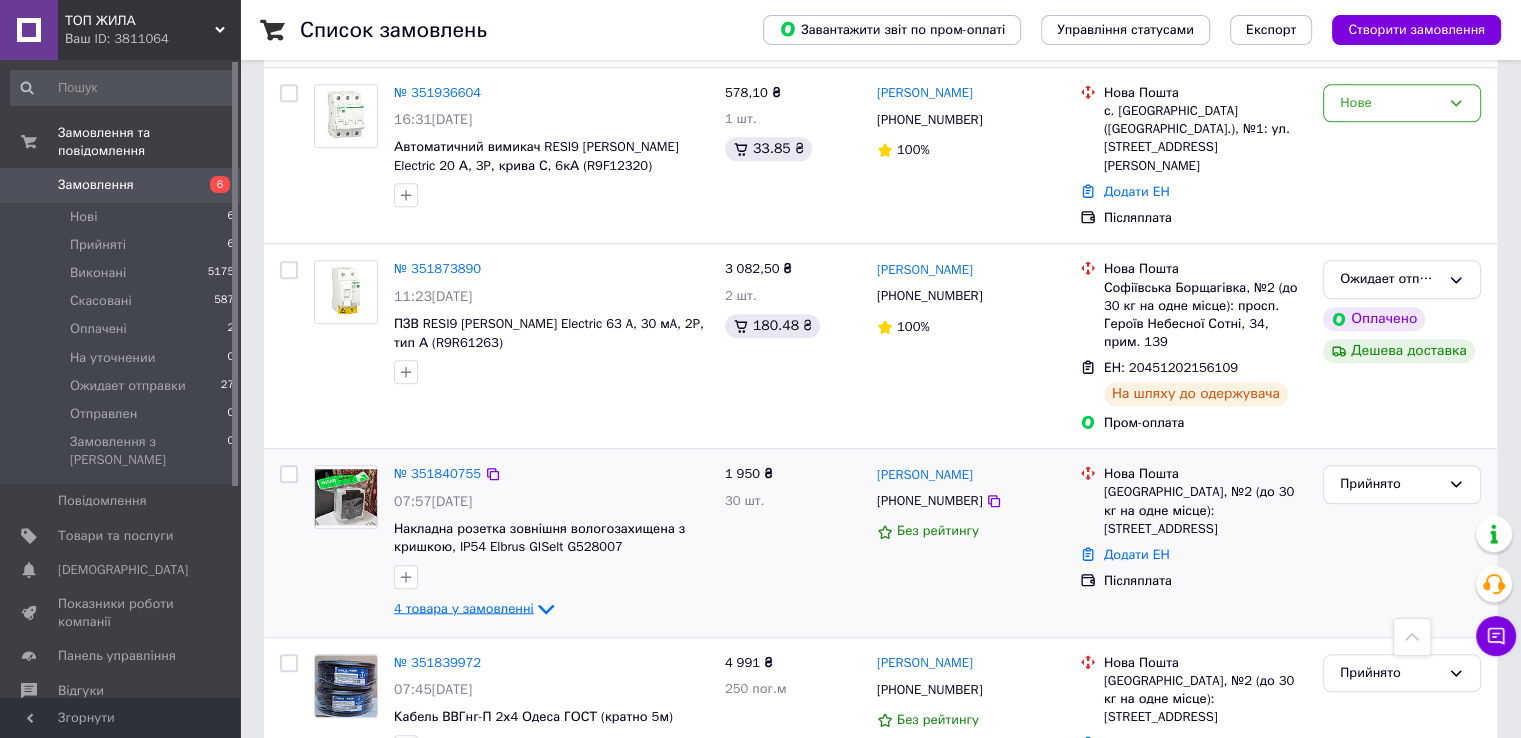 click 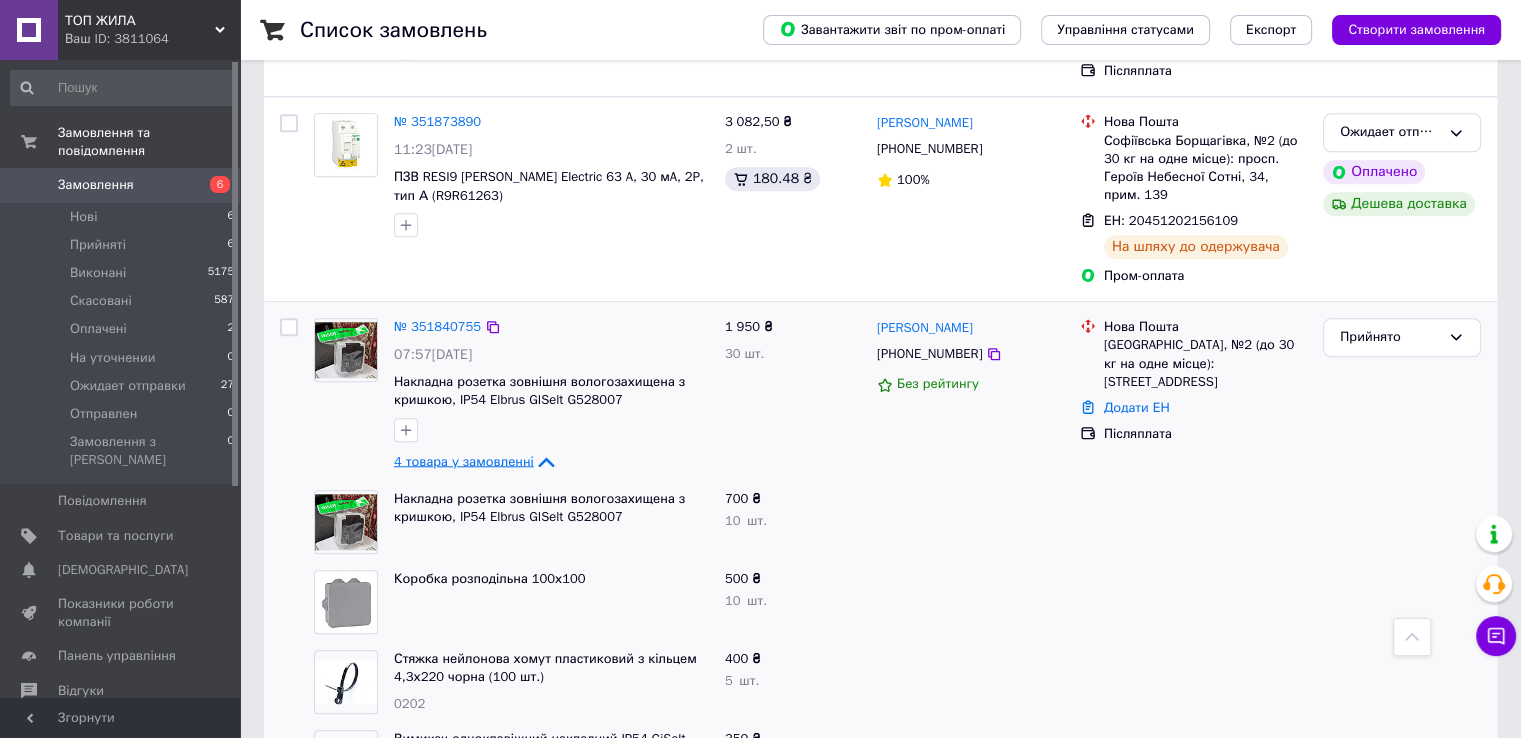 scroll, scrollTop: 1900, scrollLeft: 0, axis: vertical 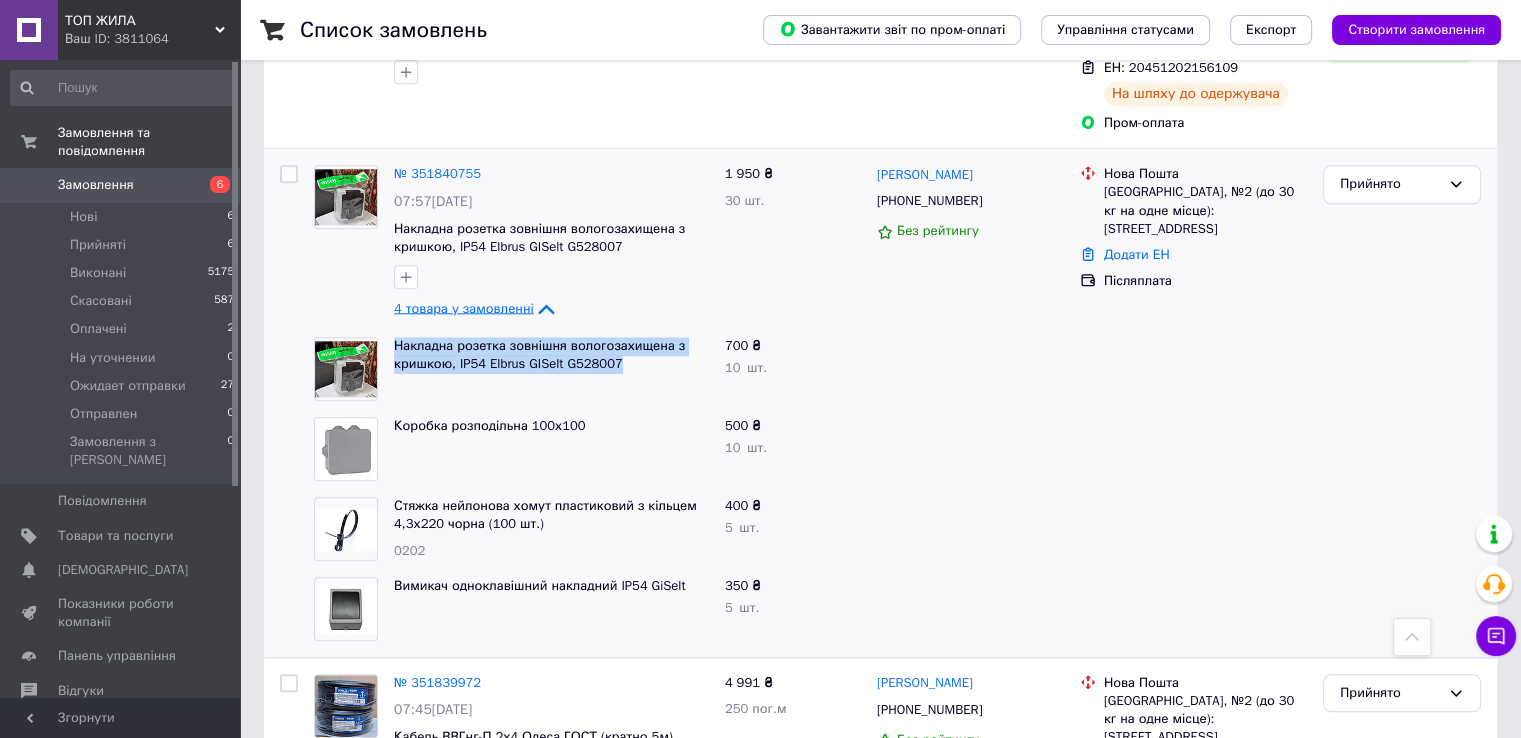 drag, startPoint x: 624, startPoint y: 225, endPoint x: 386, endPoint y: 205, distance: 238.83885 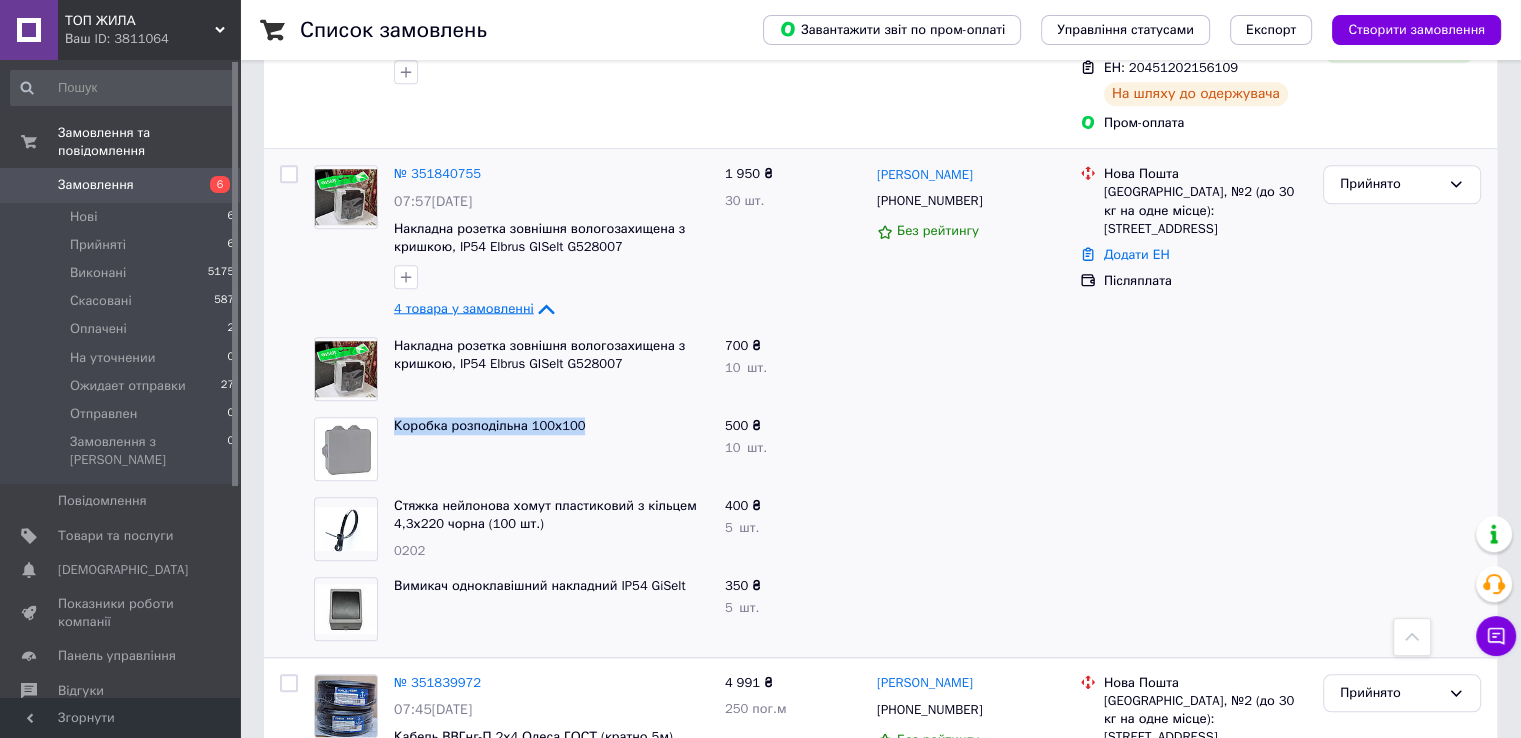 drag, startPoint x: 584, startPoint y: 285, endPoint x: 392, endPoint y: 291, distance: 192.09373 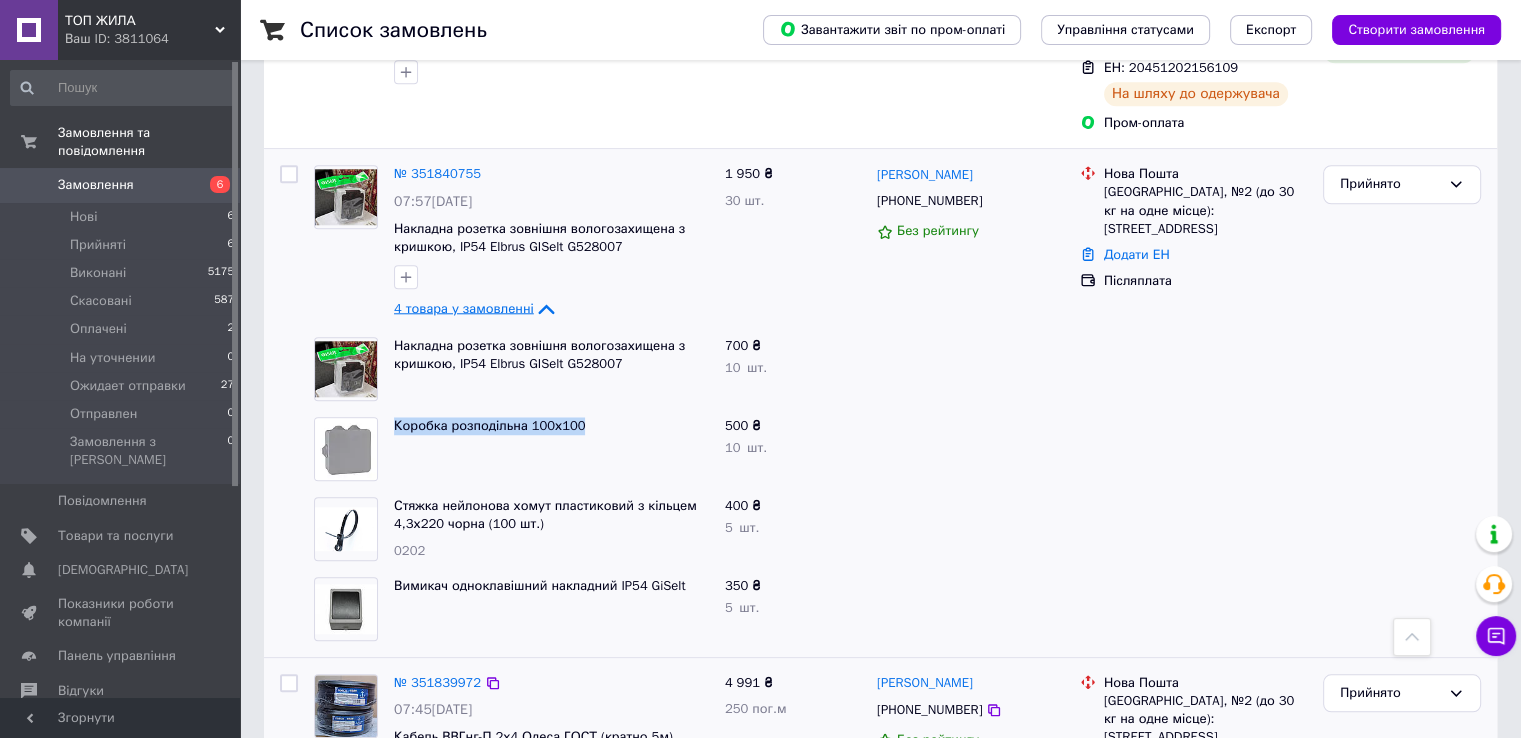 copy on "Коробка розподільна 100х100" 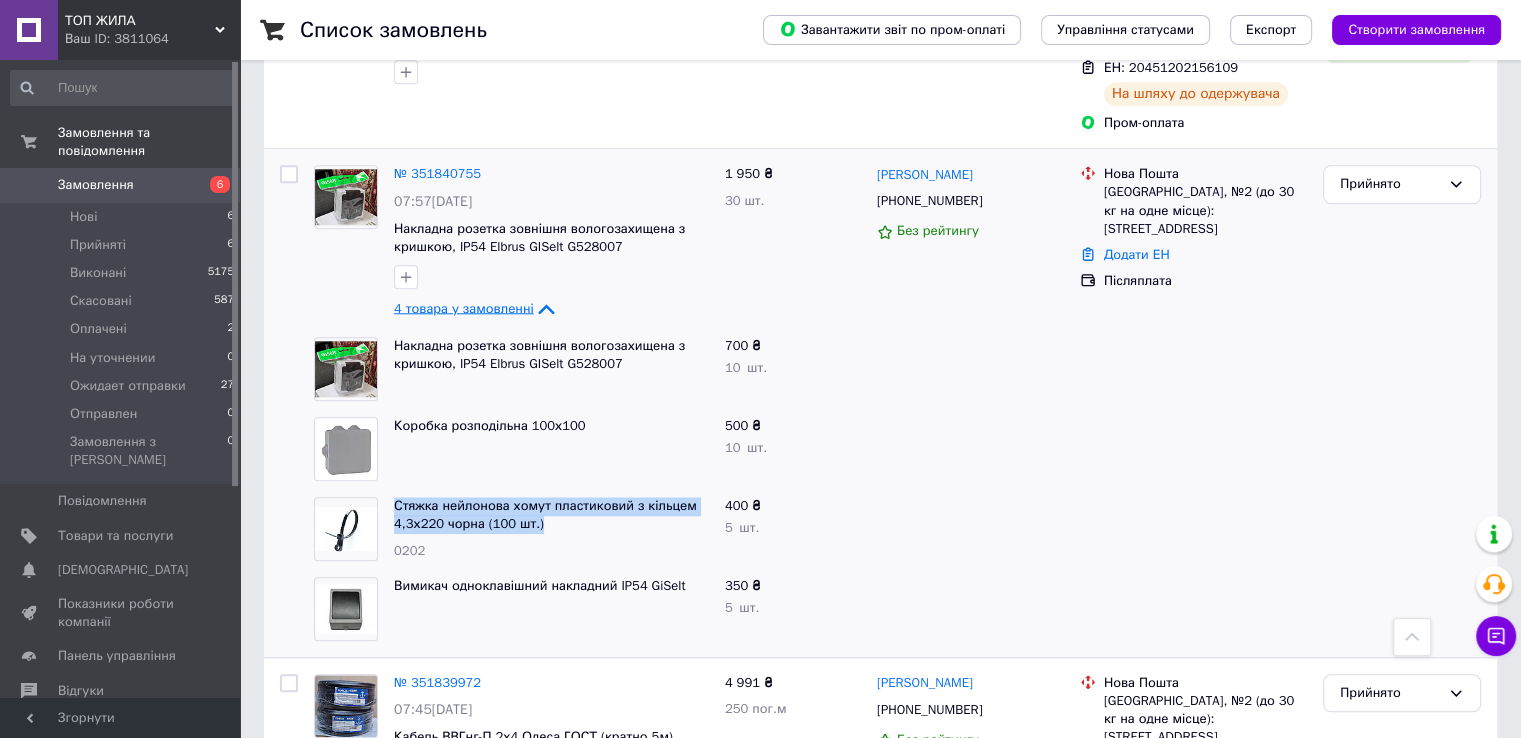 drag, startPoint x: 546, startPoint y: 379, endPoint x: 383, endPoint y: 366, distance: 163.51758 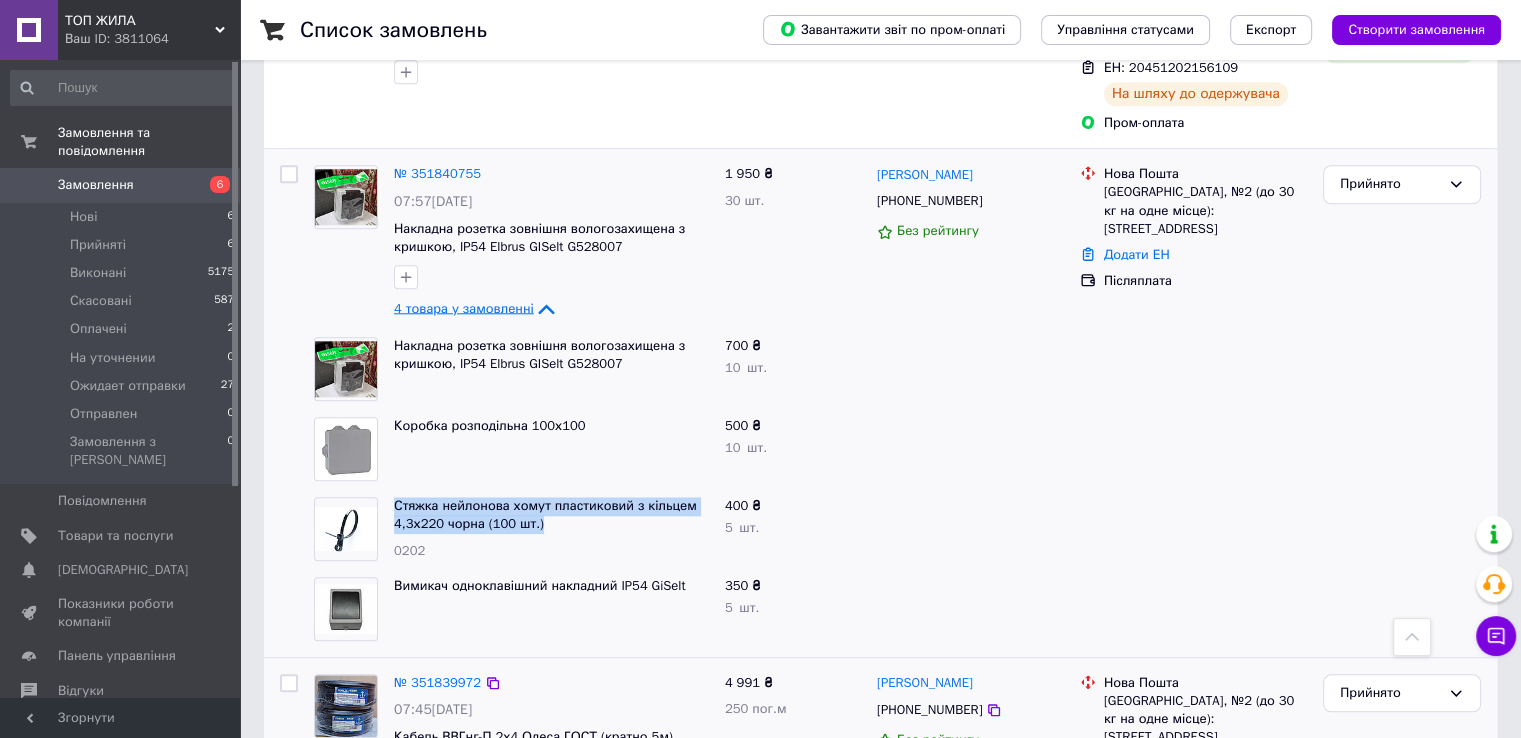 copy on "Стяжка нейлонова хомут пластиковий з кільцем 4,3х220 чорна (100 шт.)" 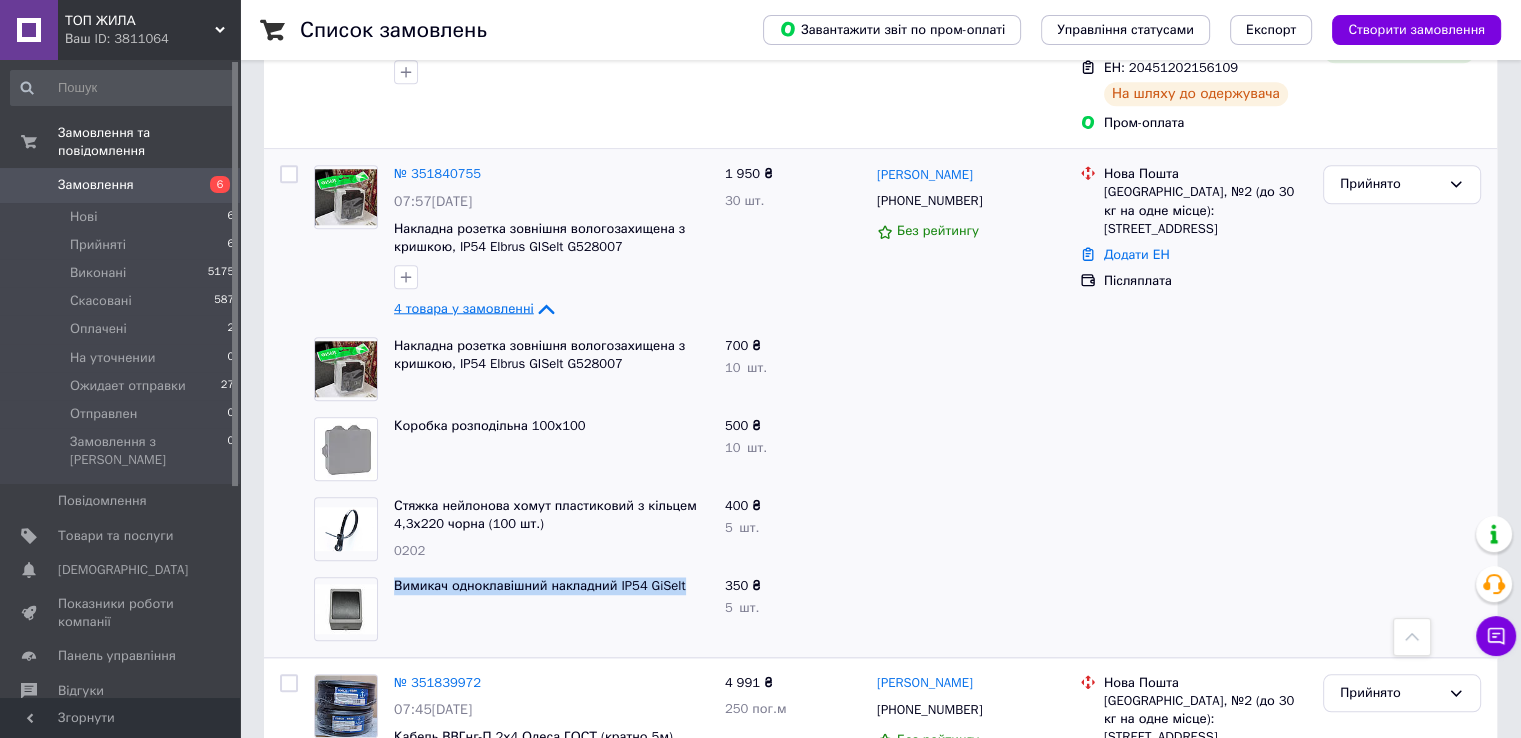 drag, startPoint x: 682, startPoint y: 441, endPoint x: 385, endPoint y: 429, distance: 297.24234 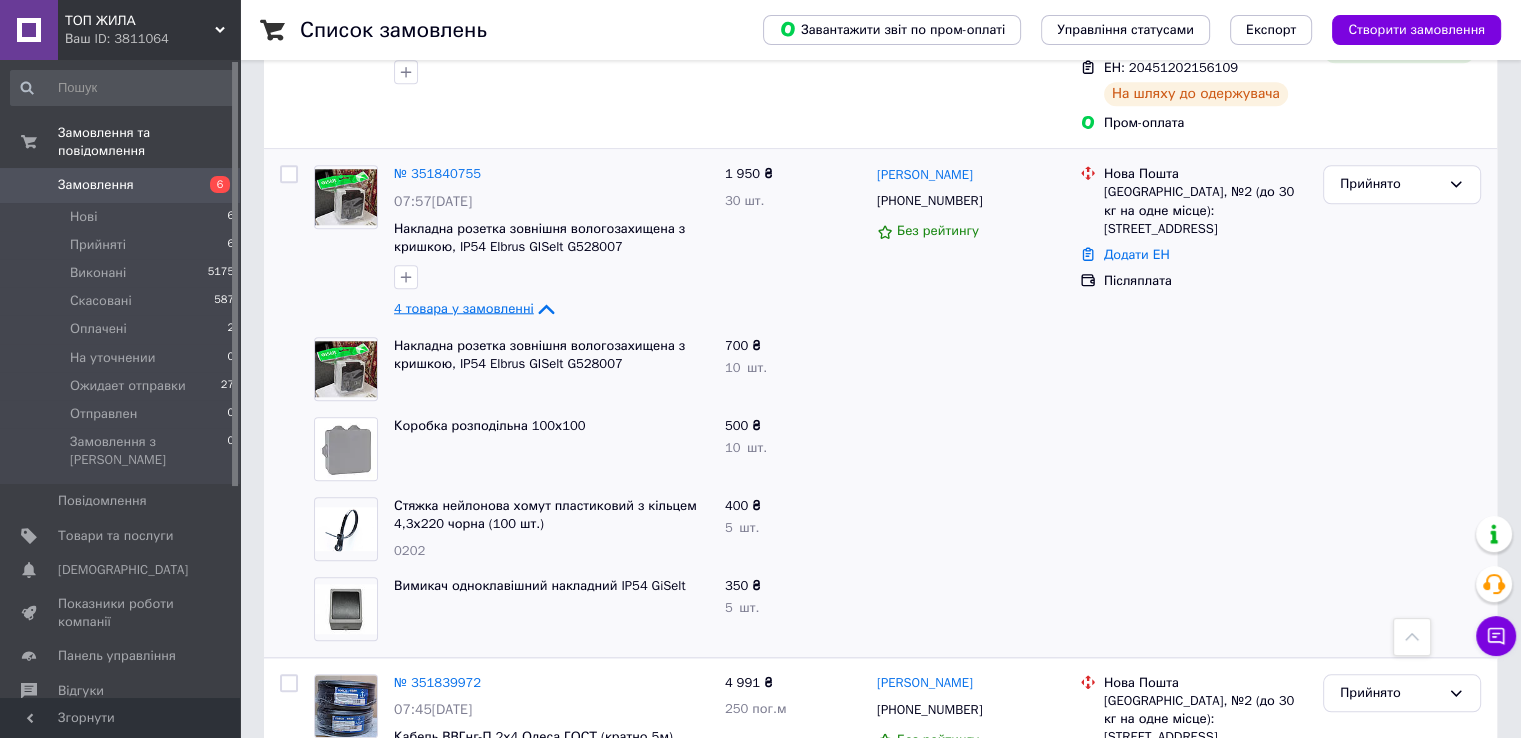 click at bounding box center [346, 609] 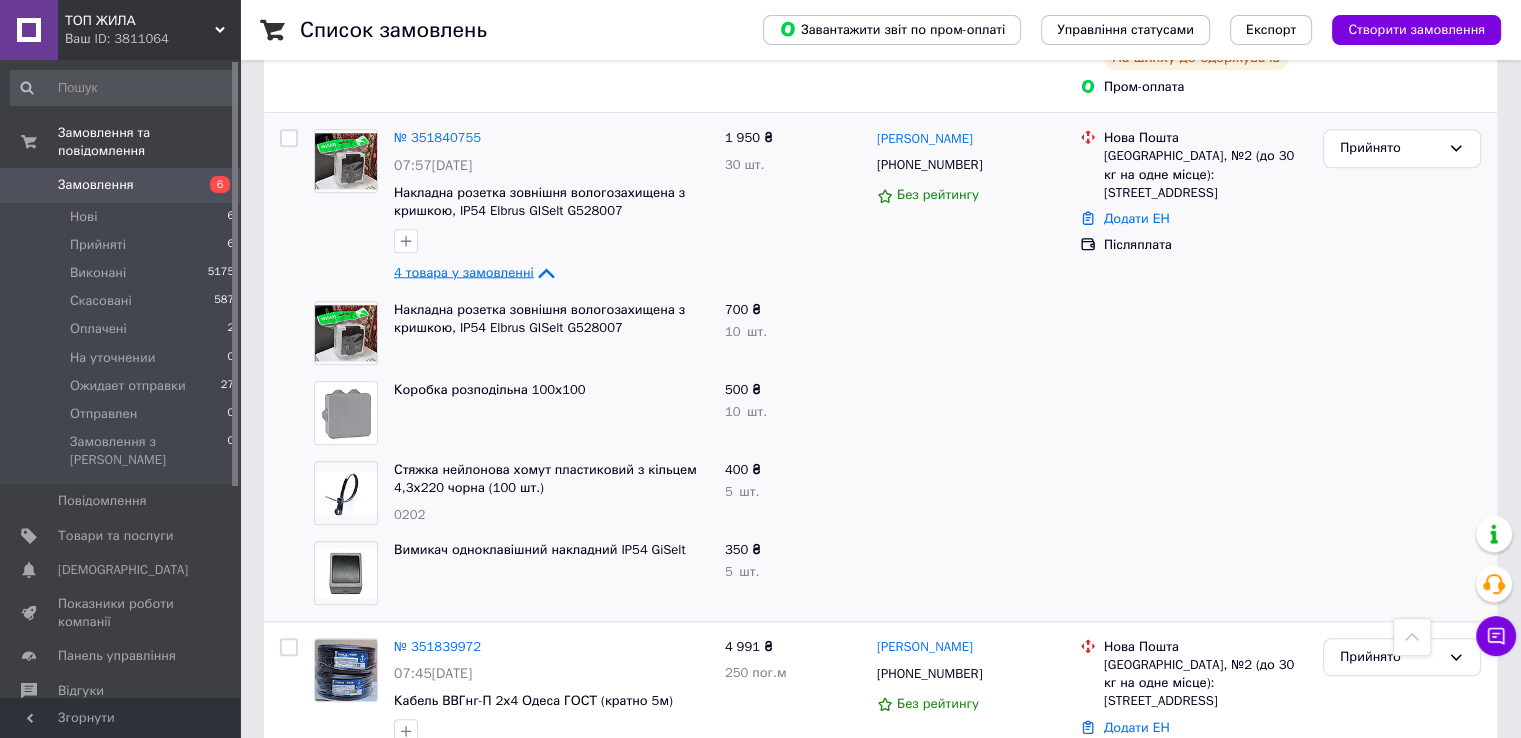 scroll, scrollTop: 2000, scrollLeft: 0, axis: vertical 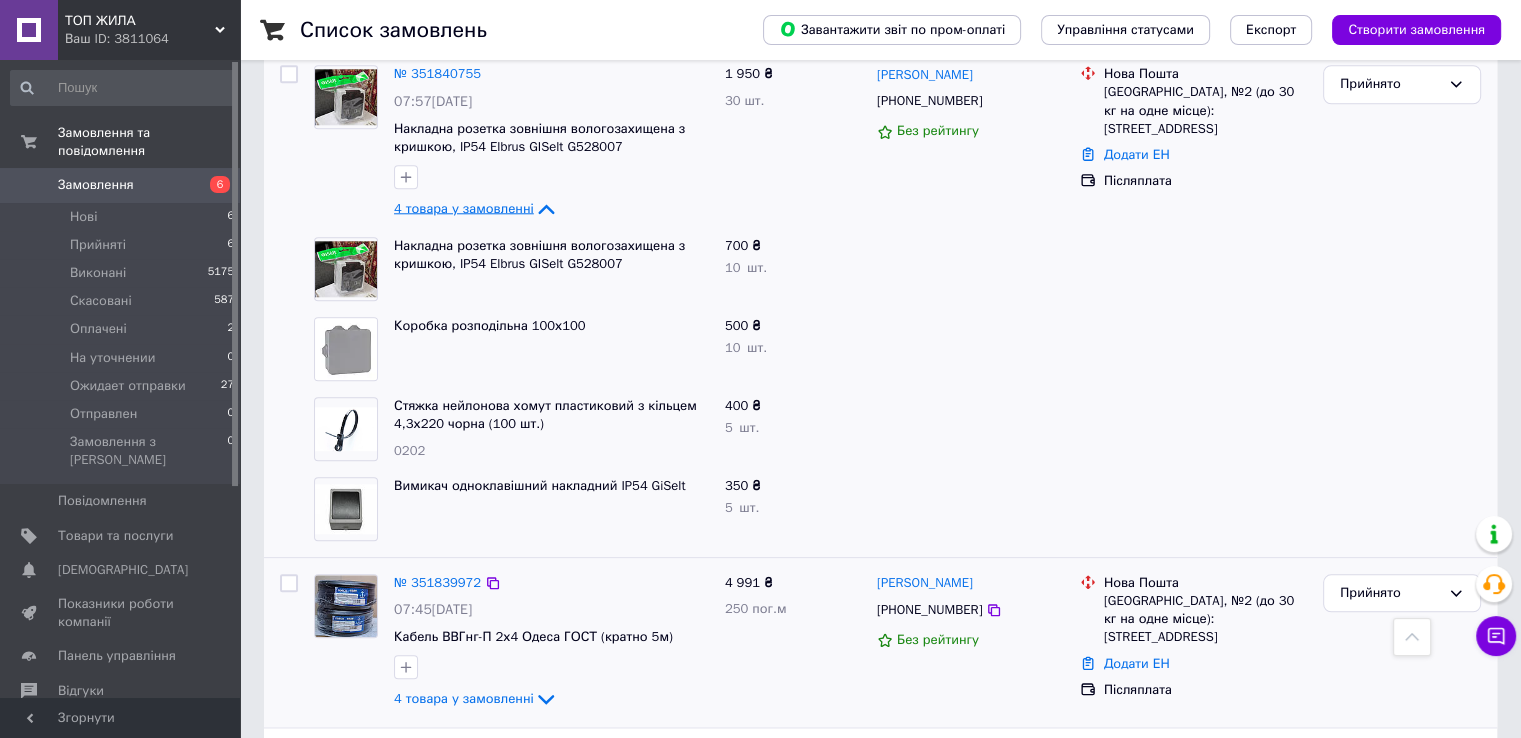 click on "4 товара у замовленні" 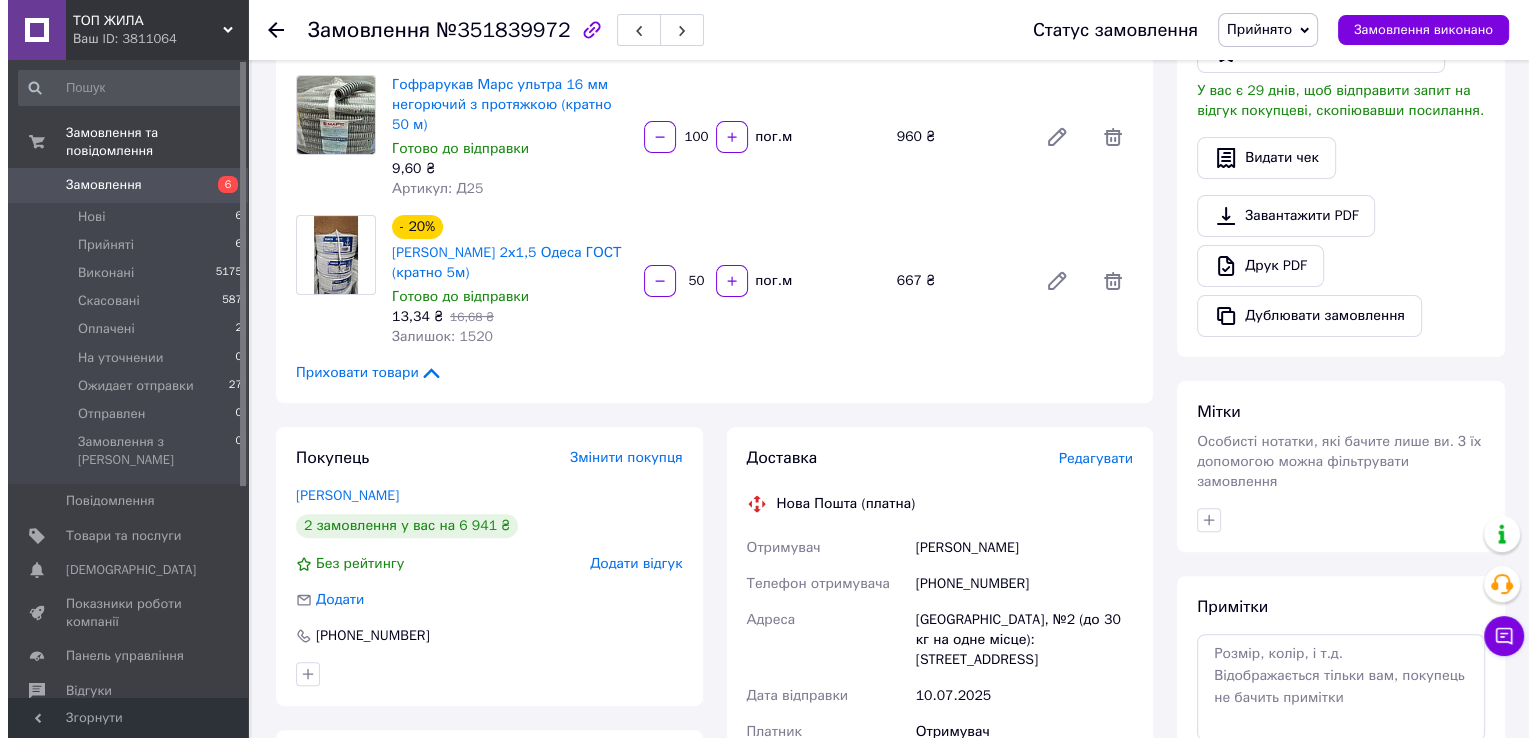 scroll, scrollTop: 500, scrollLeft: 0, axis: vertical 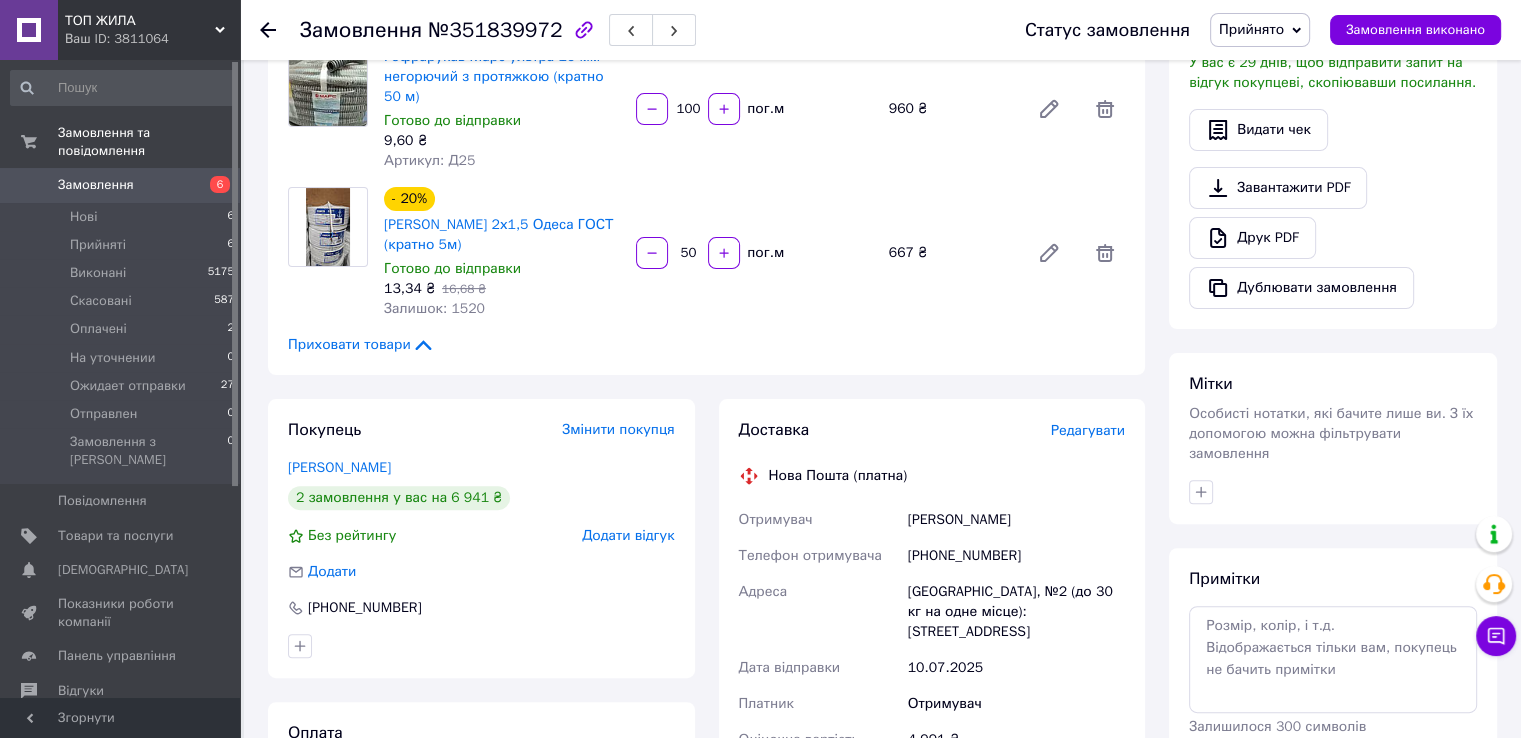 click on "Редагувати" at bounding box center (1088, 430) 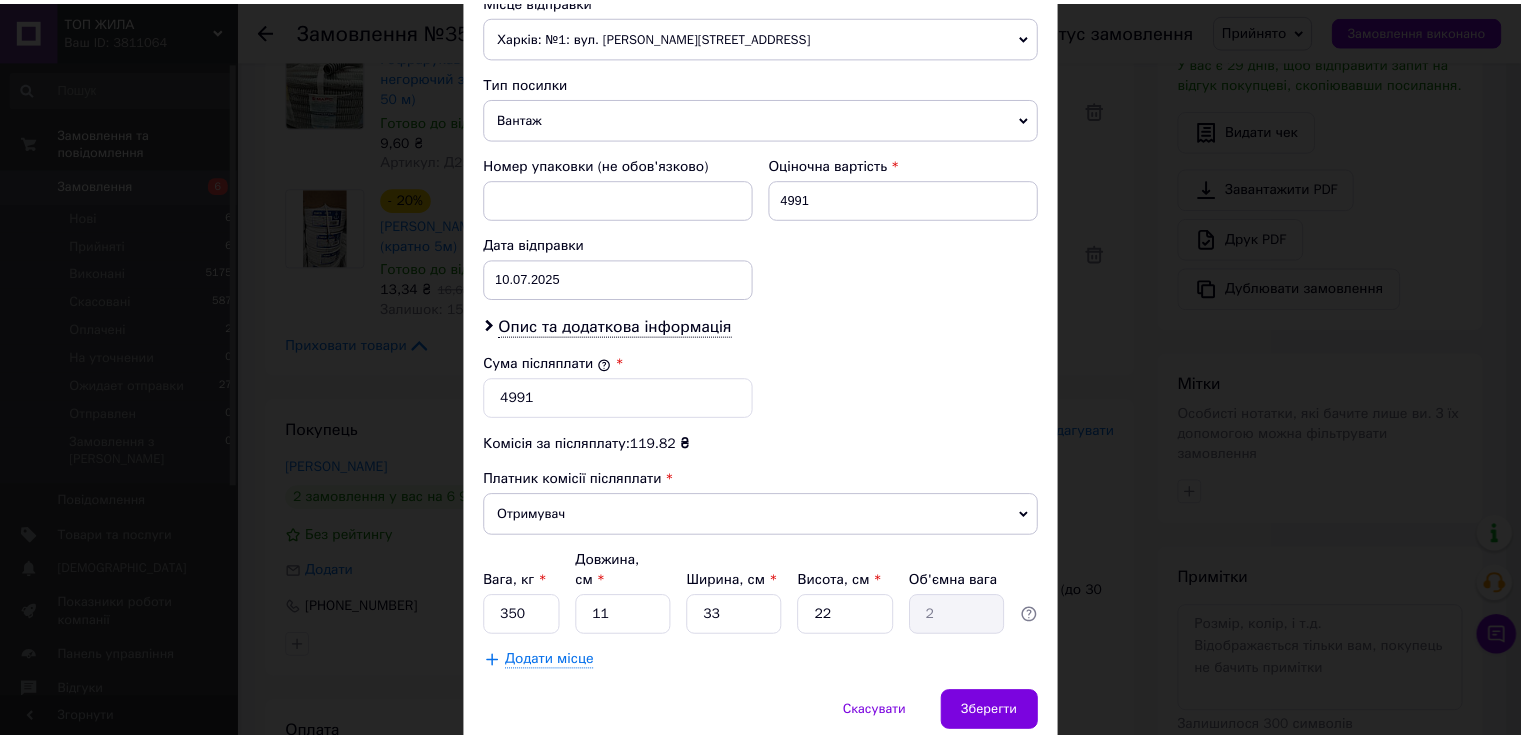 scroll, scrollTop: 782, scrollLeft: 0, axis: vertical 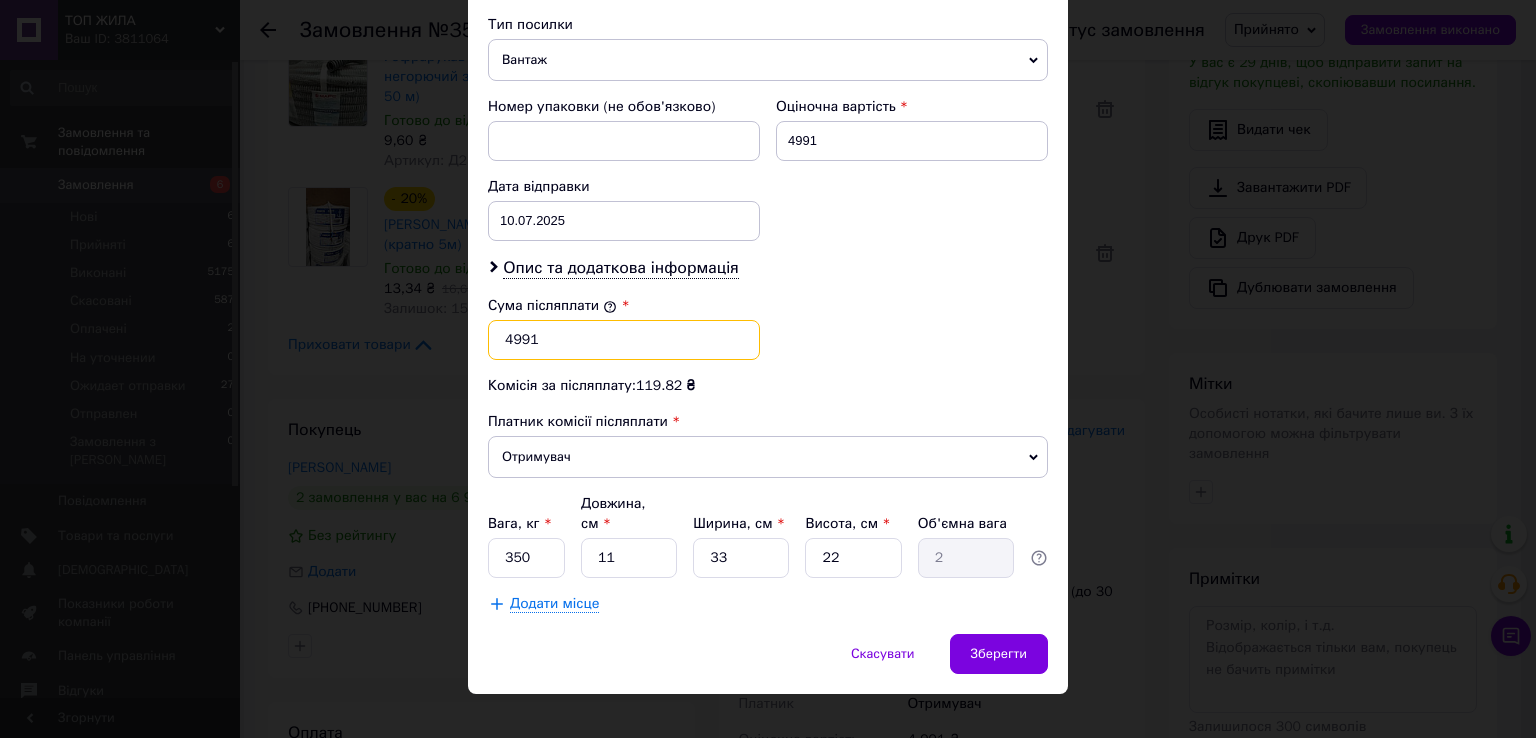 drag, startPoint x: 533, startPoint y: 343, endPoint x: 492, endPoint y: 347, distance: 41.19466 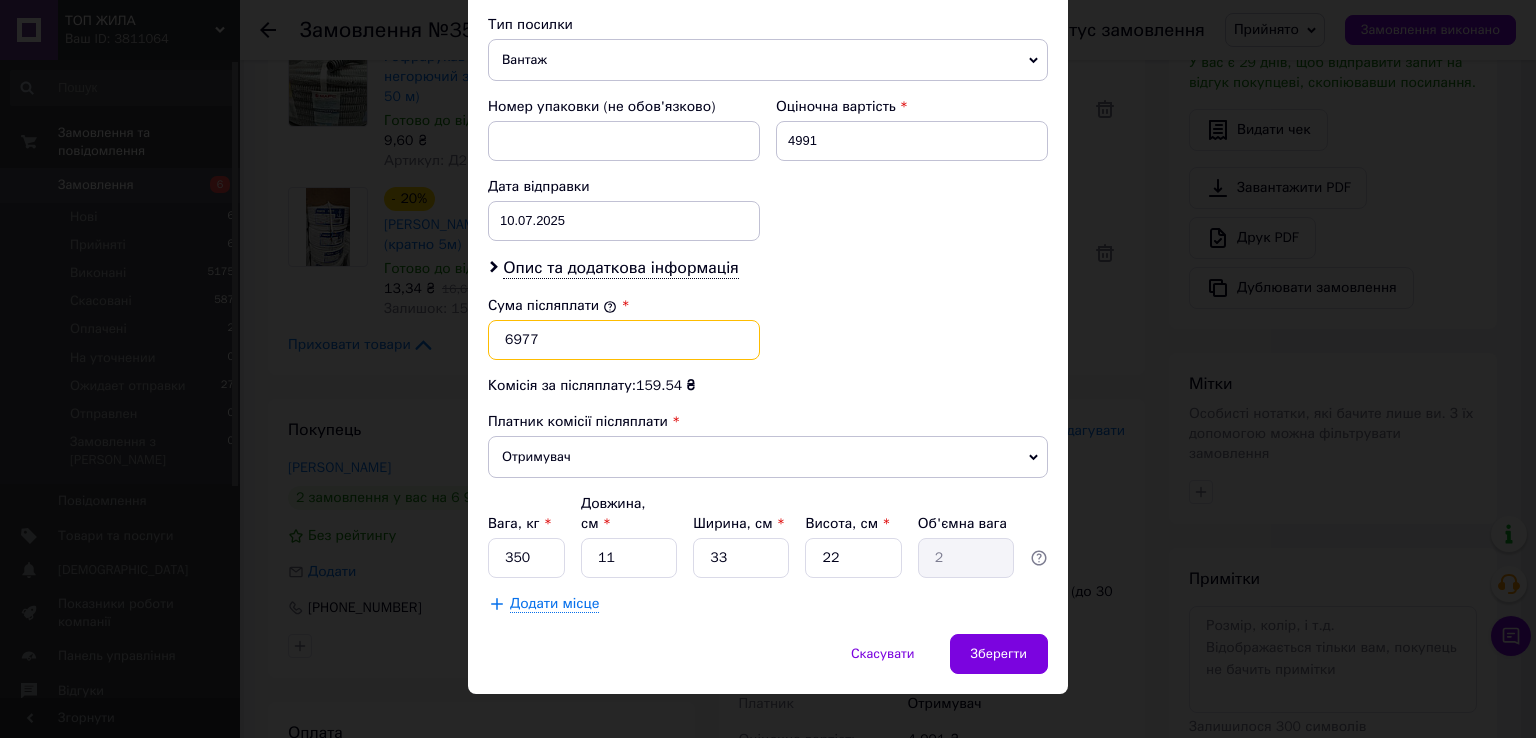 type on "6977" 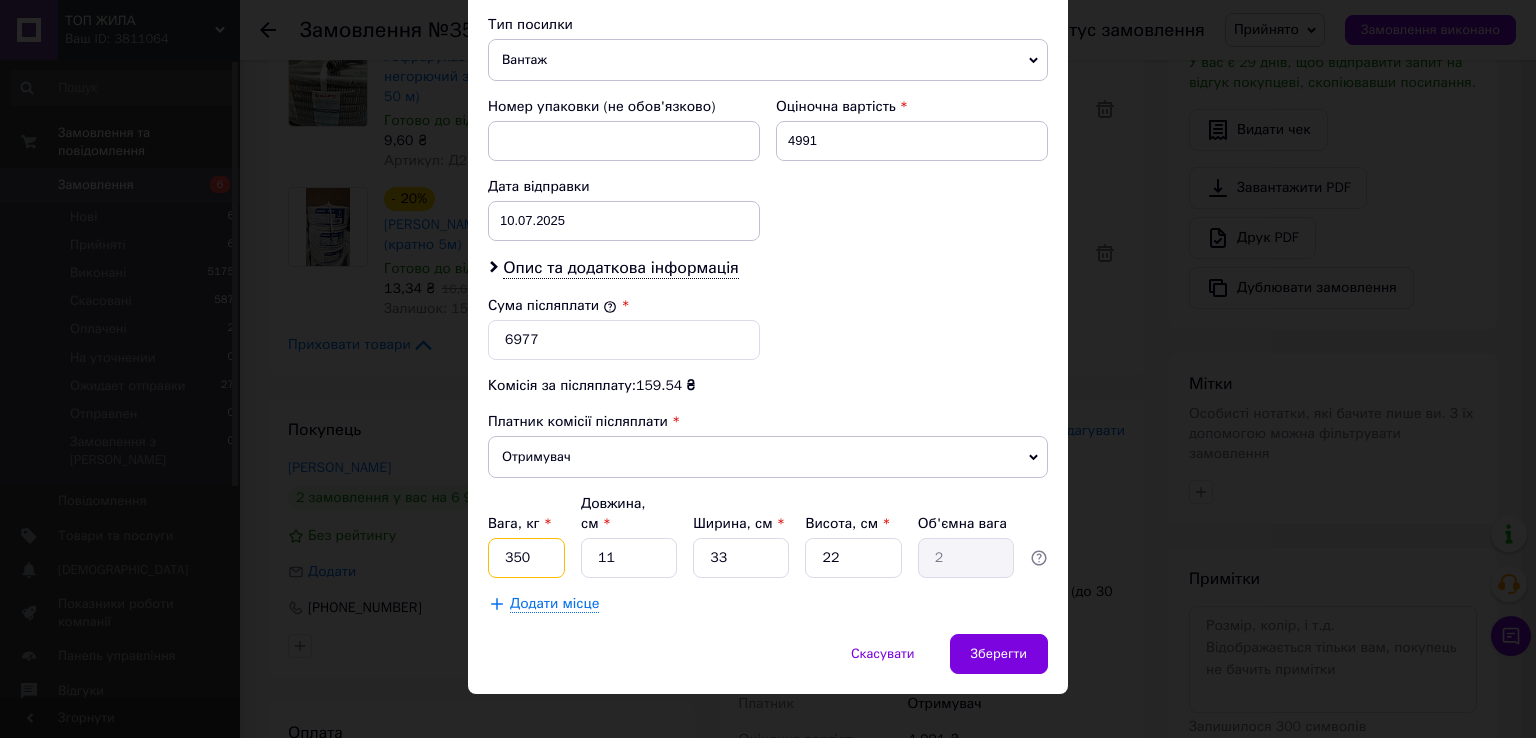 drag, startPoint x: 528, startPoint y: 533, endPoint x: 488, endPoint y: 533, distance: 40 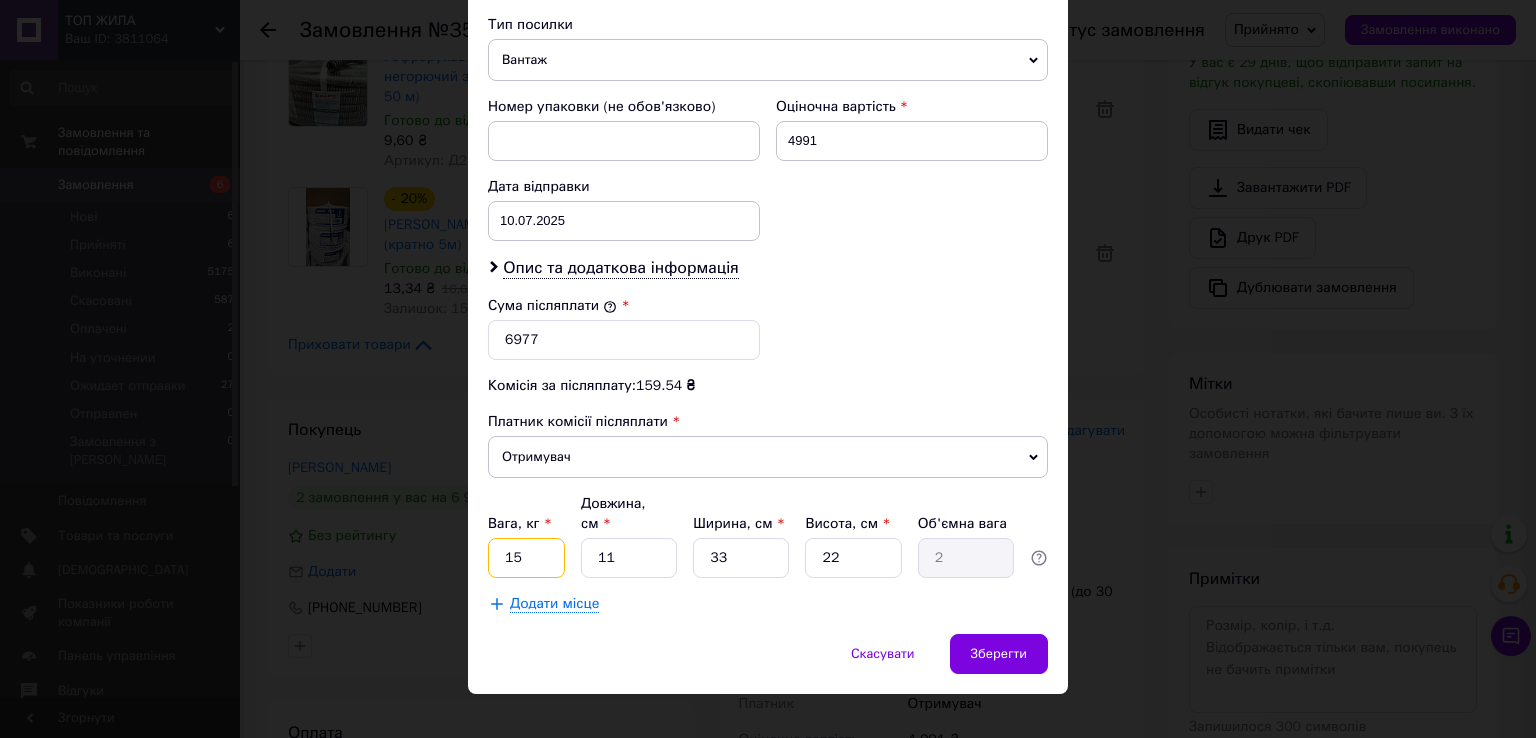 type on "15" 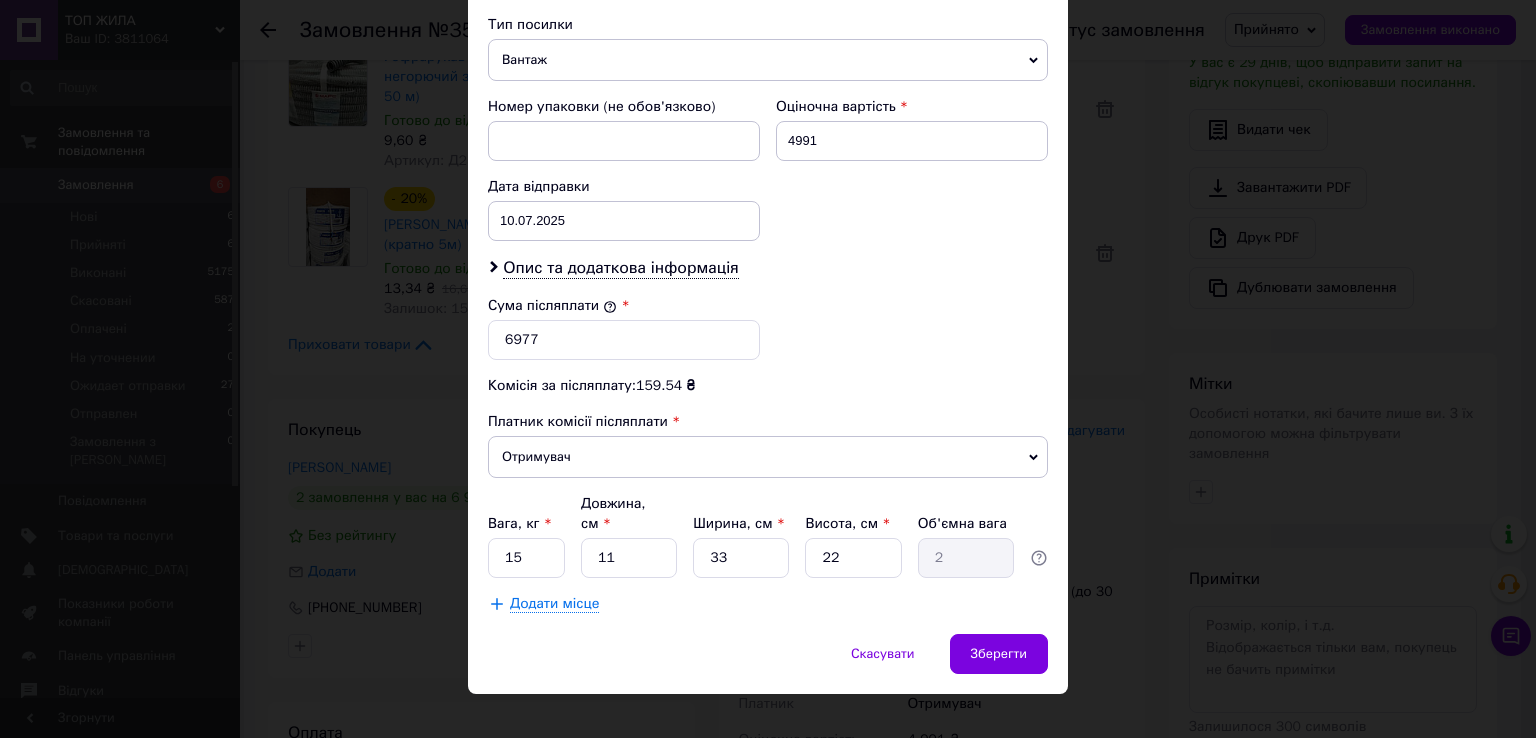 drag, startPoint x: 472, startPoint y: 615, endPoint x: 483, endPoint y: 591, distance: 26.400757 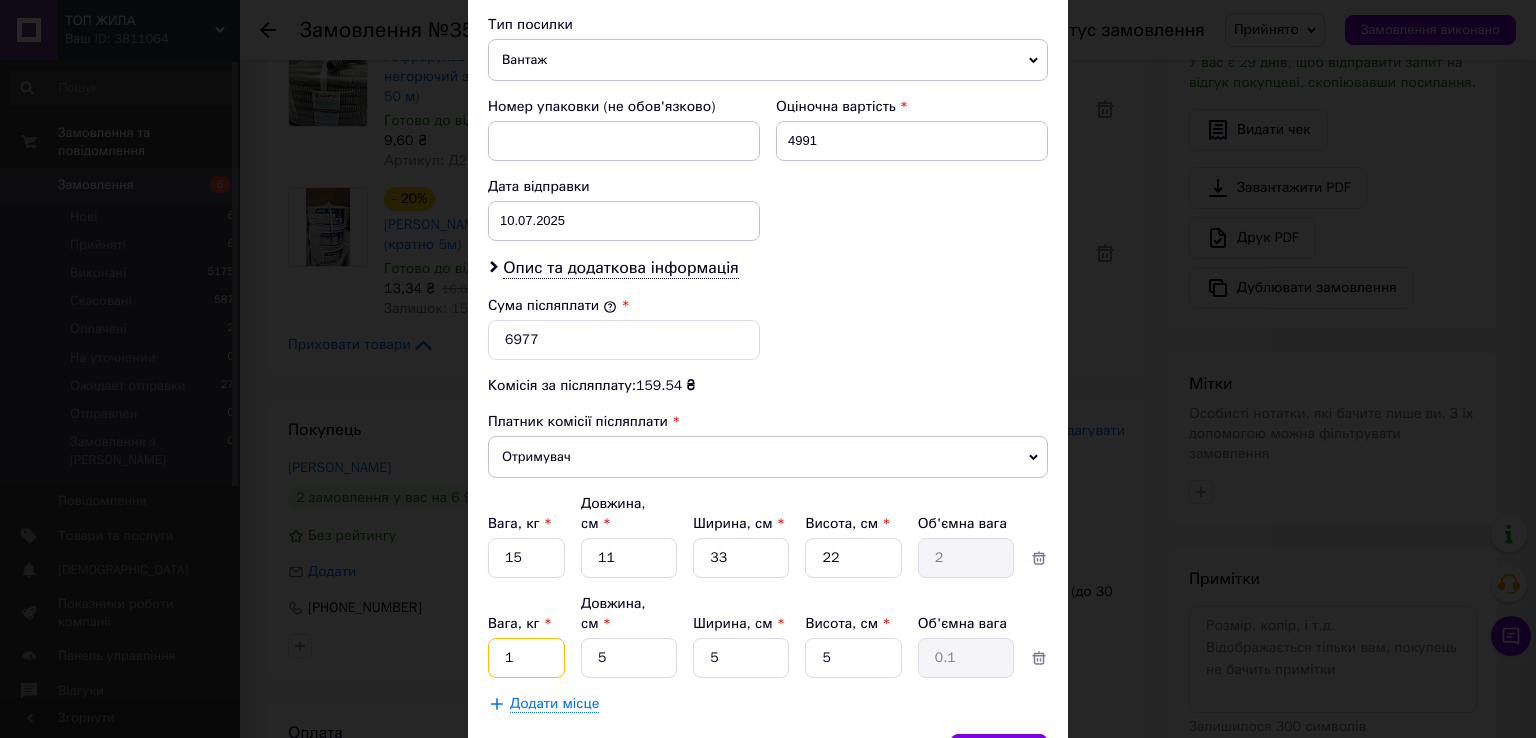 drag, startPoint x: 512, startPoint y: 614, endPoint x: 496, endPoint y: 614, distance: 16 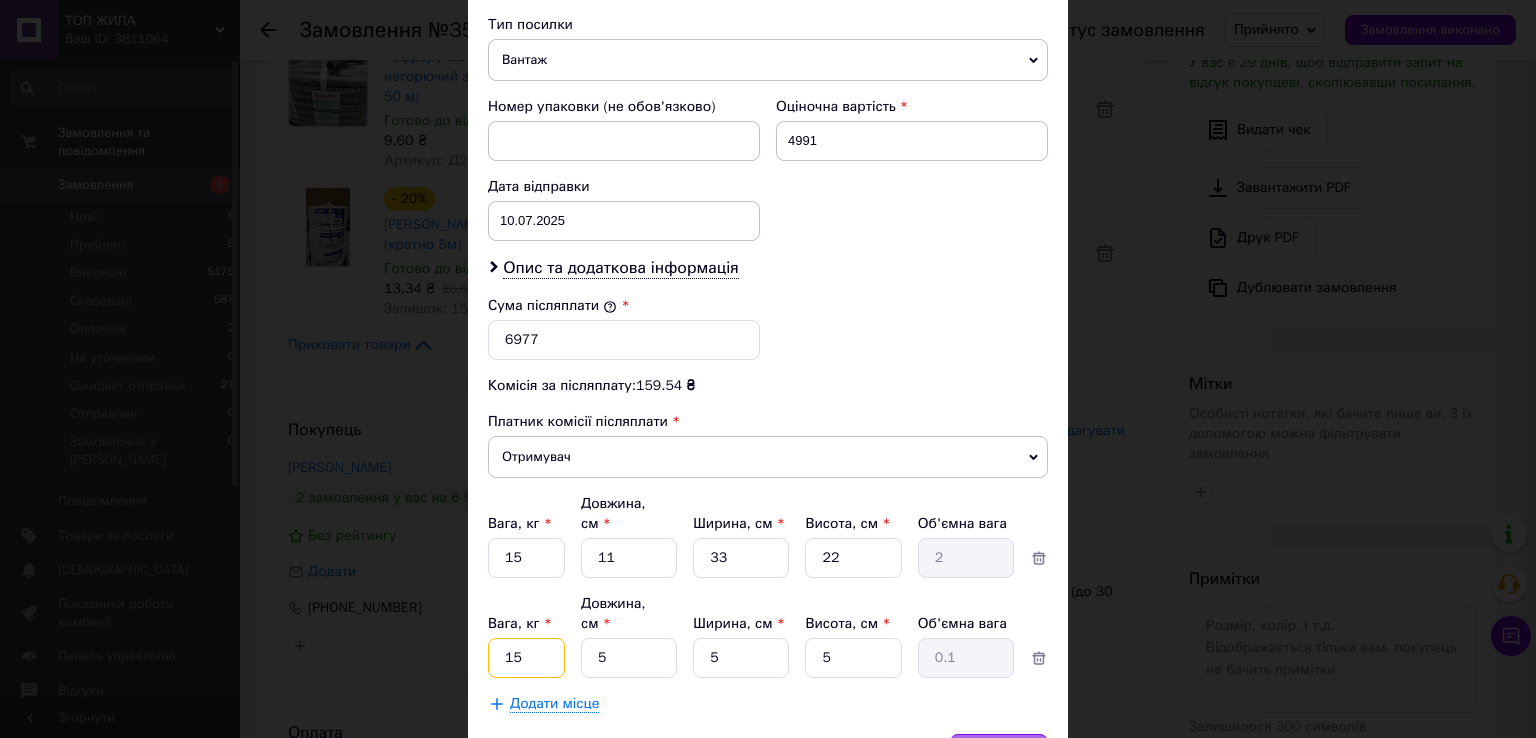 type on "15" 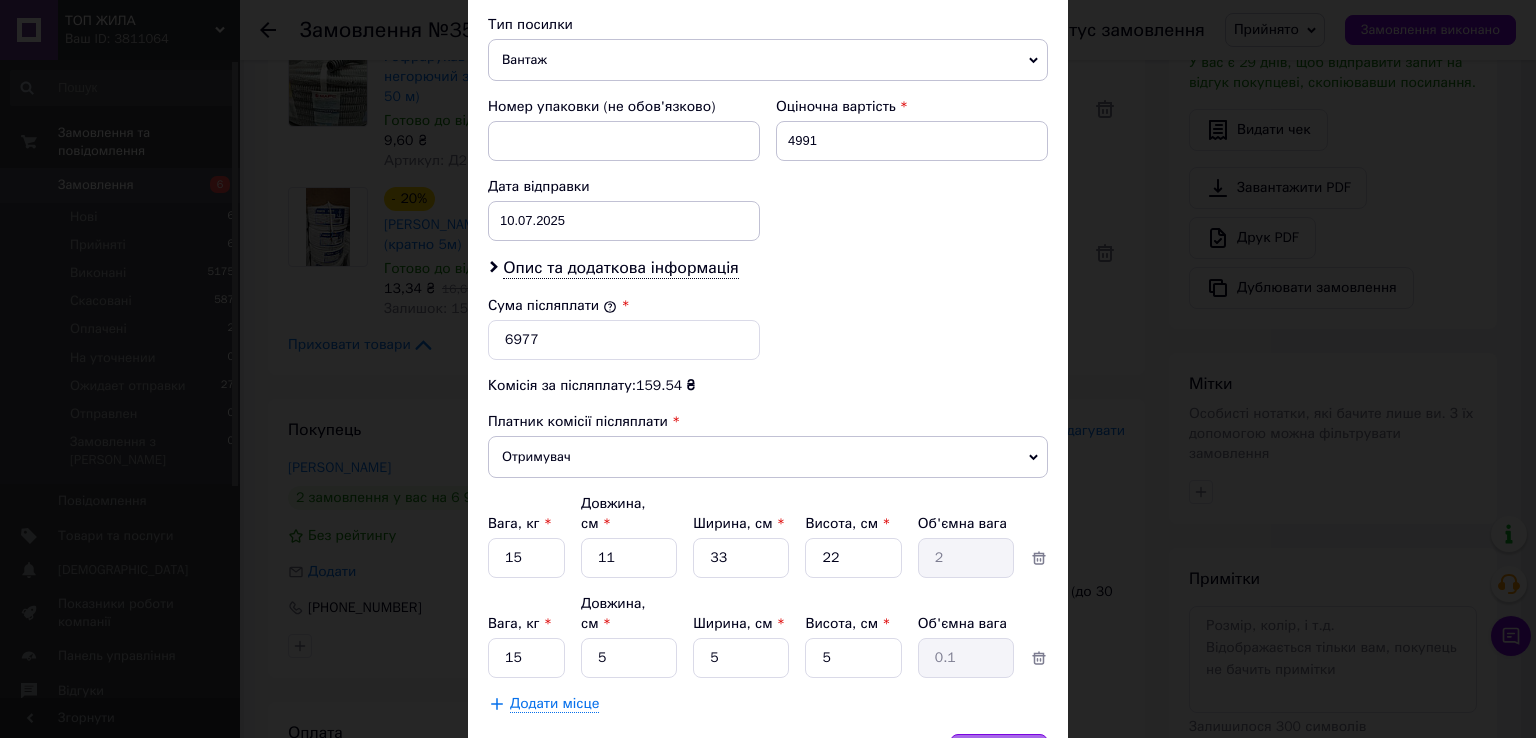 click on "Зберегти" at bounding box center [999, 754] 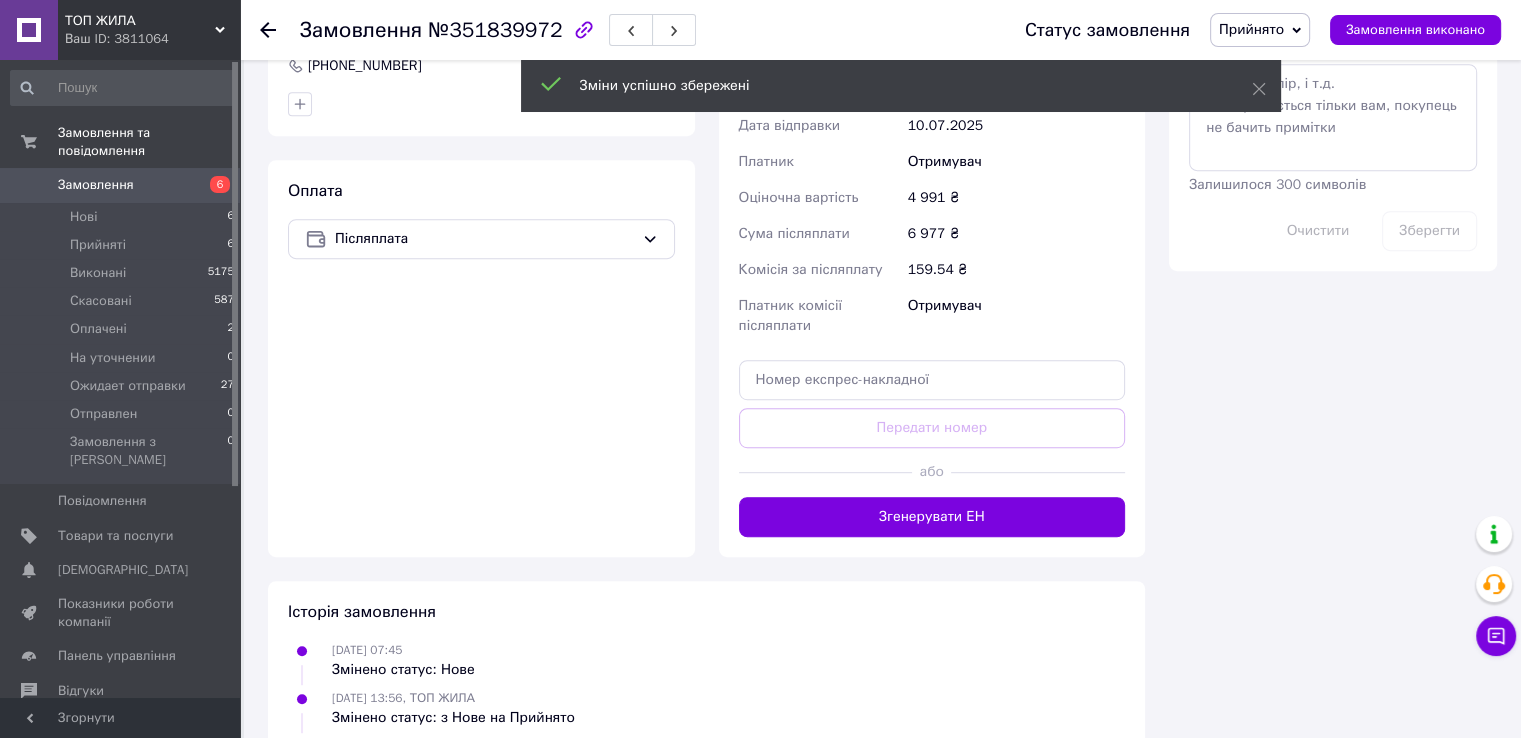 scroll, scrollTop: 1100, scrollLeft: 0, axis: vertical 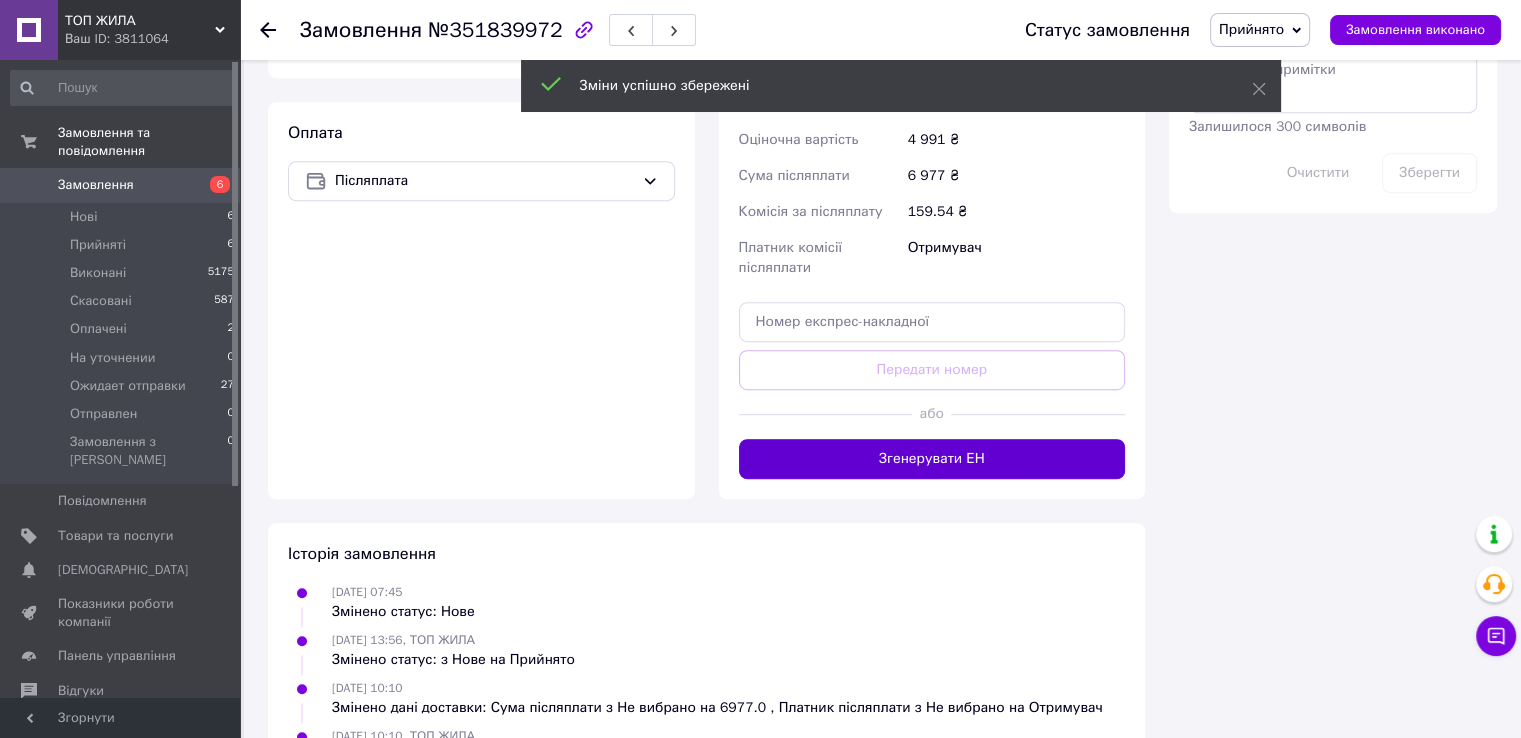 click on "Згенерувати ЕН" at bounding box center [932, 459] 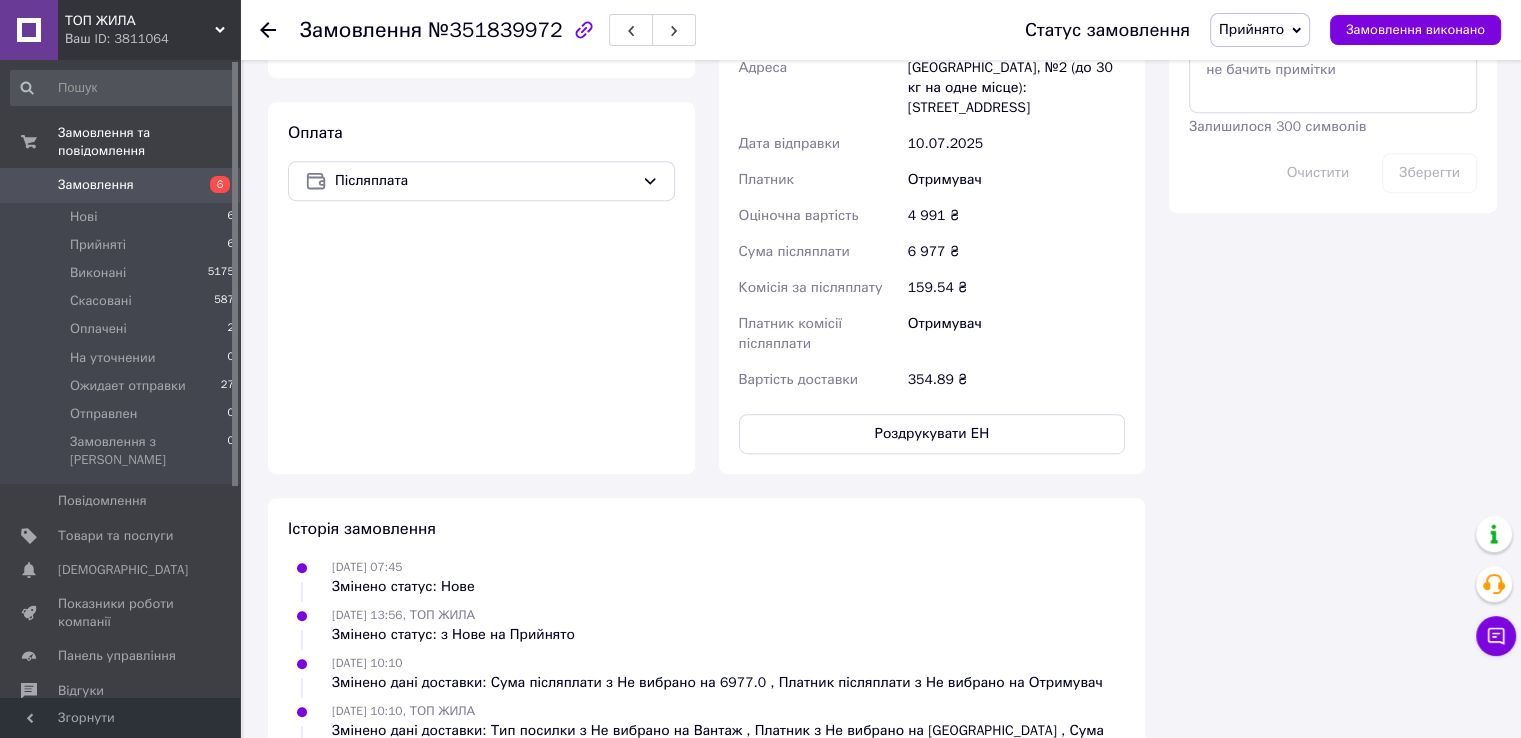 click on "Роздрукувати ЕН" at bounding box center (932, 434) 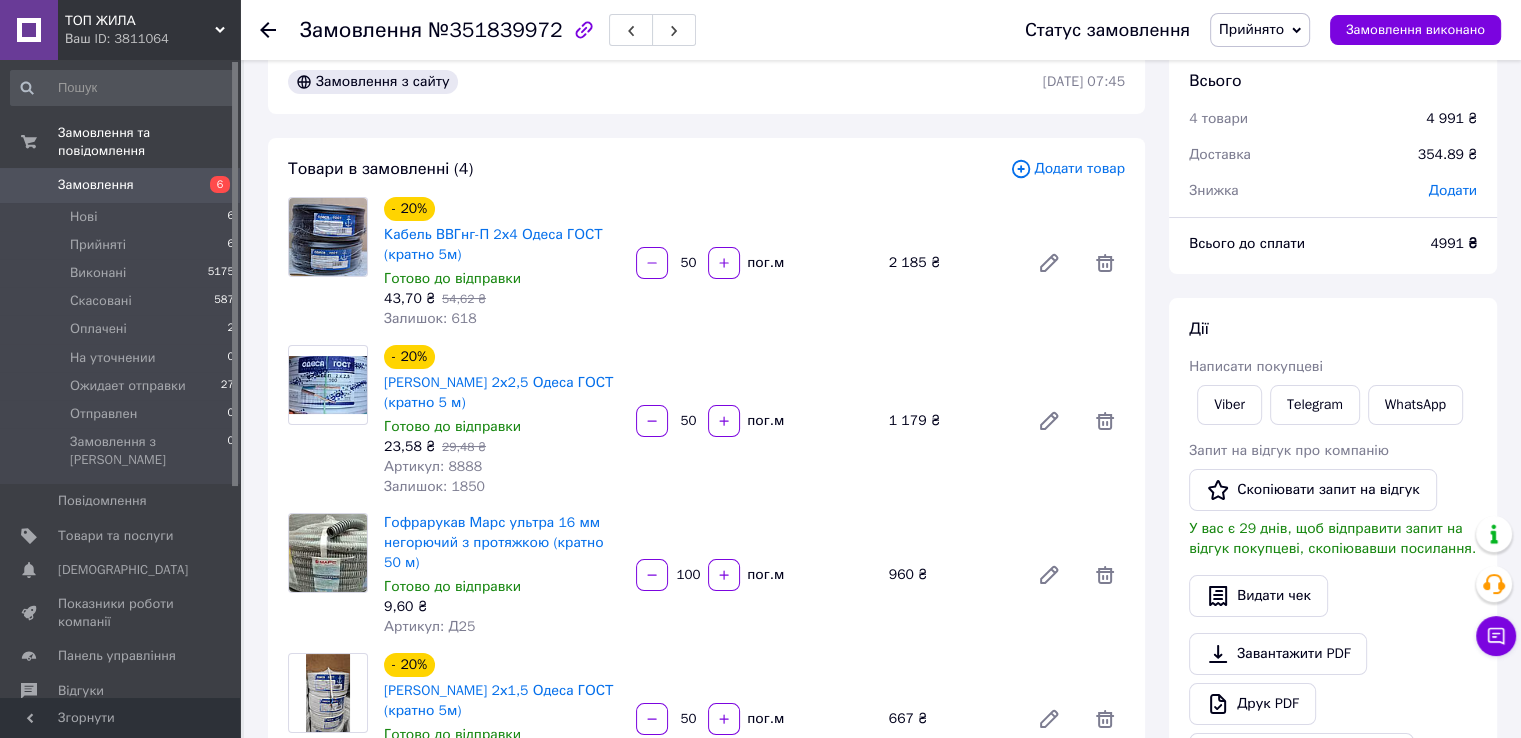 scroll, scrollTop: 0, scrollLeft: 0, axis: both 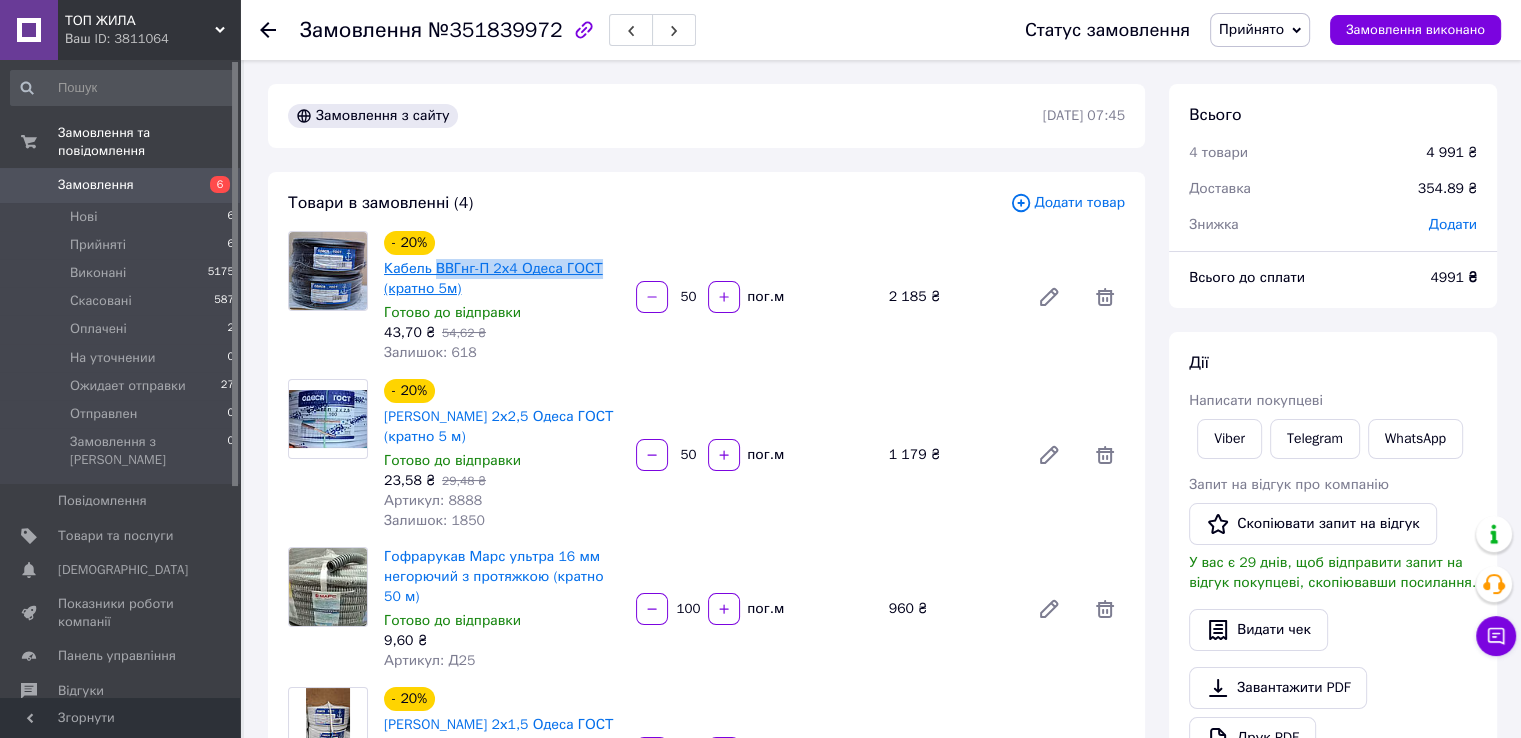 drag, startPoint x: 596, startPoint y: 265, endPoint x: 436, endPoint y: 266, distance: 160.00313 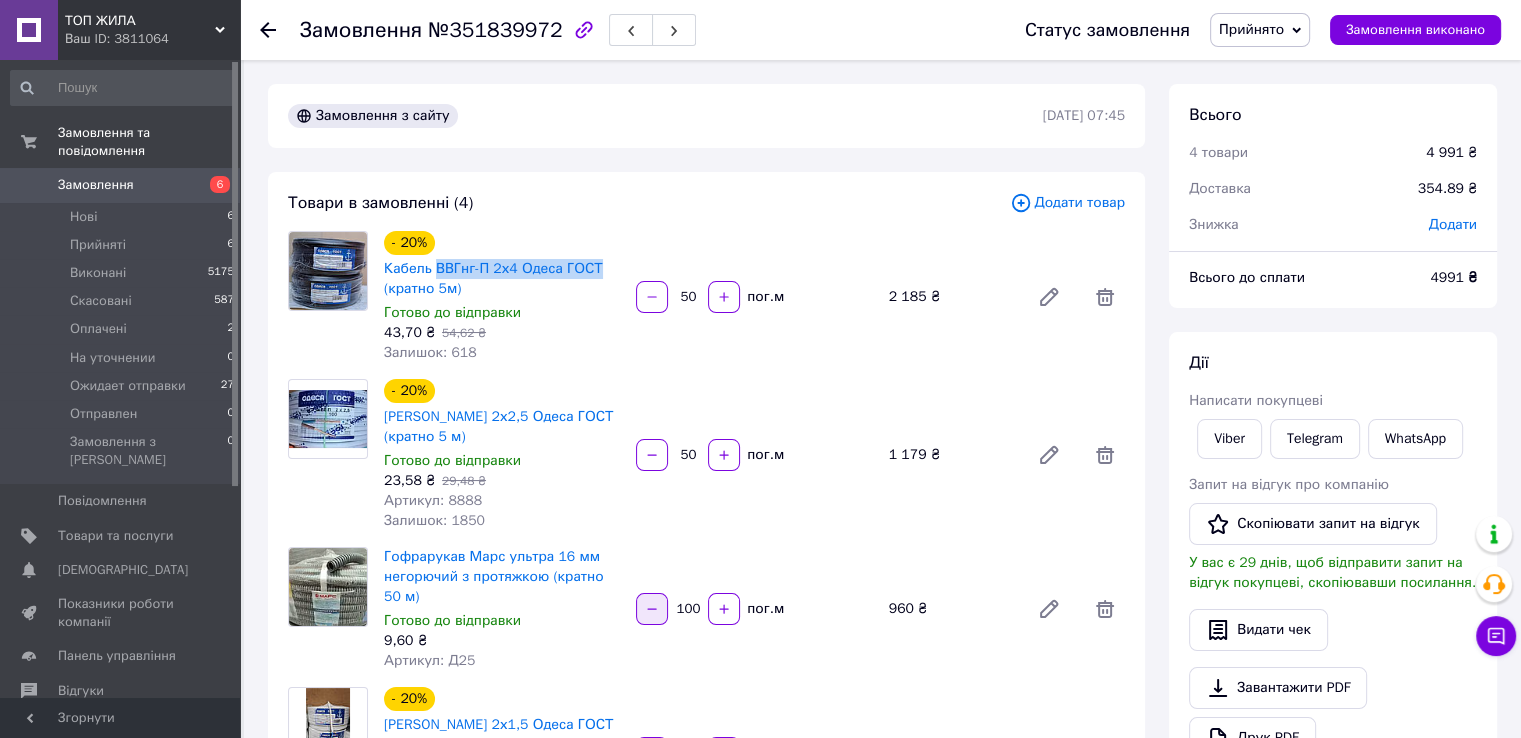 copy on "ВВГнг-П 2х4 Одеса ГОСТ" 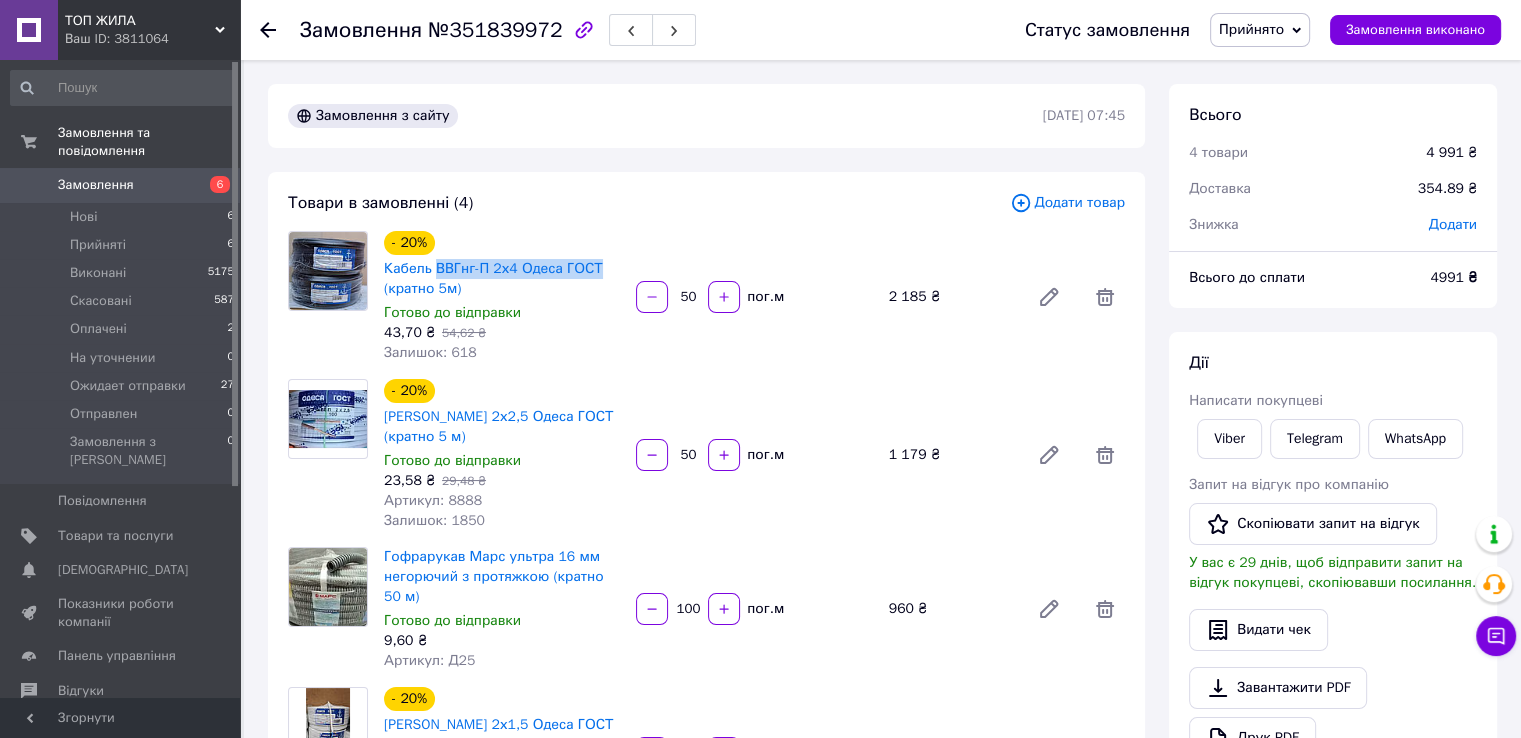 click at bounding box center [328, 455] 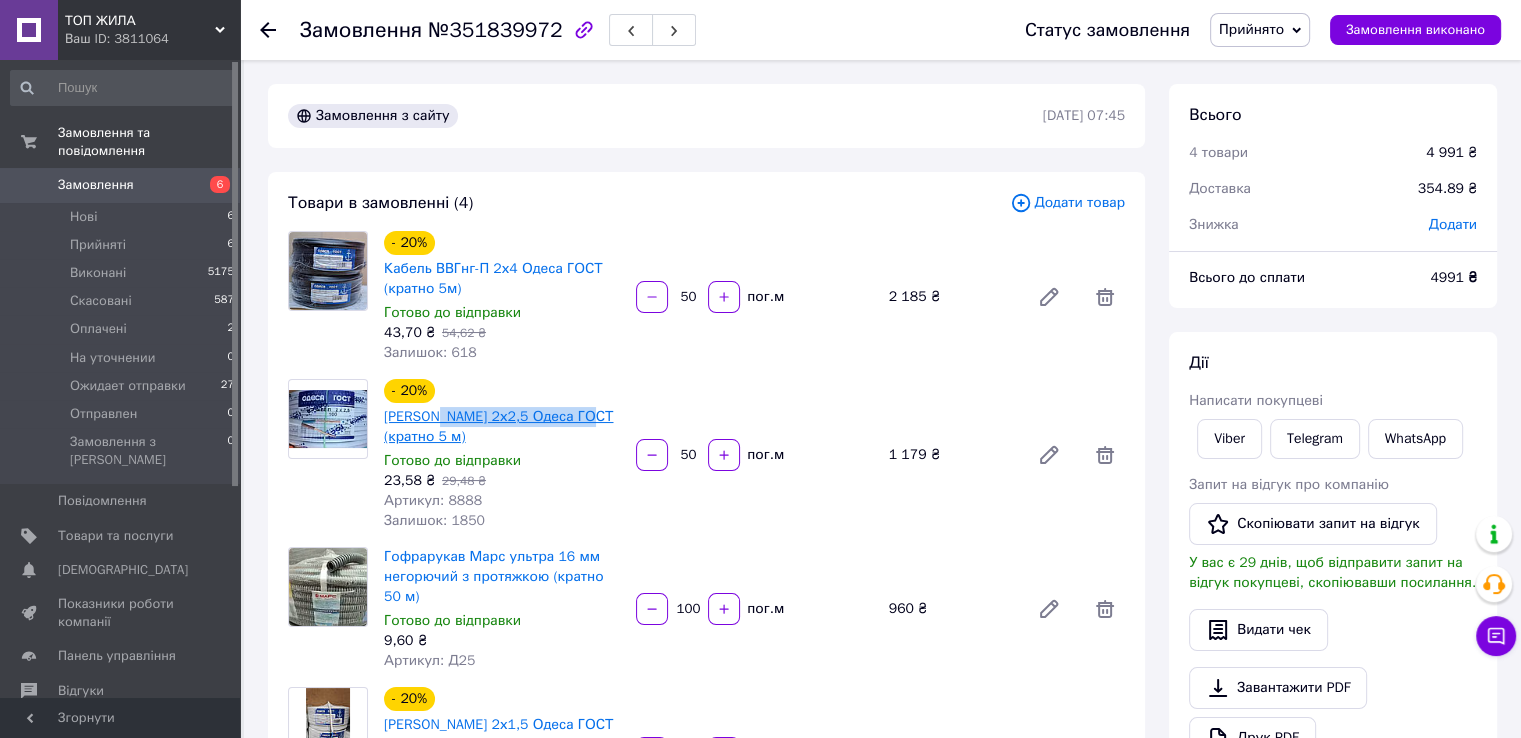 drag, startPoint x: 559, startPoint y: 417, endPoint x: 434, endPoint y: 425, distance: 125.25574 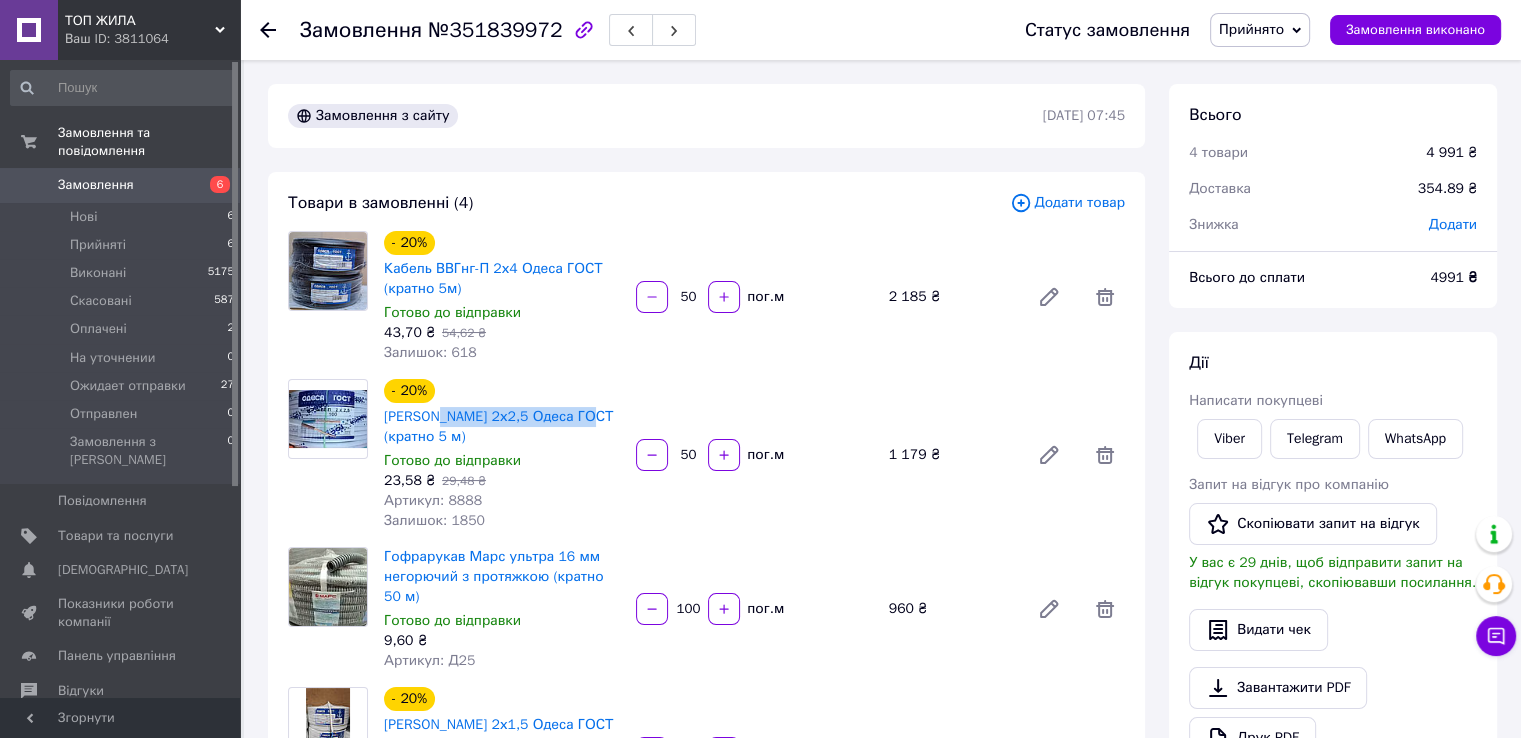 copy on "ШВВП 2х2,5 Одеса ГОСТ" 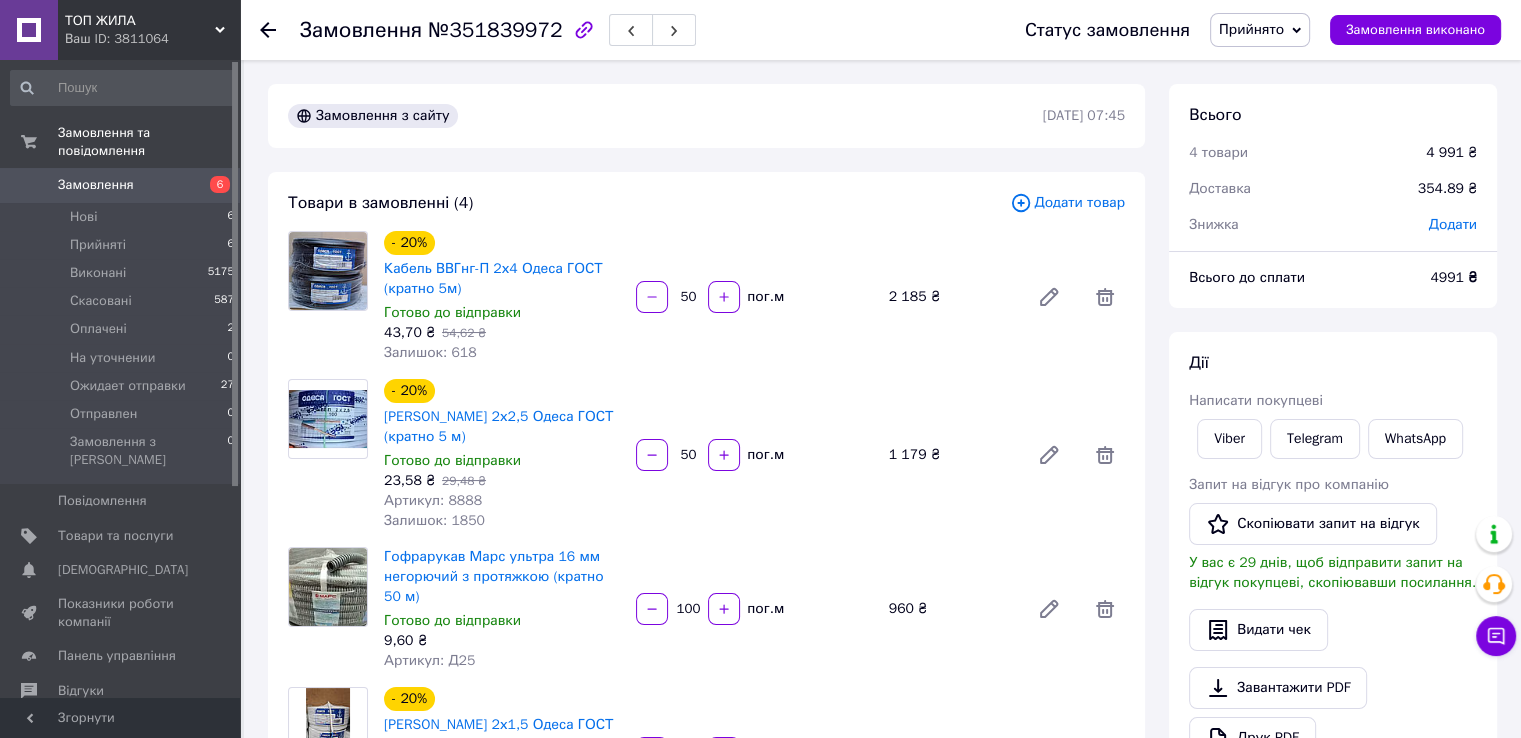 click at bounding box center (328, 455) 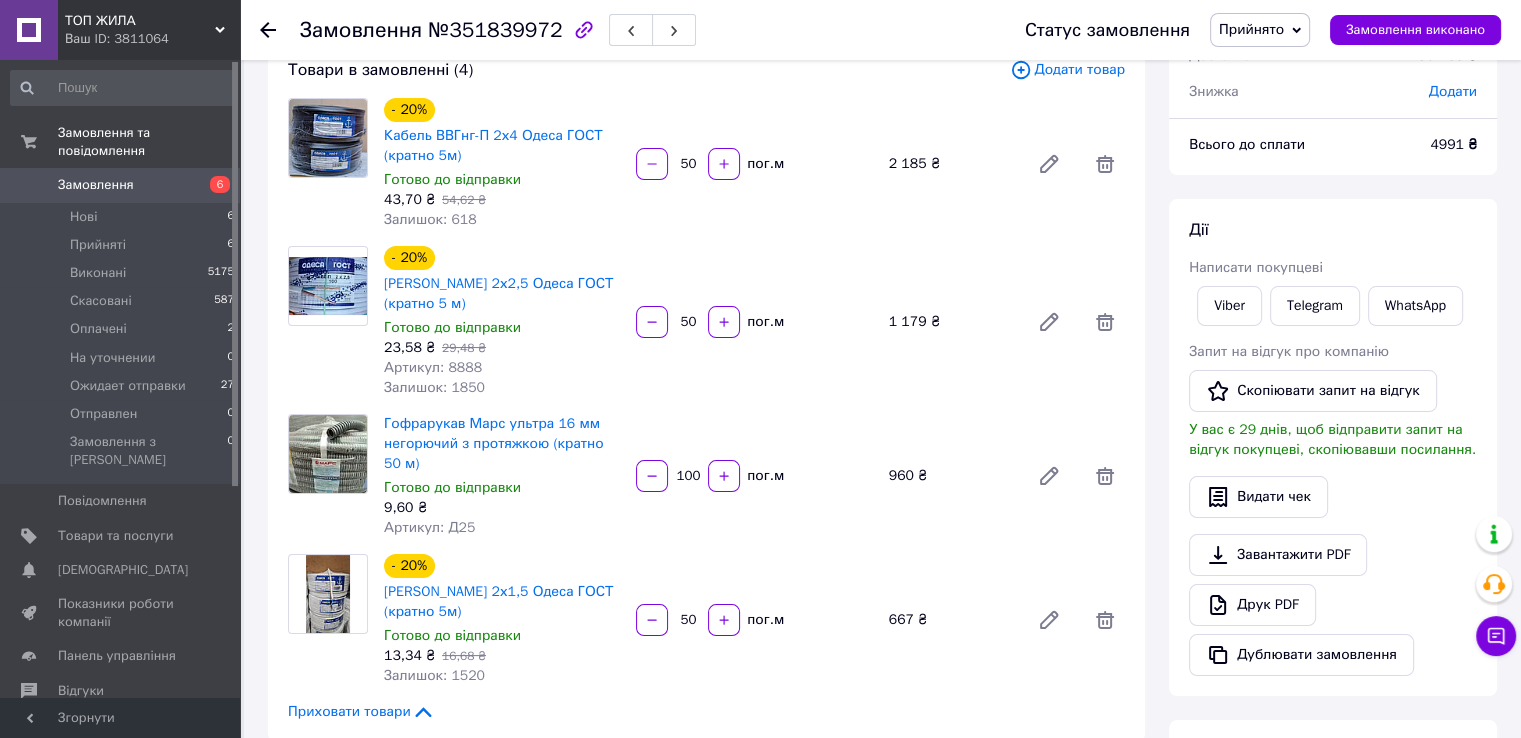 scroll, scrollTop: 300, scrollLeft: 0, axis: vertical 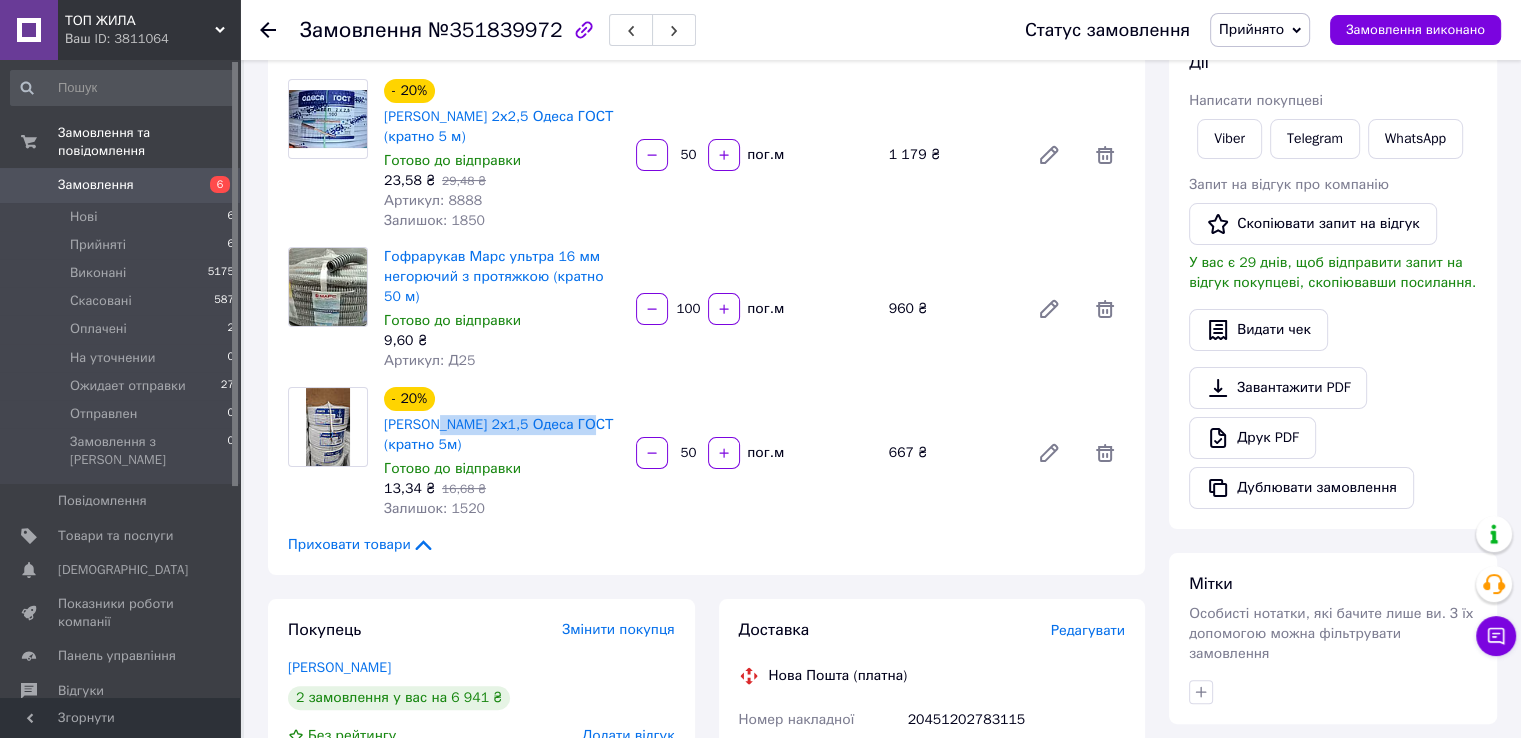 drag, startPoint x: 586, startPoint y: 431, endPoint x: 436, endPoint y: 437, distance: 150.11995 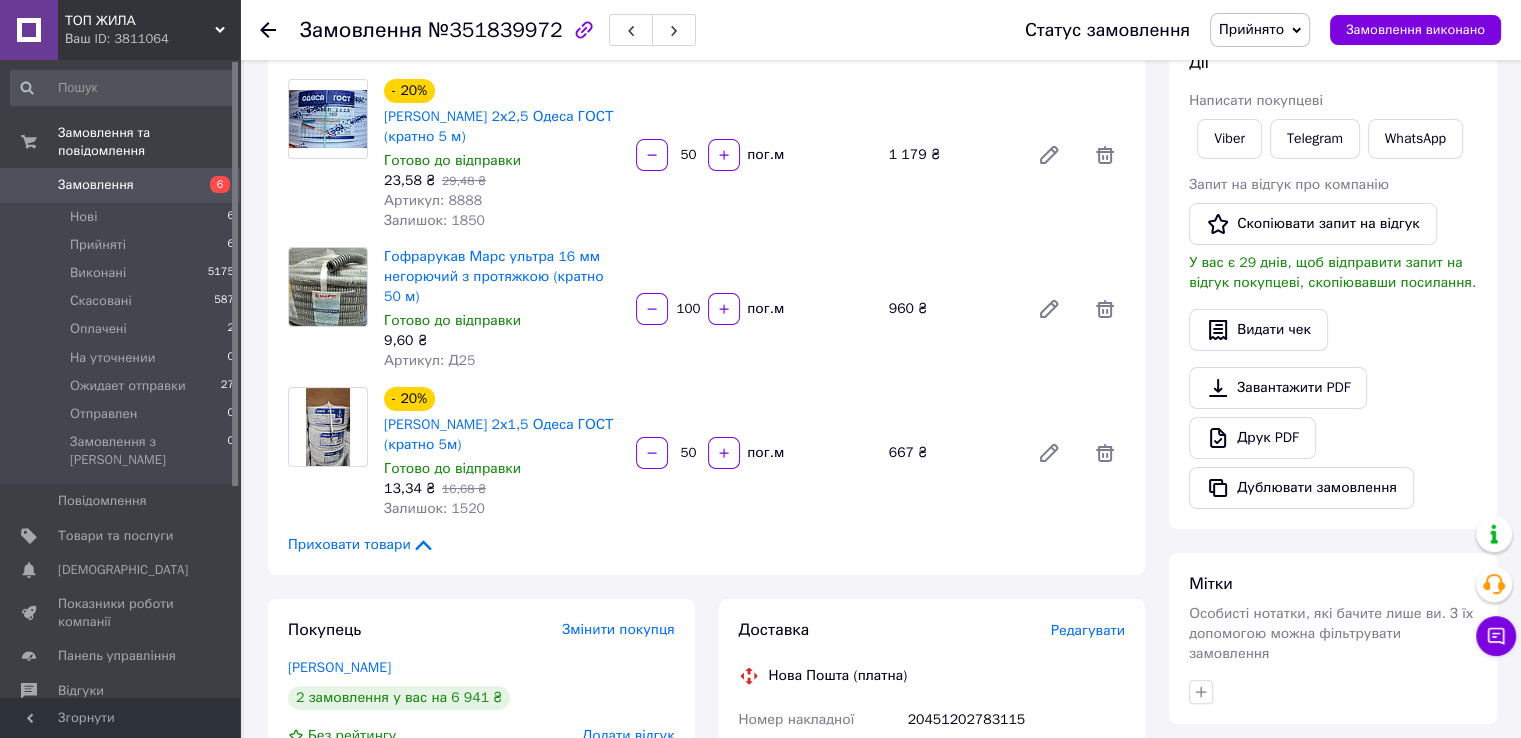 click at bounding box center [328, 453] 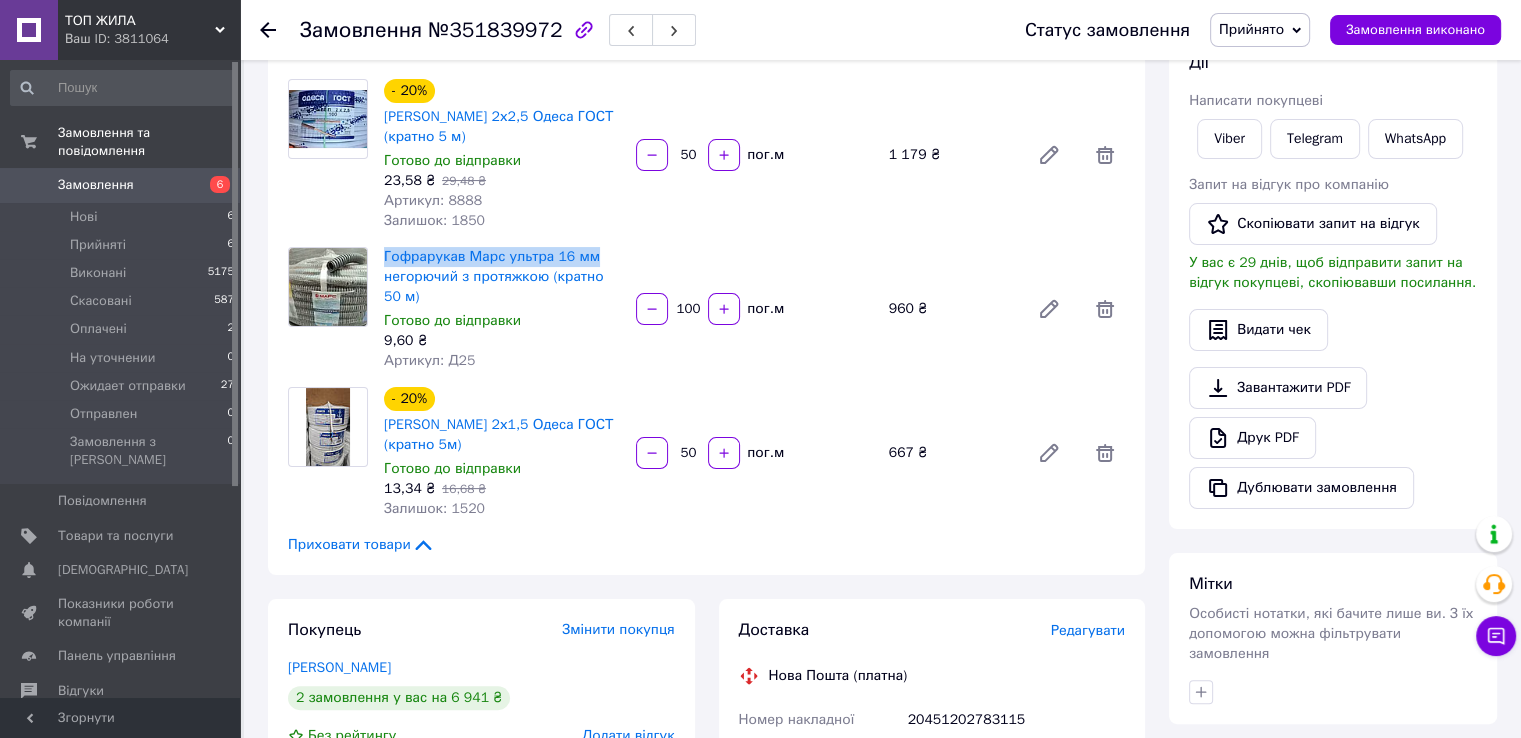 drag, startPoint x: 383, startPoint y: 261, endPoint x: 610, endPoint y: 258, distance: 227.01982 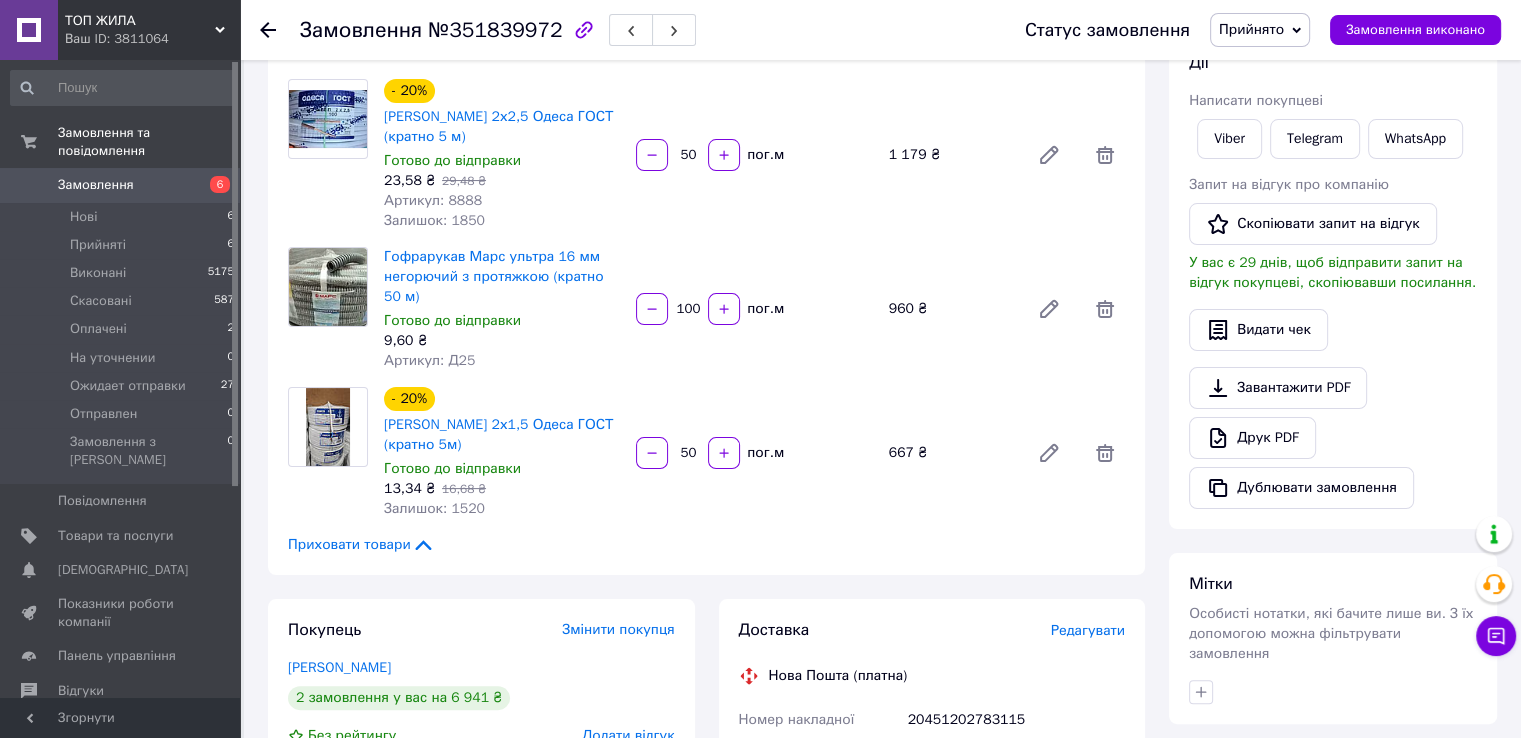 click at bounding box center [328, 453] 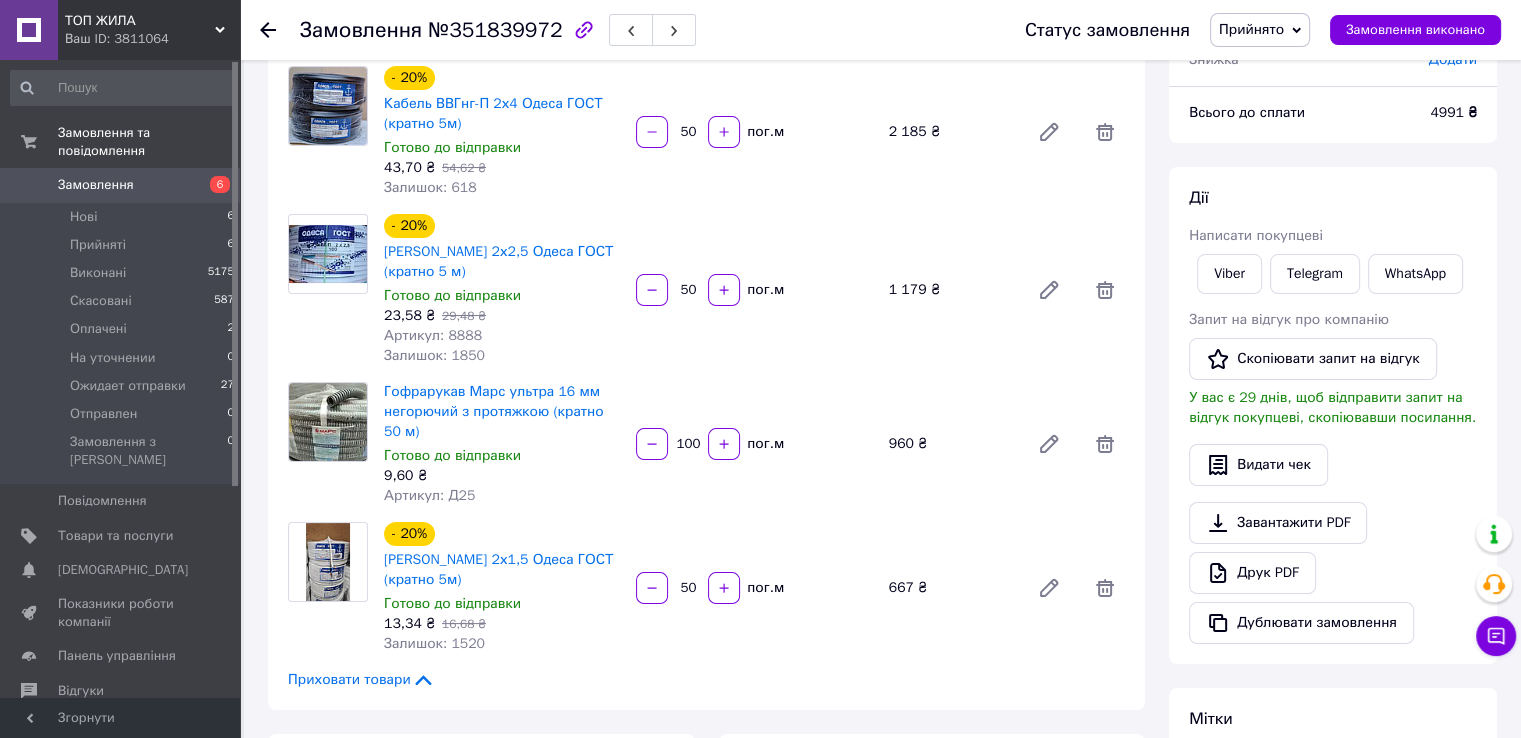scroll, scrollTop: 0, scrollLeft: 0, axis: both 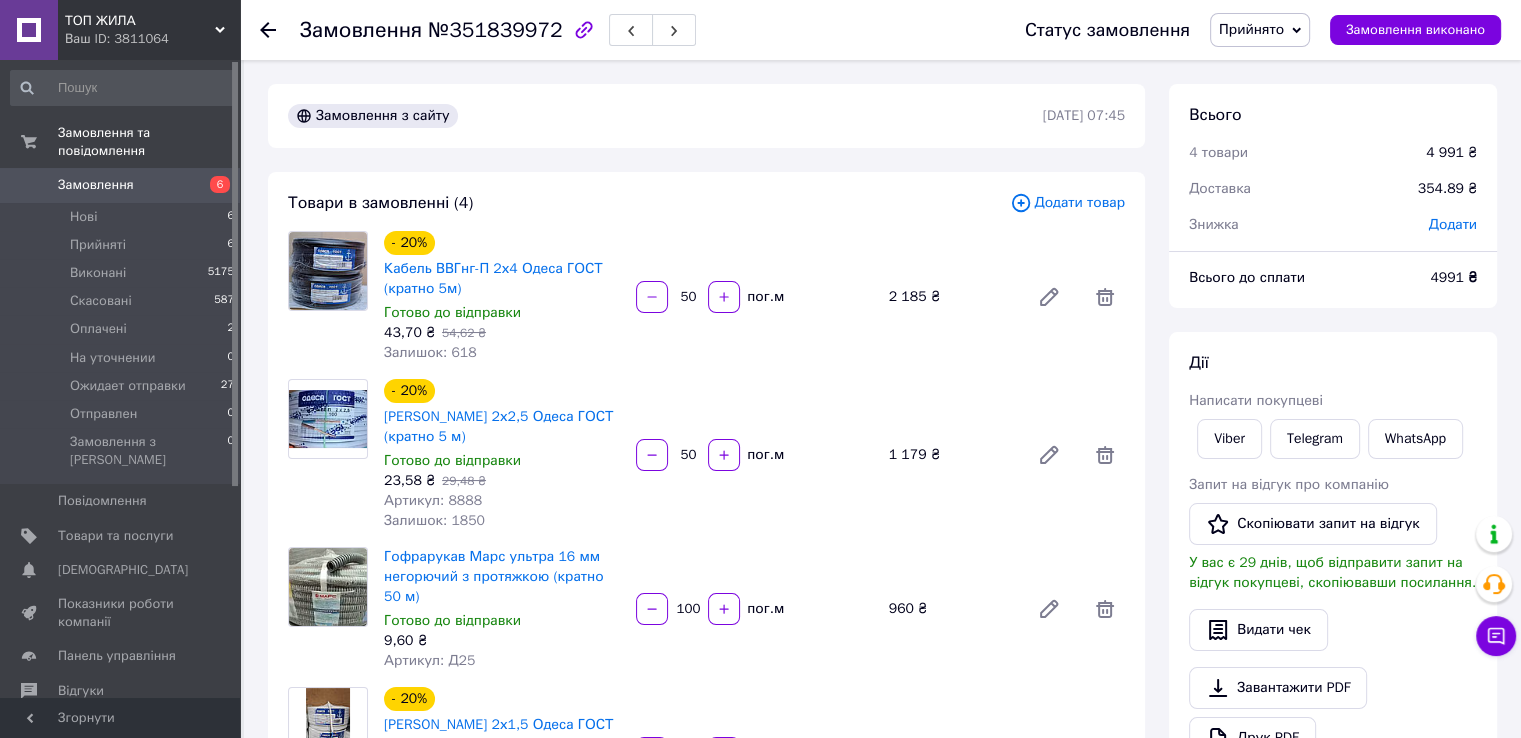 click on "Прийнято" at bounding box center (1260, 30) 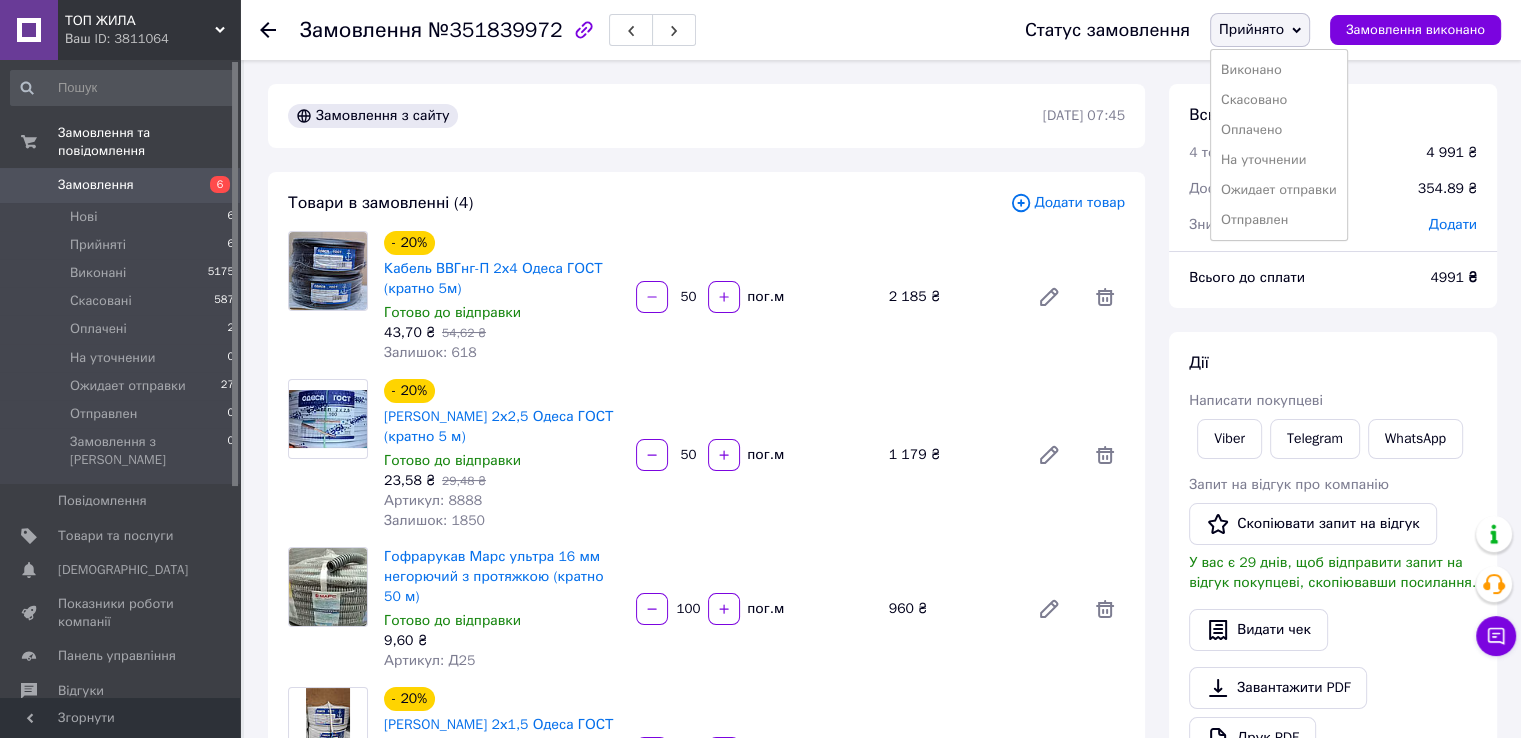 click on "Ожидает отправки" at bounding box center [1279, 190] 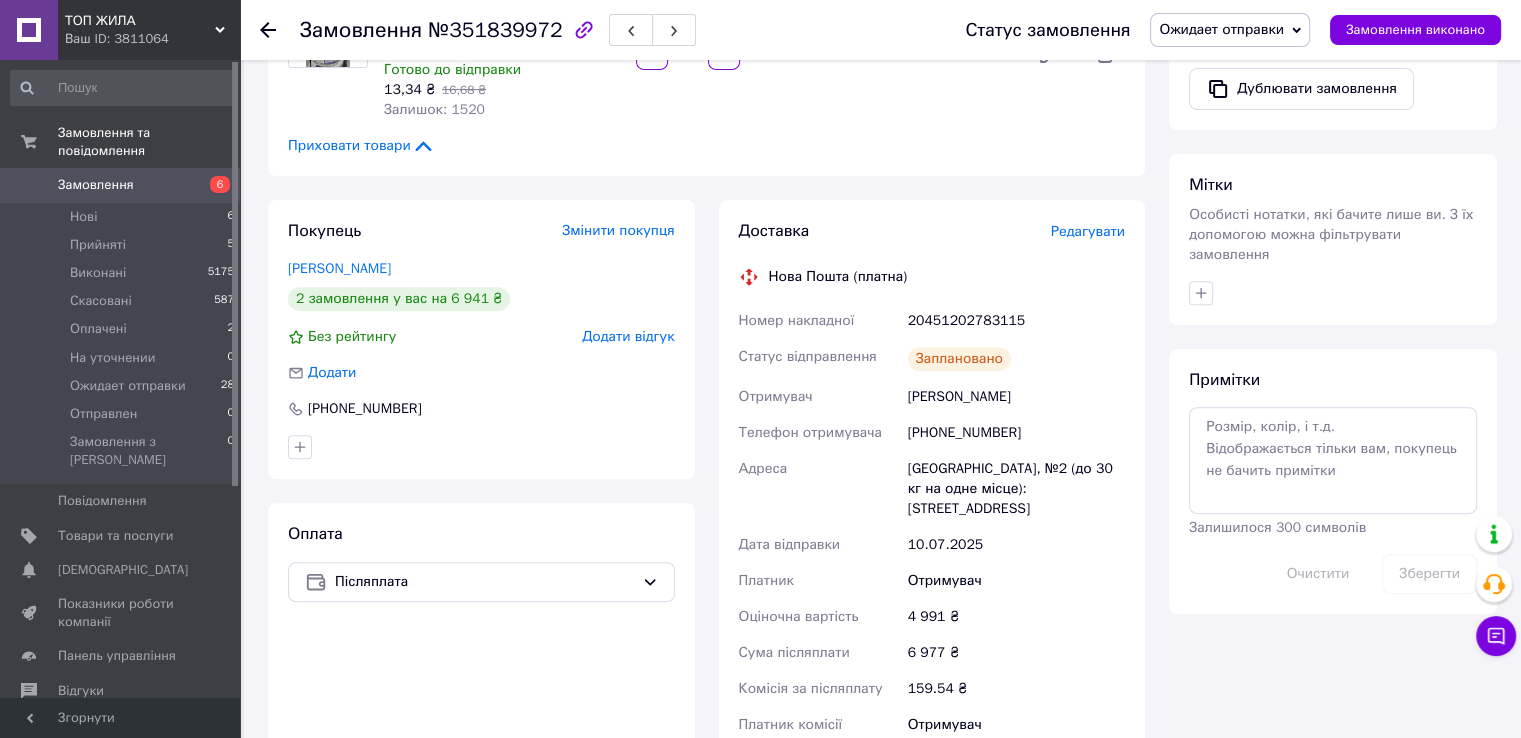 scroll, scrollTop: 700, scrollLeft: 0, axis: vertical 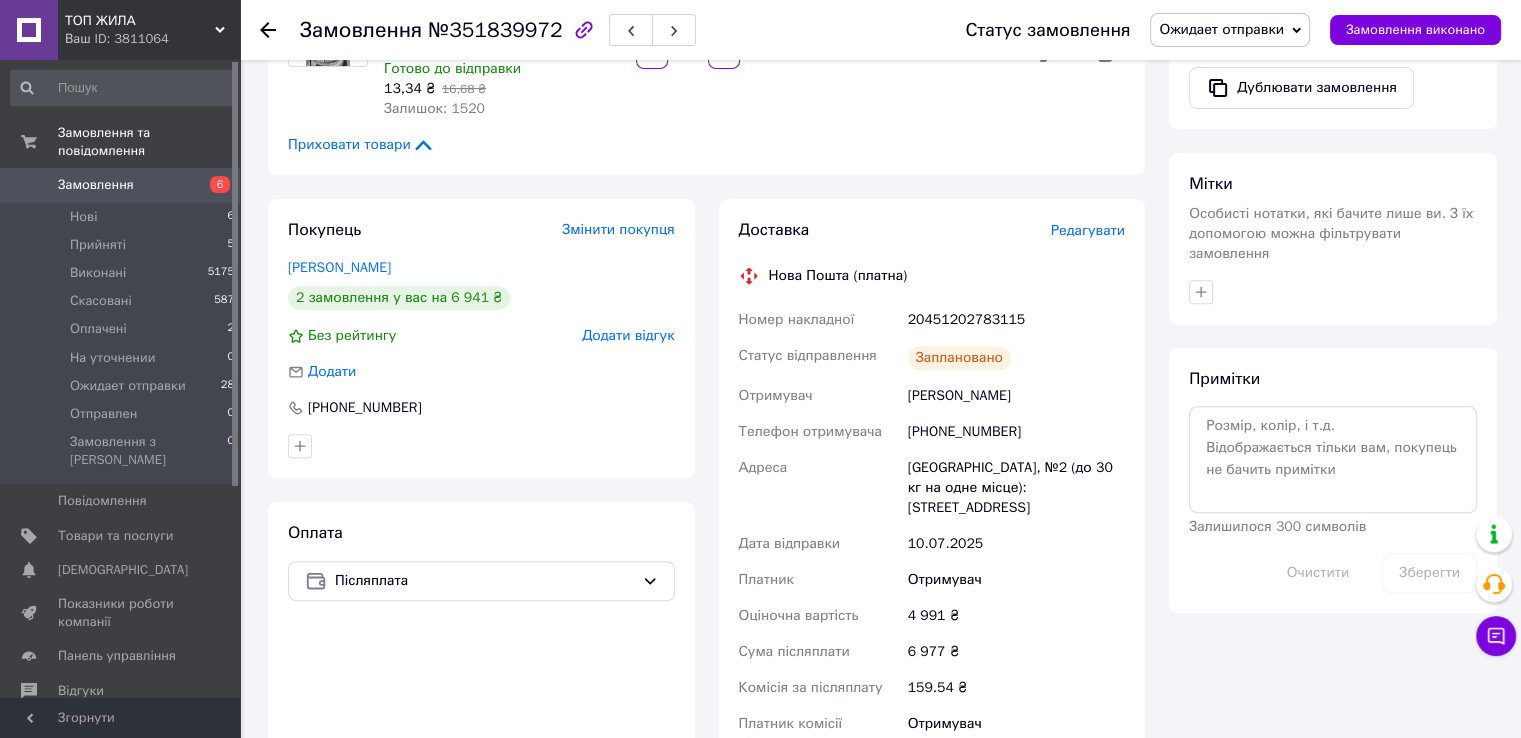 click on "20451202783115" at bounding box center [1016, 320] 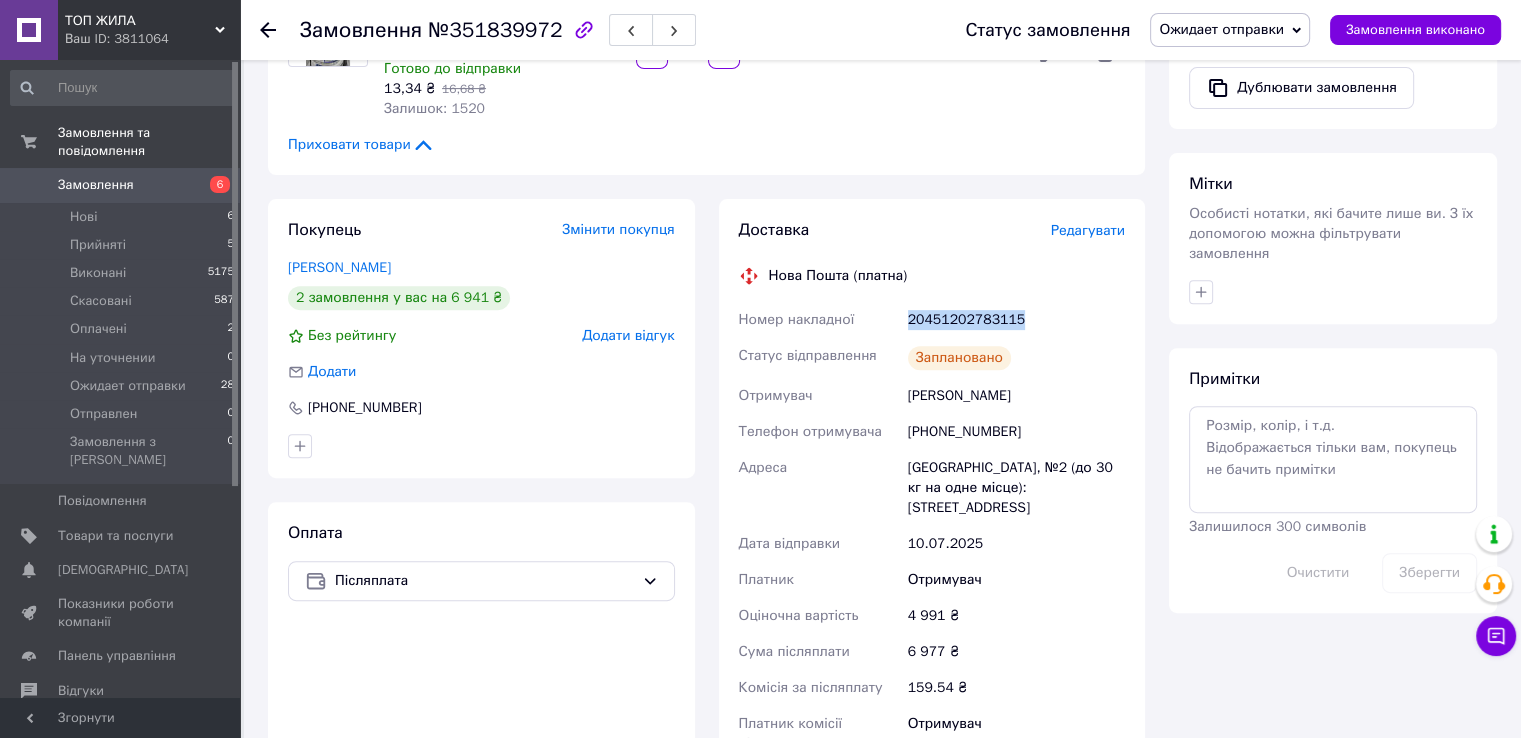 click on "20451202783115" at bounding box center [1016, 320] 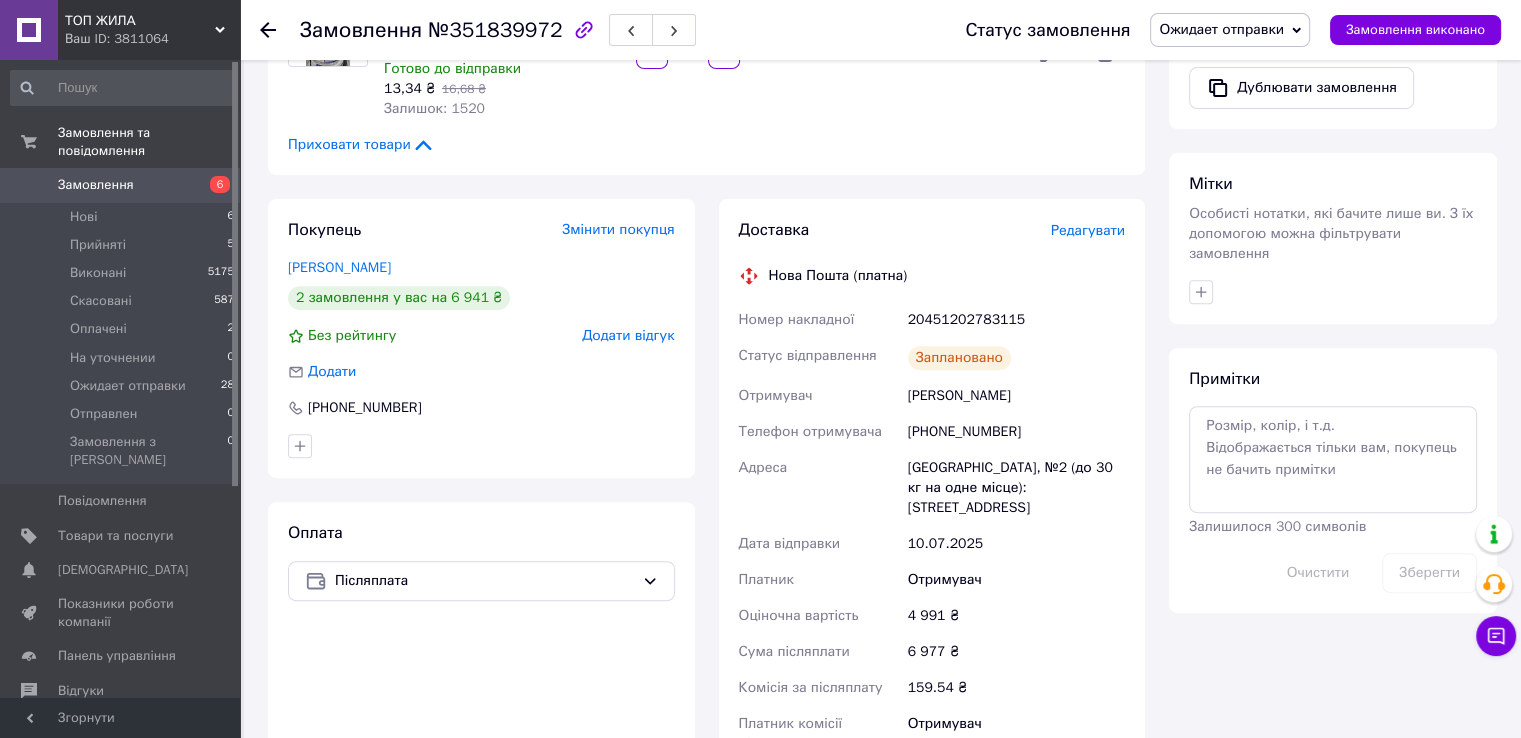 click on "Оплата Післяплата" at bounding box center (481, 688) 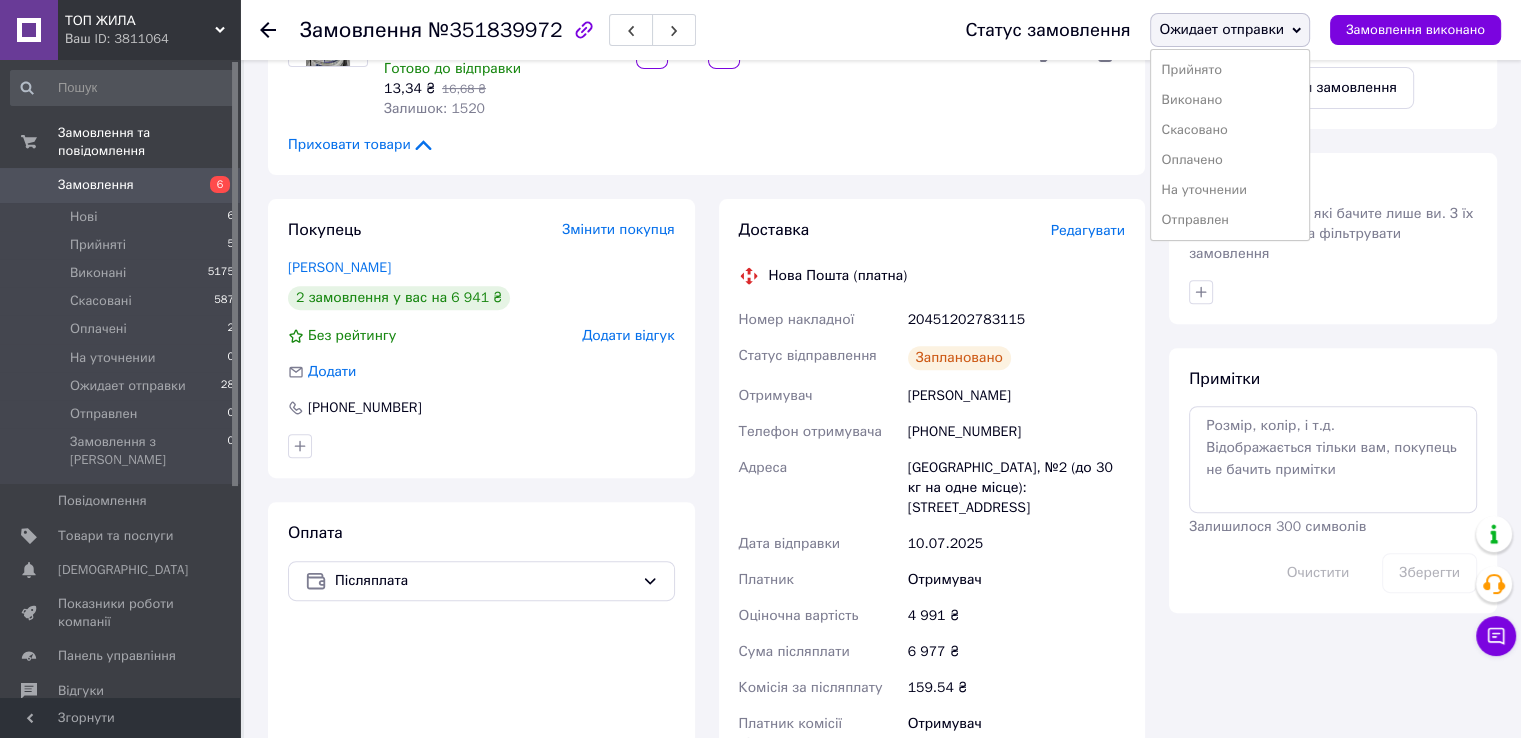 click on "На уточнении" at bounding box center (1230, 190) 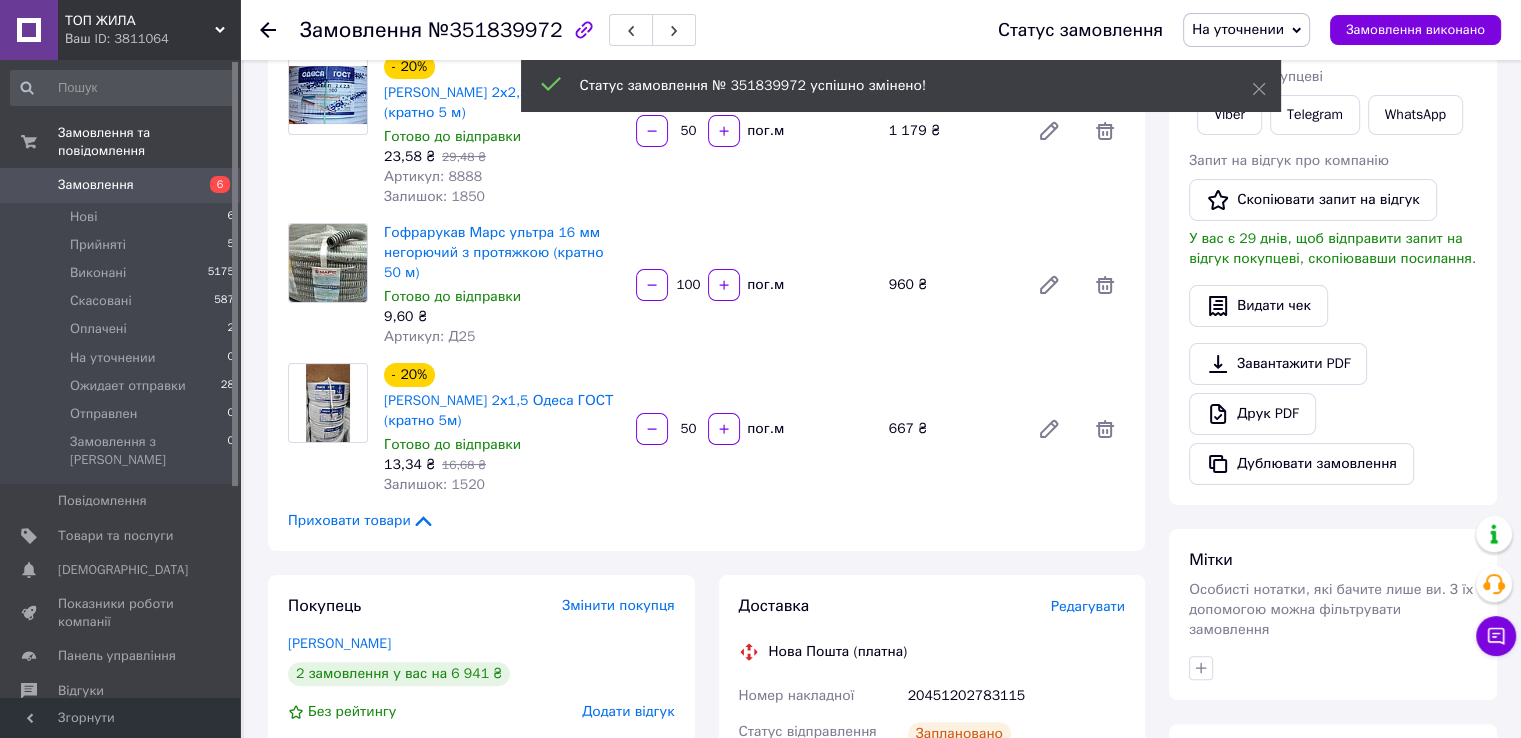 scroll, scrollTop: 200, scrollLeft: 0, axis: vertical 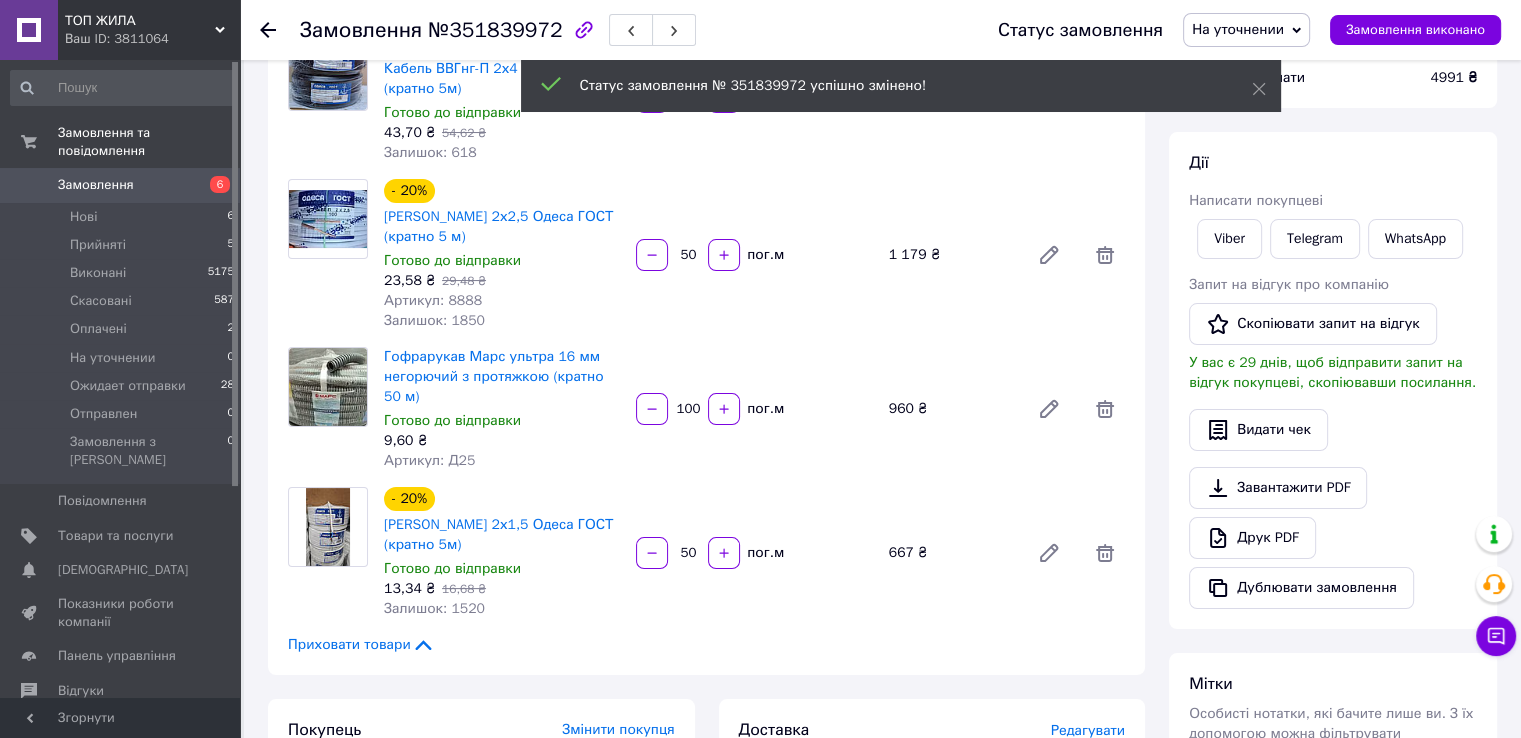 click on "На уточнении" at bounding box center [1238, 29] 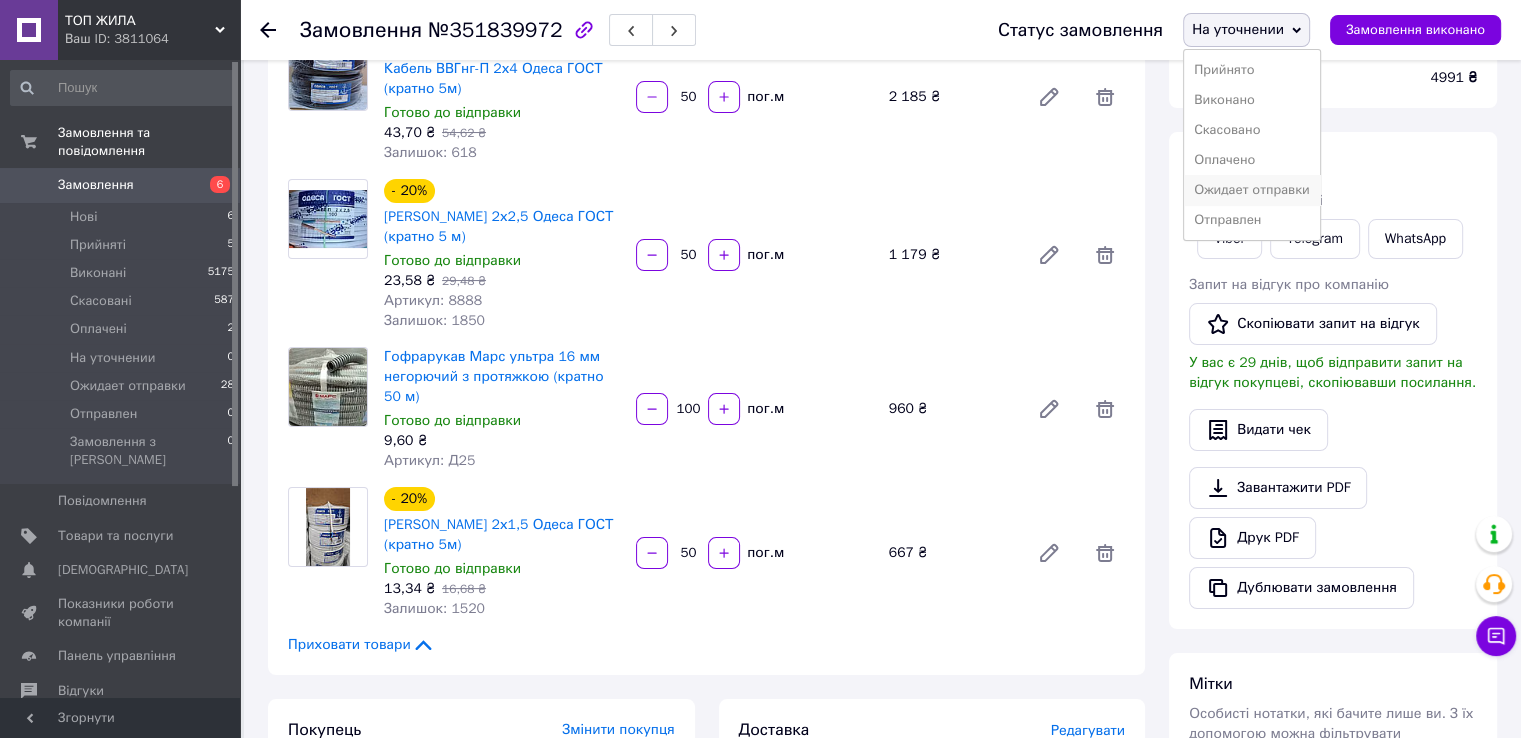 click on "Ожидает отправки" at bounding box center [1252, 190] 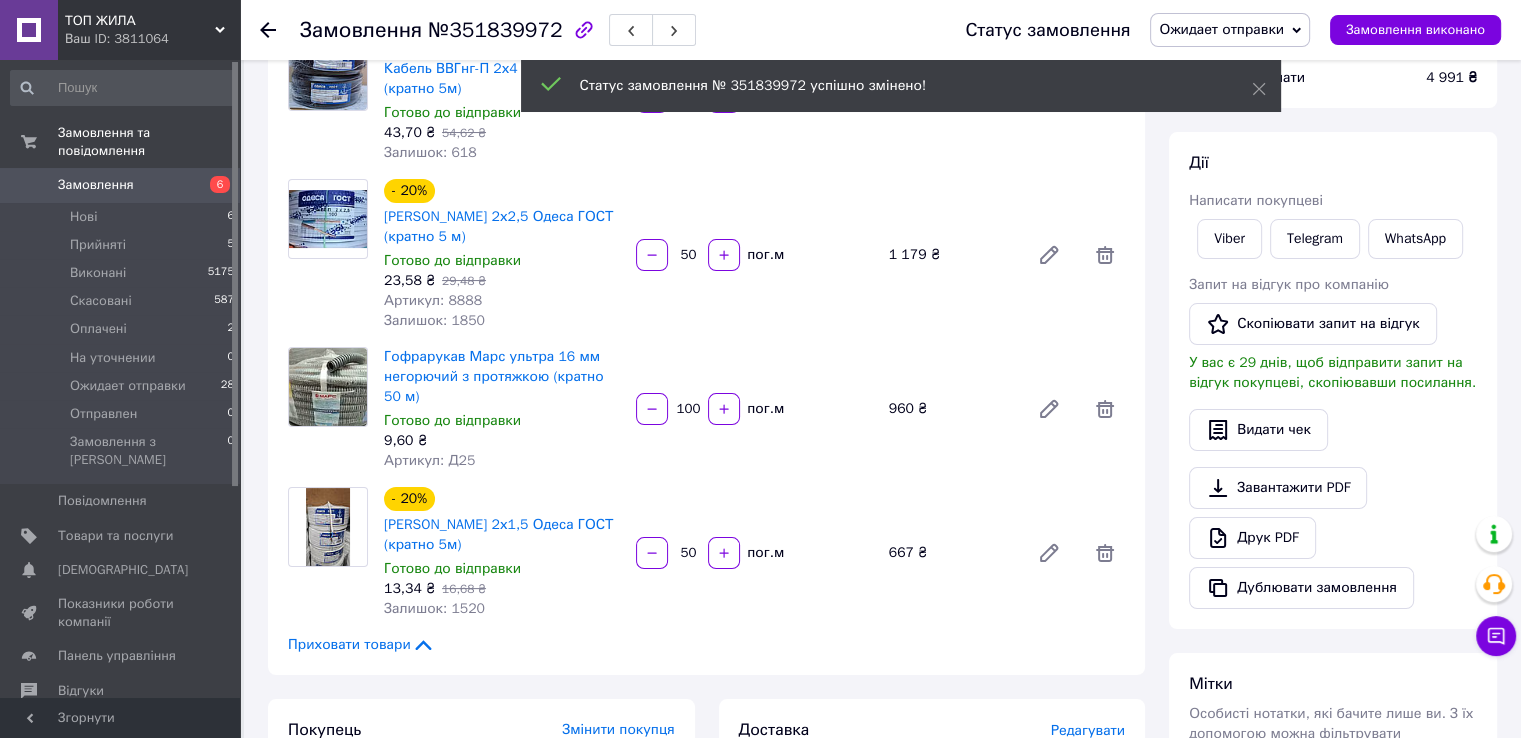 click on "Прийняті" at bounding box center (98, 245) 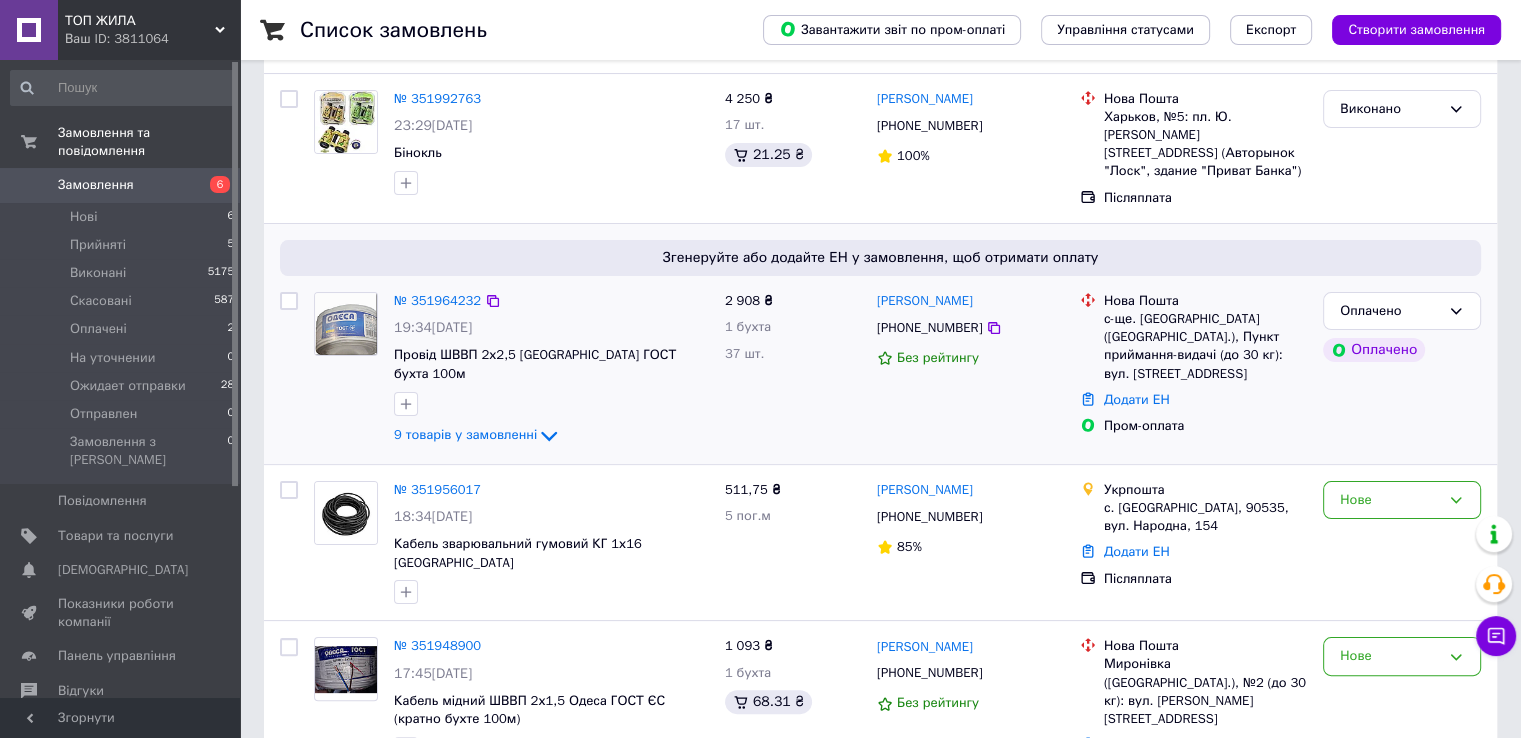 scroll, scrollTop: 400, scrollLeft: 0, axis: vertical 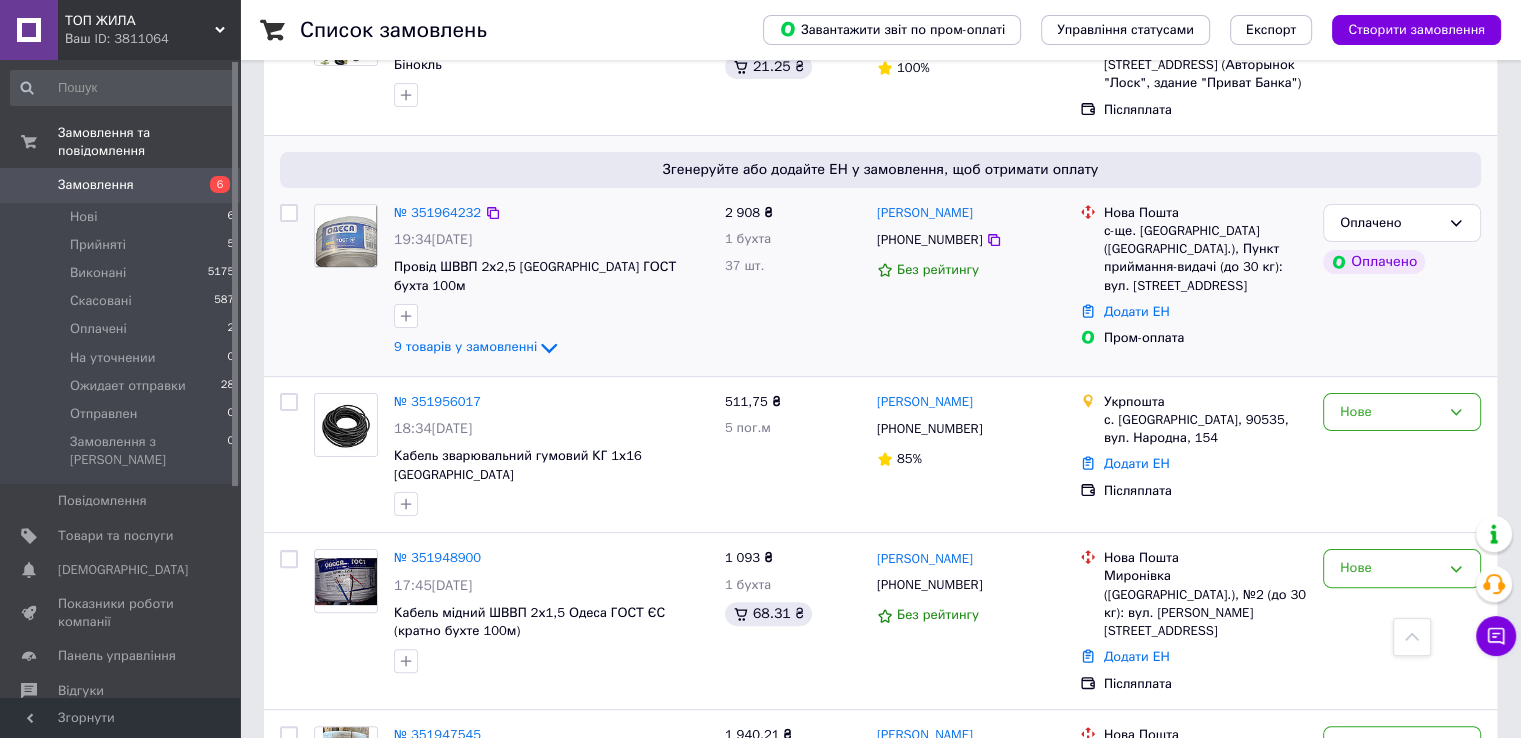 click on "9 товарів у замовленні" 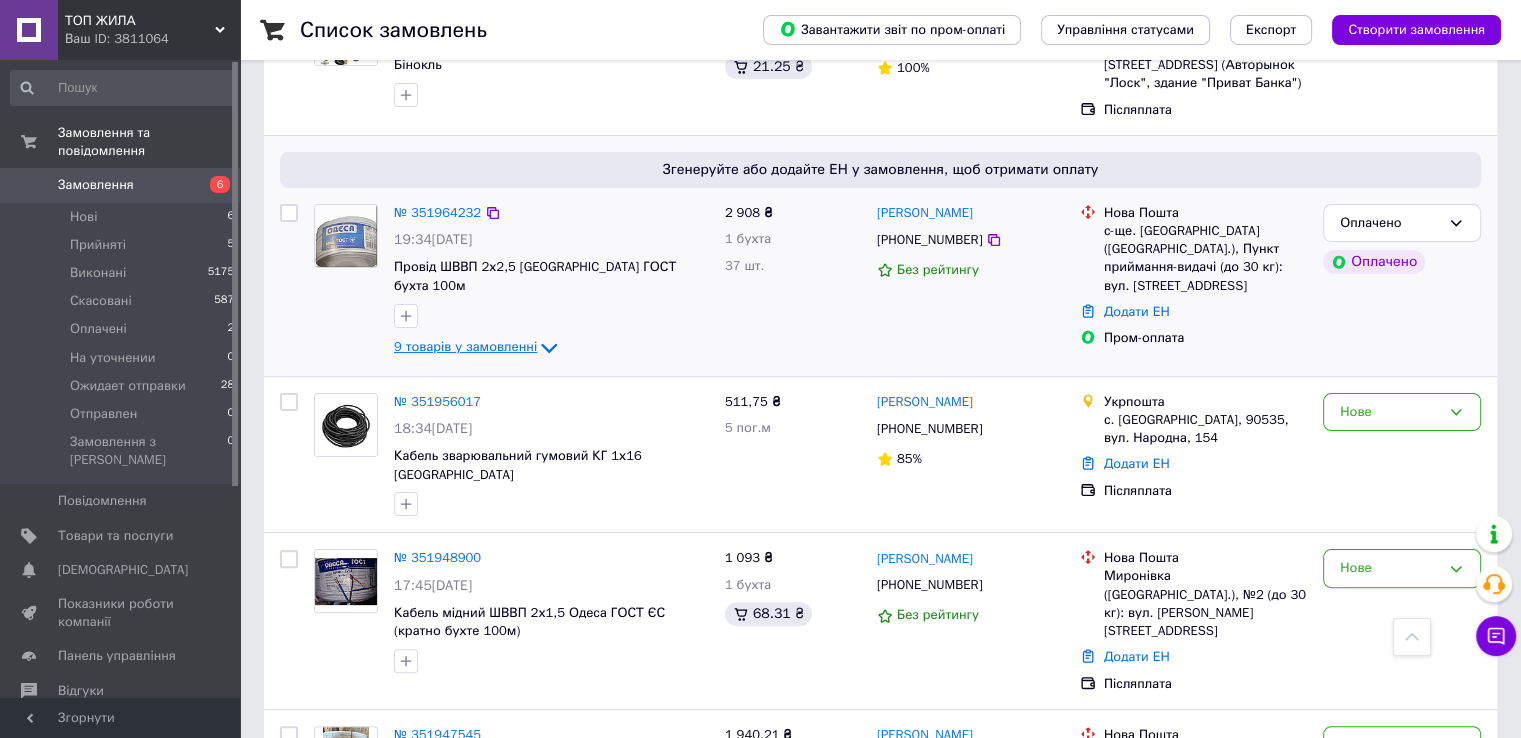 click 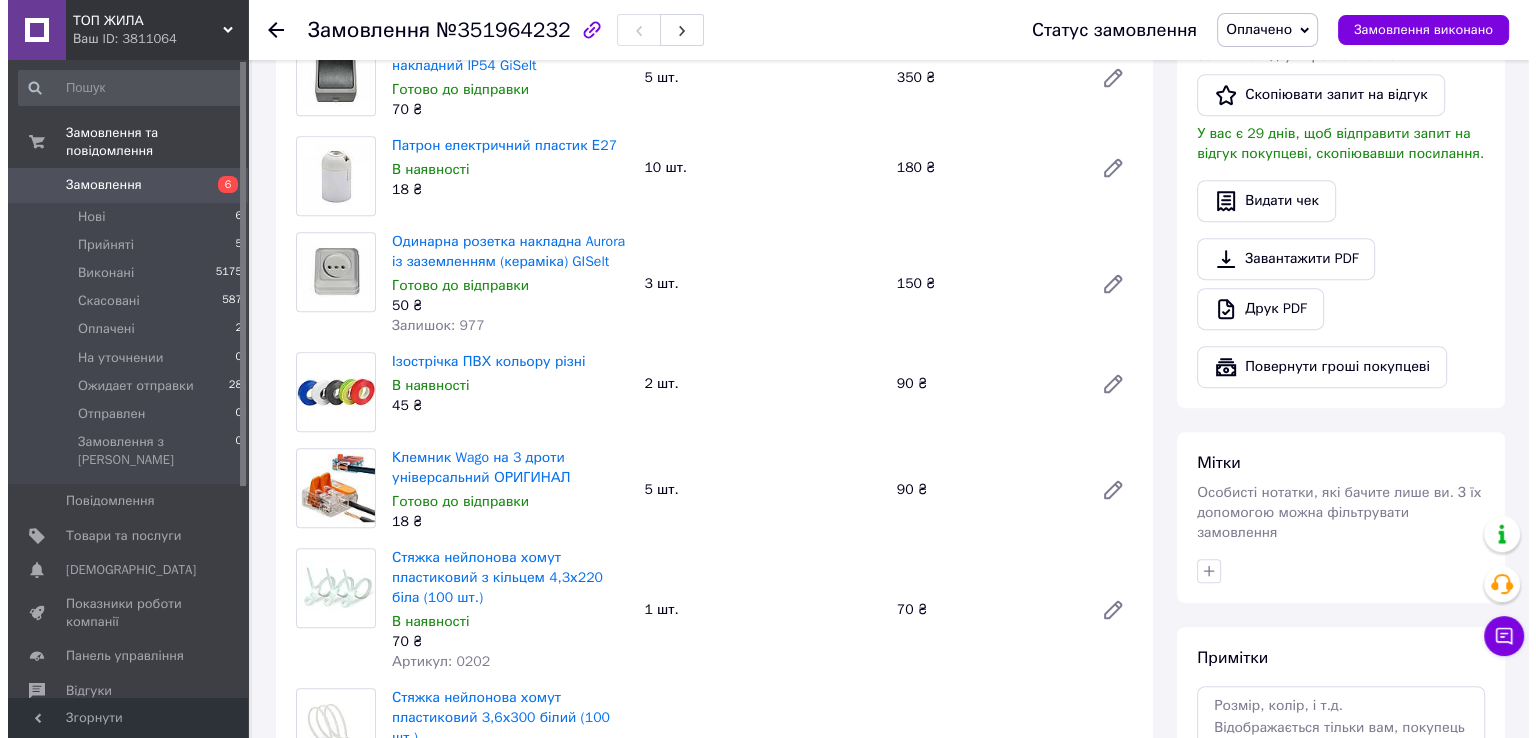 scroll, scrollTop: 1600, scrollLeft: 0, axis: vertical 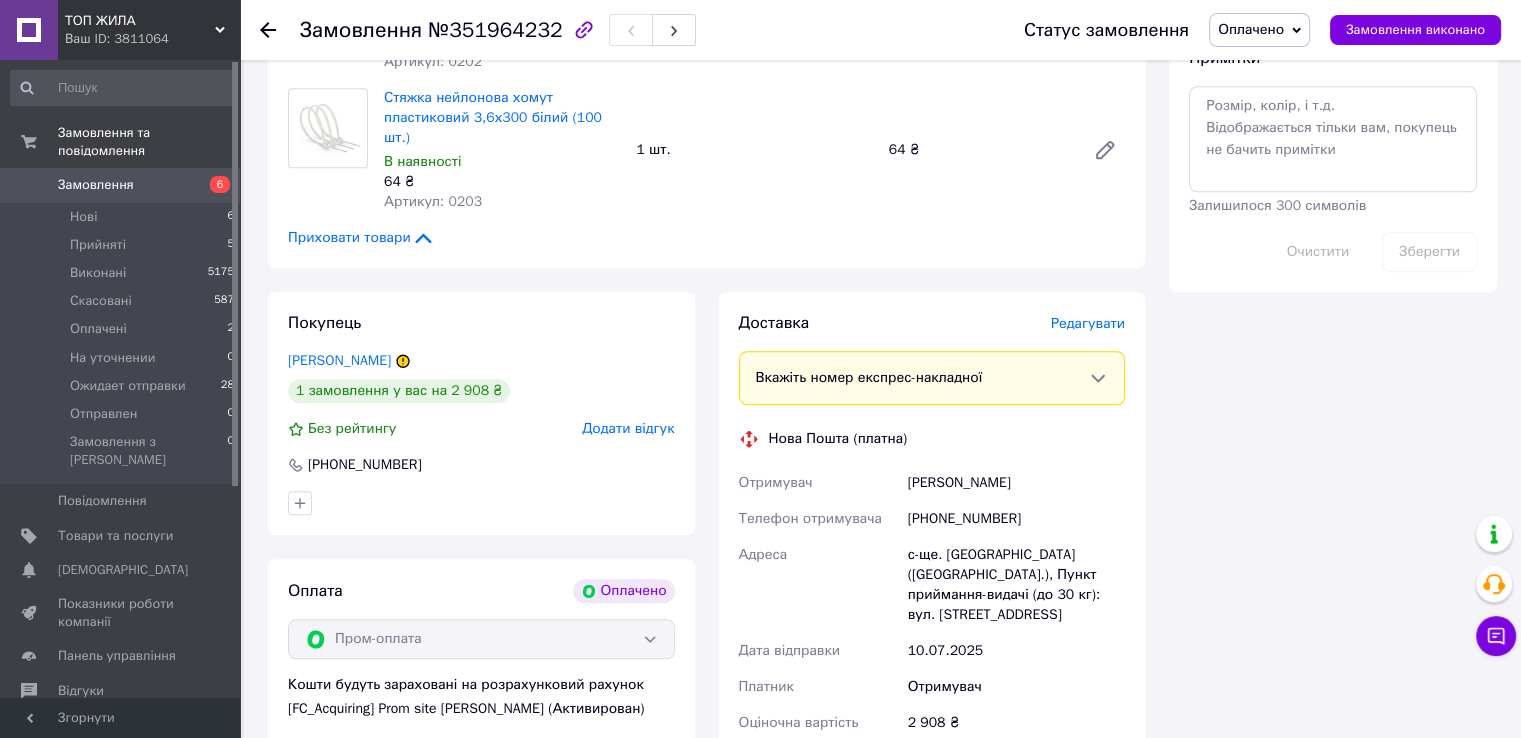 click on "Редагувати" at bounding box center (1088, 323) 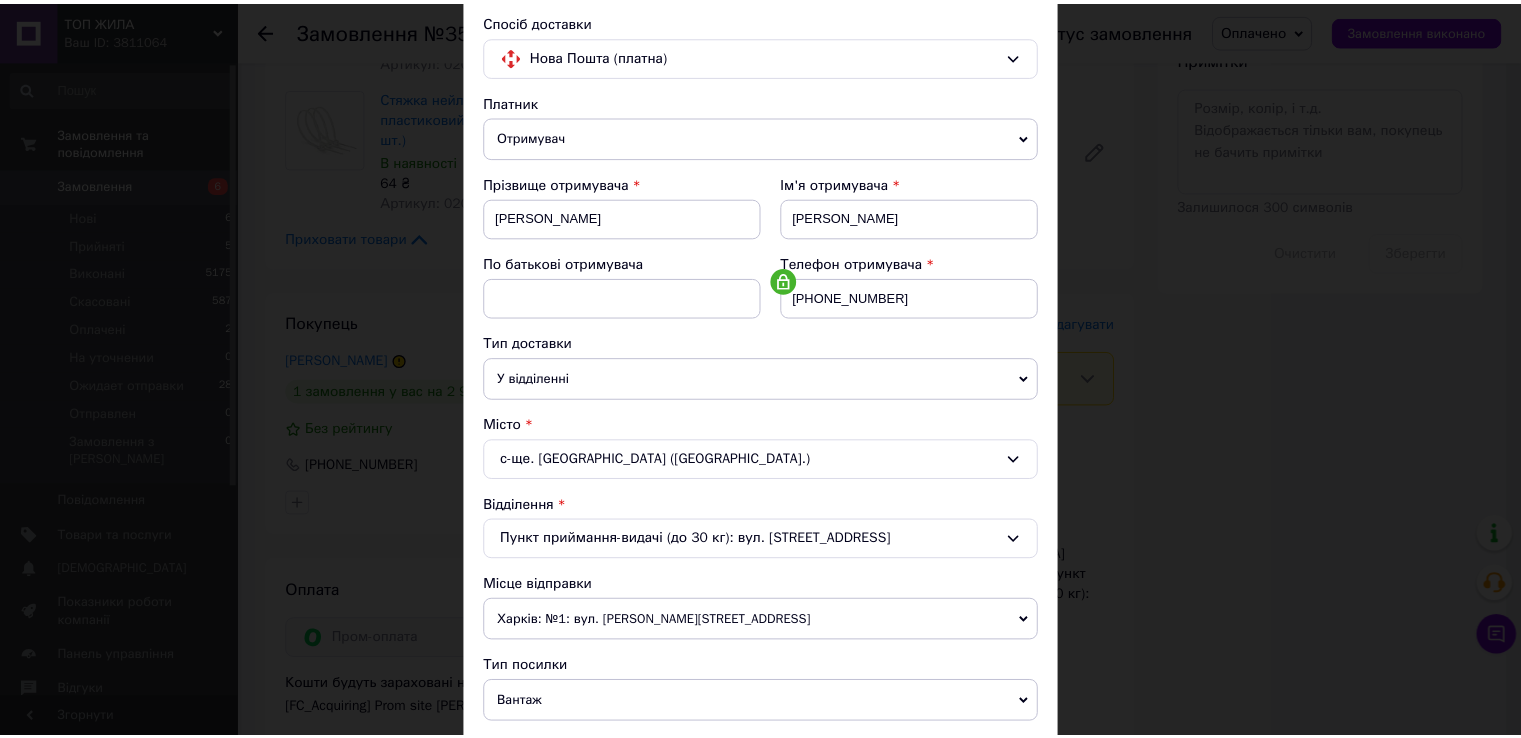 scroll, scrollTop: 584, scrollLeft: 0, axis: vertical 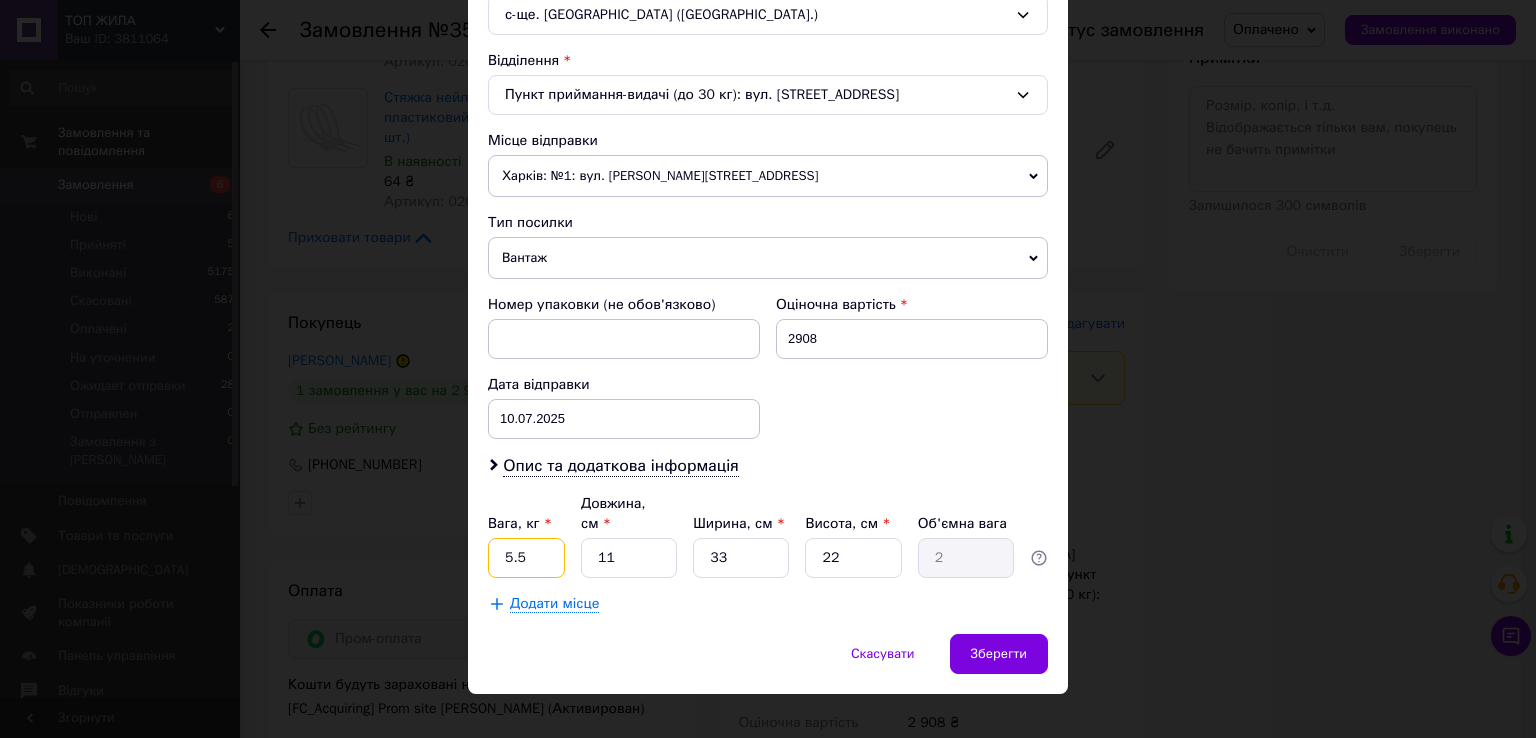 drag, startPoint x: 519, startPoint y: 529, endPoint x: 496, endPoint y: 533, distance: 23.345236 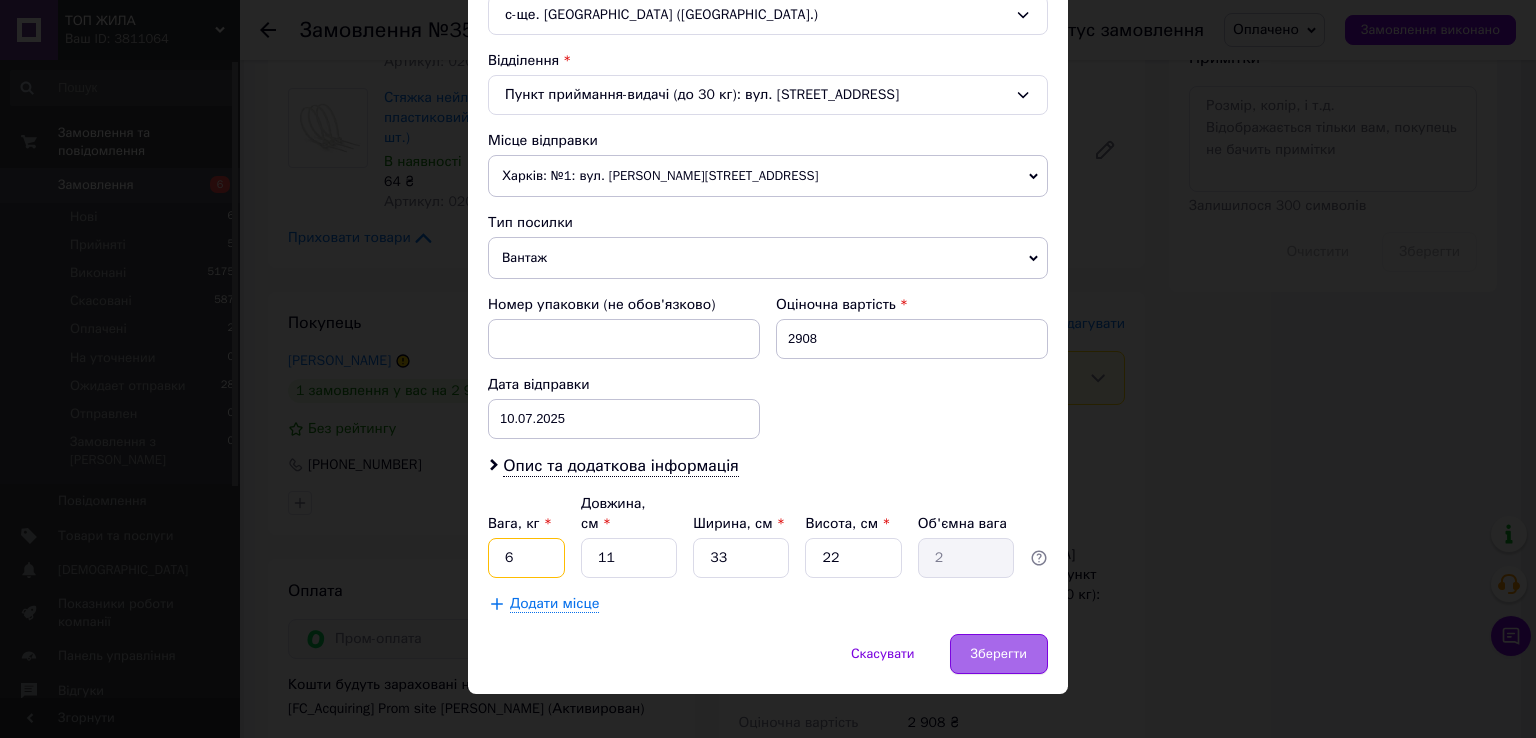 type on "6" 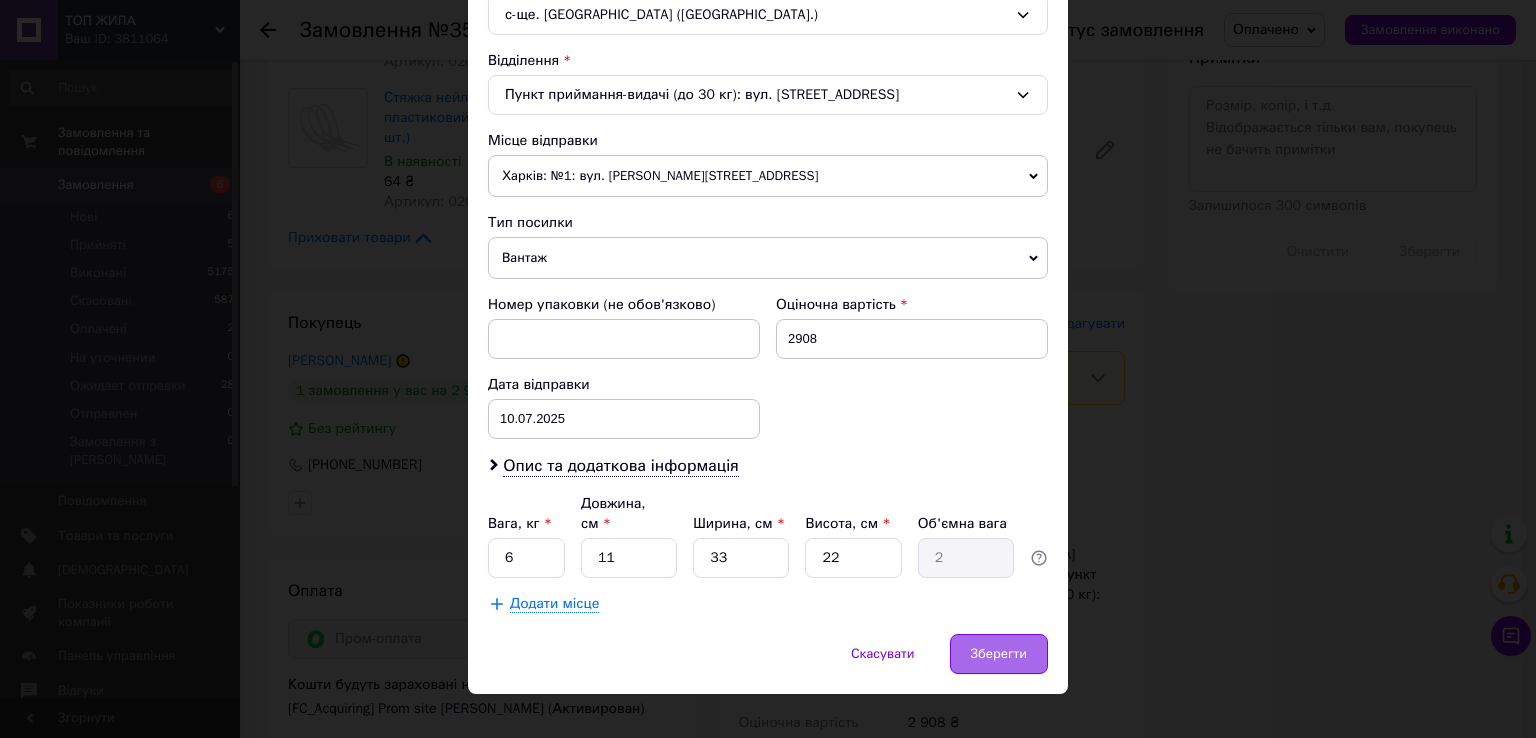 click on "Зберегти" at bounding box center [999, 654] 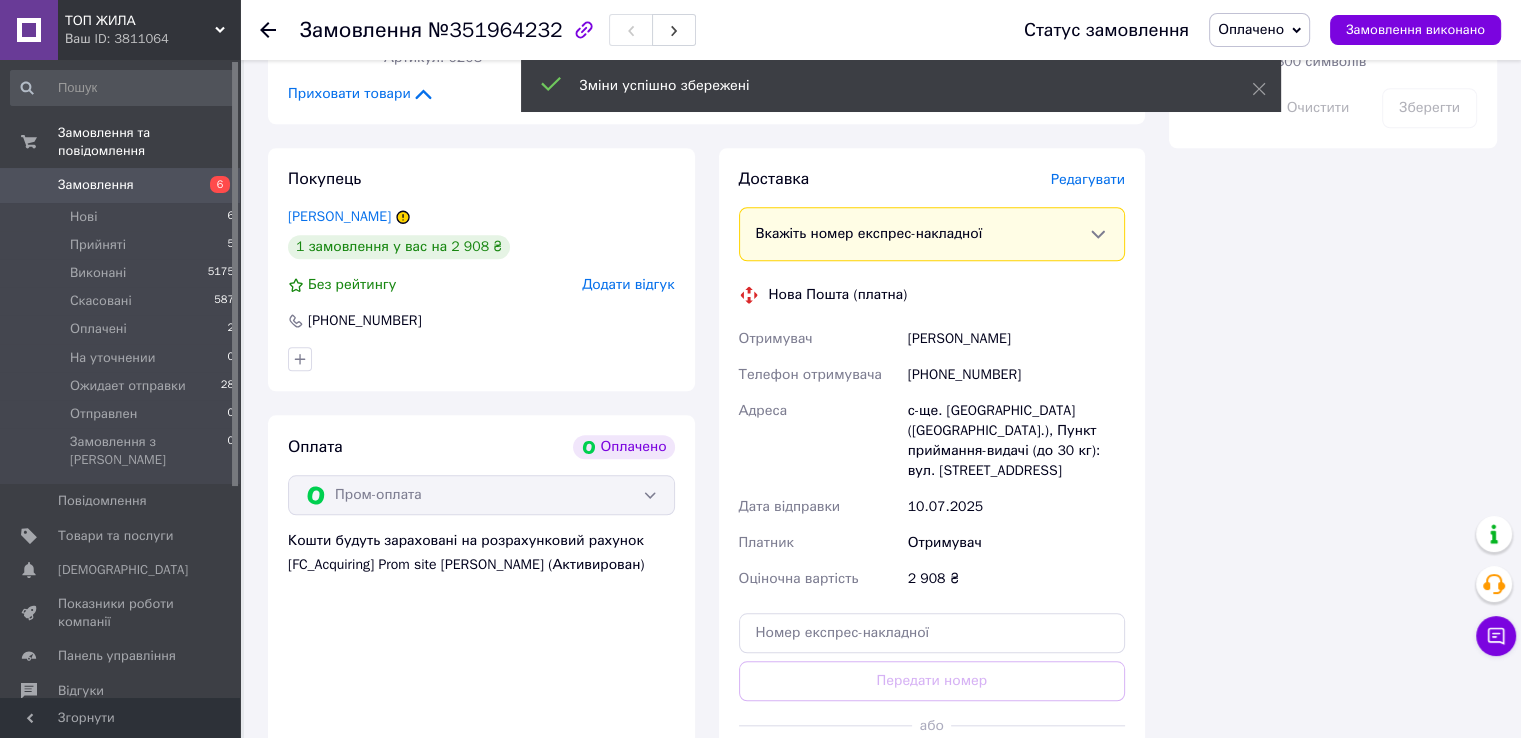 scroll, scrollTop: 2000, scrollLeft: 0, axis: vertical 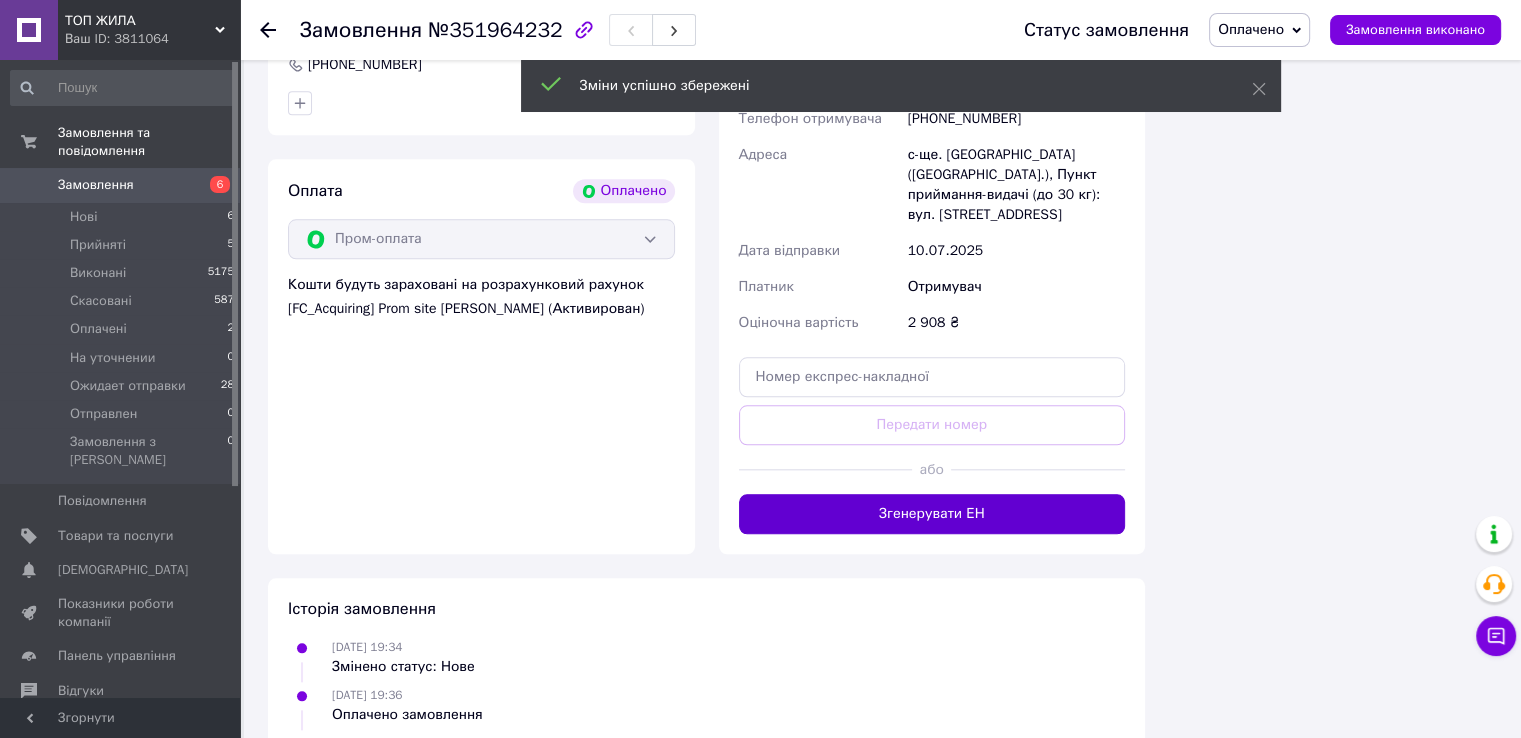click on "Згенерувати ЕН" at bounding box center (932, 514) 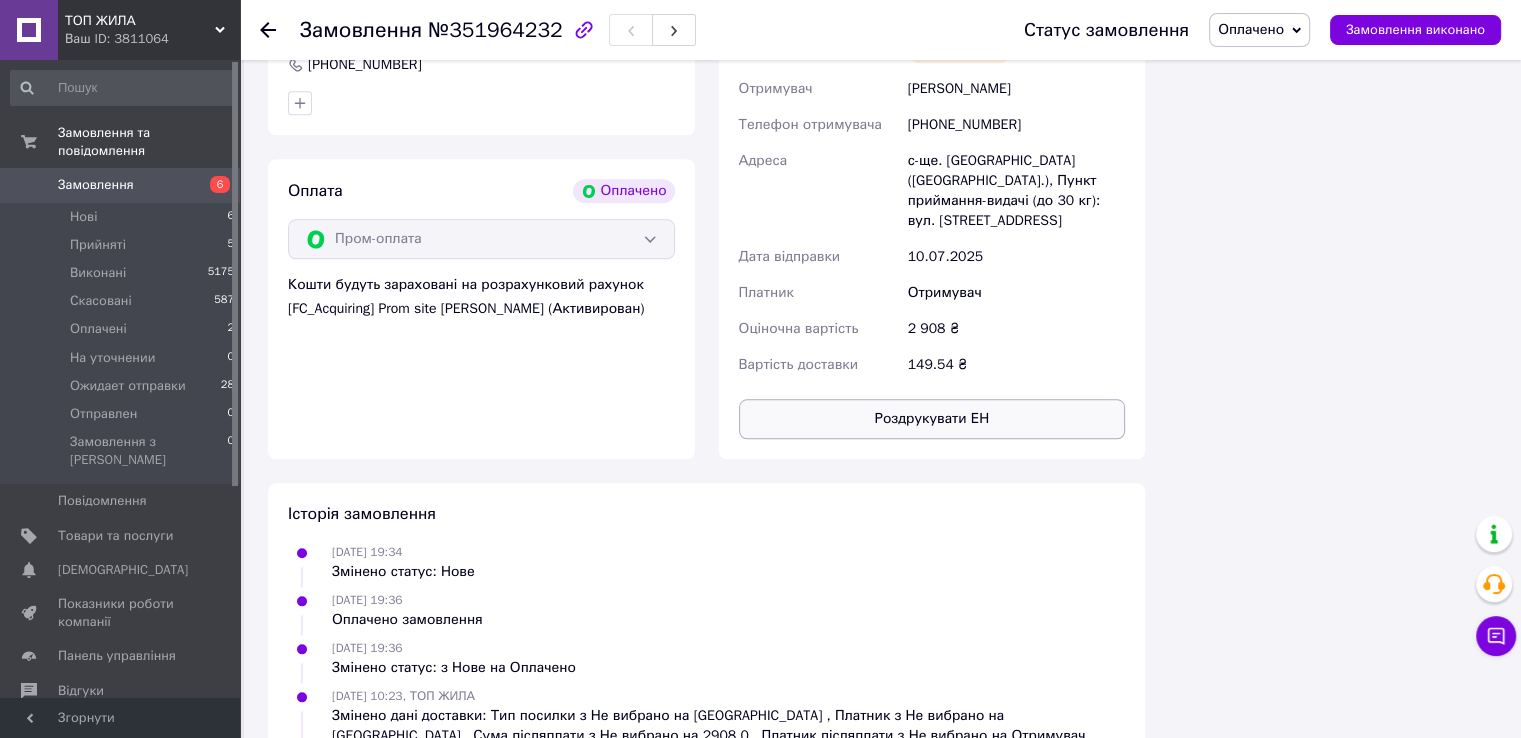 click on "Роздрукувати ЕН" at bounding box center [932, 419] 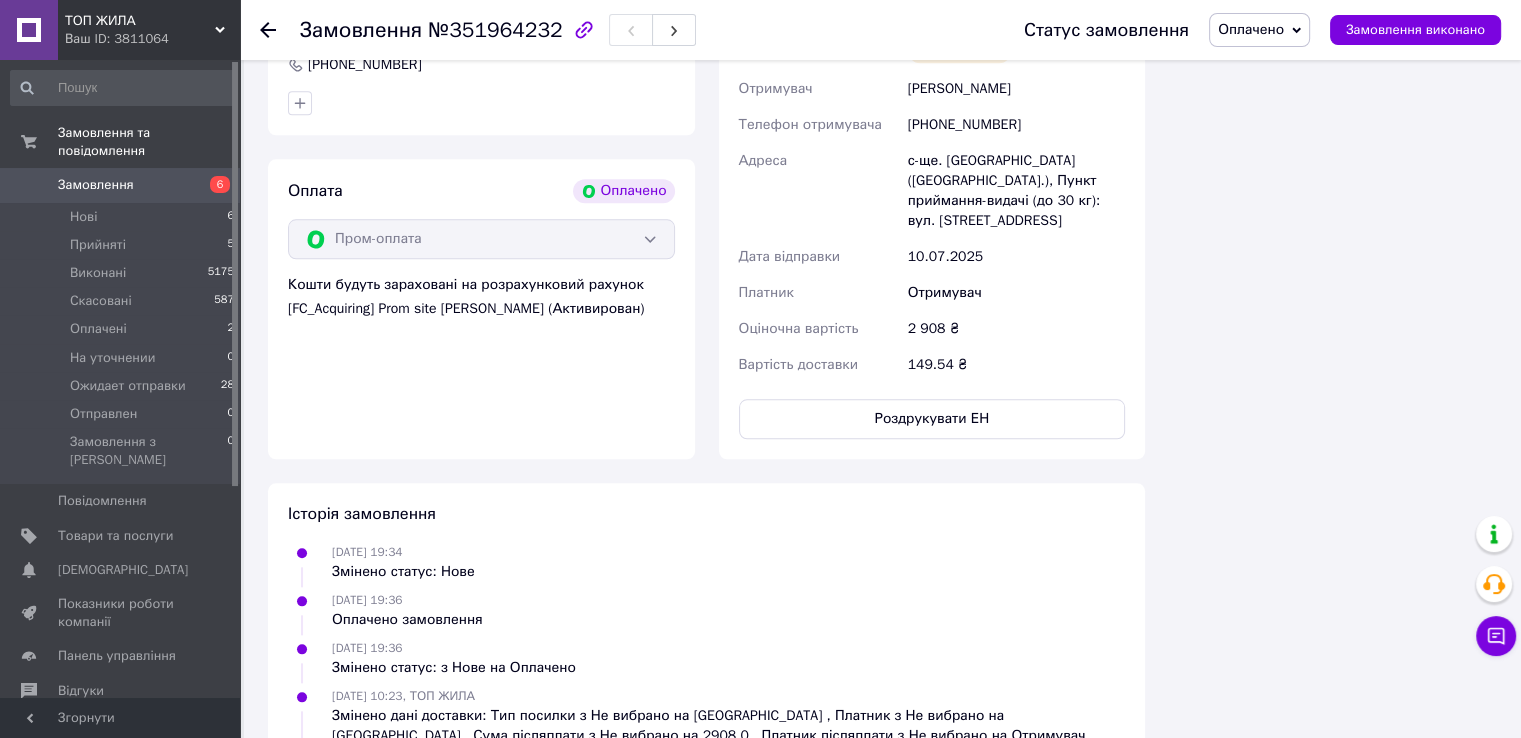 click on "Історія замовлення 09.07.2025 19:34 Змінено статус: Нове 09.07.2025 19:36 Оплачено замовлення 09.07.2025 19:36 Змінено статус: з Нове на Оплачено 10.07.2025 10:23, ТОП ЖИЛА 10.07.2025 10:23, ТОП ЖИЛА Створено/додано ЕН 20451202796466, Нова Пошта" at bounding box center [706, 678] 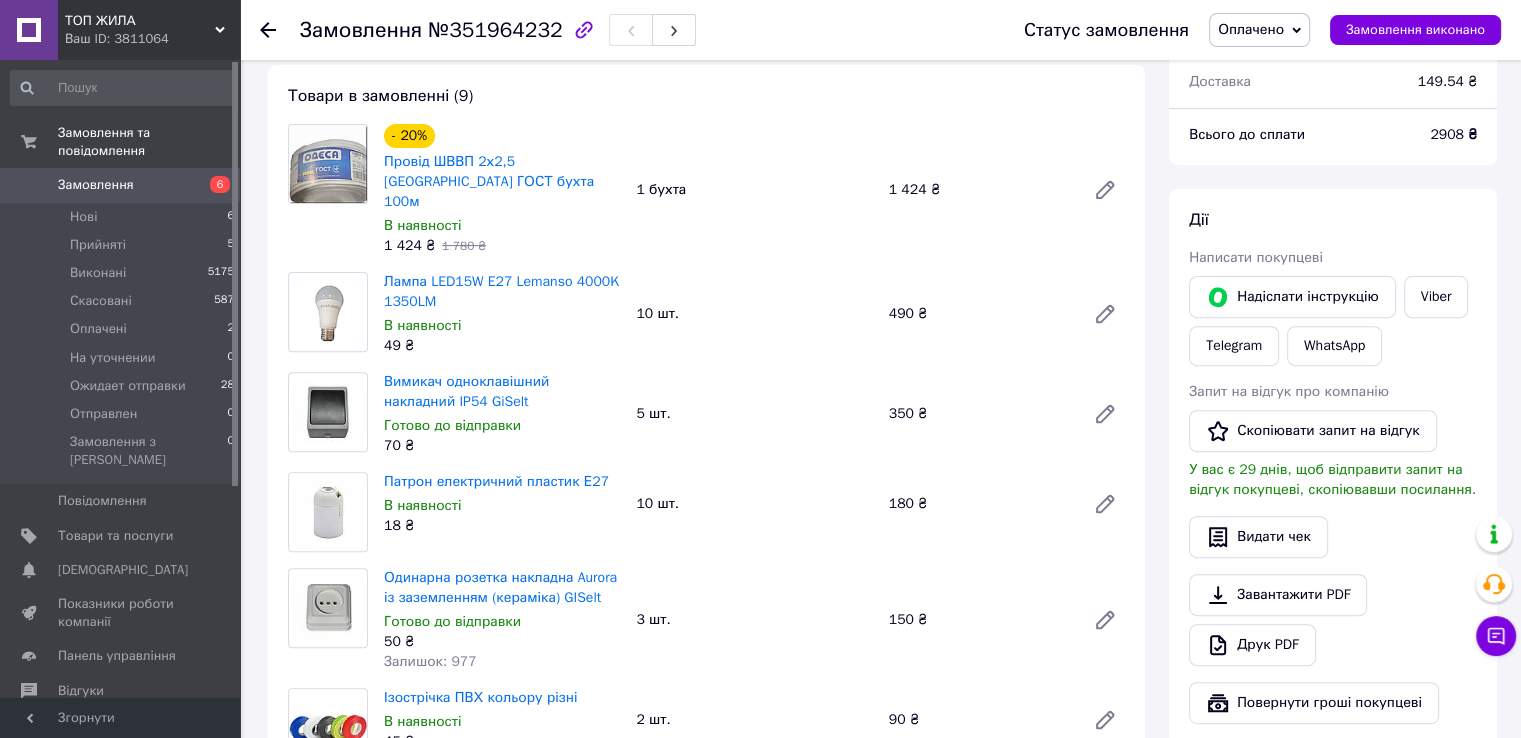 scroll, scrollTop: 400, scrollLeft: 0, axis: vertical 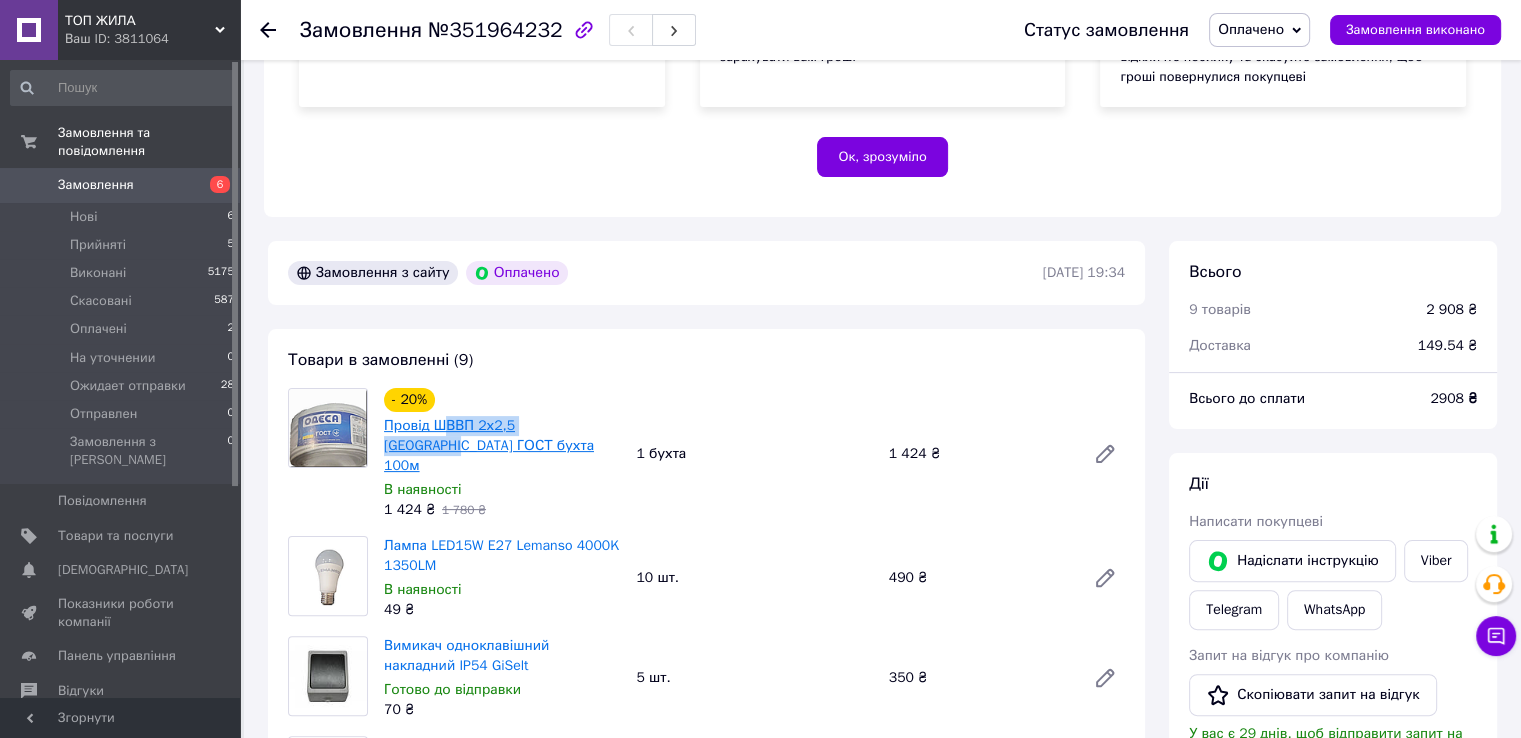 drag, startPoint x: 575, startPoint y: 426, endPoint x: 455, endPoint y: 442, distance: 121.061966 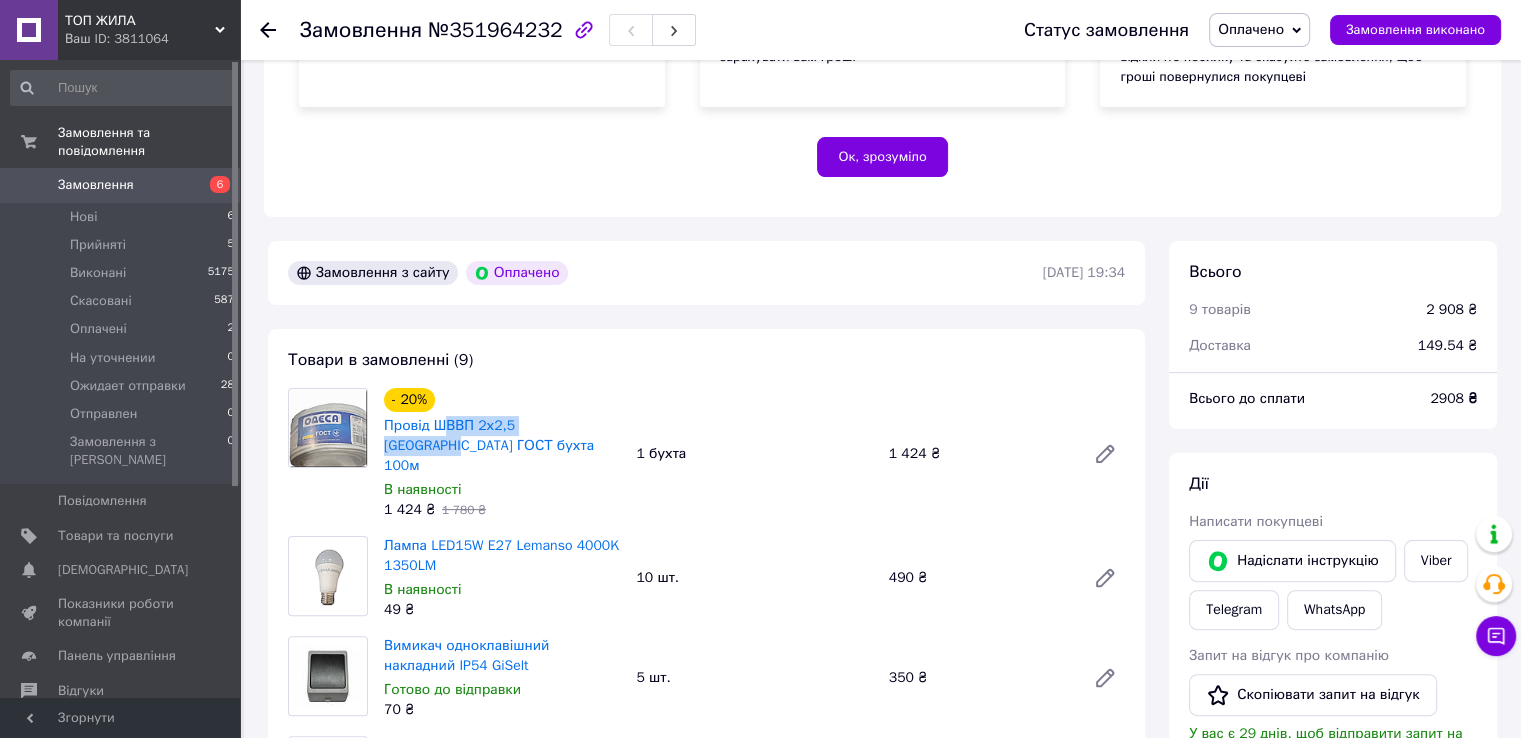 click on "Провід ШВВП 2х2,5 [GEOGRAPHIC_DATA] ГОСТ бухта 100м" at bounding box center (502, 446) 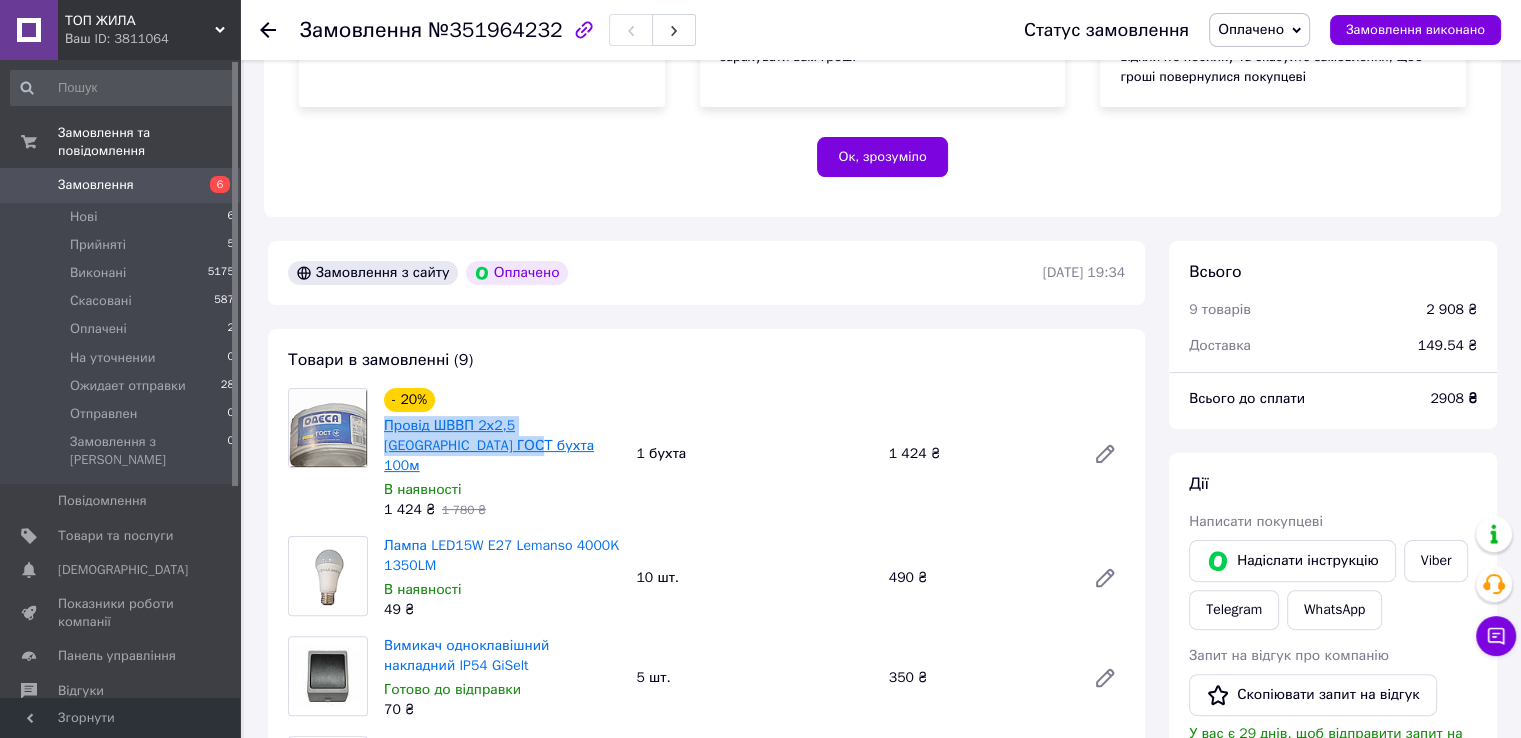 drag, startPoint x: 459, startPoint y: 450, endPoint x: 386, endPoint y: 428, distance: 76.243034 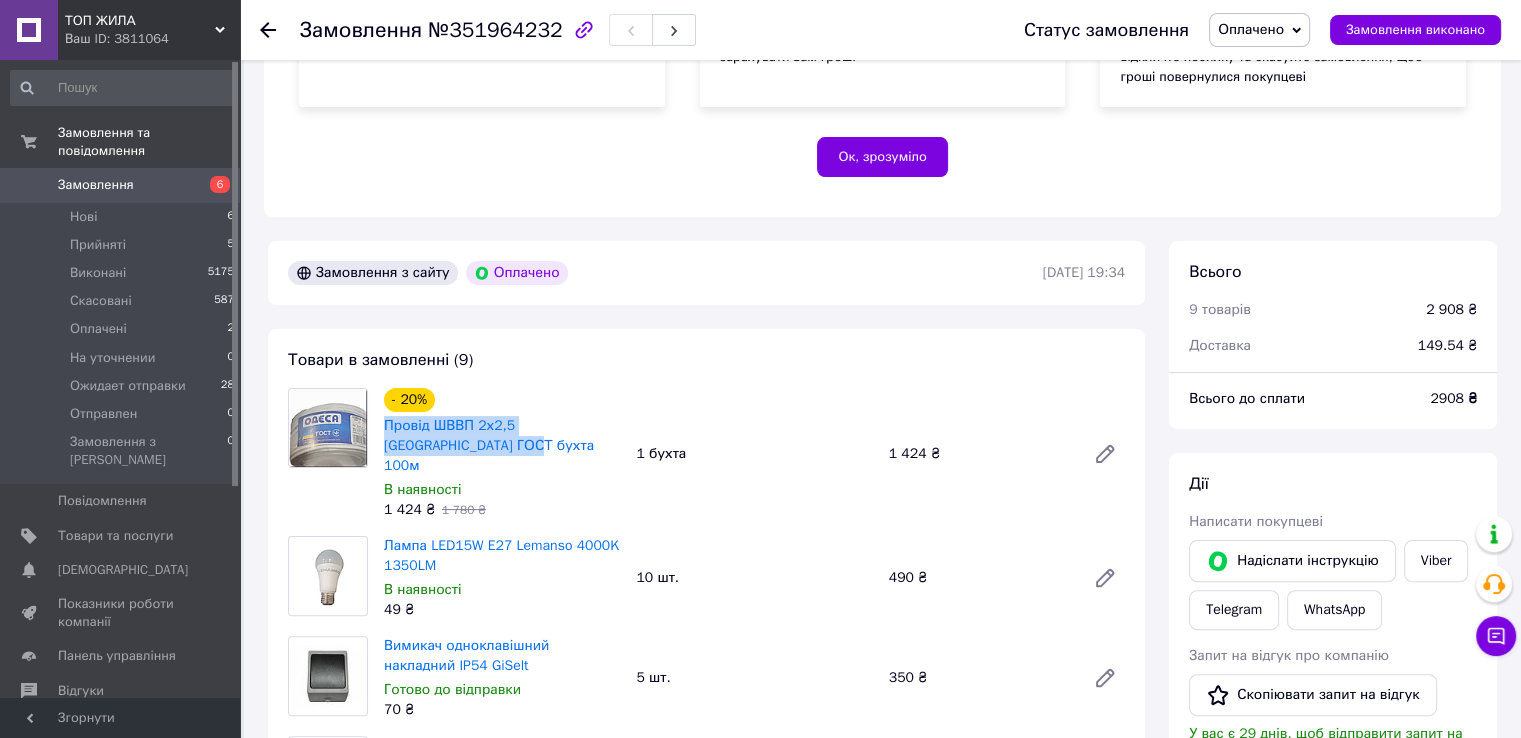 copy on "Провід ШВВП 2х2,5 [GEOGRAPHIC_DATA] ГОСТ бухта 100м" 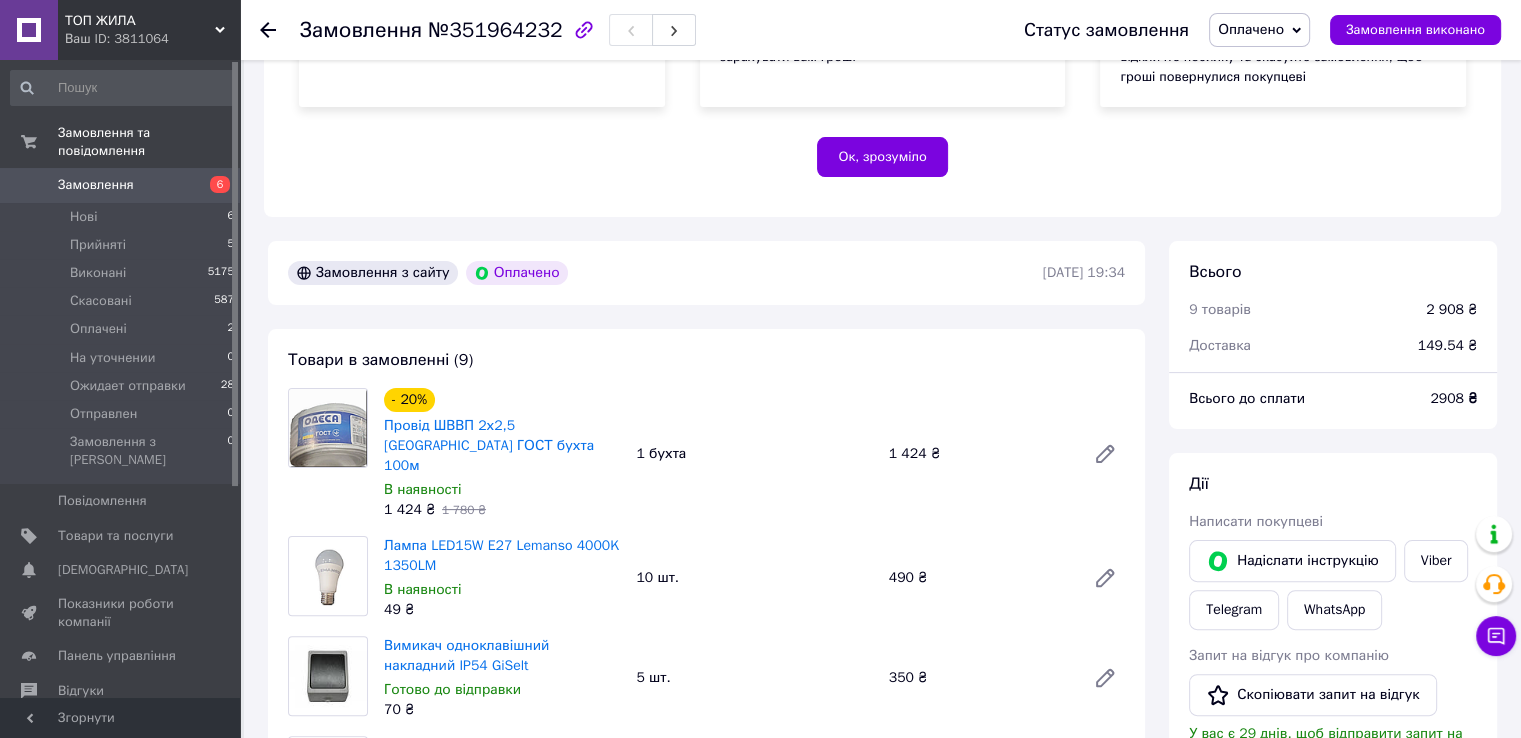 drag, startPoint x: 558, startPoint y: 461, endPoint x: 572, endPoint y: 489, distance: 31.304953 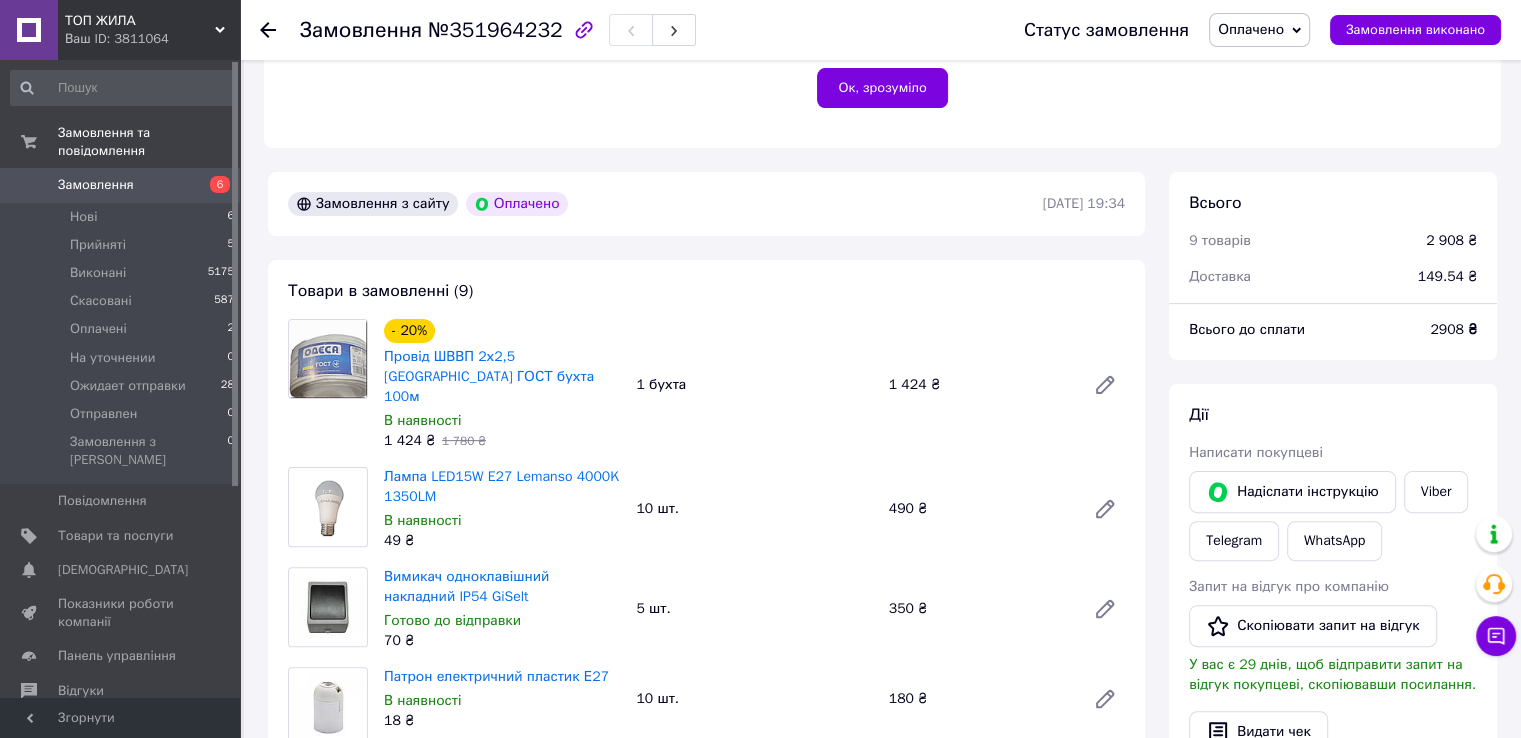 scroll, scrollTop: 500, scrollLeft: 0, axis: vertical 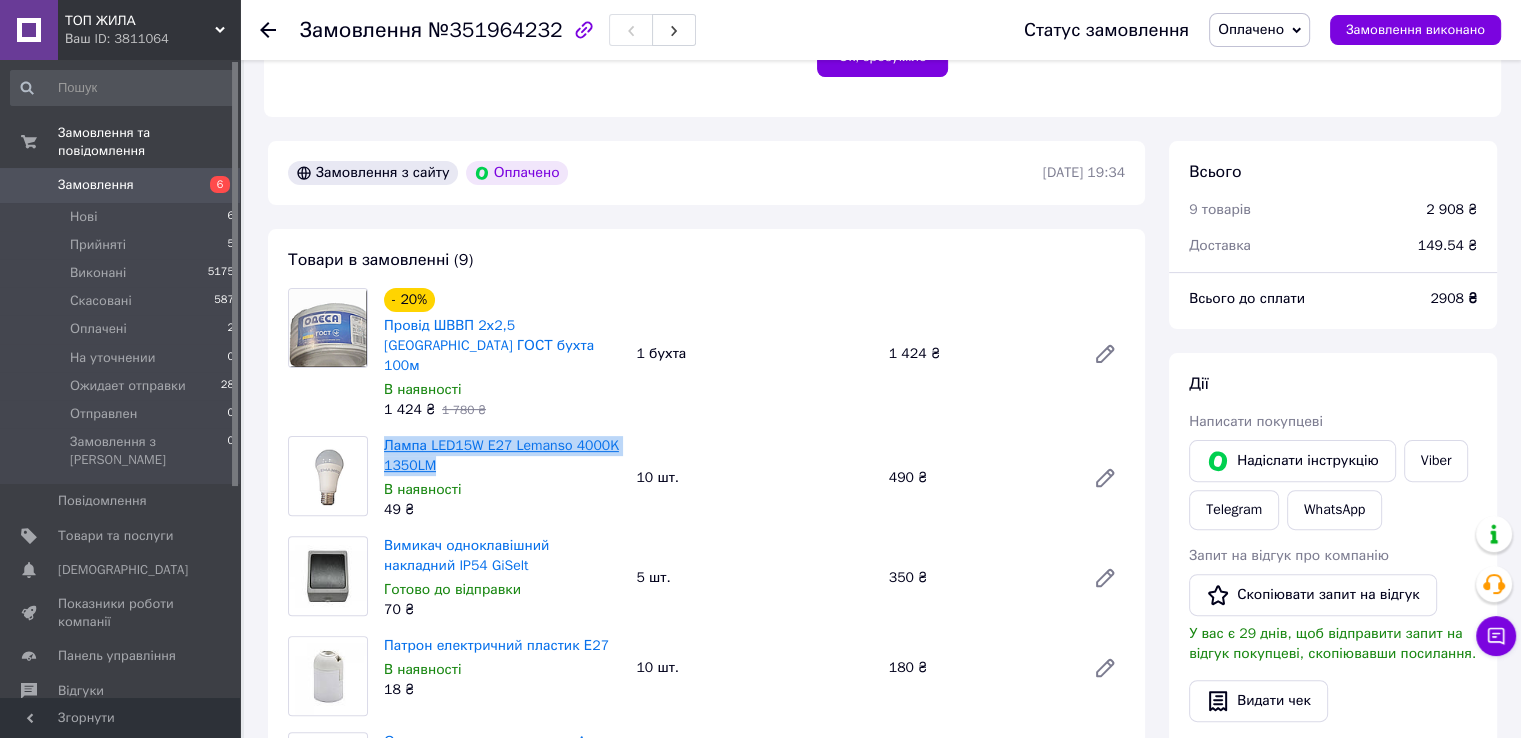 drag, startPoint x: 444, startPoint y: 453, endPoint x: 384, endPoint y: 433, distance: 63.245552 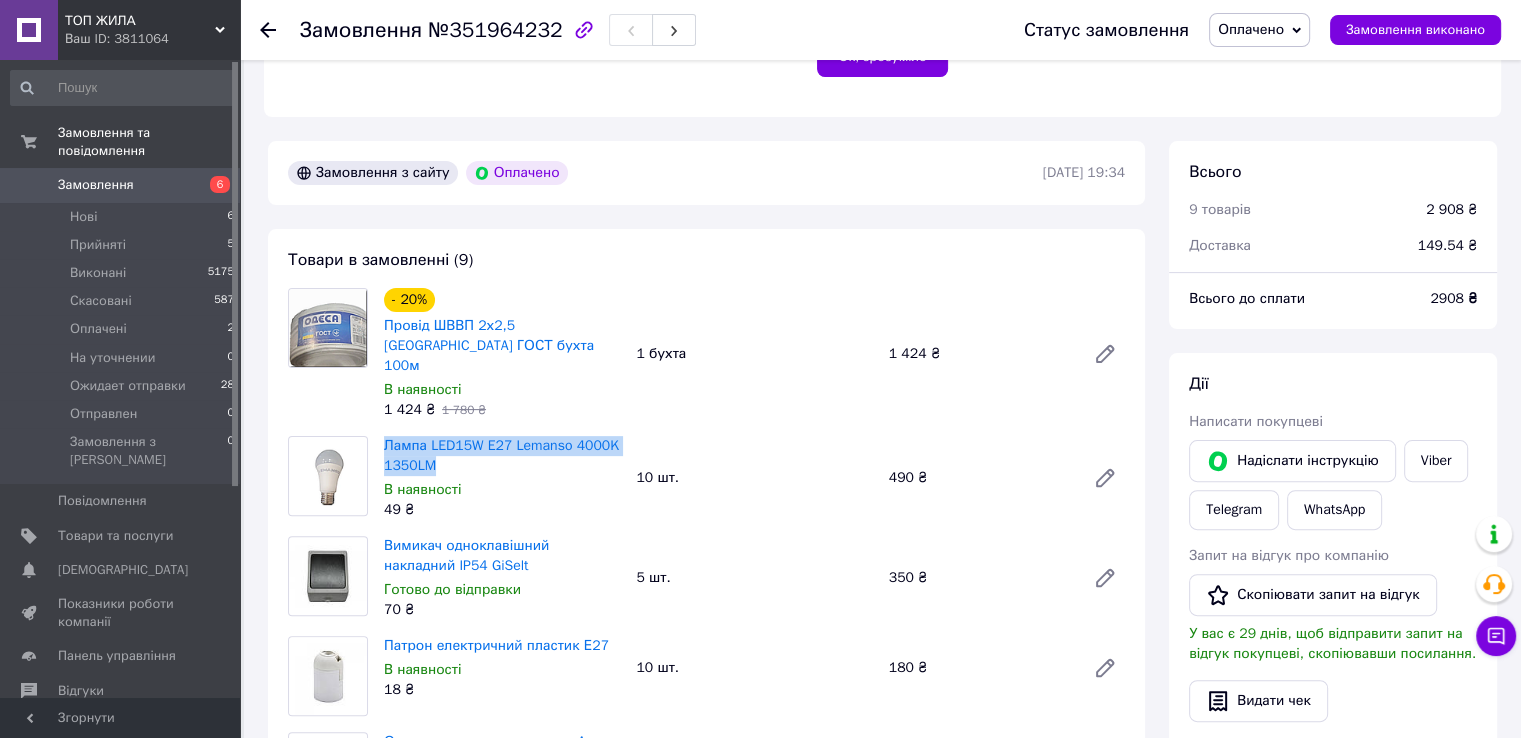 copy on "Лампа LED15W E27 Lemanso 4000K 1350LM" 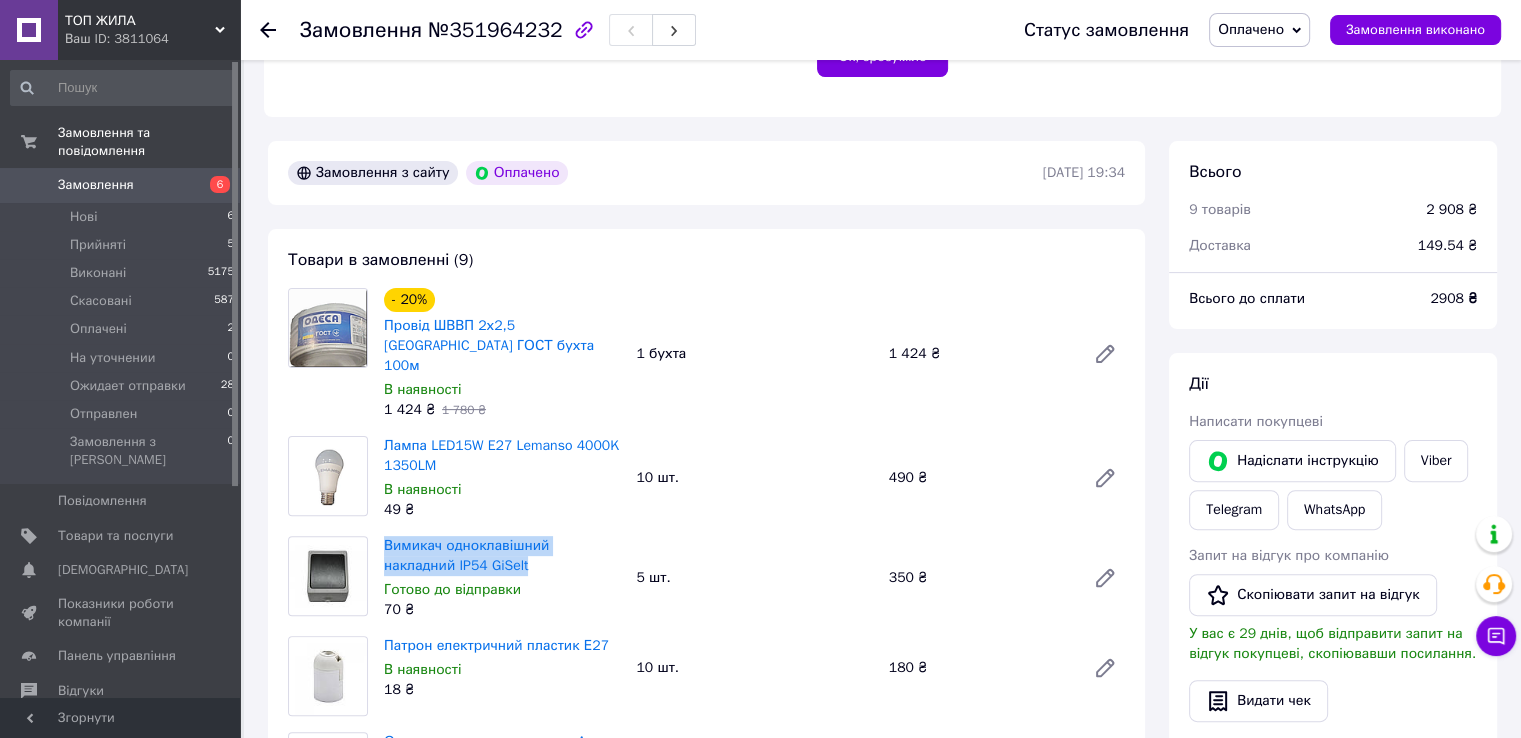 drag, startPoint x: 464, startPoint y: 553, endPoint x: 384, endPoint y: 506, distance: 92.7847 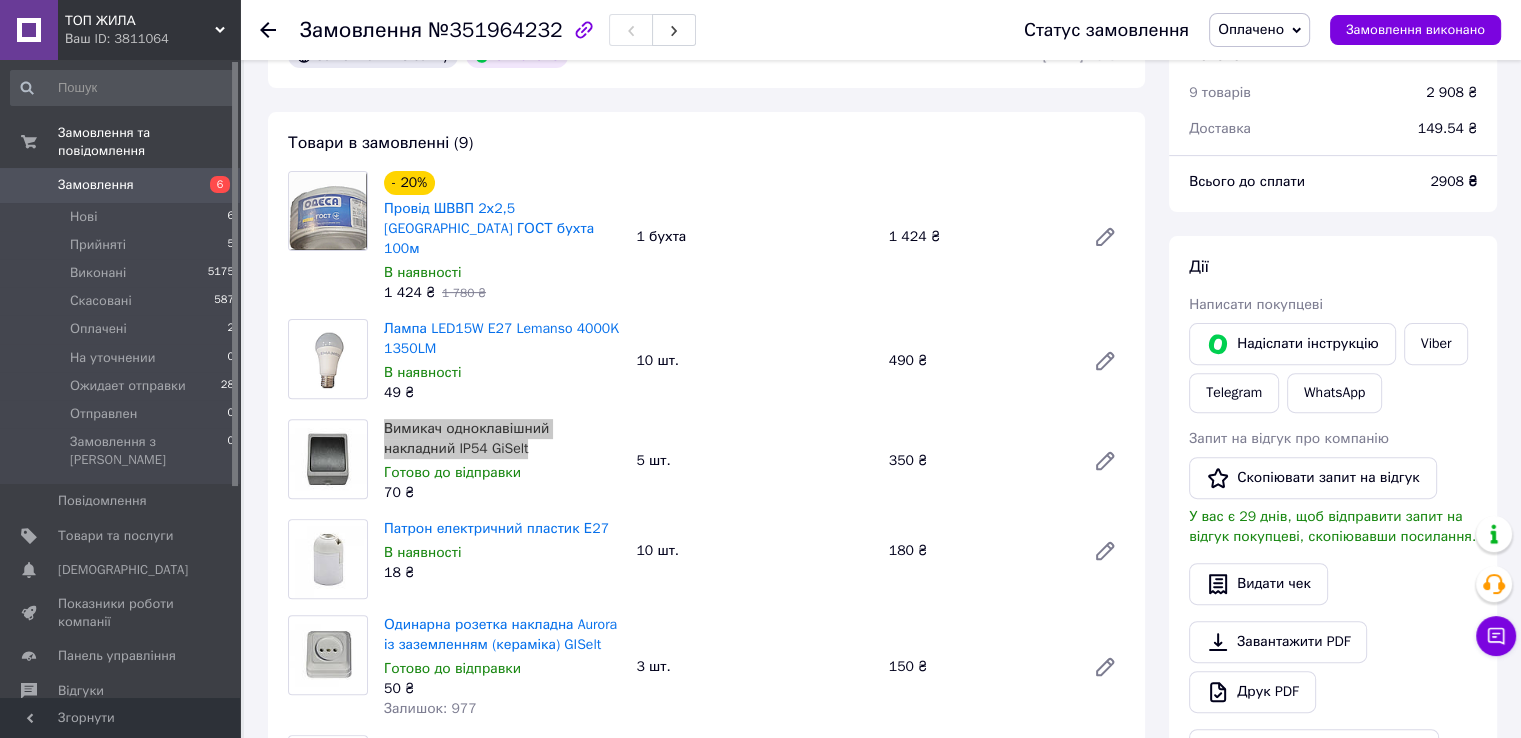 scroll, scrollTop: 800, scrollLeft: 0, axis: vertical 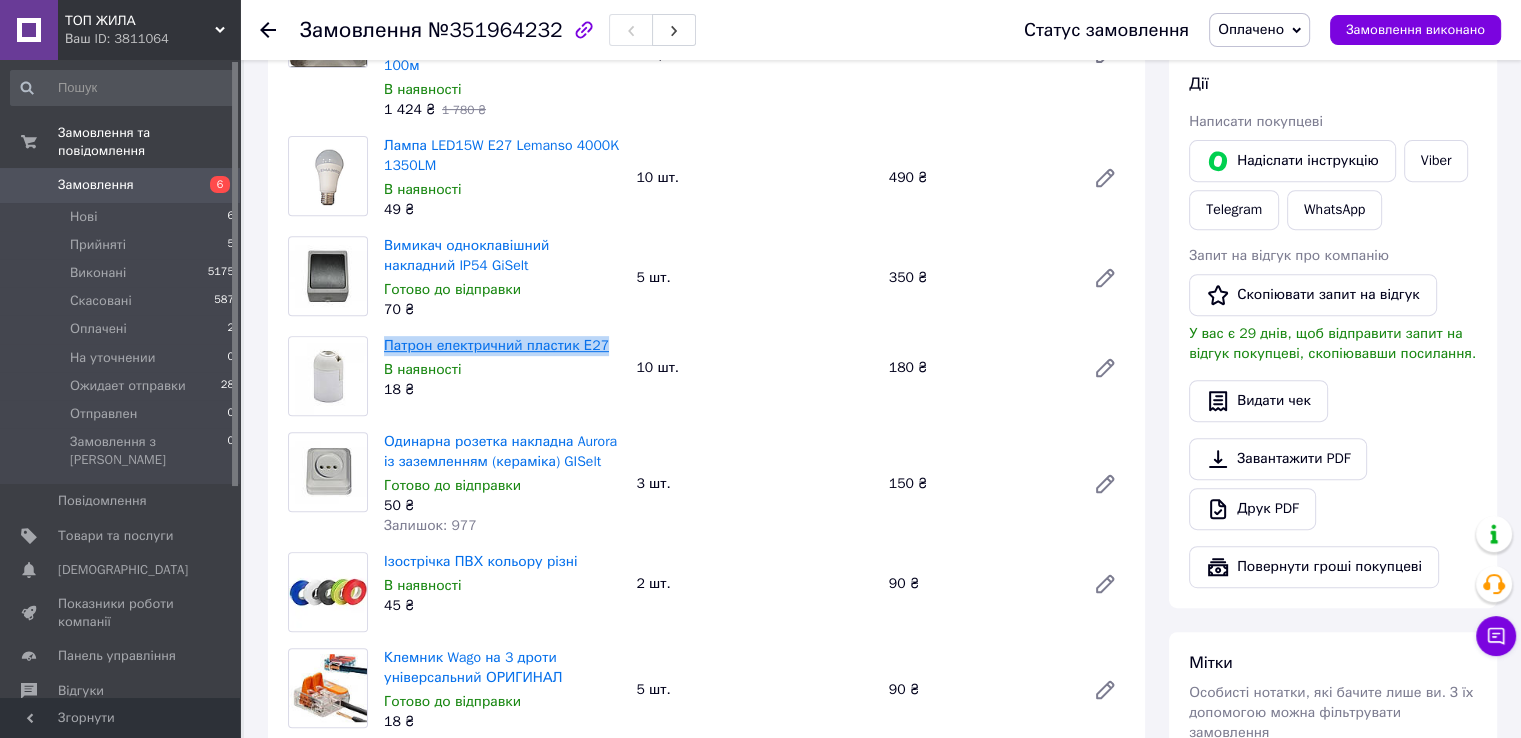 drag, startPoint x: 599, startPoint y: 324, endPoint x: 387, endPoint y: 329, distance: 212.05896 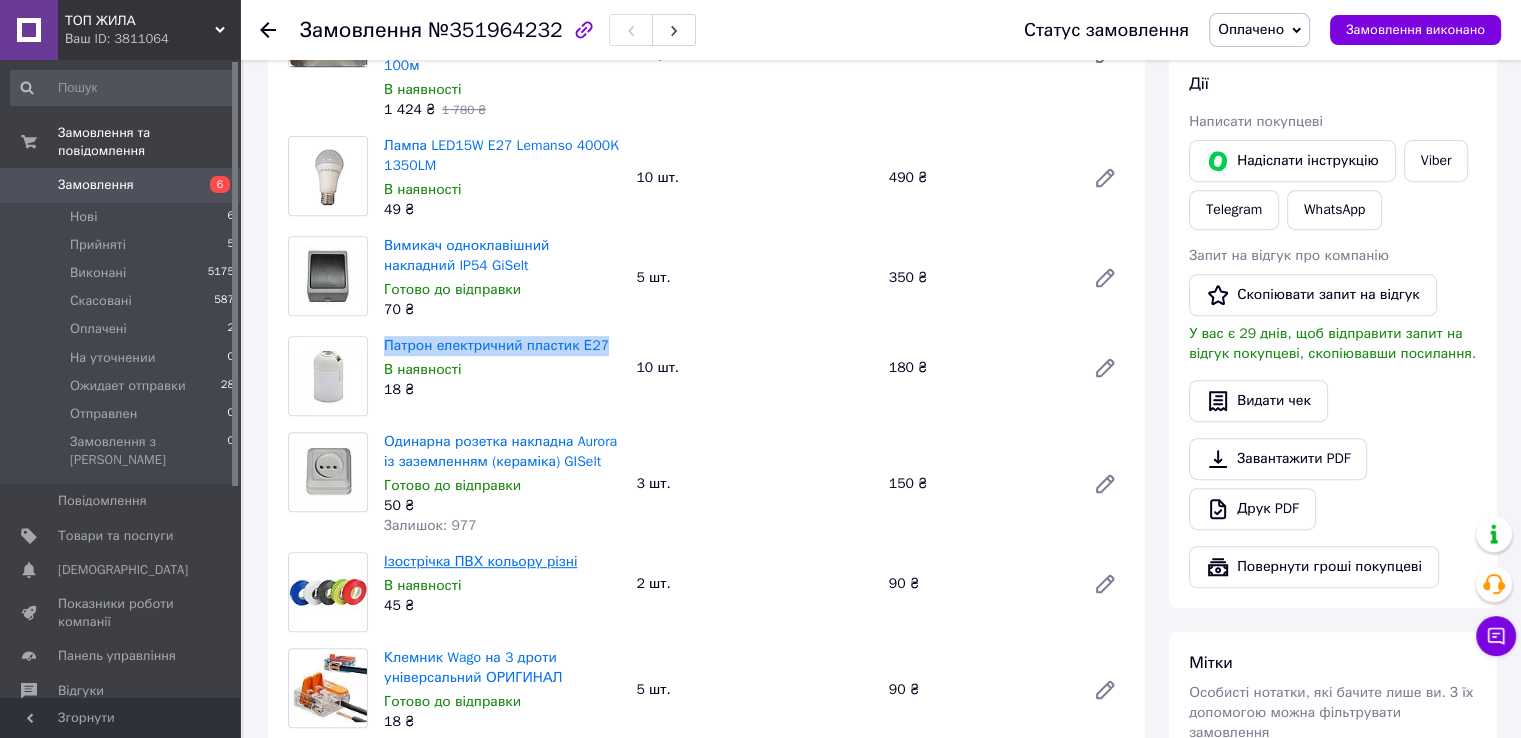 copy on "Патрон електричний пластик Е27" 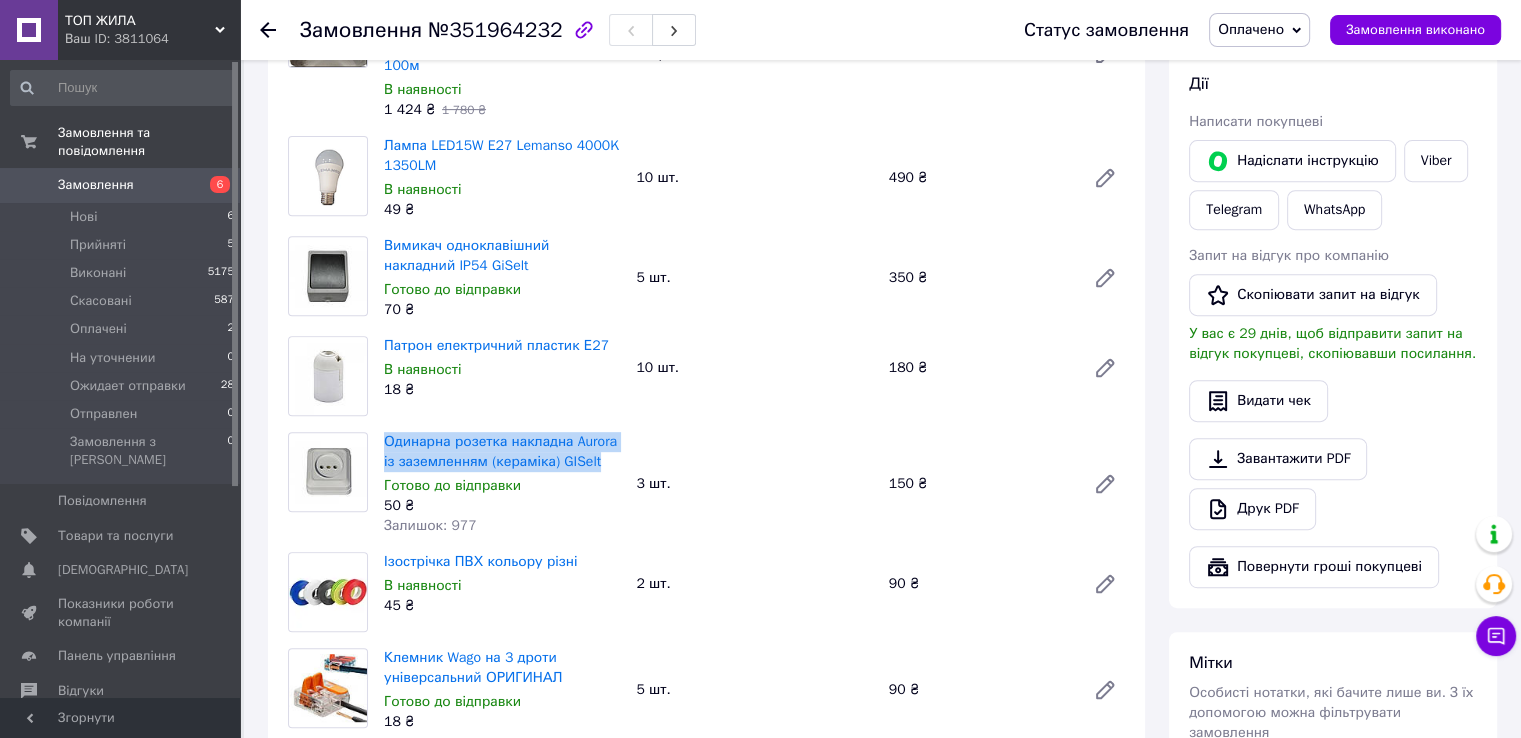 drag, startPoint x: 595, startPoint y: 449, endPoint x: 380, endPoint y: 428, distance: 216.02315 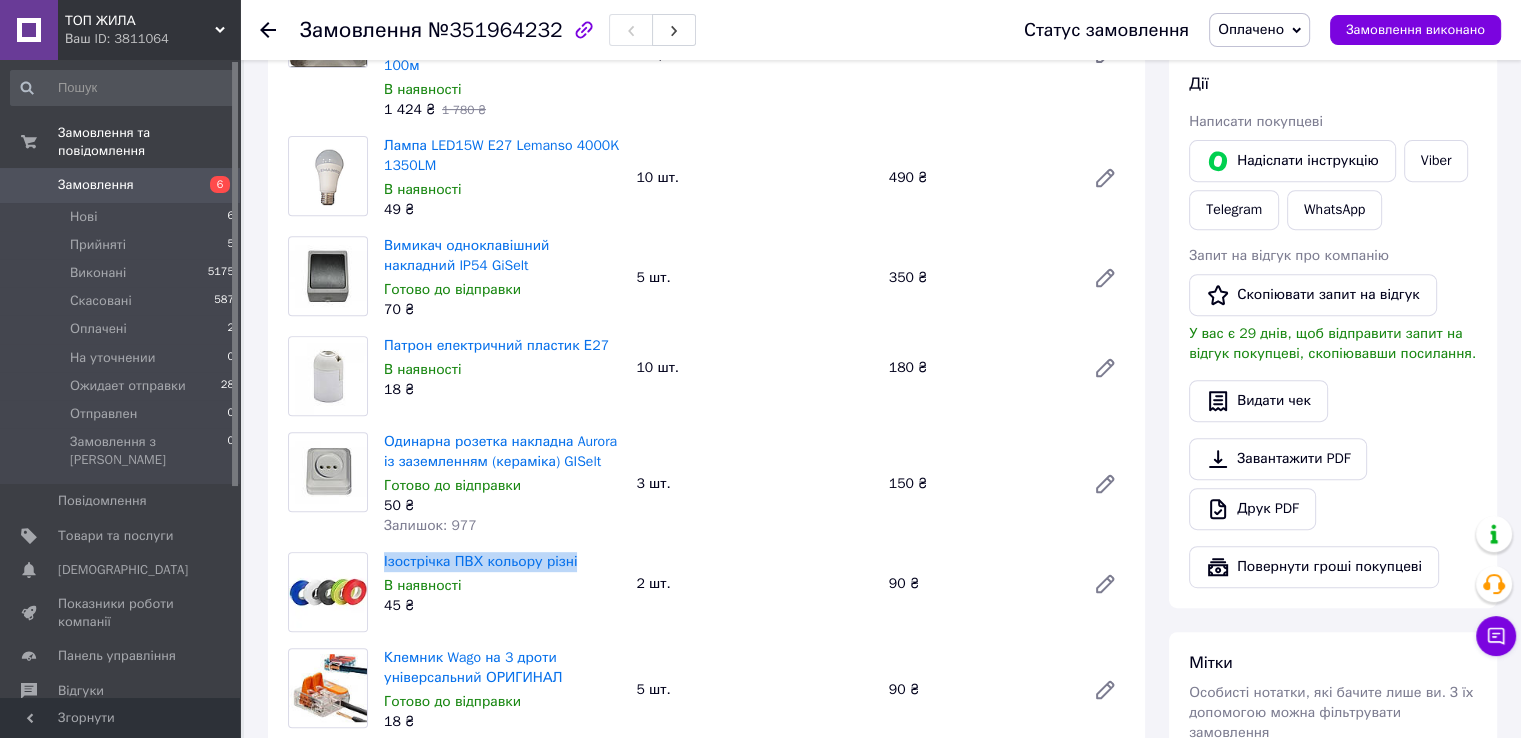 drag, startPoint x: 583, startPoint y: 551, endPoint x: 383, endPoint y: 553, distance: 200.01 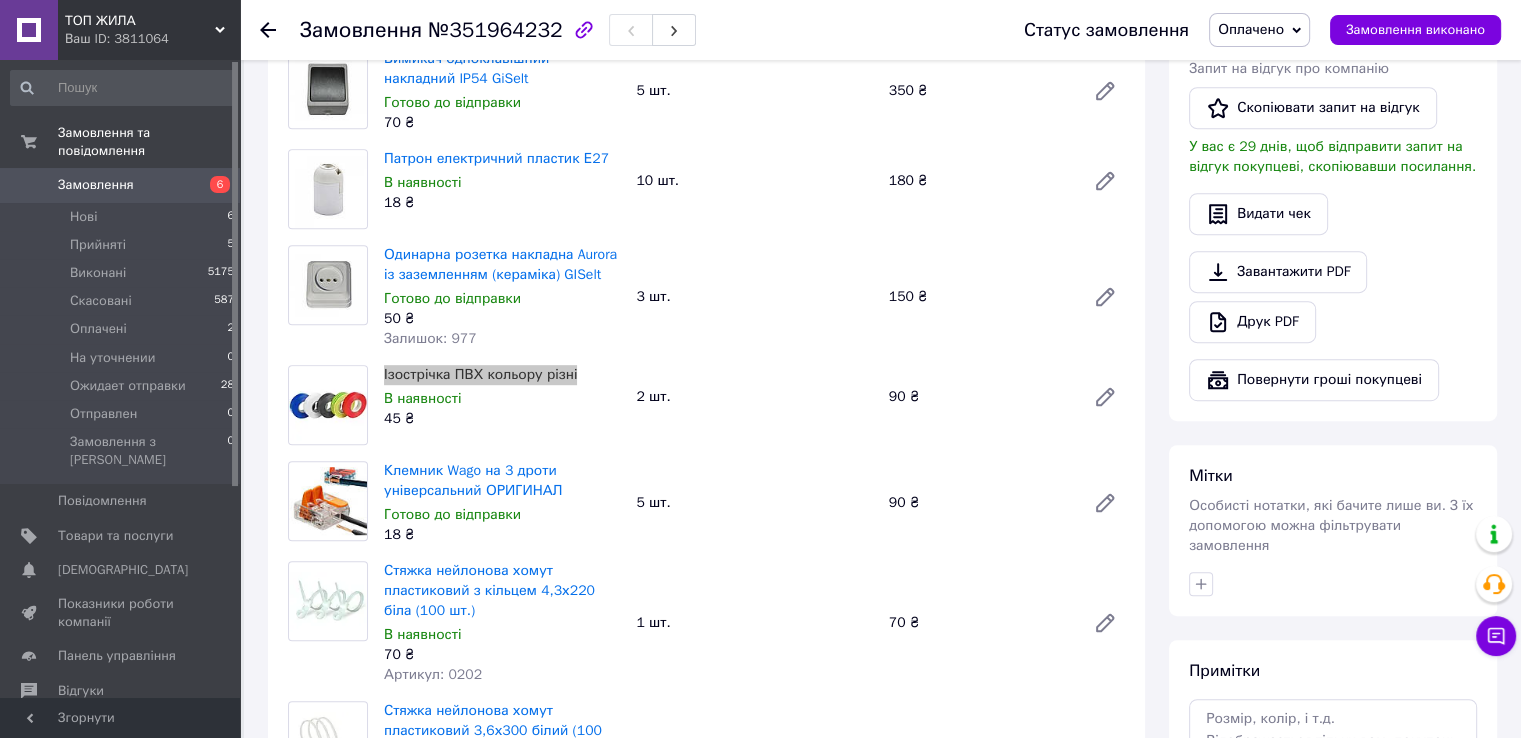 scroll, scrollTop: 1000, scrollLeft: 0, axis: vertical 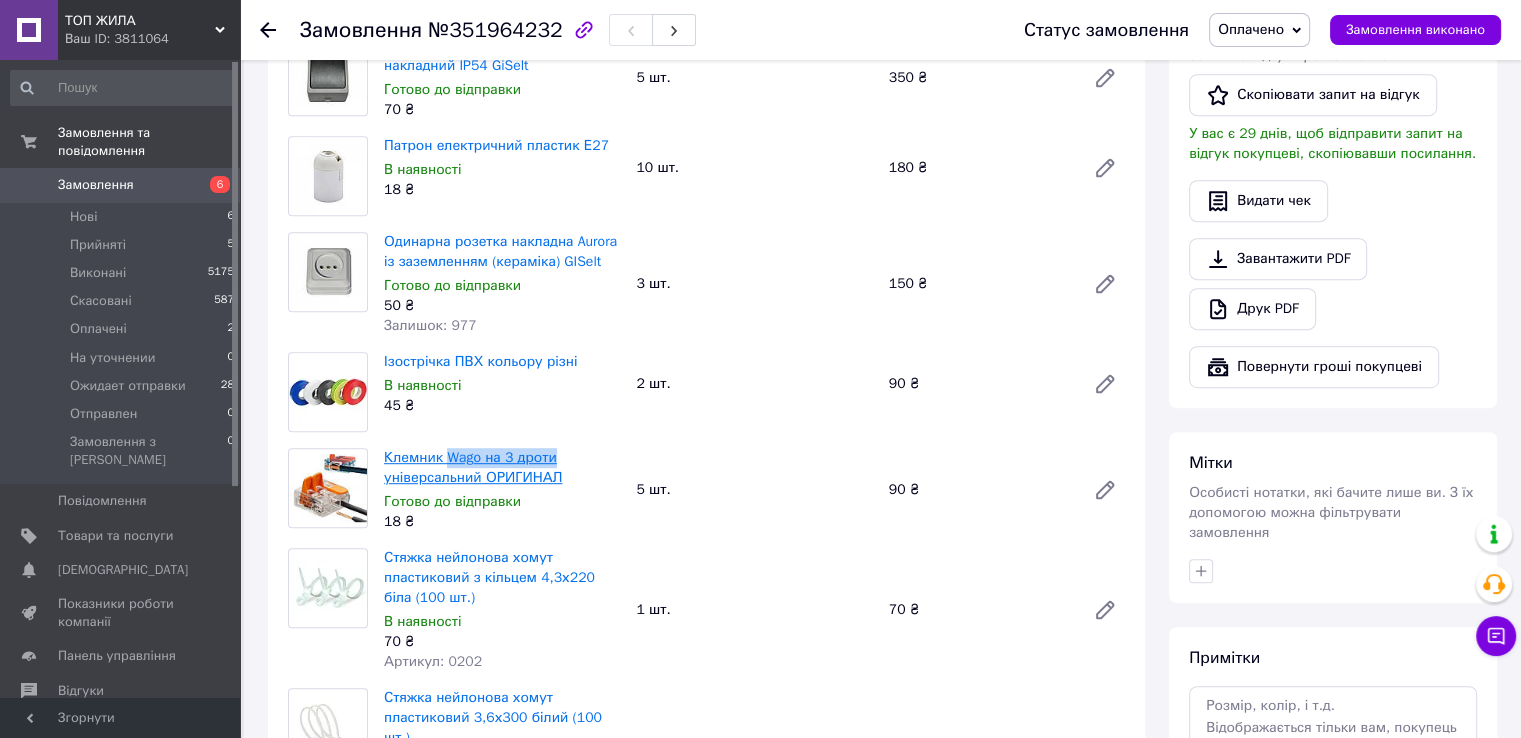 drag, startPoint x: 561, startPoint y: 441, endPoint x: 444, endPoint y: 442, distance: 117.00427 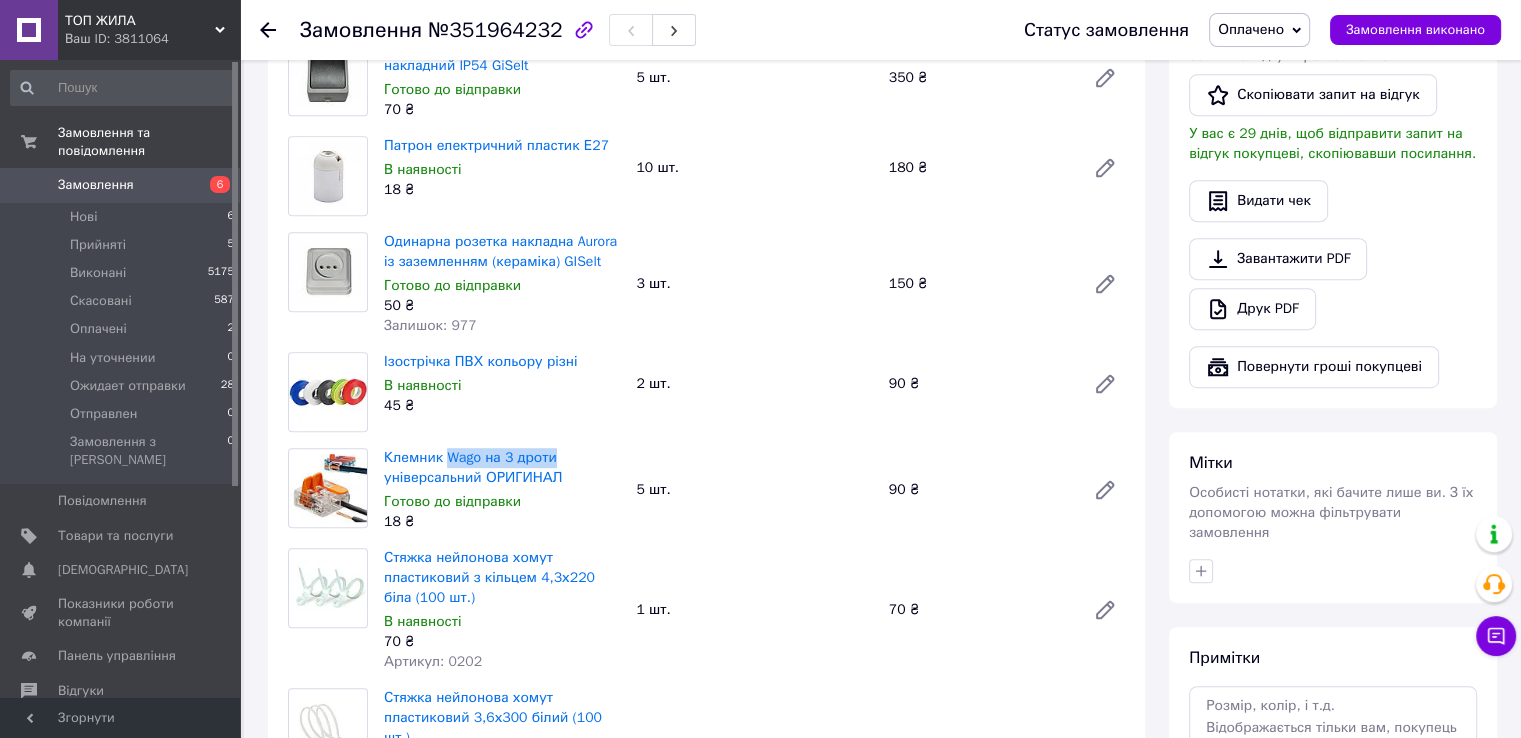 copy on "Wago на 3 дроти" 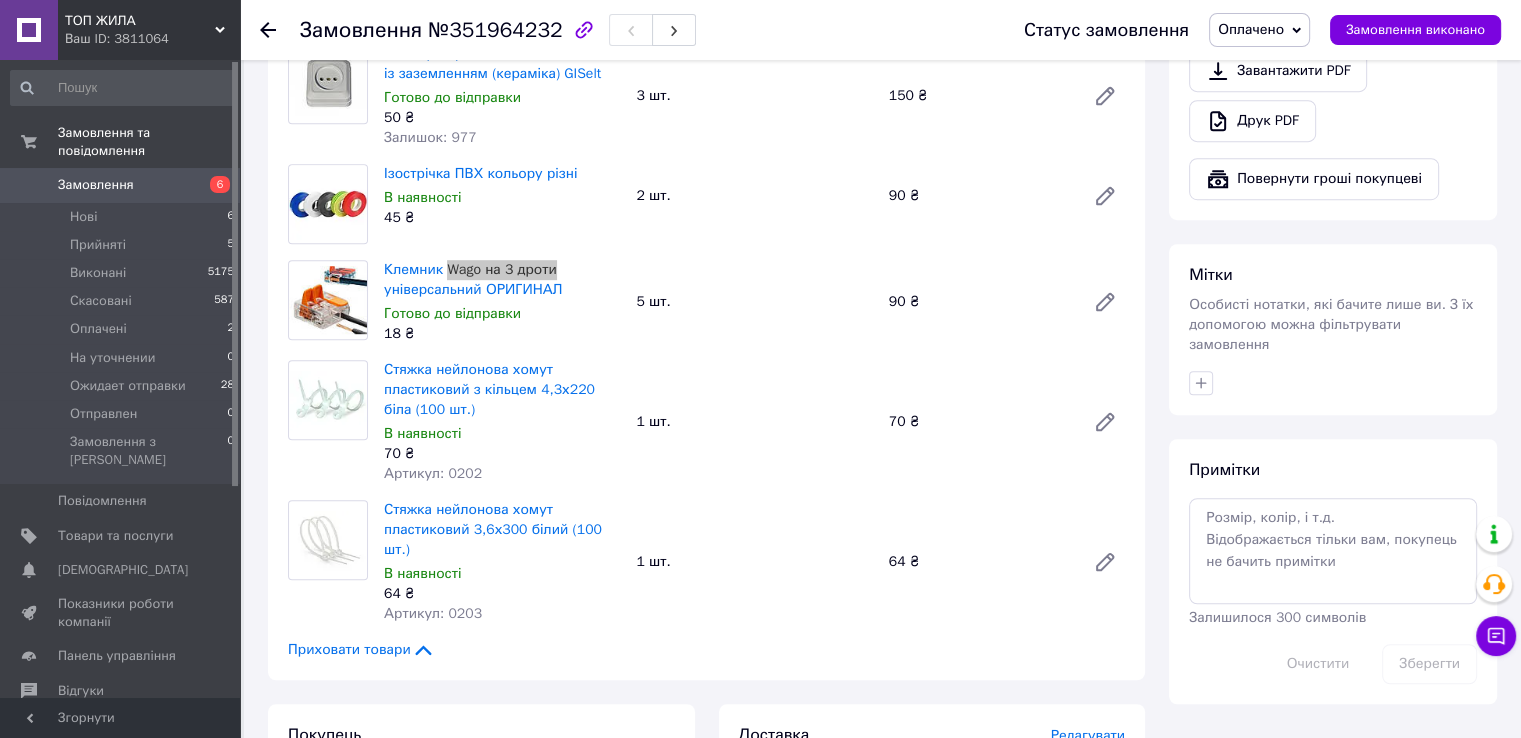 scroll, scrollTop: 1200, scrollLeft: 0, axis: vertical 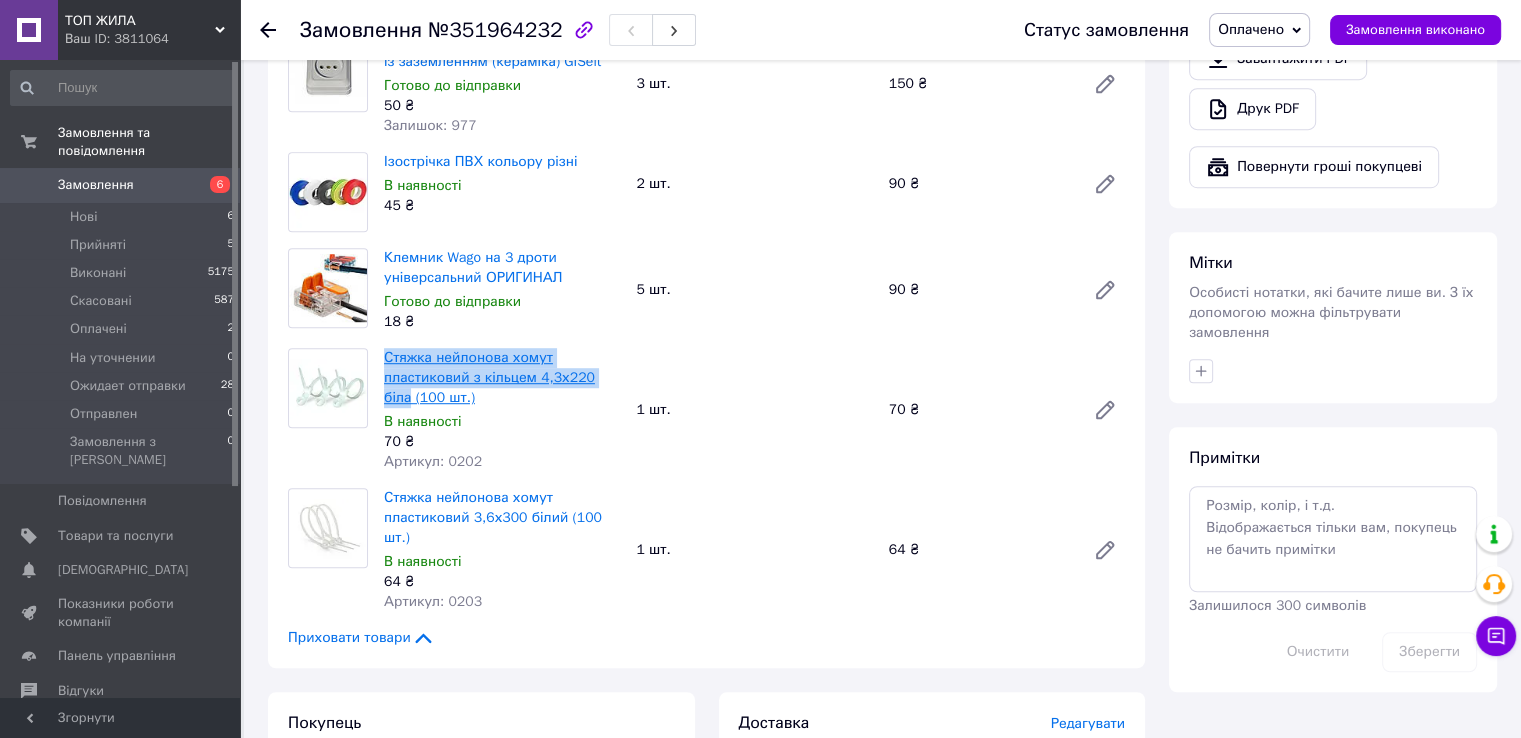 drag, startPoint x: 617, startPoint y: 363, endPoint x: 384, endPoint y: 346, distance: 233.61935 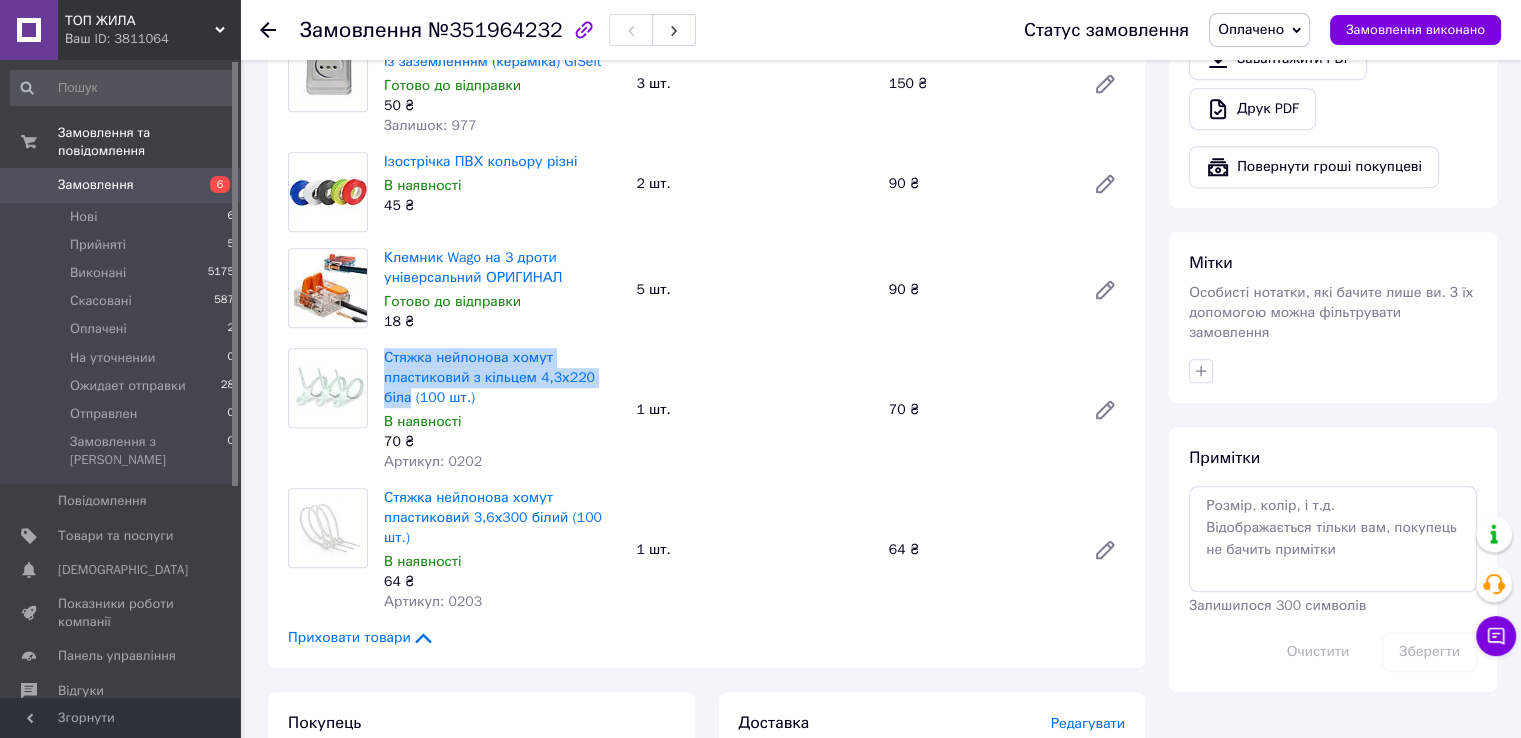 copy on "Стяжка нейлонова хомут пластиковий з кільцем 4,3х220 біла" 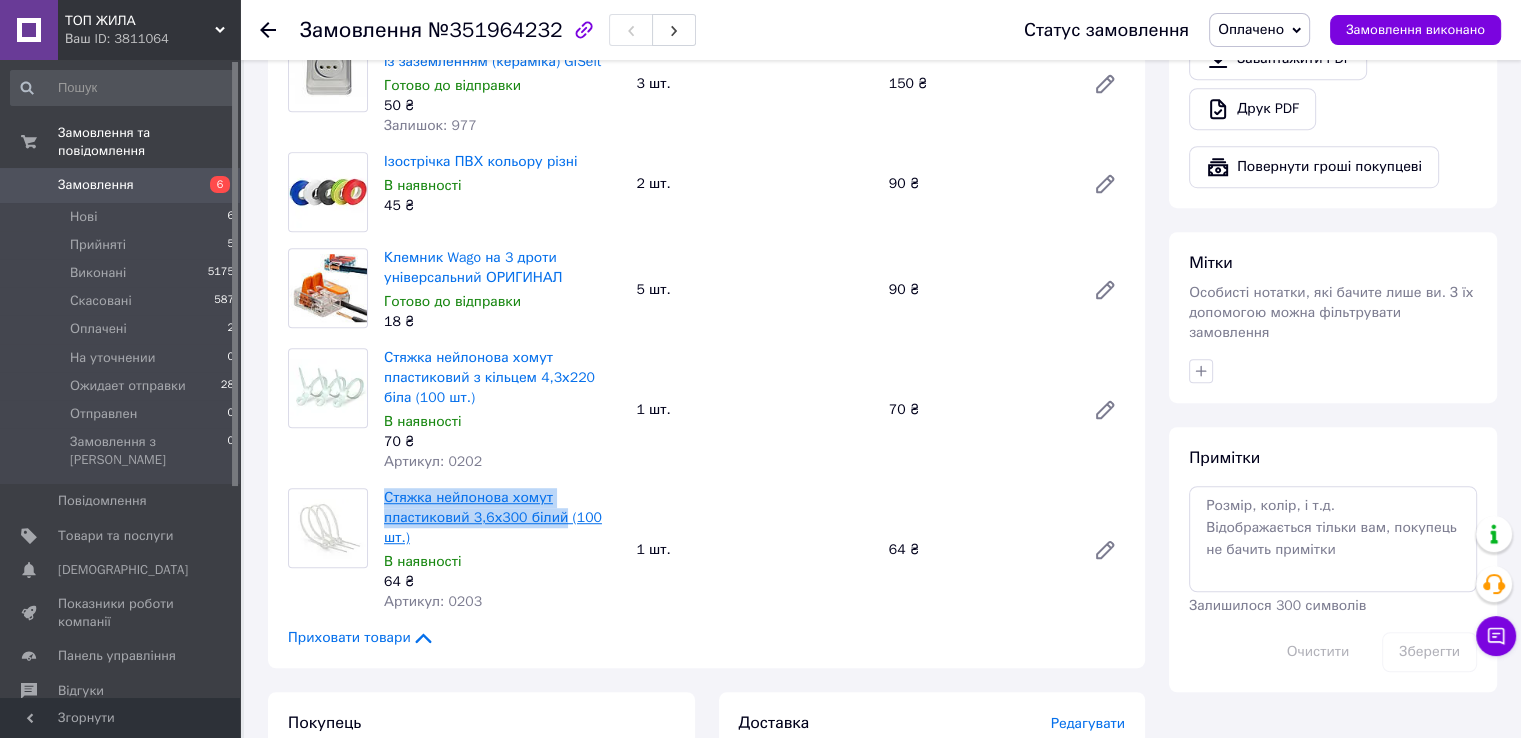 drag, startPoint x: 382, startPoint y: 481, endPoint x: 555, endPoint y: 499, distance: 173.9339 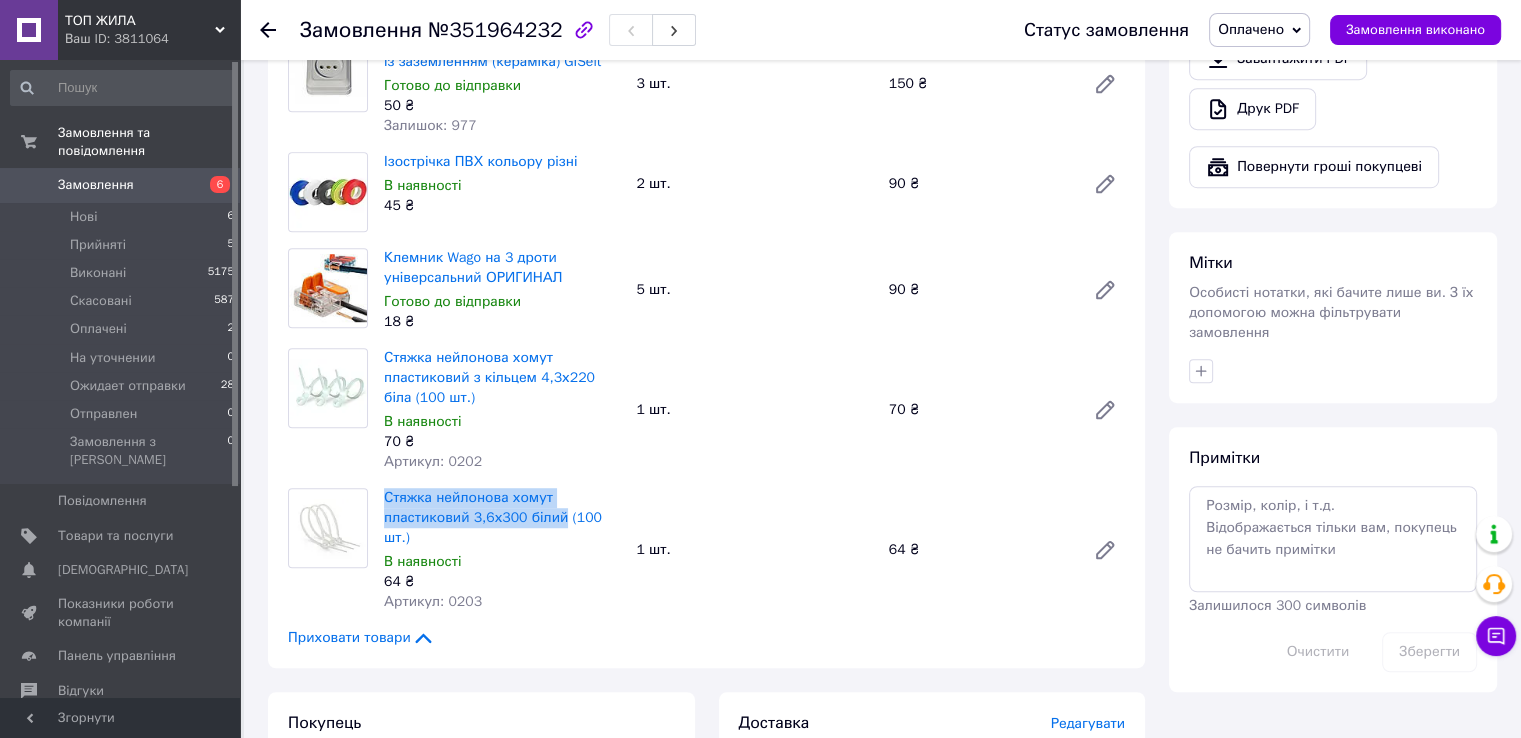 copy on "Стяжка нейлонова хомут пластиковий 3,6х300 білий" 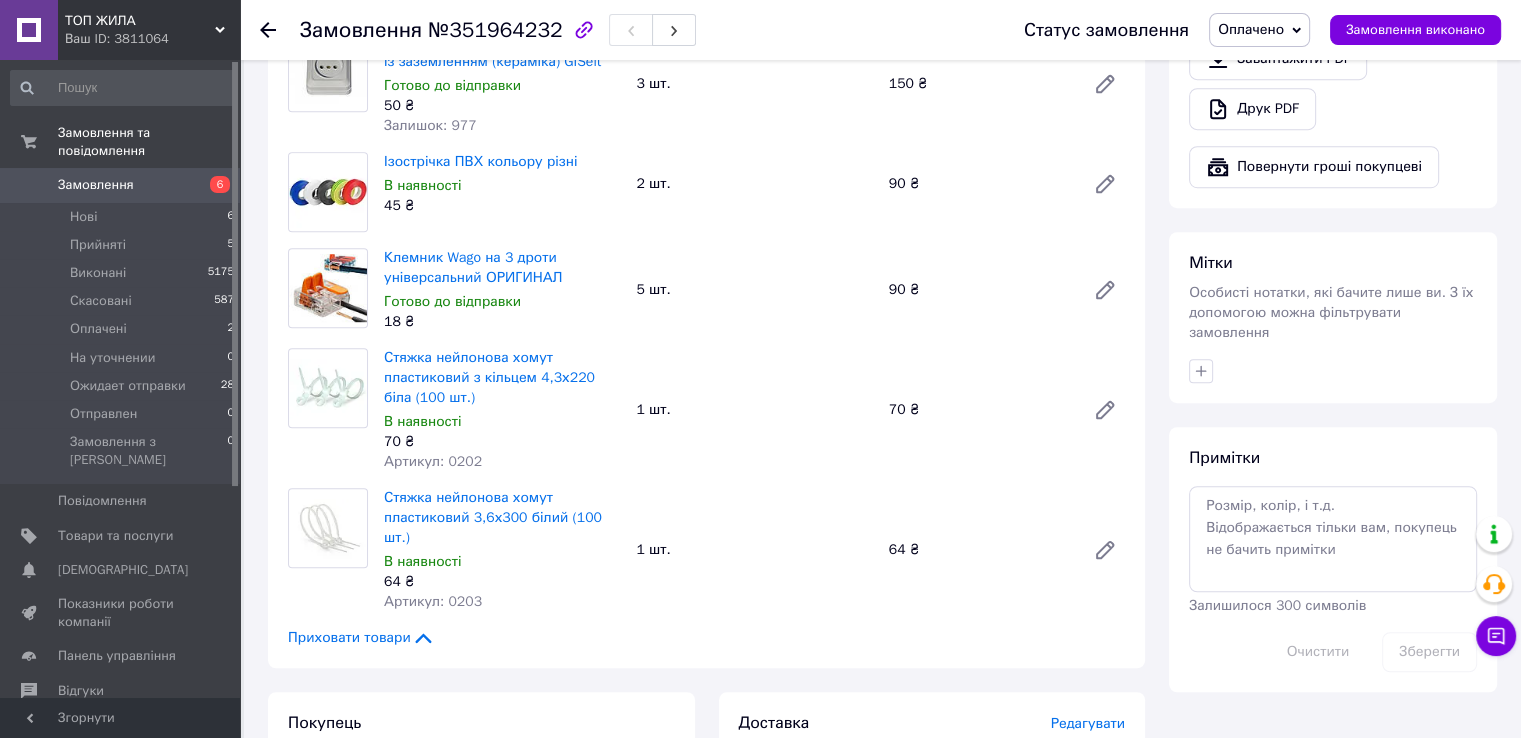 click on "Товари в замовленні (9) - 20% Провід ШВВП 2х2,5 Одеса ГОСТ бухта 100м В наявності 1 424 ₴   1 780 ₴ 1 бухта 1 424 ₴ Лампа LED15W E27 Lemanso 4000K 1350LM В наявності 49 ₴ 10 шт. 490 ₴ Вимикач одноклавішний накладний IP54 GiSelt Готово до відправки 70 ₴ 5 шт. 350 ₴ Патрон електричний пластик Е27 В наявності 18 ₴ 10 шт. 180 ₴ Одинарна розетка накладна Aurora із заземленням (кераміка) GISelt Готово до відправки 50 ₴ Залишок: 977 3 шт. 150 ₴ Ізострічка ПВХ кольору різні В наявності 45 ₴ 2 шт. 90 ₴ Клемник Wago на 3 дроти універсальний ОРИГИНАЛ Готово до відправки 18 ₴ 5 шт. 90 ₴ В наявності 70 ₴ Артикул: 0202 1 шт. 70 ₴ В наявності" at bounding box center [706, 98] 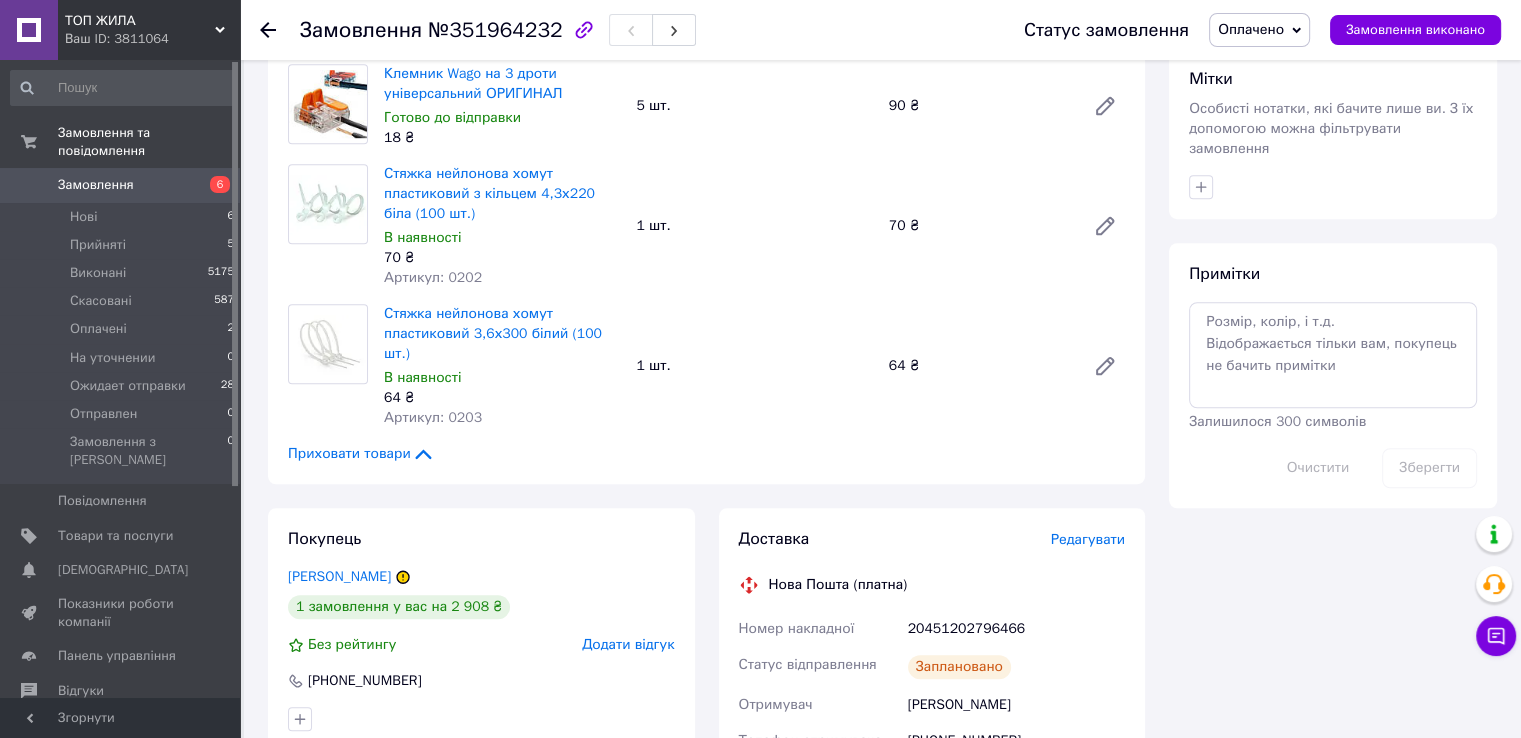 scroll, scrollTop: 1600, scrollLeft: 0, axis: vertical 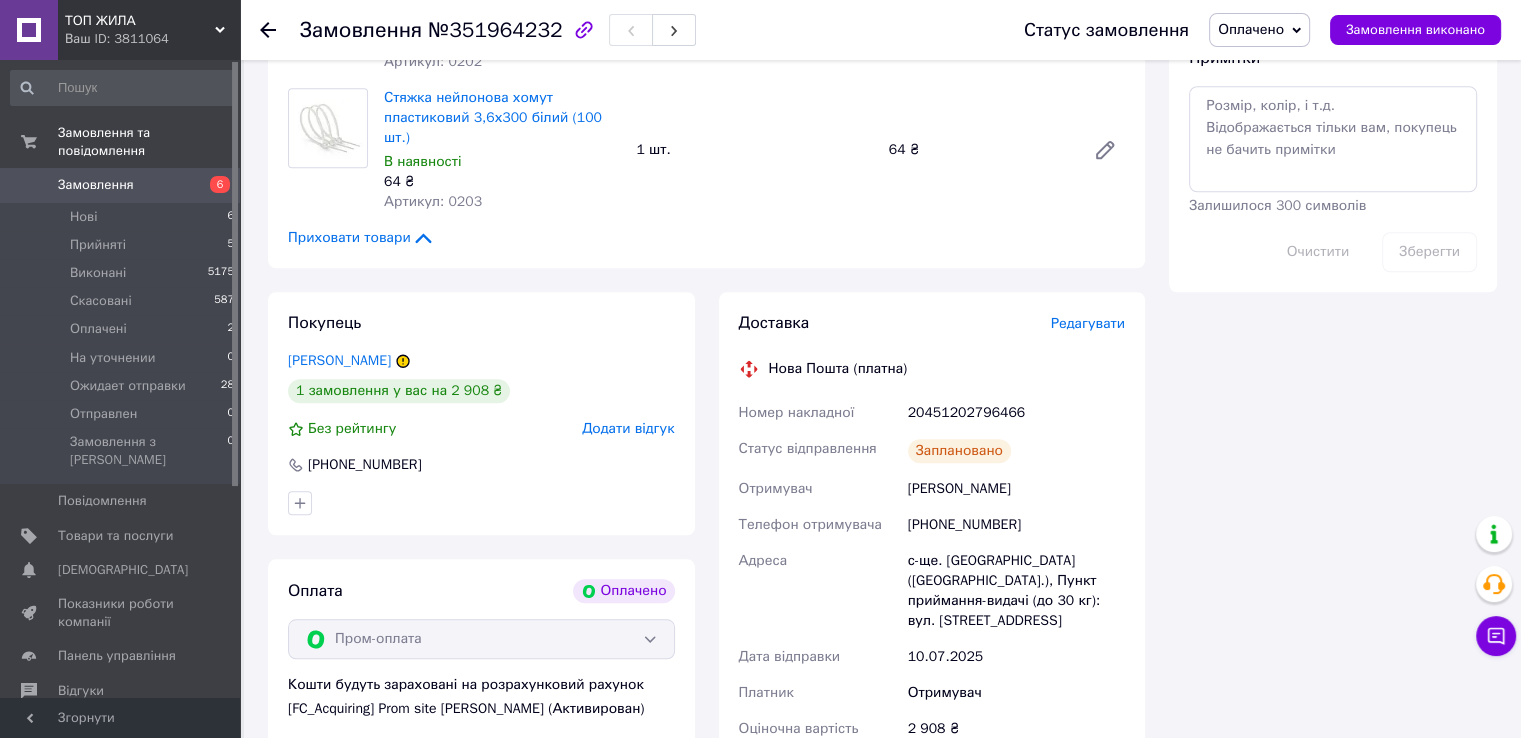 click on "20451202796466" at bounding box center (1016, 413) 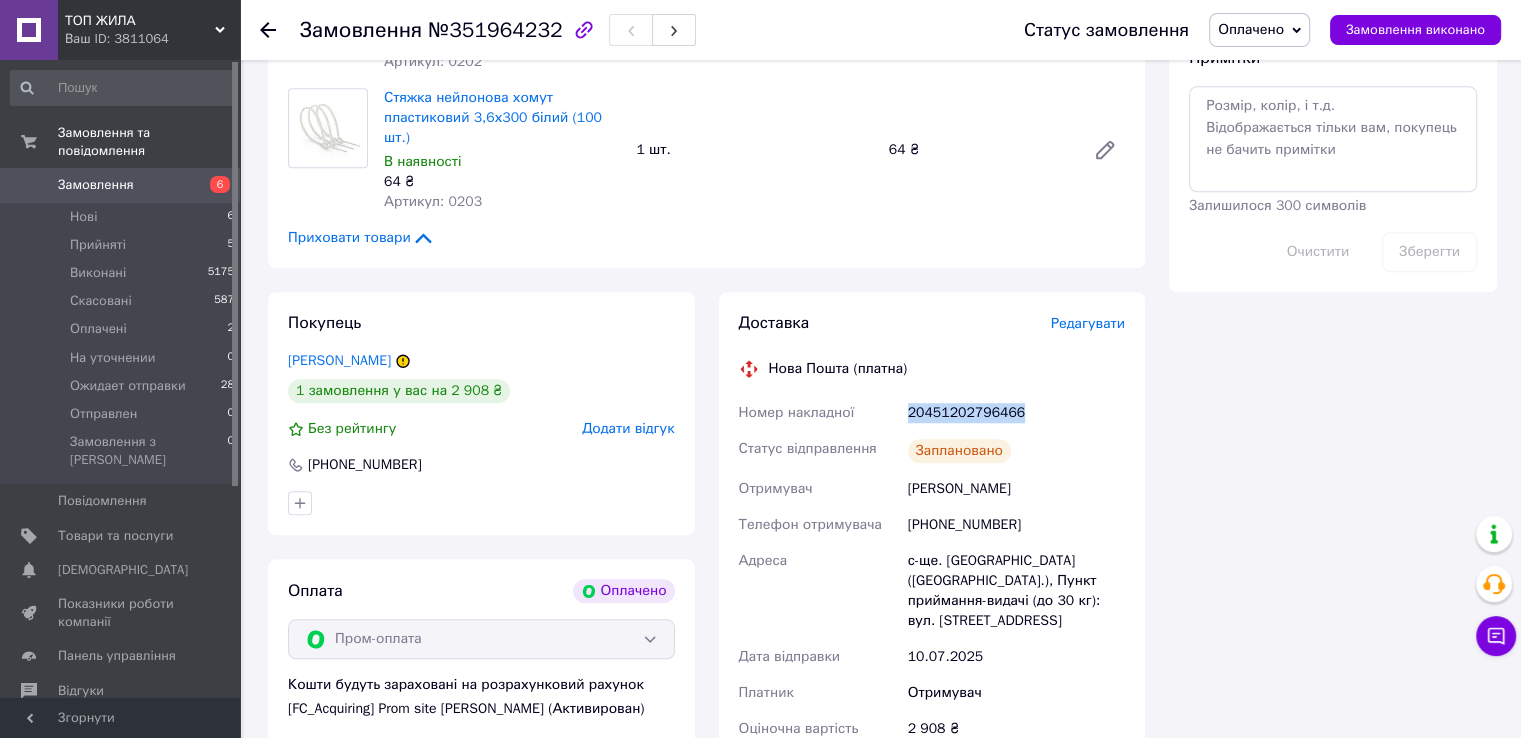 click on "20451202796466" at bounding box center [1016, 413] 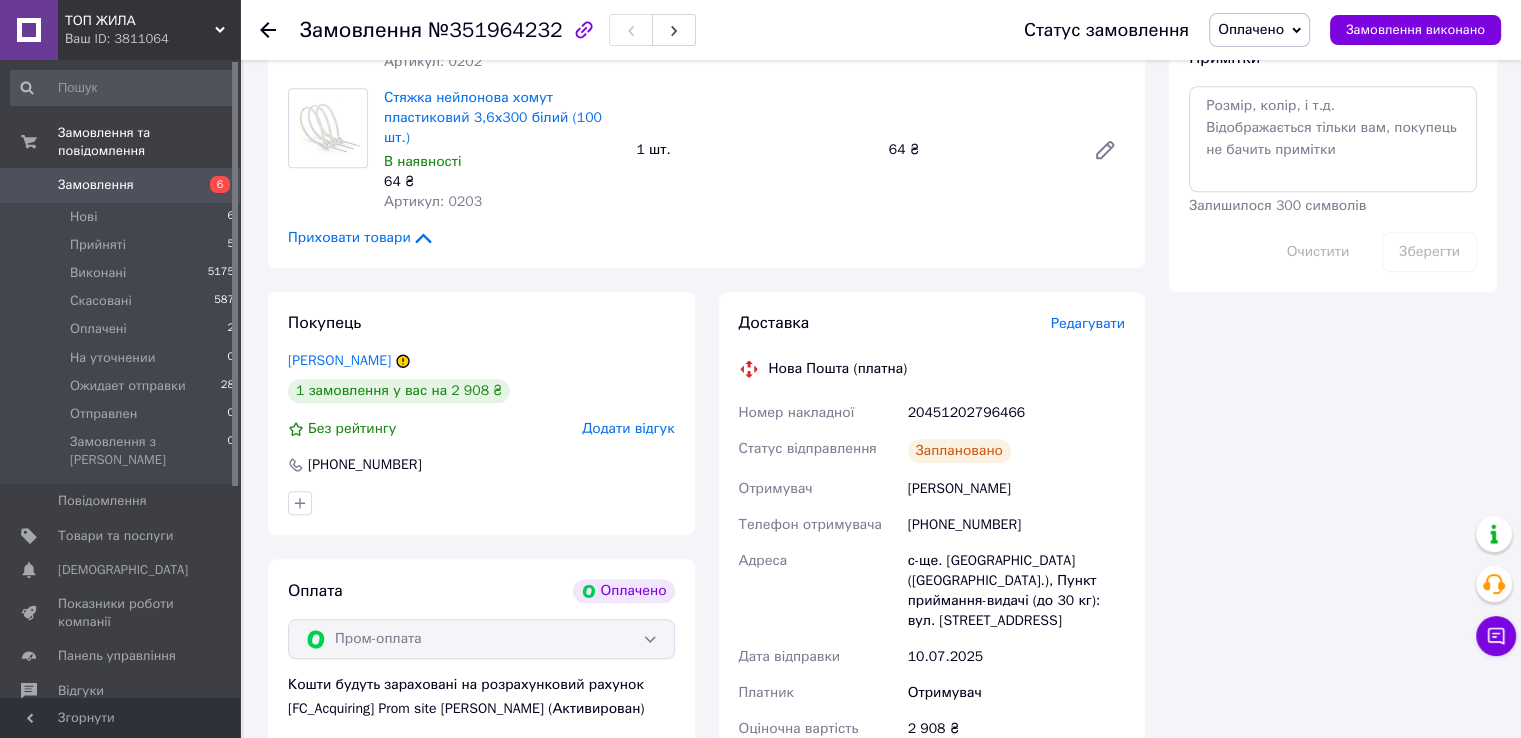 click on "Покупець Леонтьєв Андрій 1 замовлення у вас на 2 908 ₴ Без рейтингу   Додати відгук +380973519258" at bounding box center (481, 413) 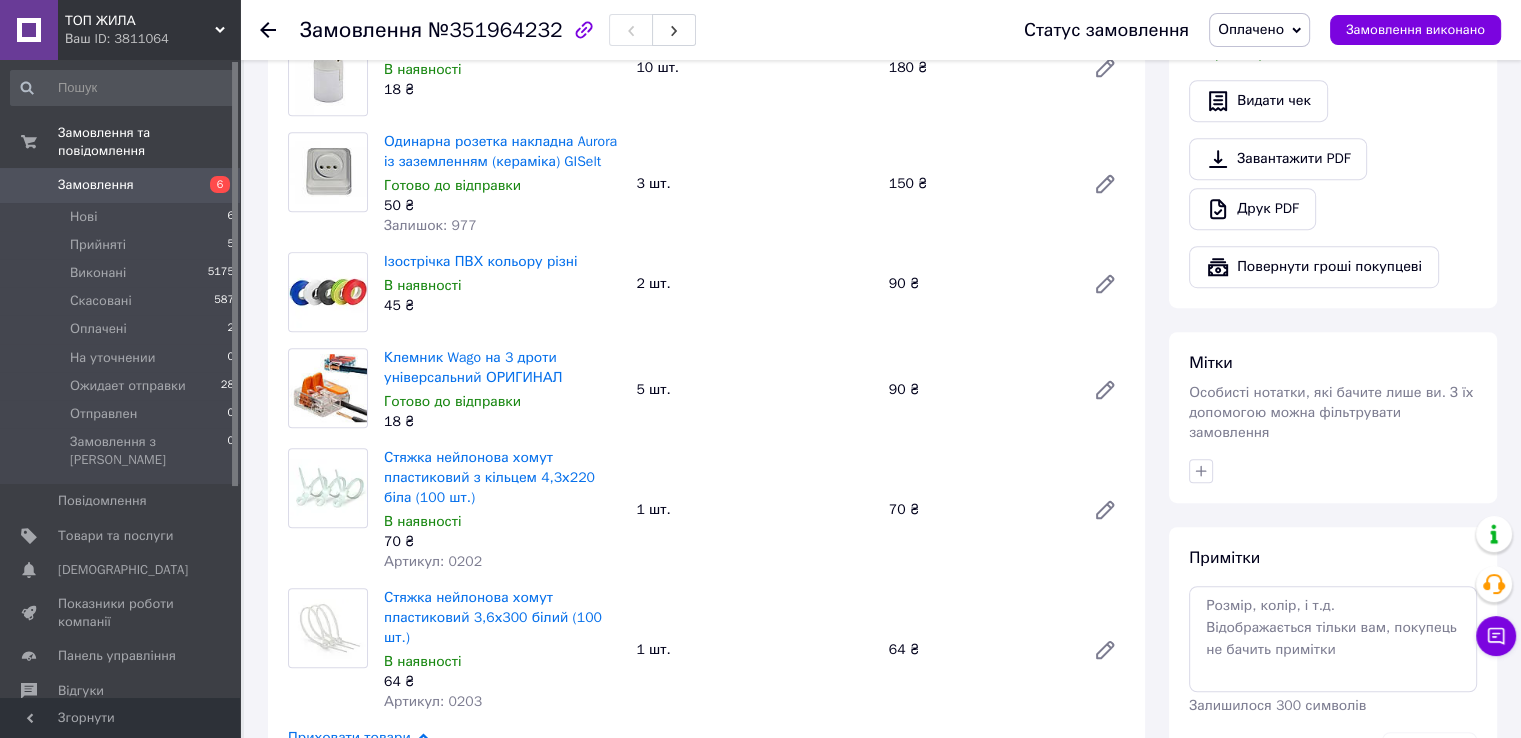 scroll, scrollTop: 600, scrollLeft: 0, axis: vertical 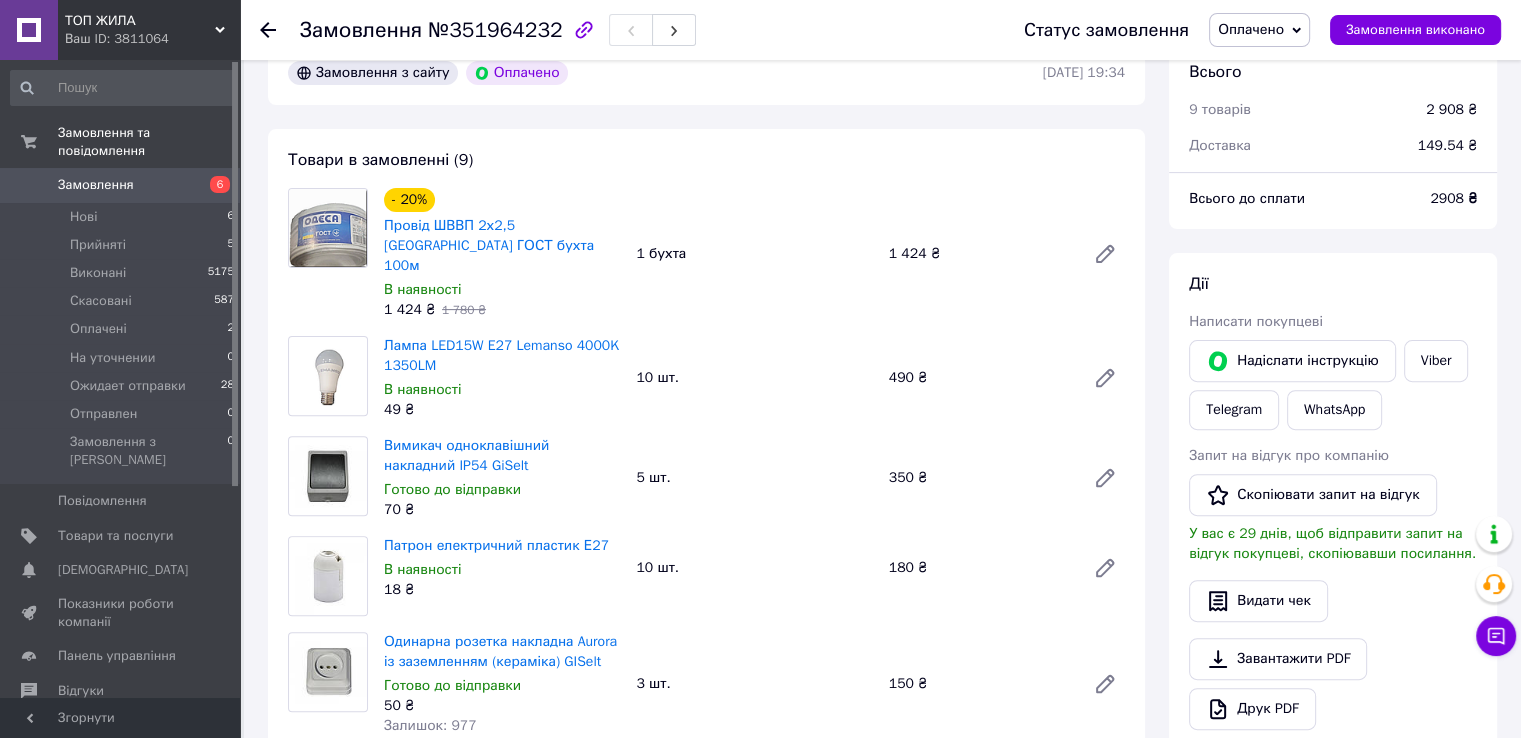 click on "Оплачено" at bounding box center (1251, 29) 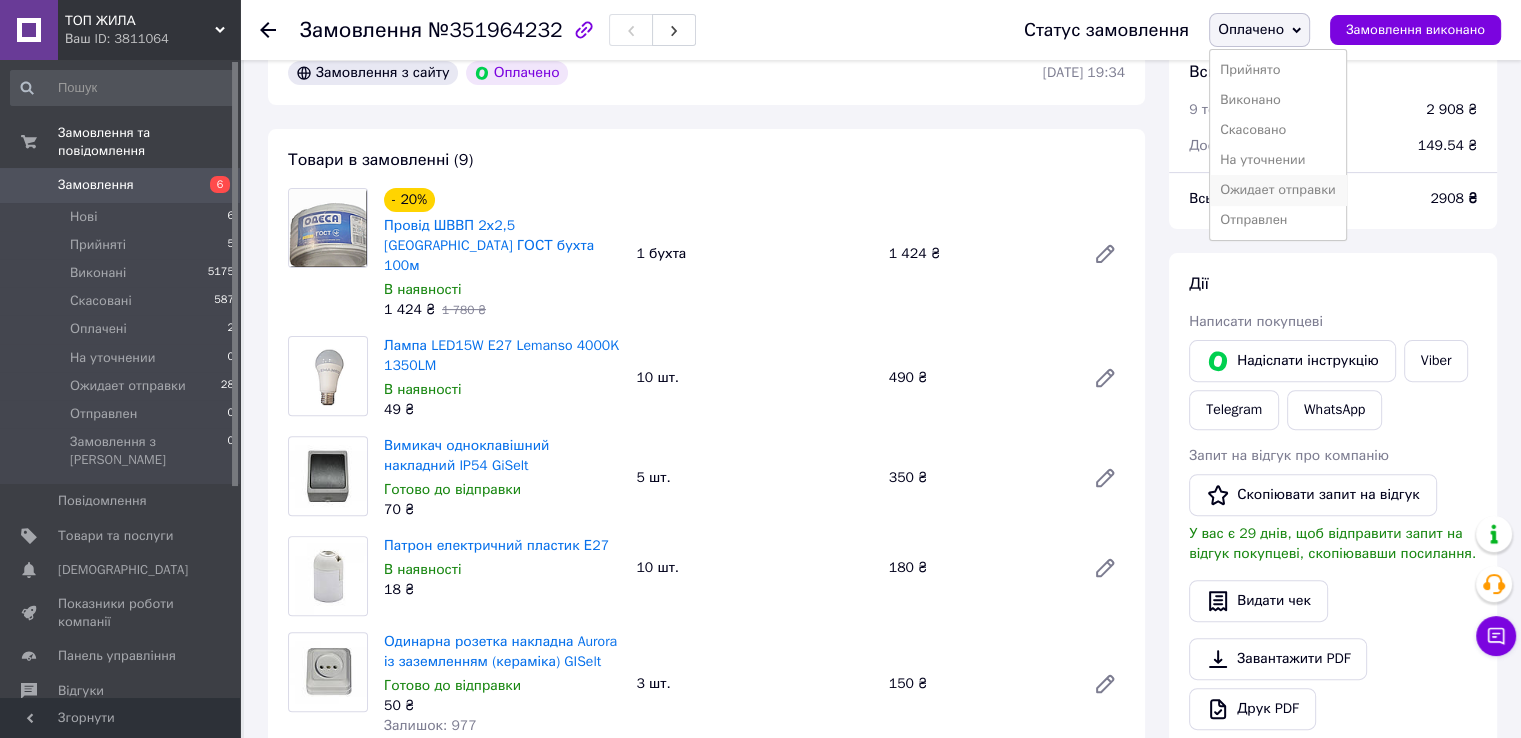 click on "Ожидает отправки" at bounding box center [1278, 190] 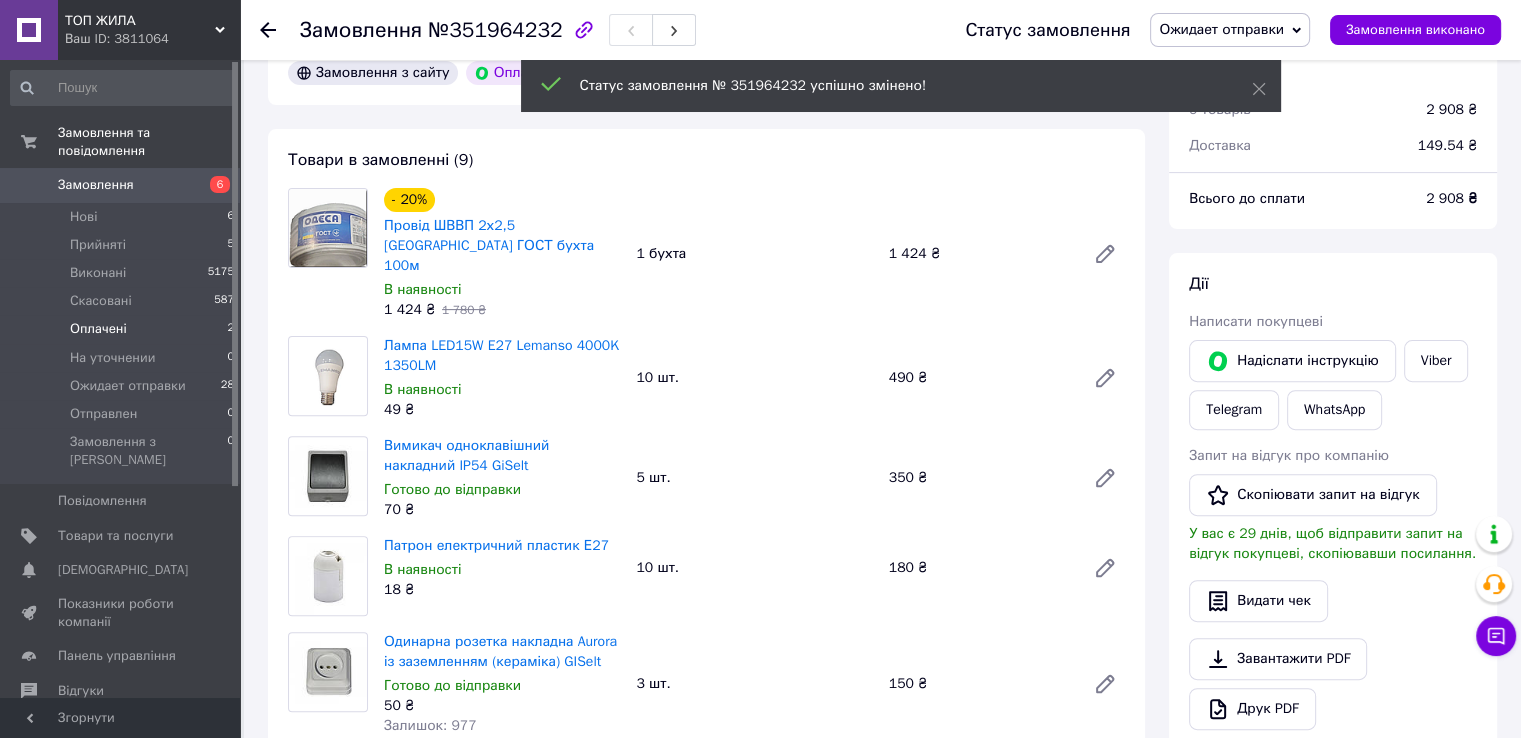 click on "Оплачені 2" at bounding box center (123, 329) 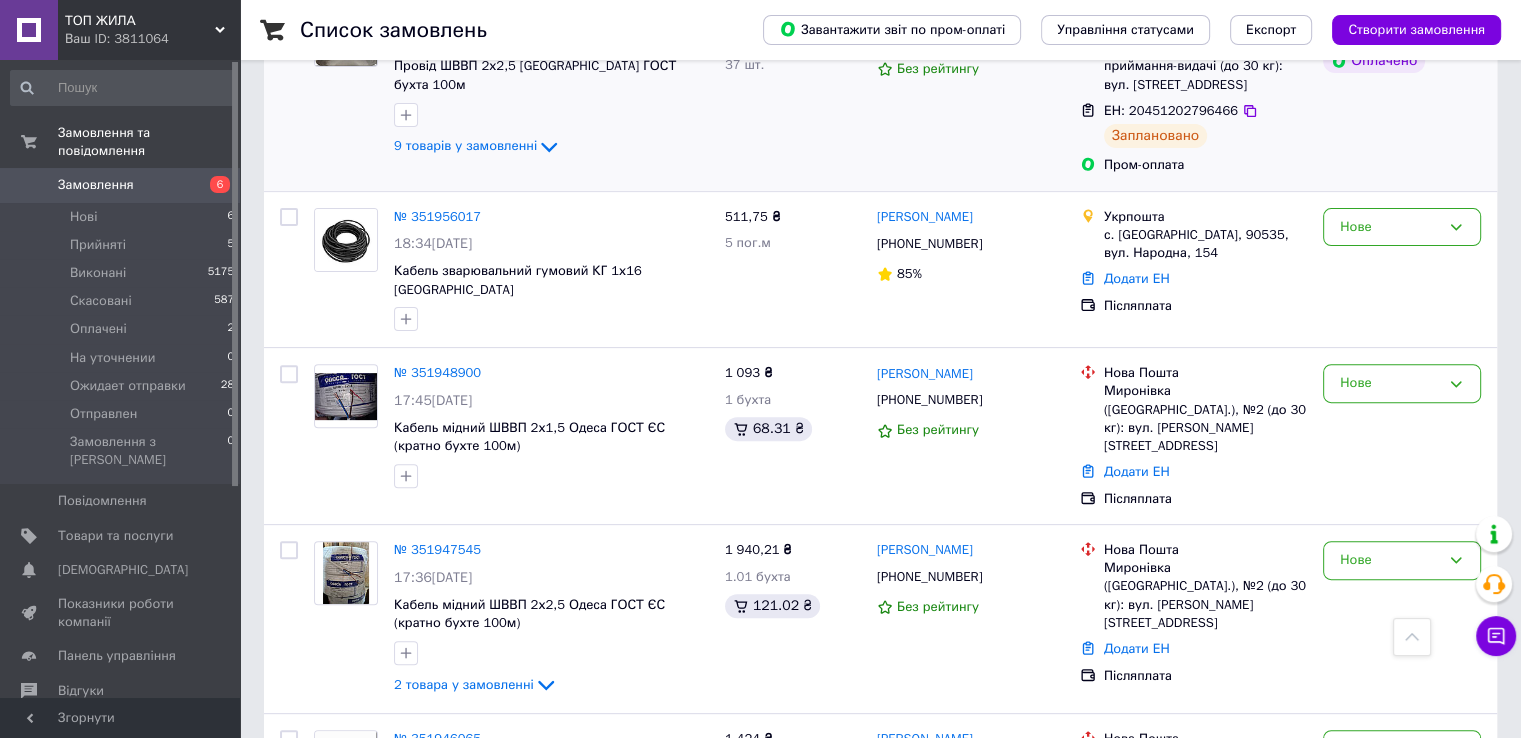 scroll, scrollTop: 700, scrollLeft: 0, axis: vertical 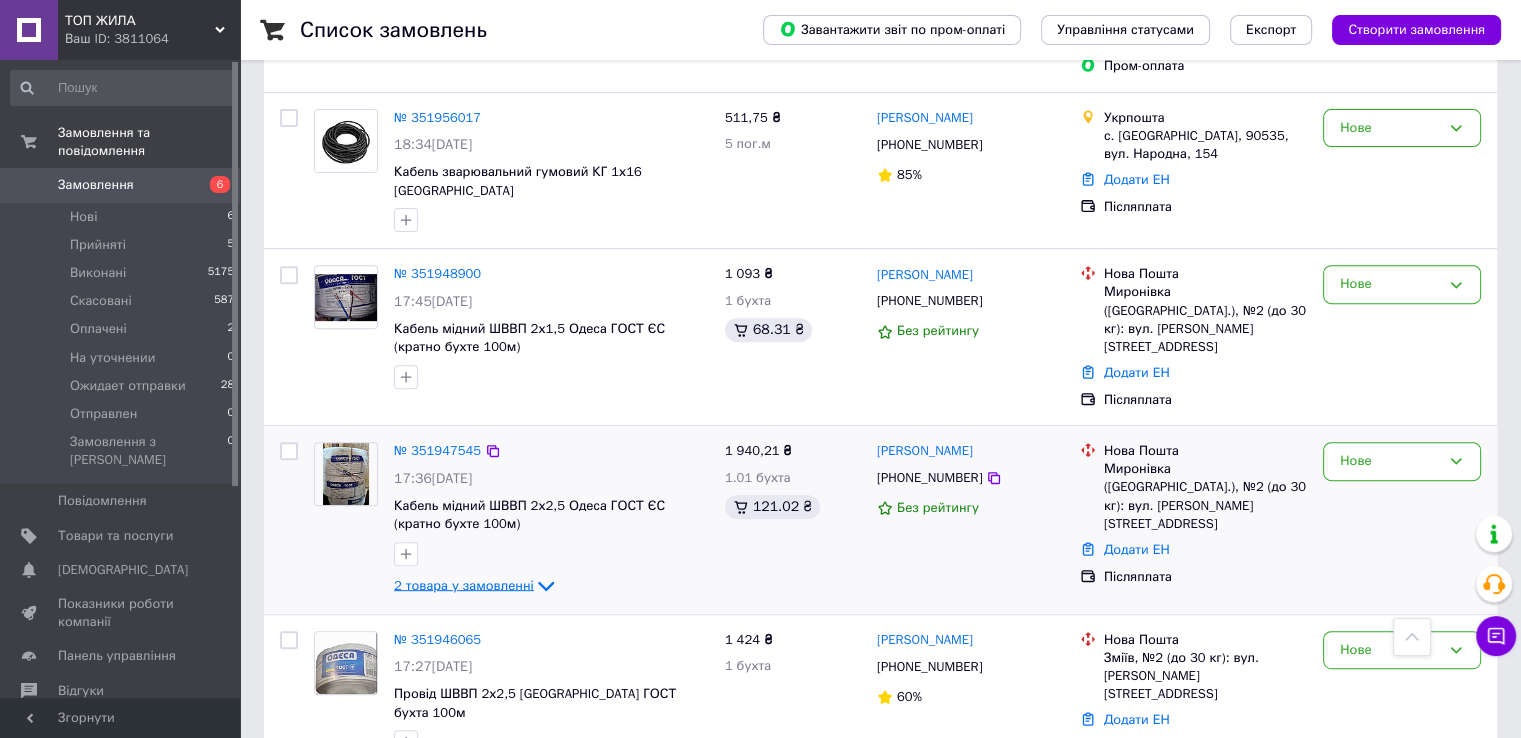 click 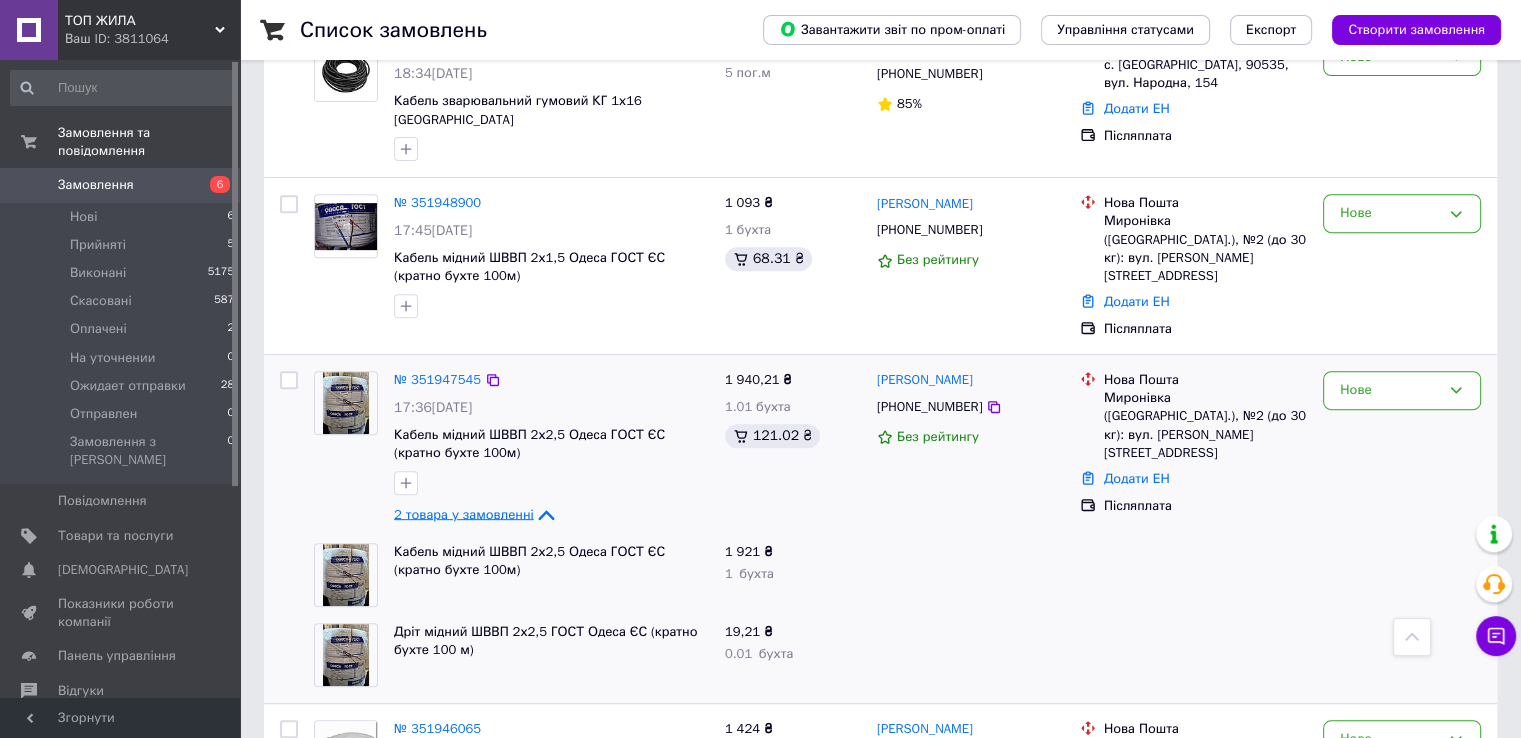 scroll, scrollTop: 900, scrollLeft: 0, axis: vertical 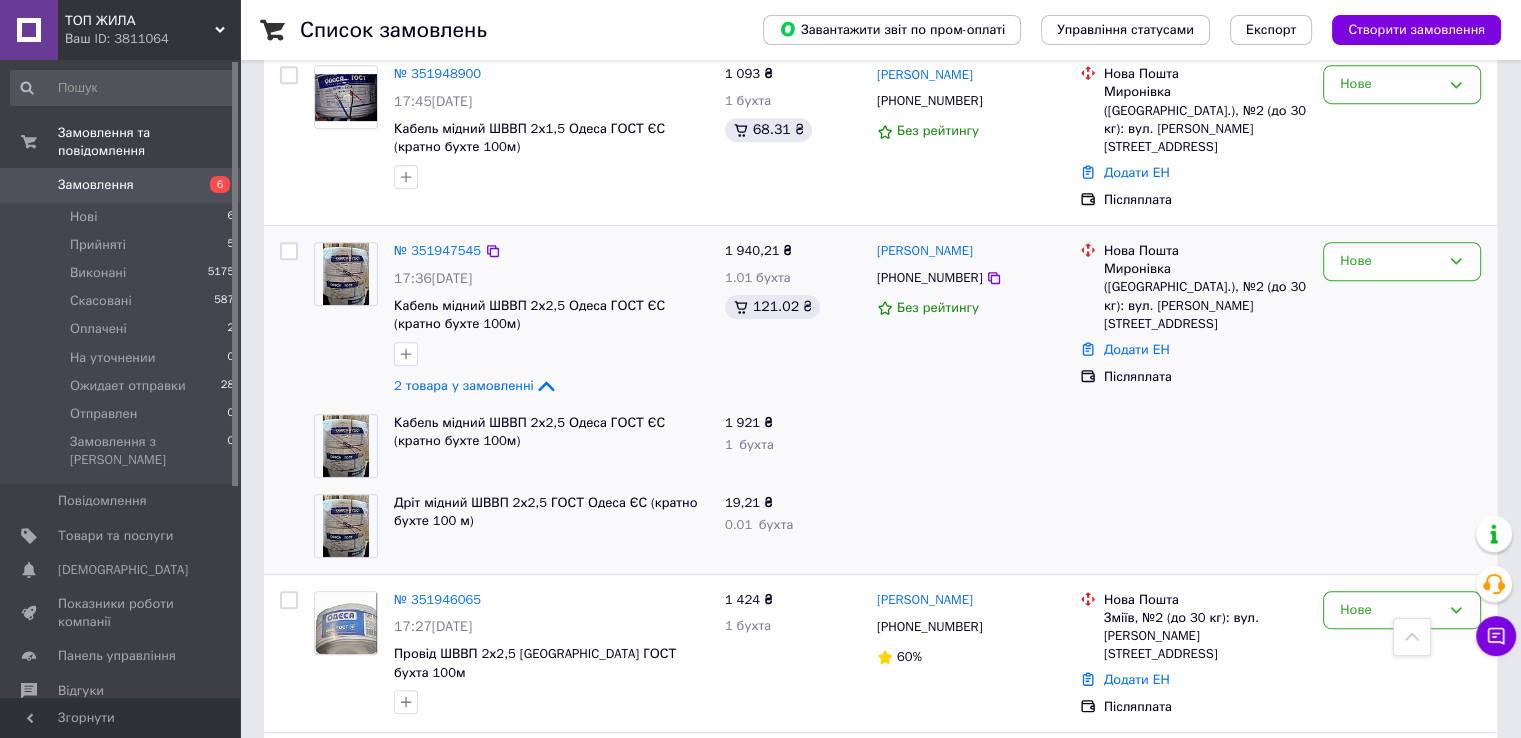 click at bounding box center [346, 274] 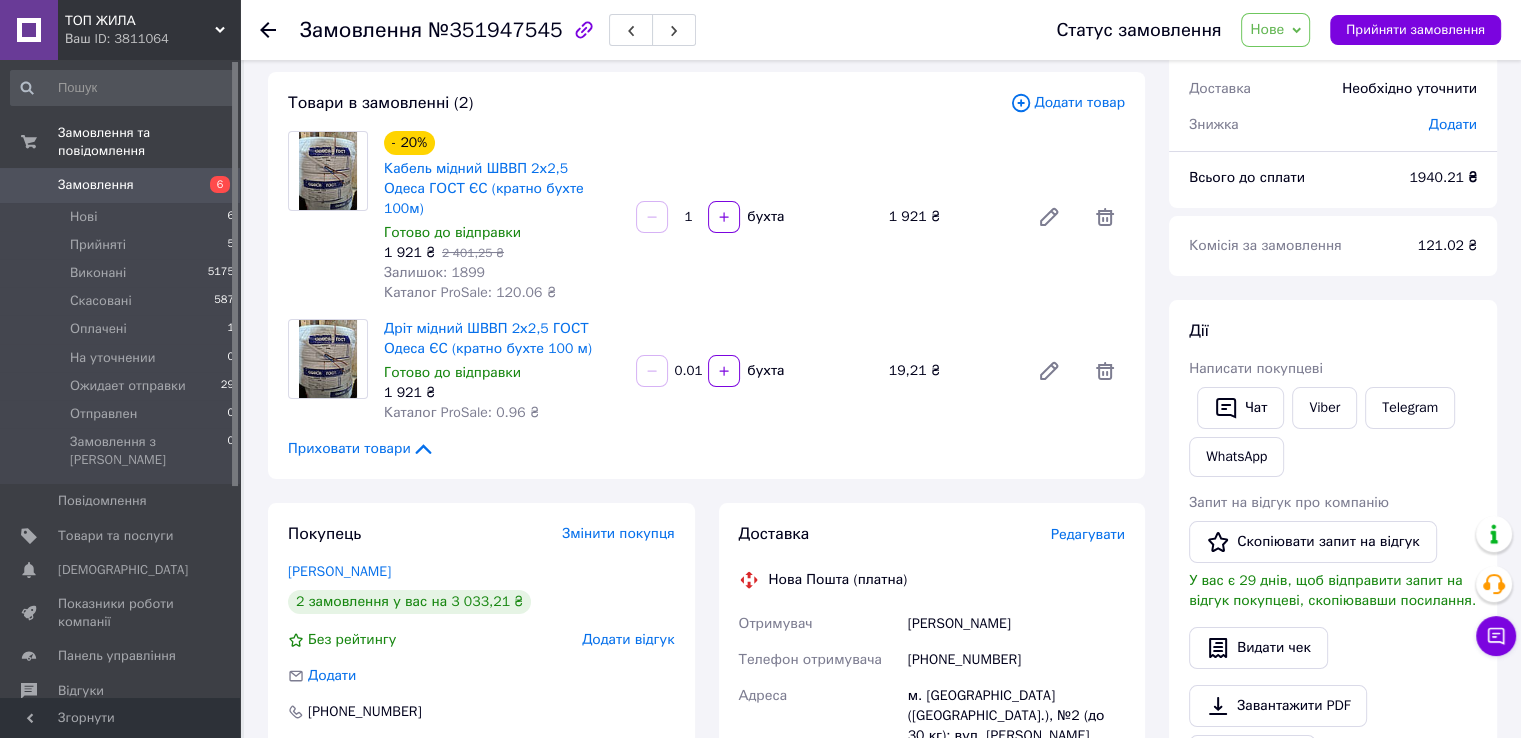 scroll, scrollTop: 200, scrollLeft: 0, axis: vertical 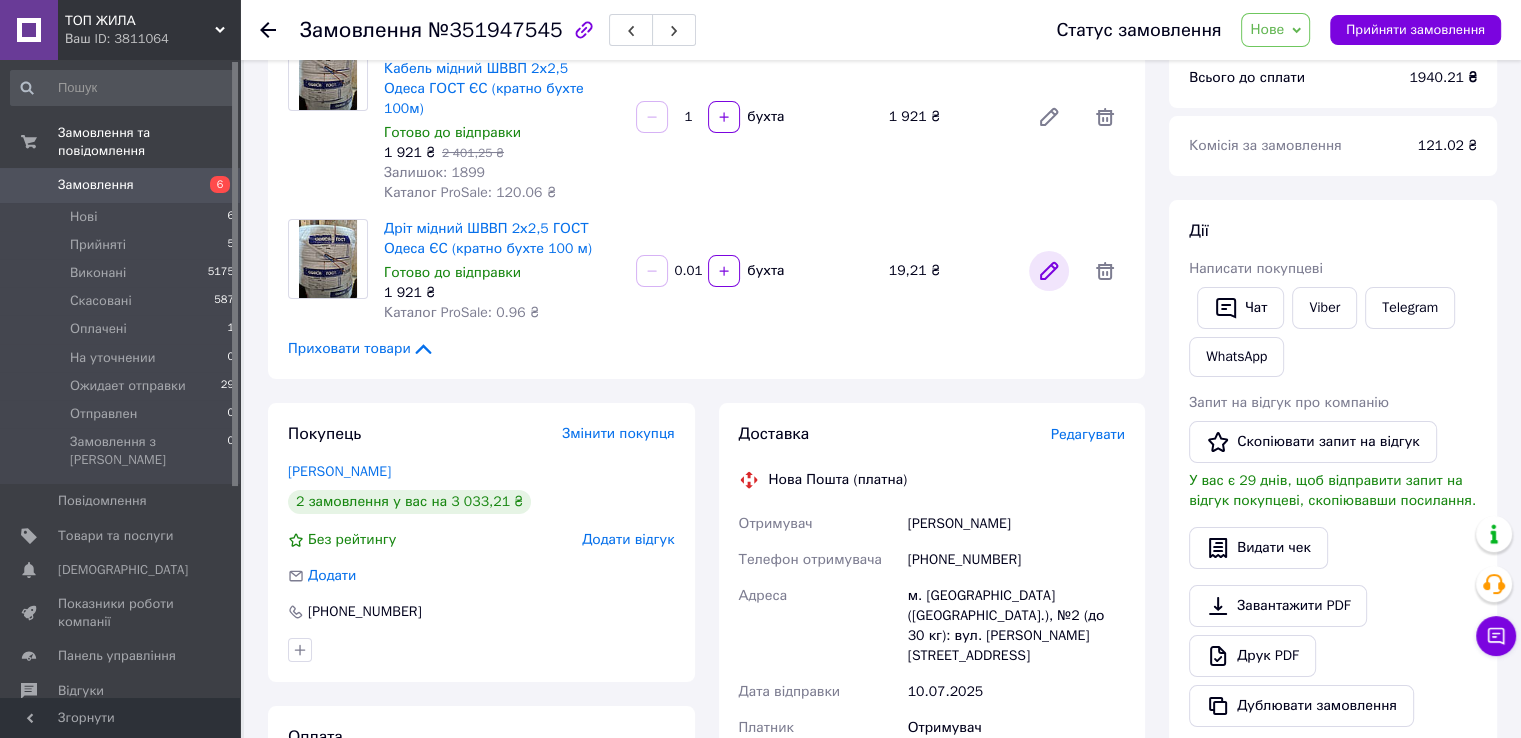 click 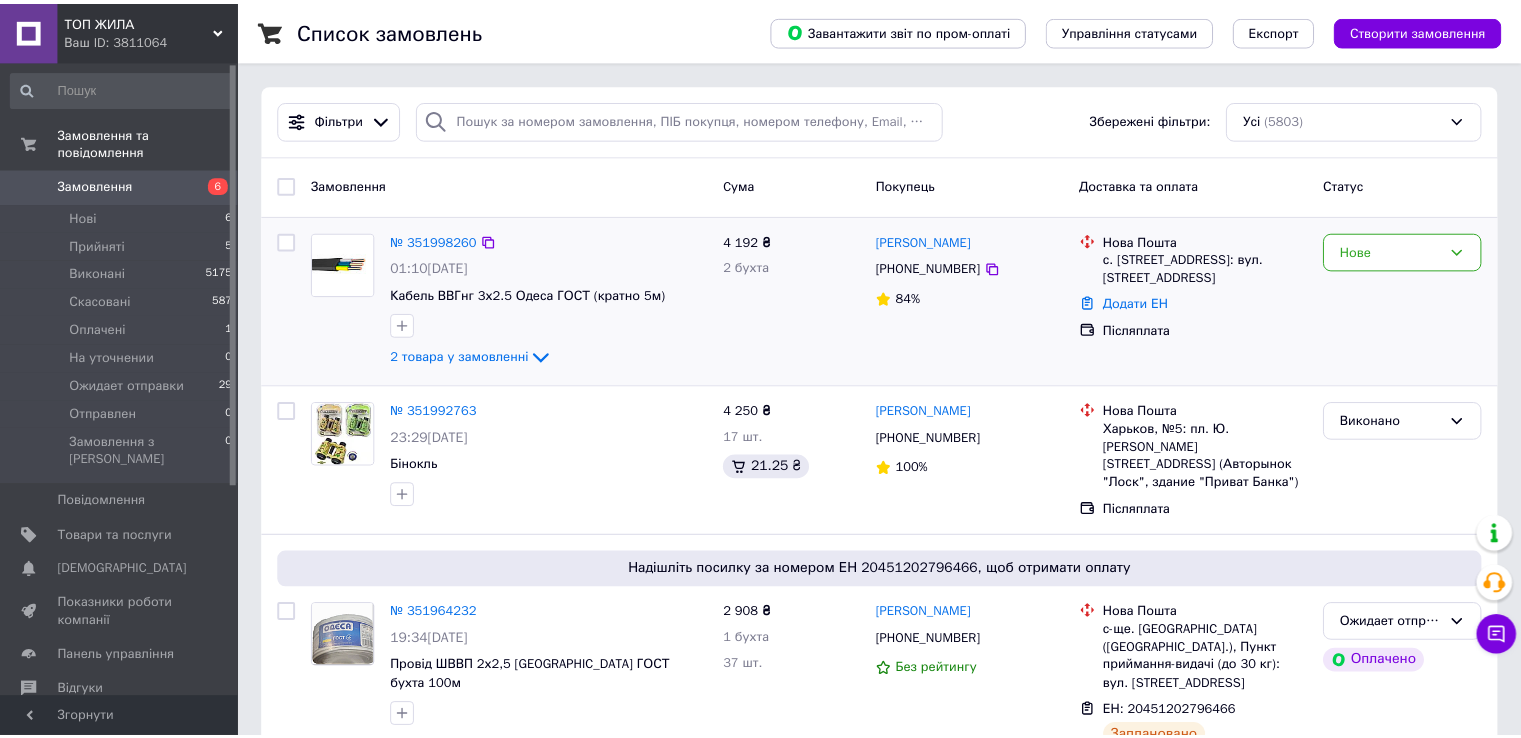 scroll, scrollTop: 0, scrollLeft: 0, axis: both 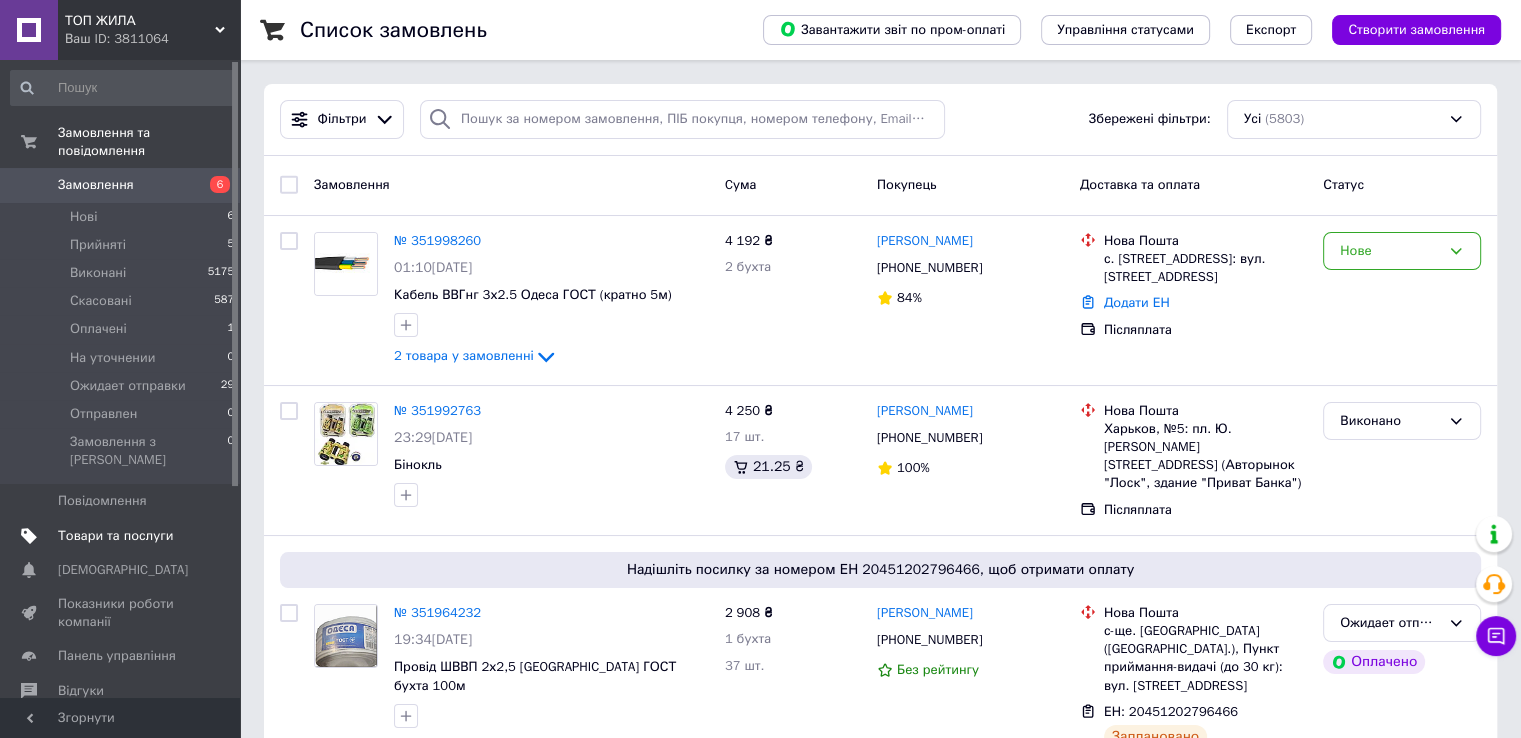click on "Товари та послуги" at bounding box center (115, 536) 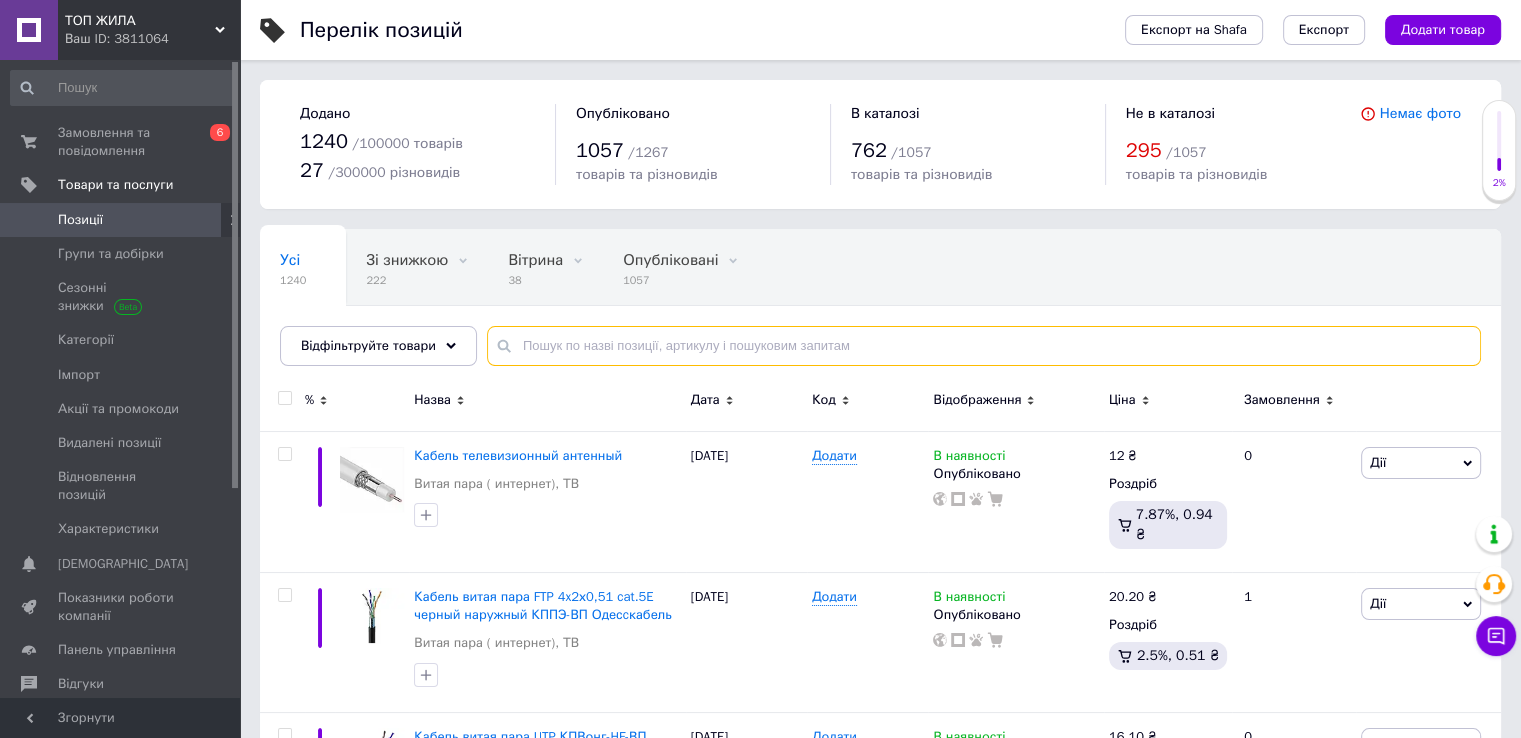 click at bounding box center [984, 346] 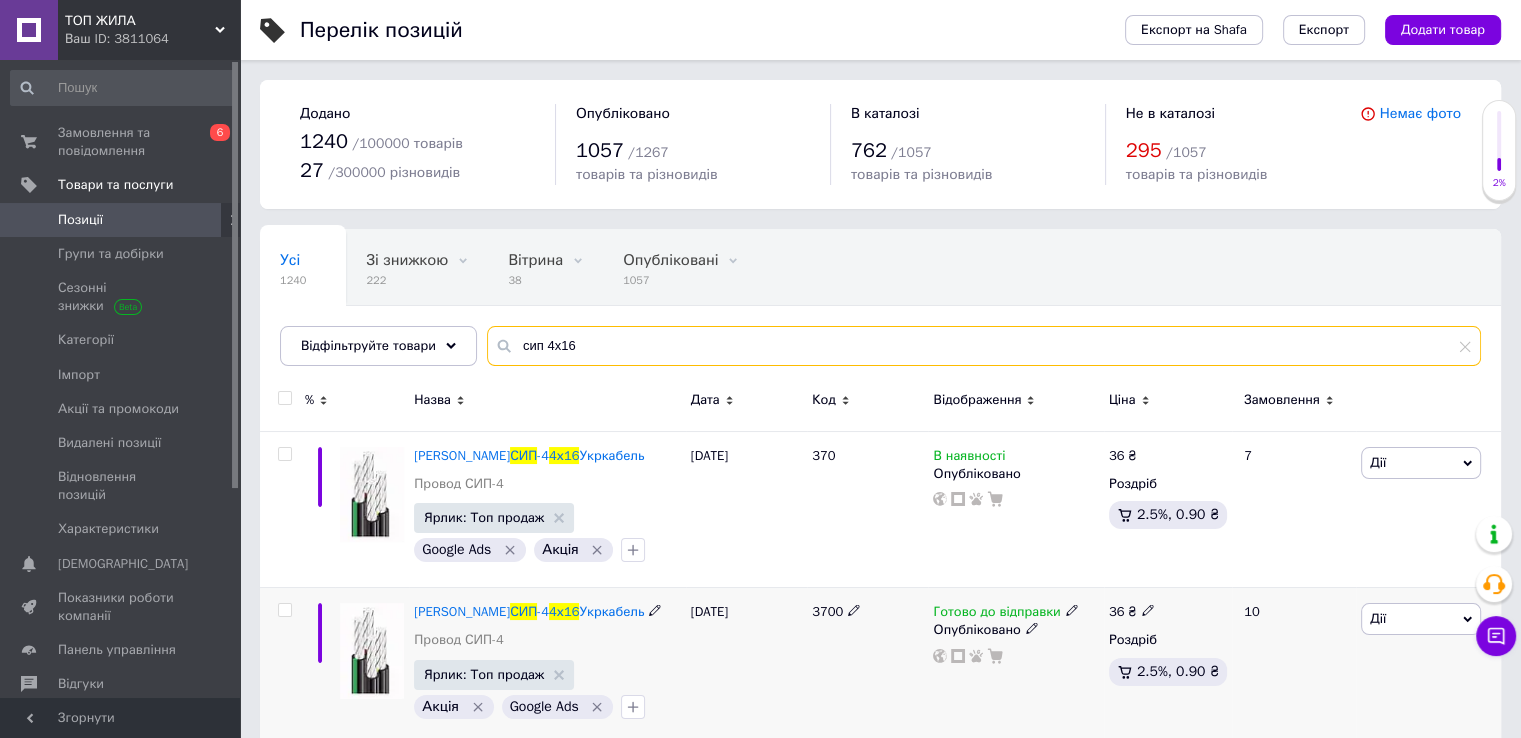 type on "сип 4х16" 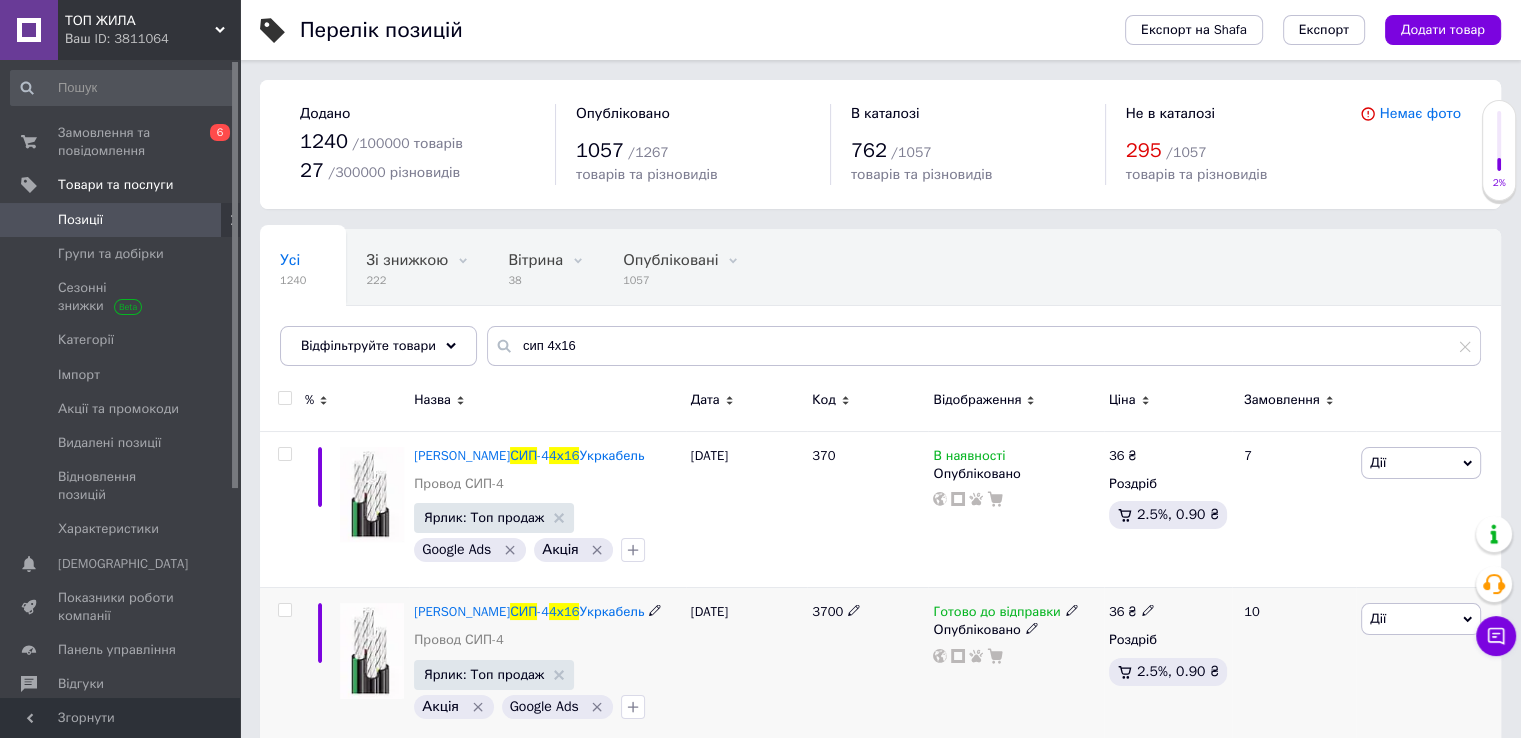 click on "Кабель алюминиевый  СИП -4  4х16  Укркабель" at bounding box center [547, 612] 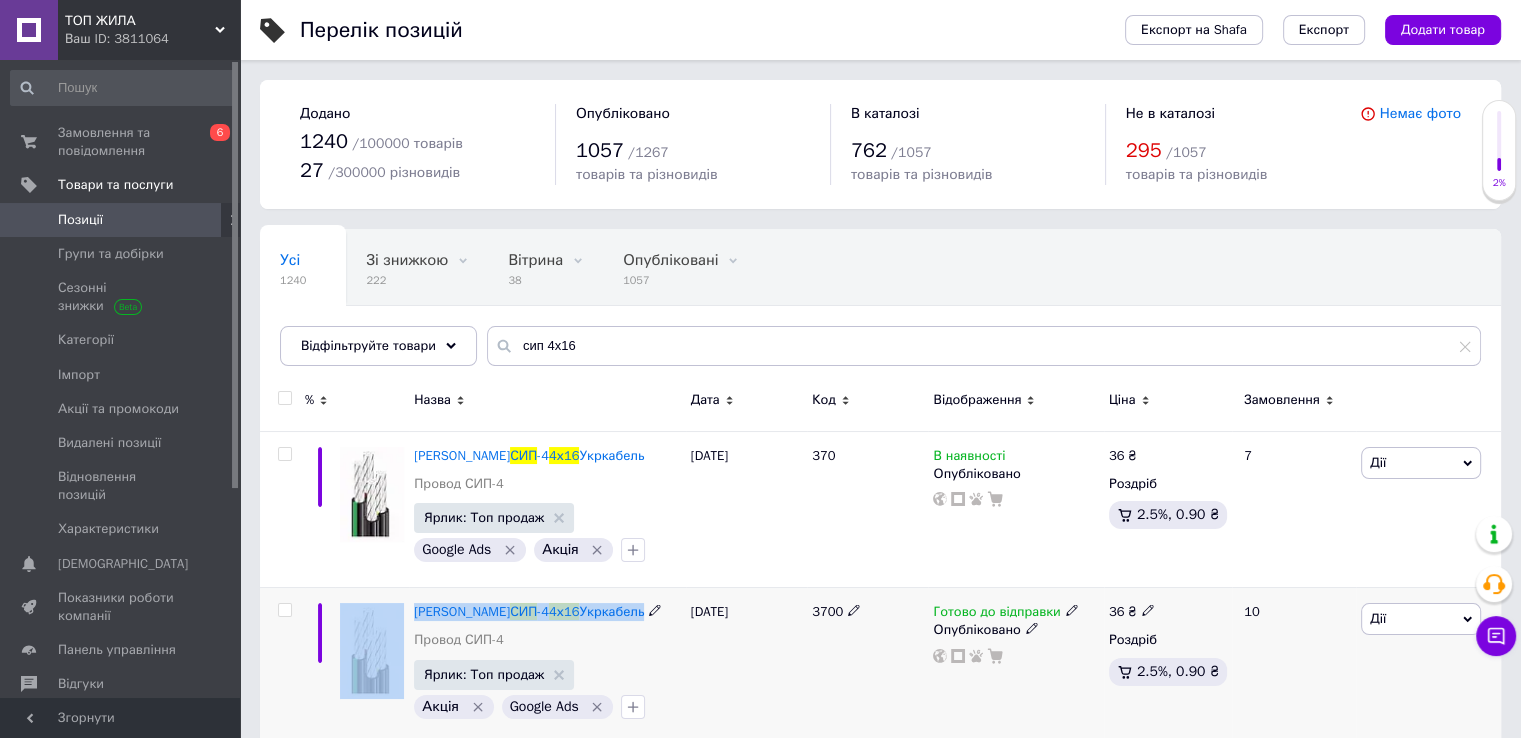 drag, startPoint x: 500, startPoint y: 642, endPoint x: 403, endPoint y: 629, distance: 97.867256 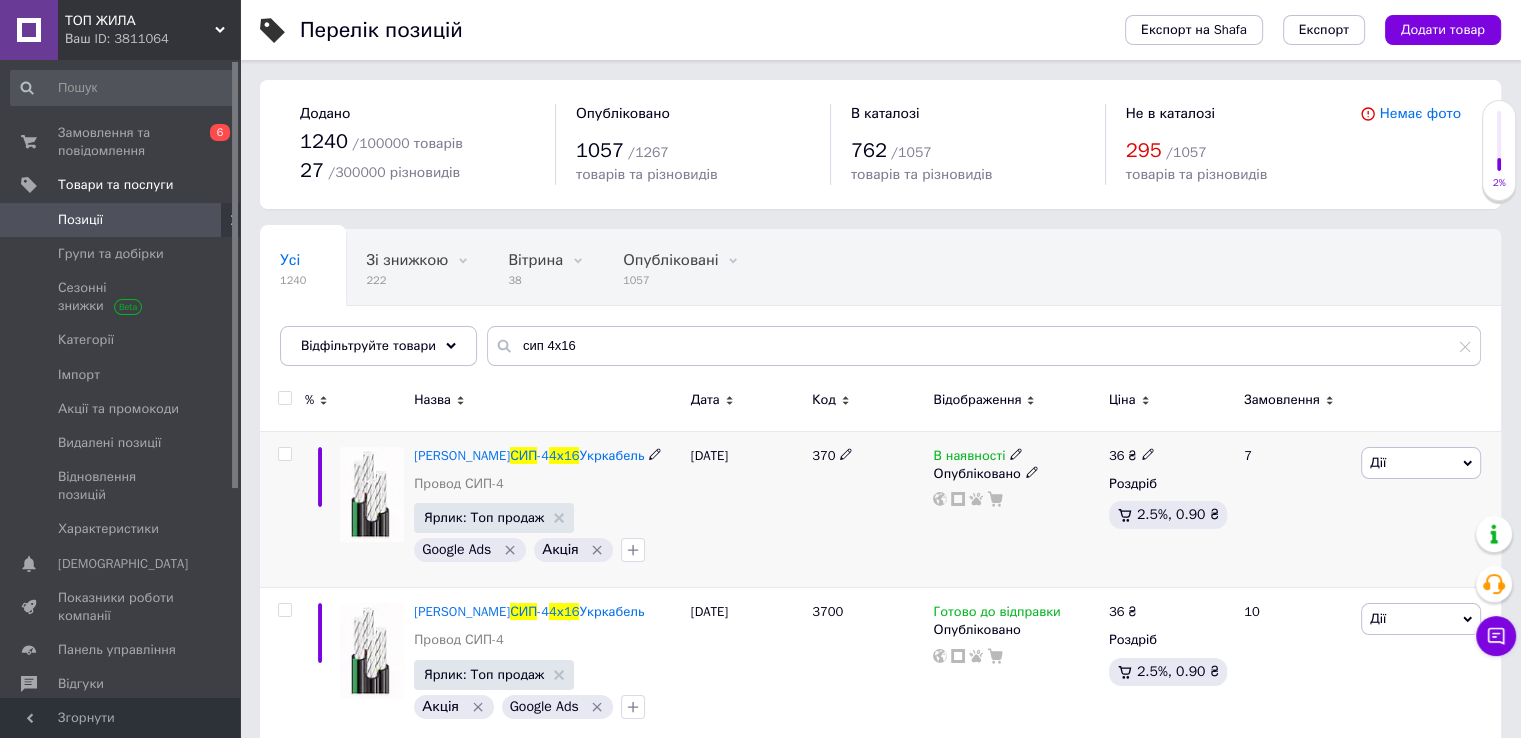 click at bounding box center (372, 509) 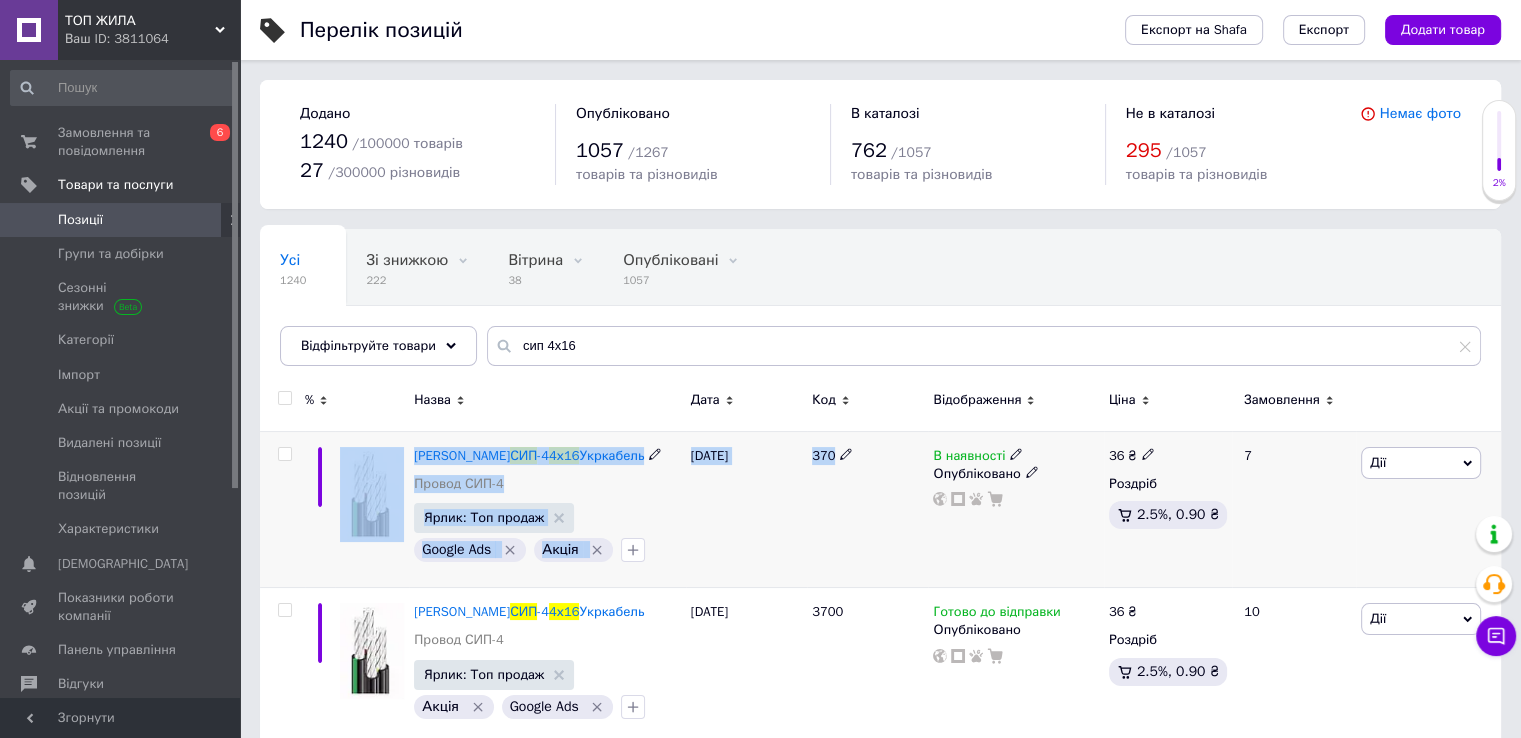 drag, startPoint x: 408, startPoint y: 453, endPoint x: 848, endPoint y: 537, distance: 447.9464 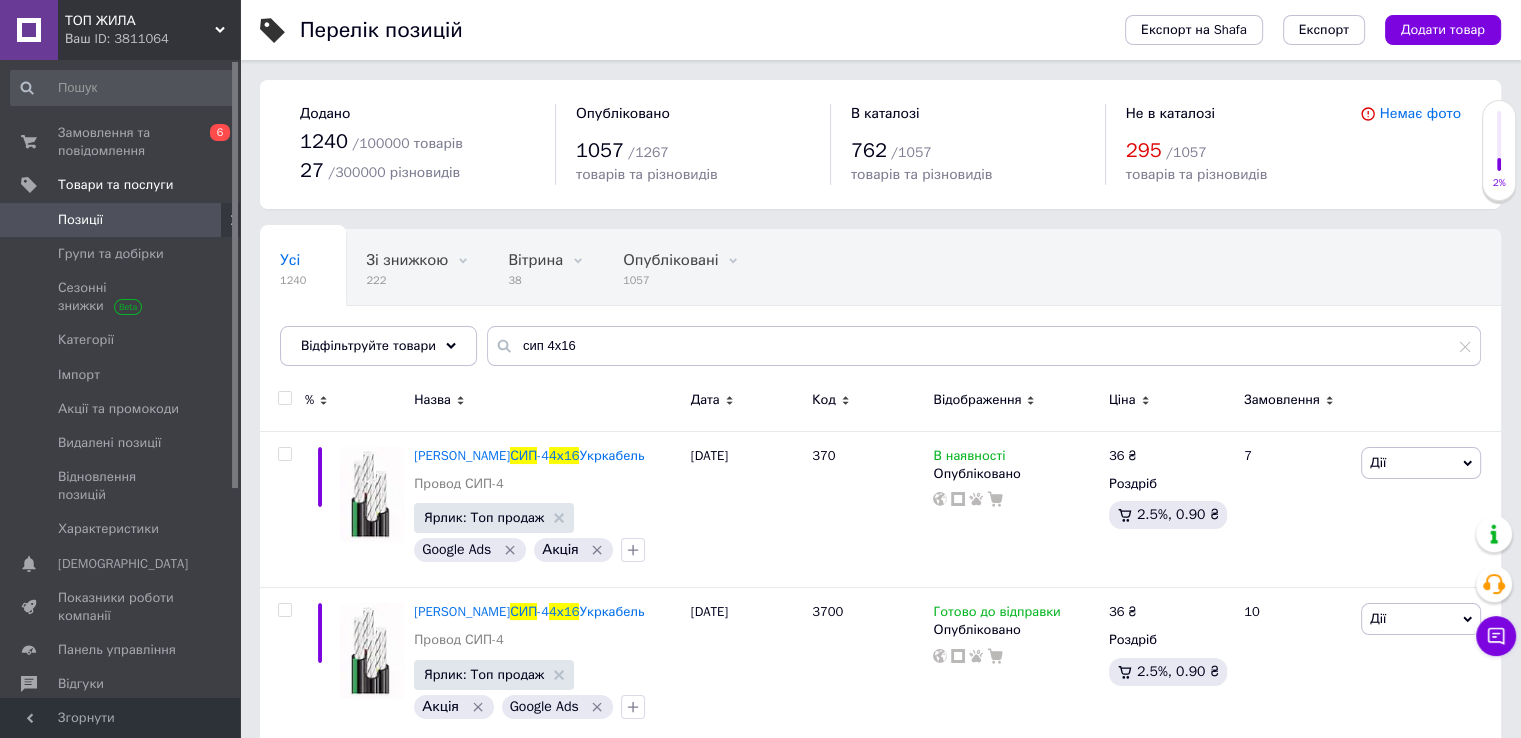 click on "Додано 1240   / 100000   товарів 27   / 300000   різновидів Опубліковано 1057   / 1267 товарів та різновидів В каталозі 762   / 1057 товарів та різновидів Не в каталозі 295   / 1057 товарів та різновидів Немає фото" at bounding box center [880, 144] 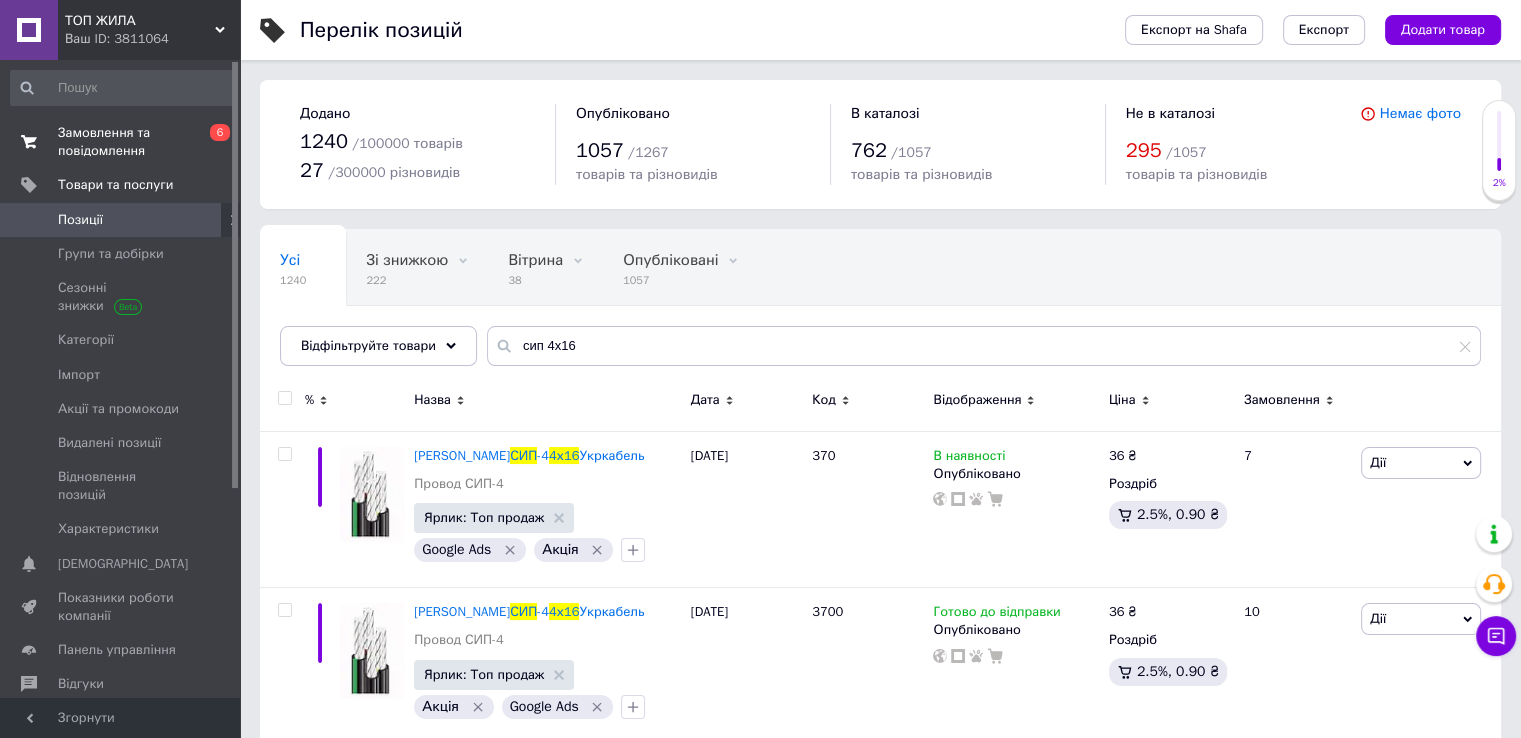 click on "Замовлення та повідомлення" at bounding box center (121, 142) 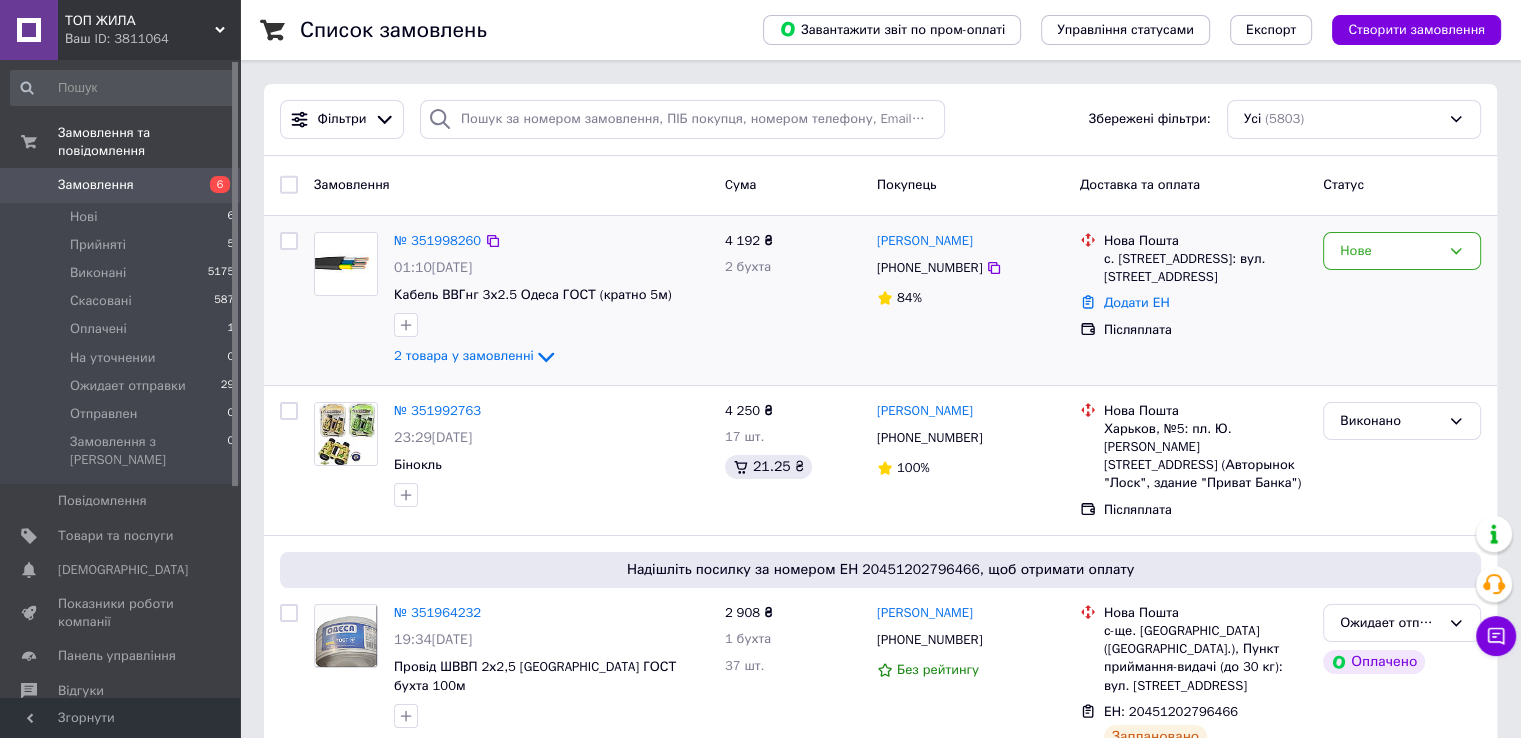 click at bounding box center [346, 300] 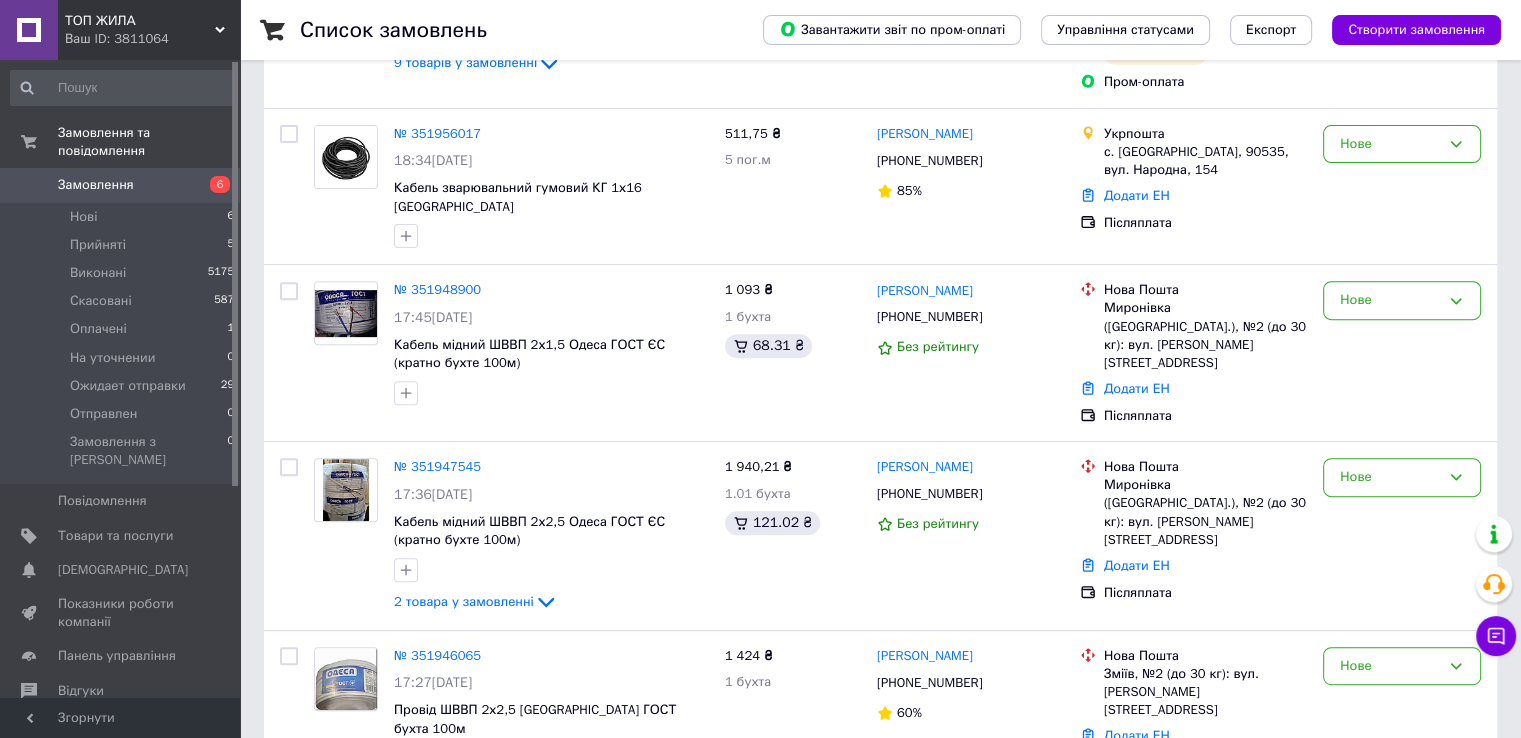 scroll, scrollTop: 700, scrollLeft: 0, axis: vertical 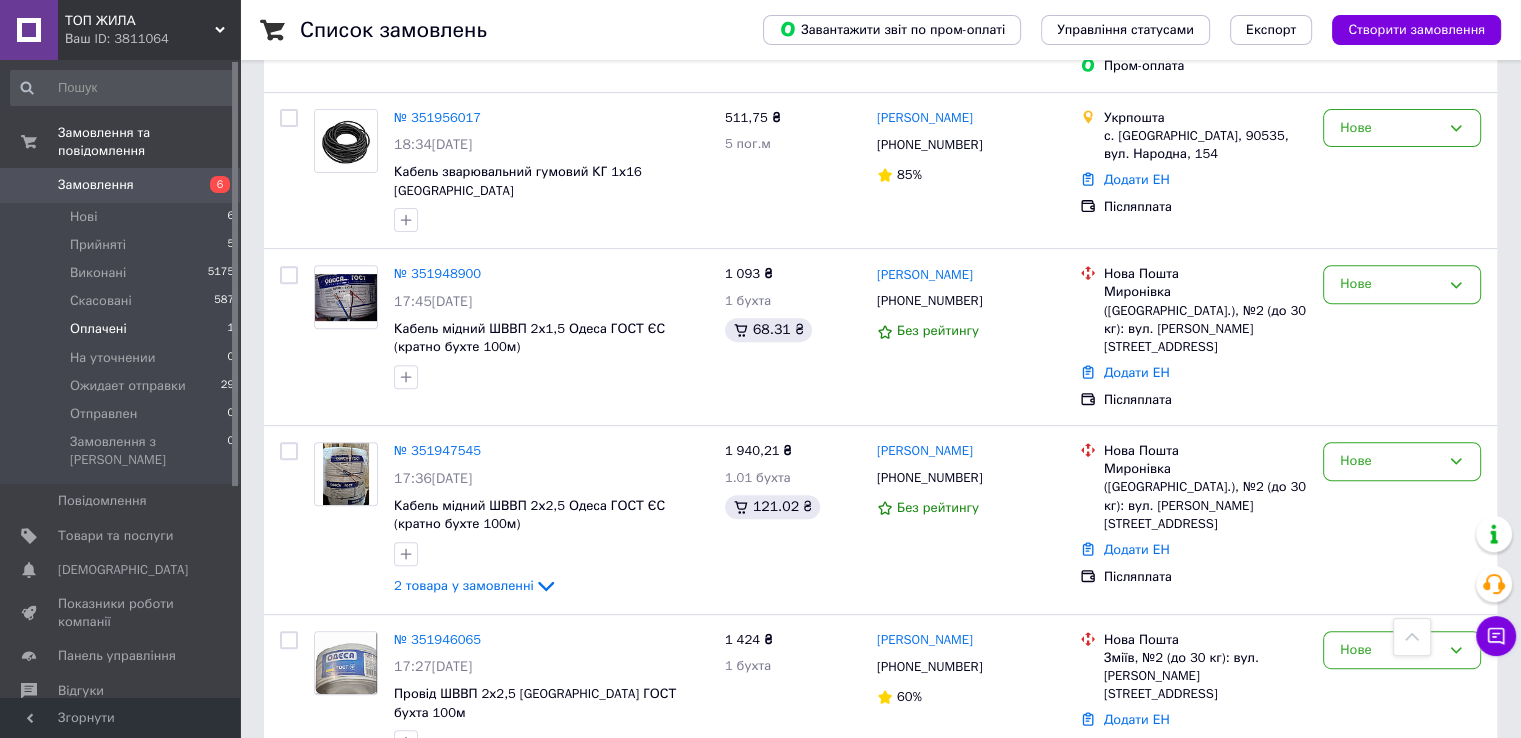 click on "Оплачені 1" at bounding box center [123, 329] 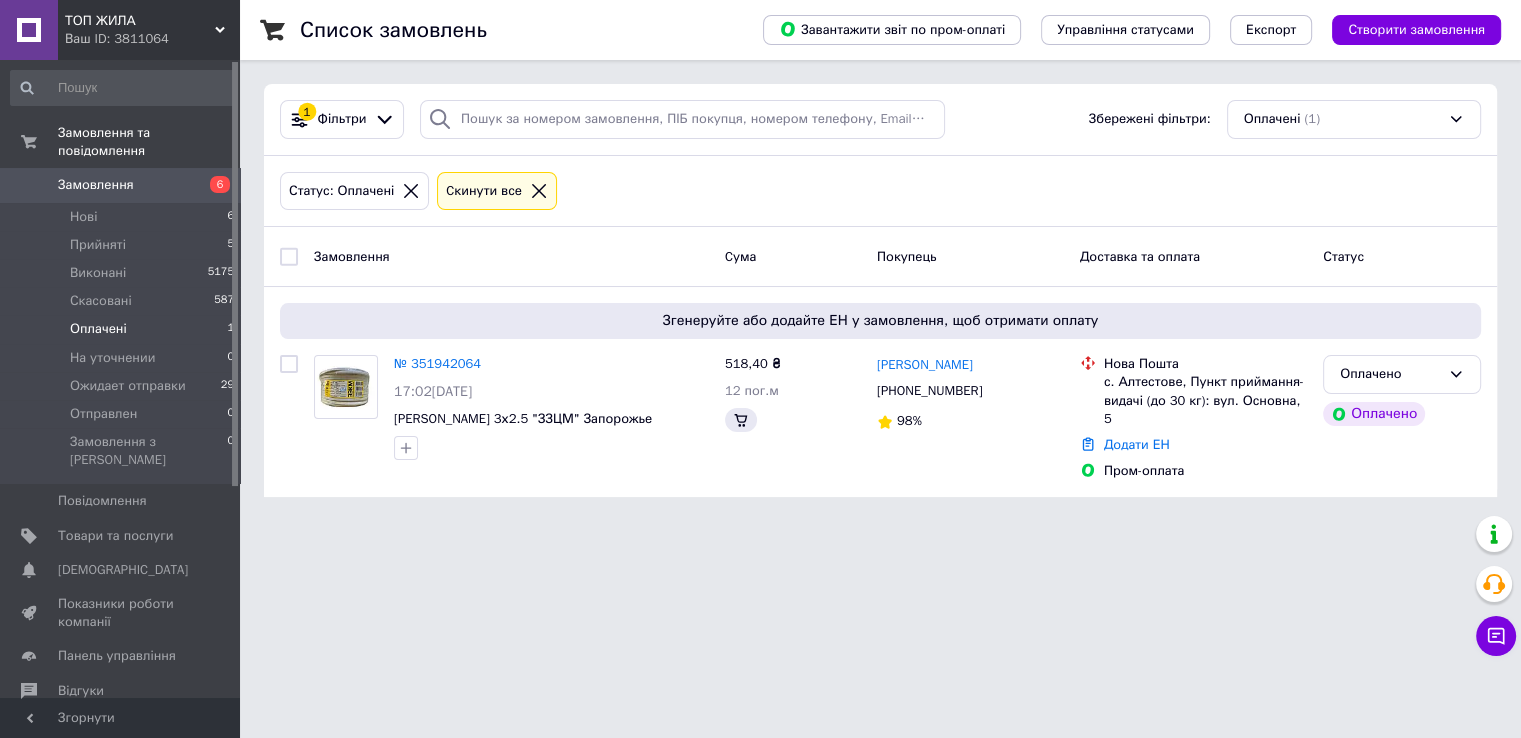scroll, scrollTop: 0, scrollLeft: 0, axis: both 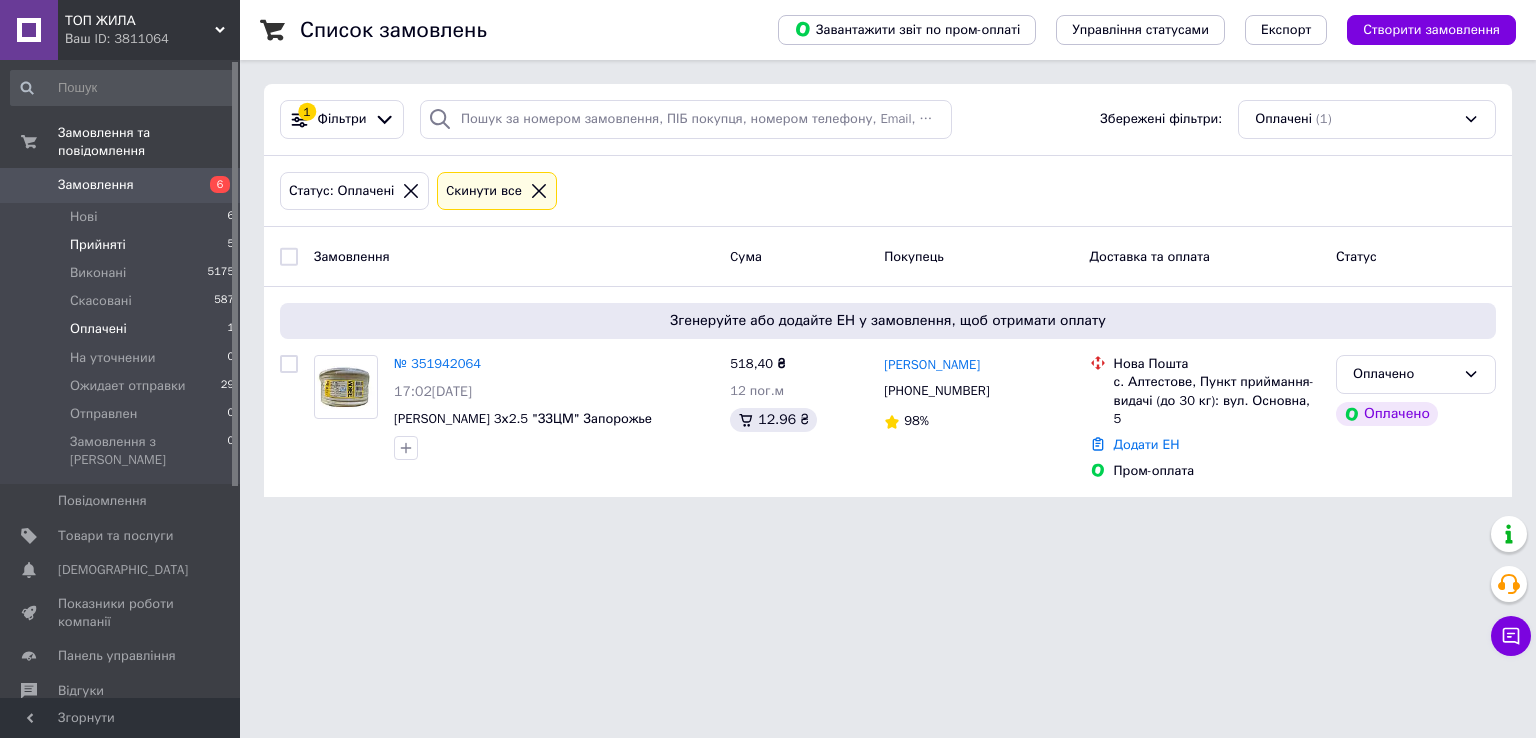 click on "Прийняті" at bounding box center (98, 245) 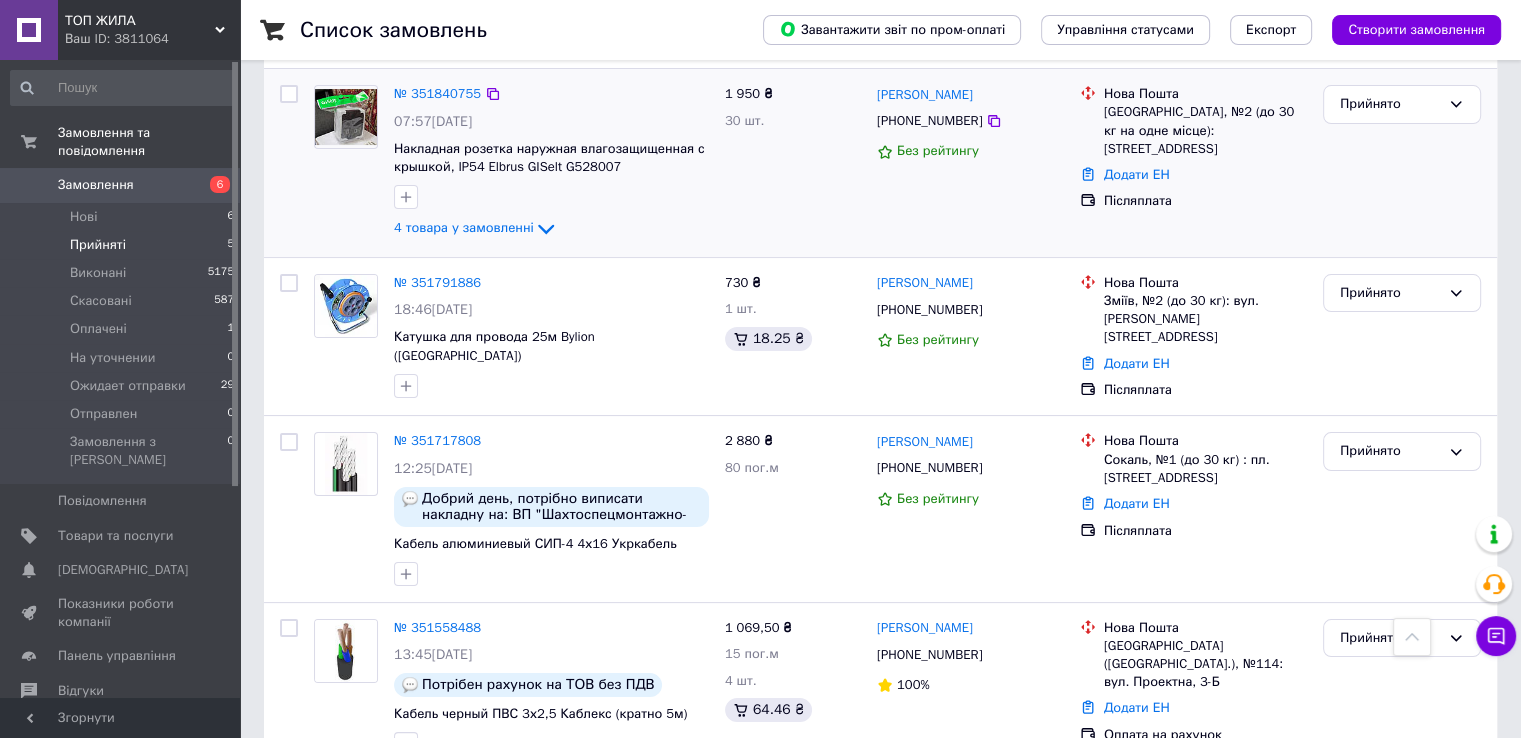 scroll, scrollTop: 0, scrollLeft: 0, axis: both 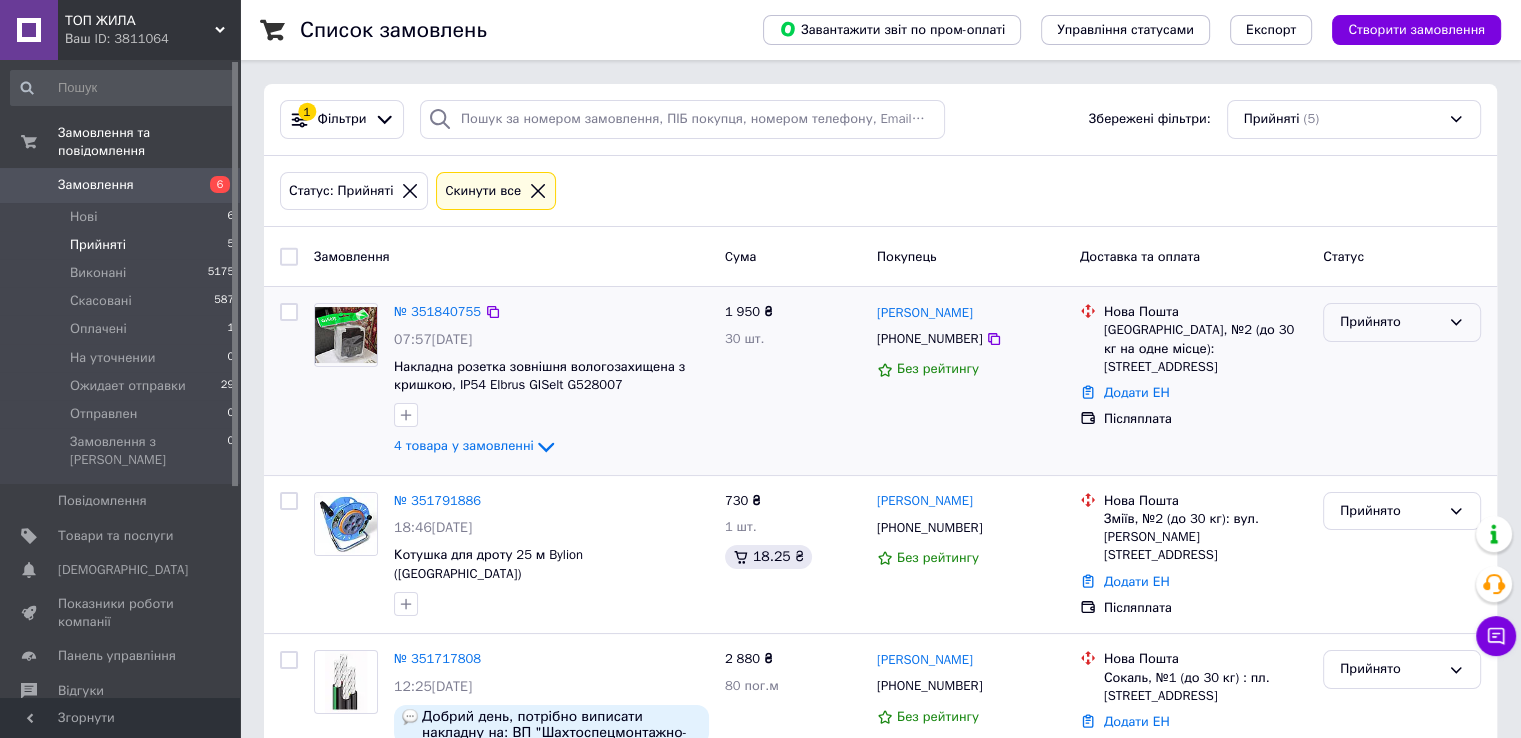 click on "Прийнято" at bounding box center (1402, 322) 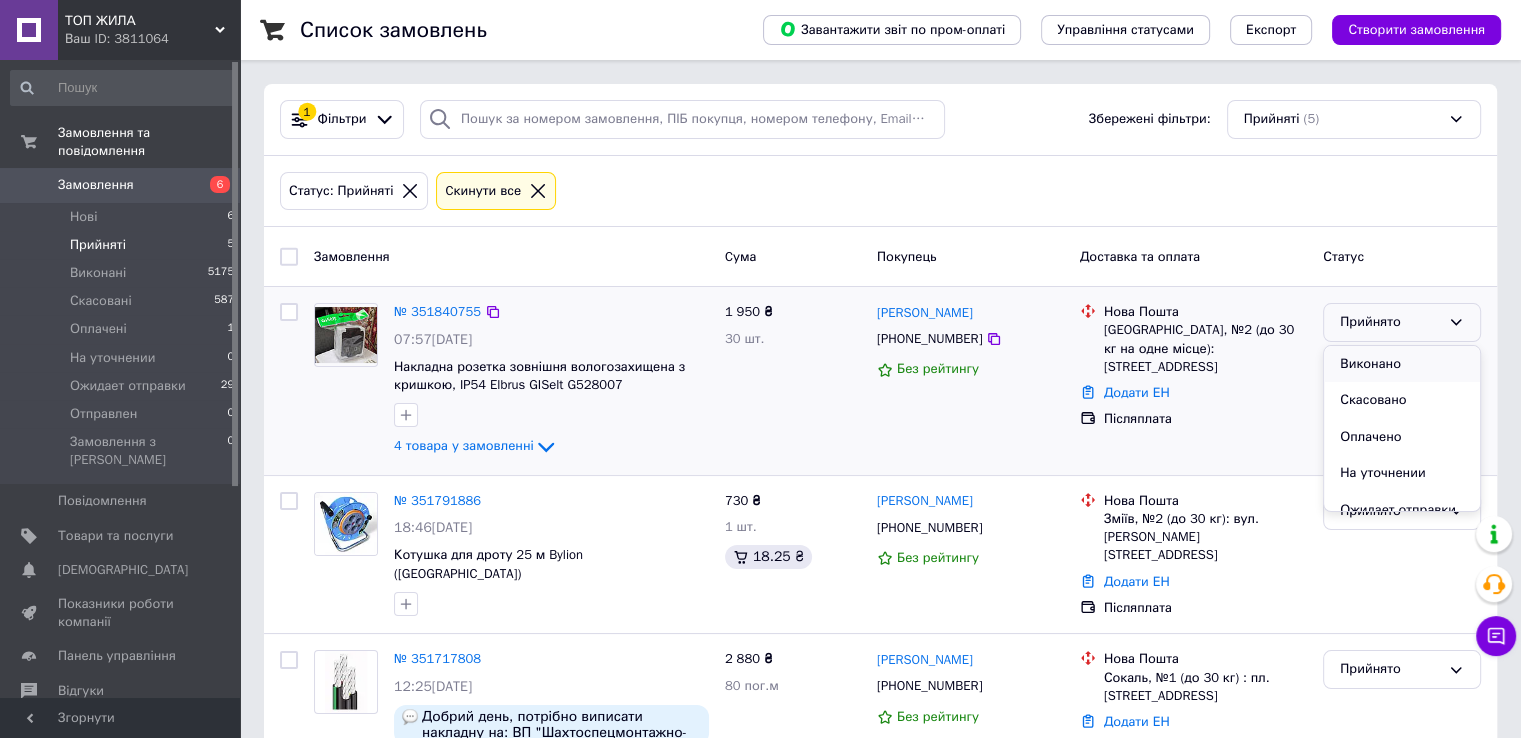 click on "Виконано" at bounding box center (1402, 364) 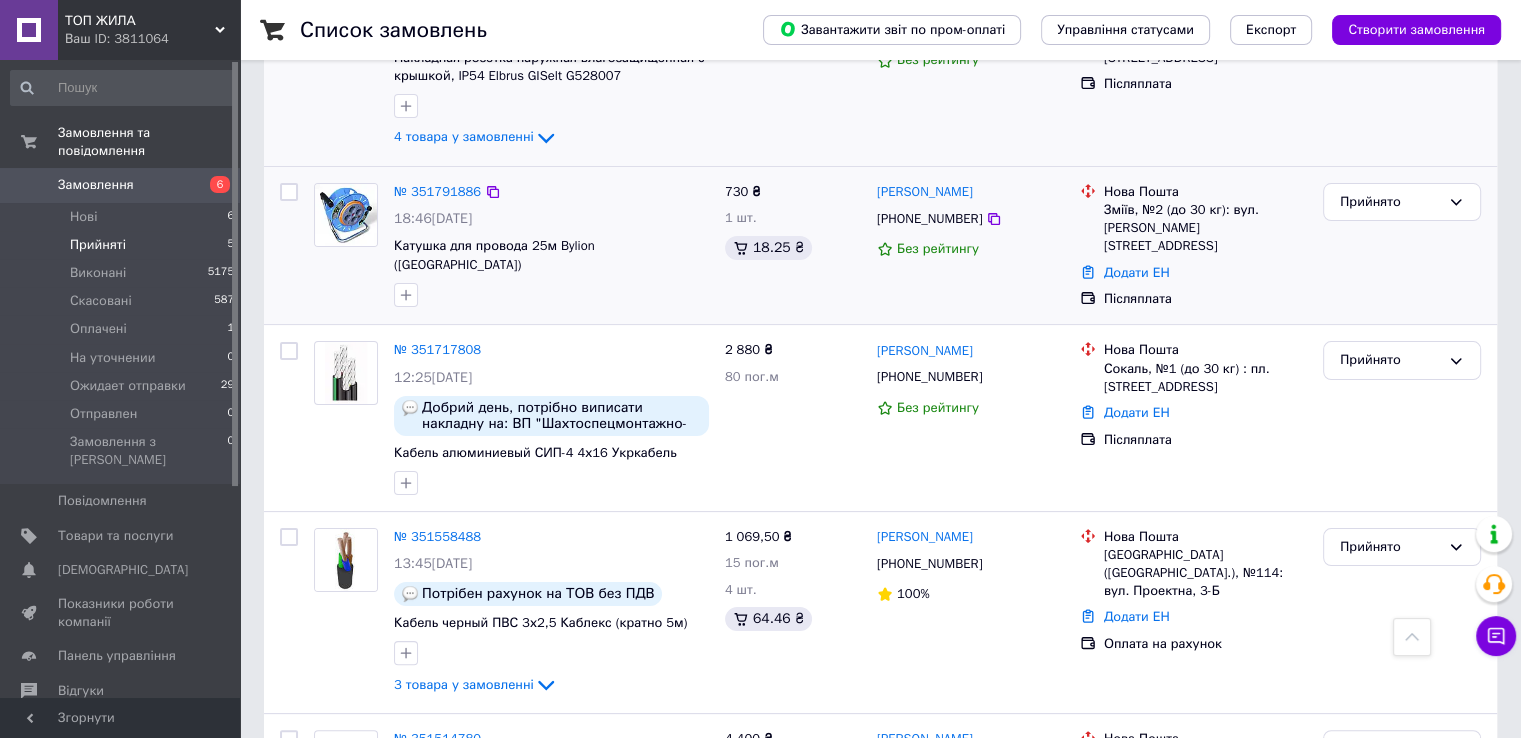 scroll, scrollTop: 274, scrollLeft: 0, axis: vertical 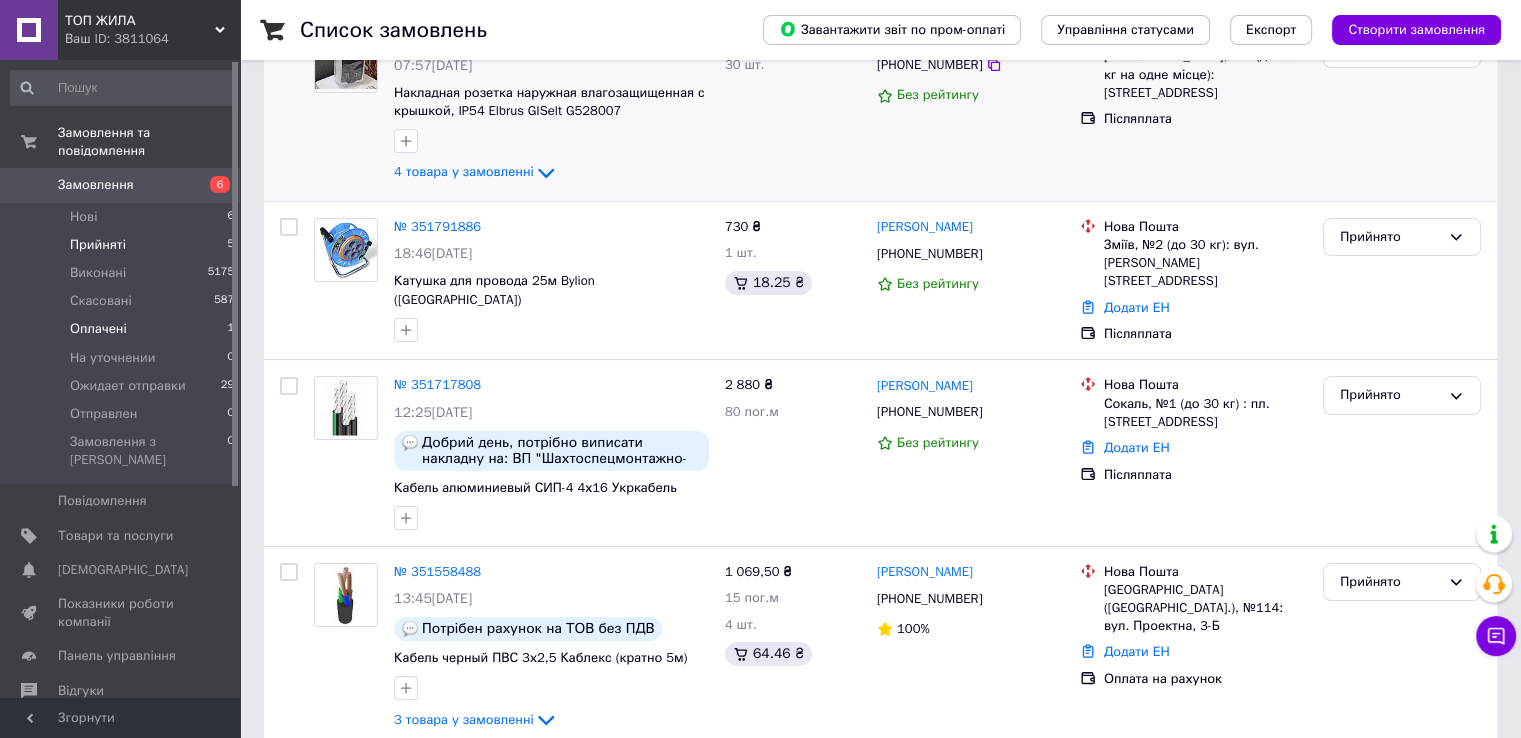 drag, startPoint x: 125, startPoint y: 313, endPoint x: 70, endPoint y: 310, distance: 55.081757 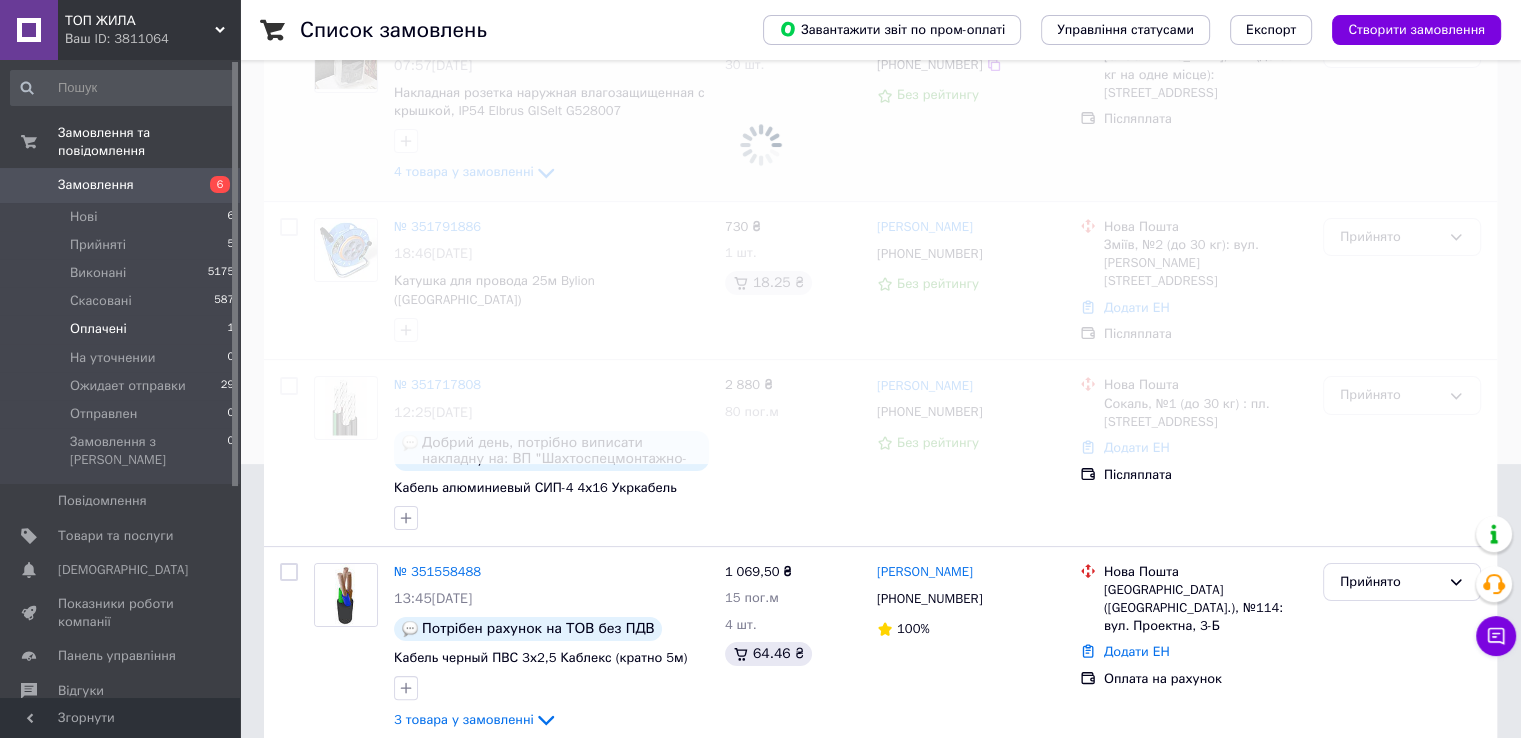 scroll, scrollTop: 0, scrollLeft: 0, axis: both 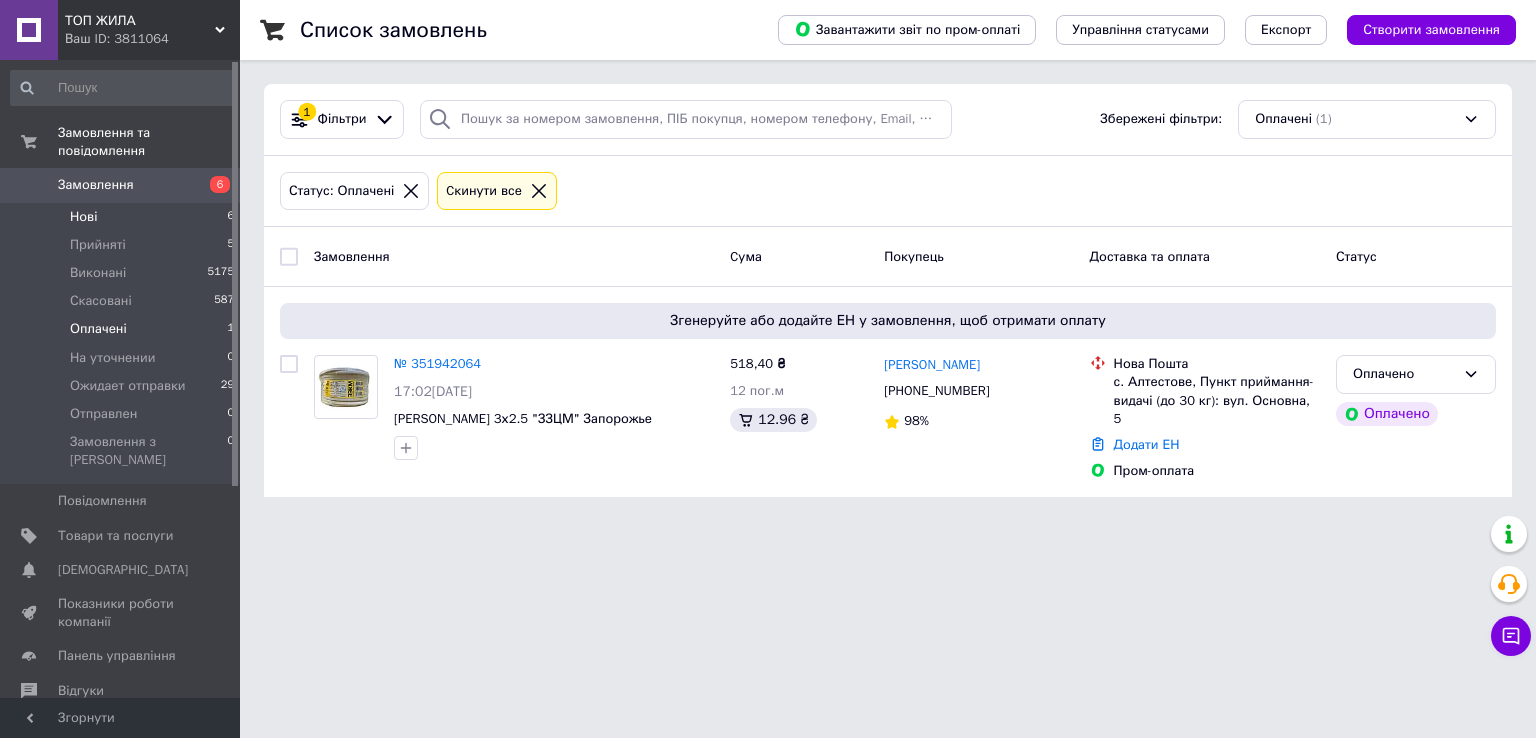 click on "Нові 6" at bounding box center (123, 217) 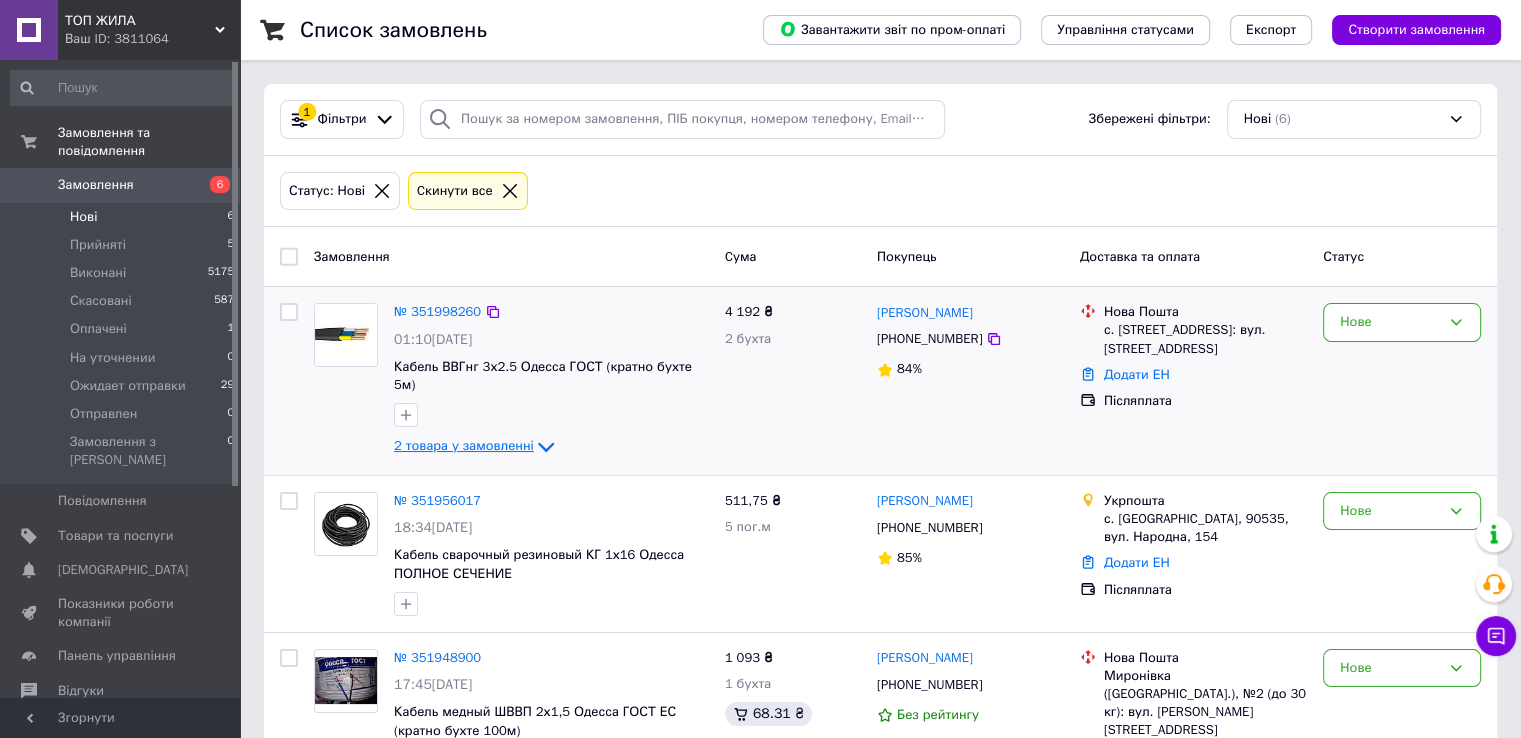 scroll, scrollTop: 100, scrollLeft: 0, axis: vertical 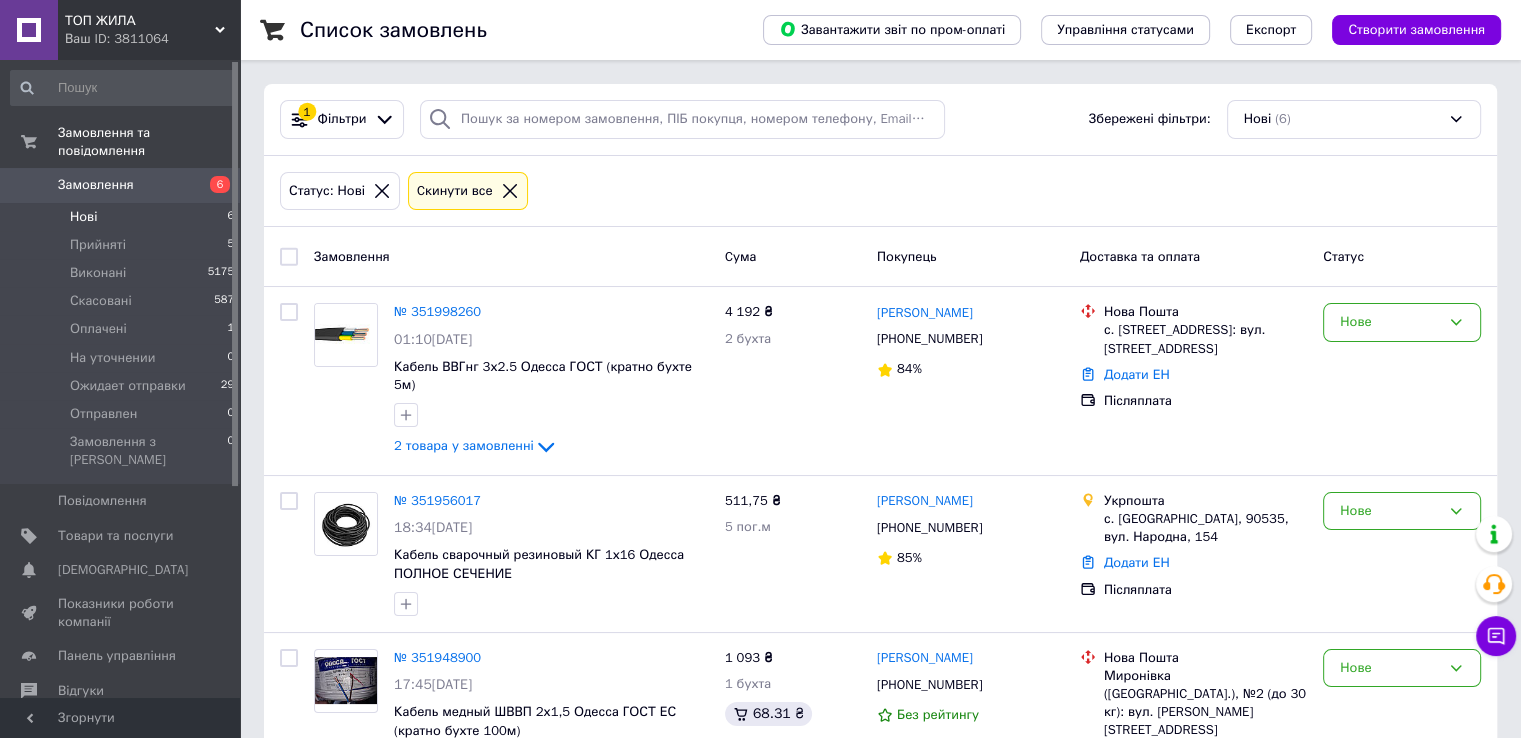 click on "Клієнти" at bounding box center [81, 725] 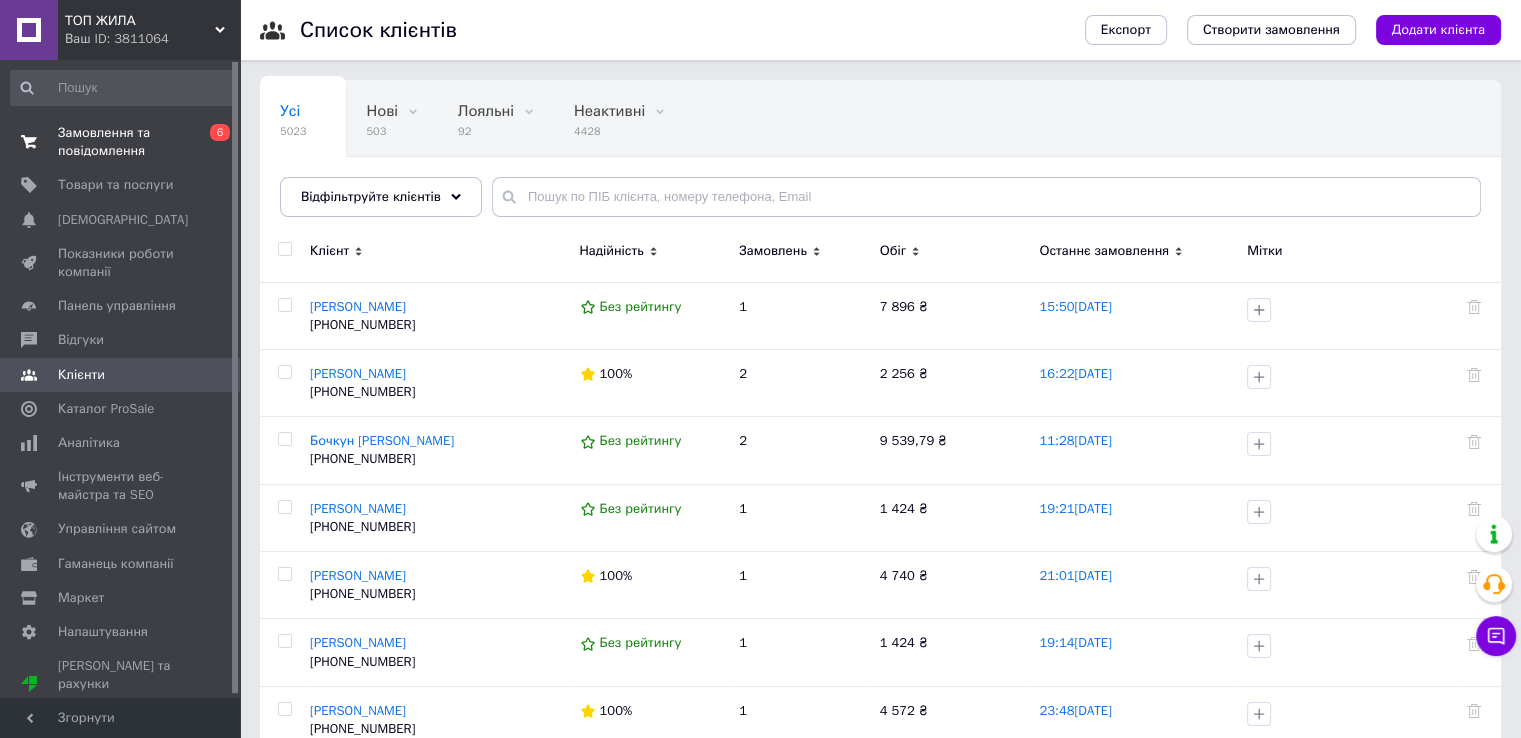 click on "Замовлення та повідомлення" at bounding box center [121, 142] 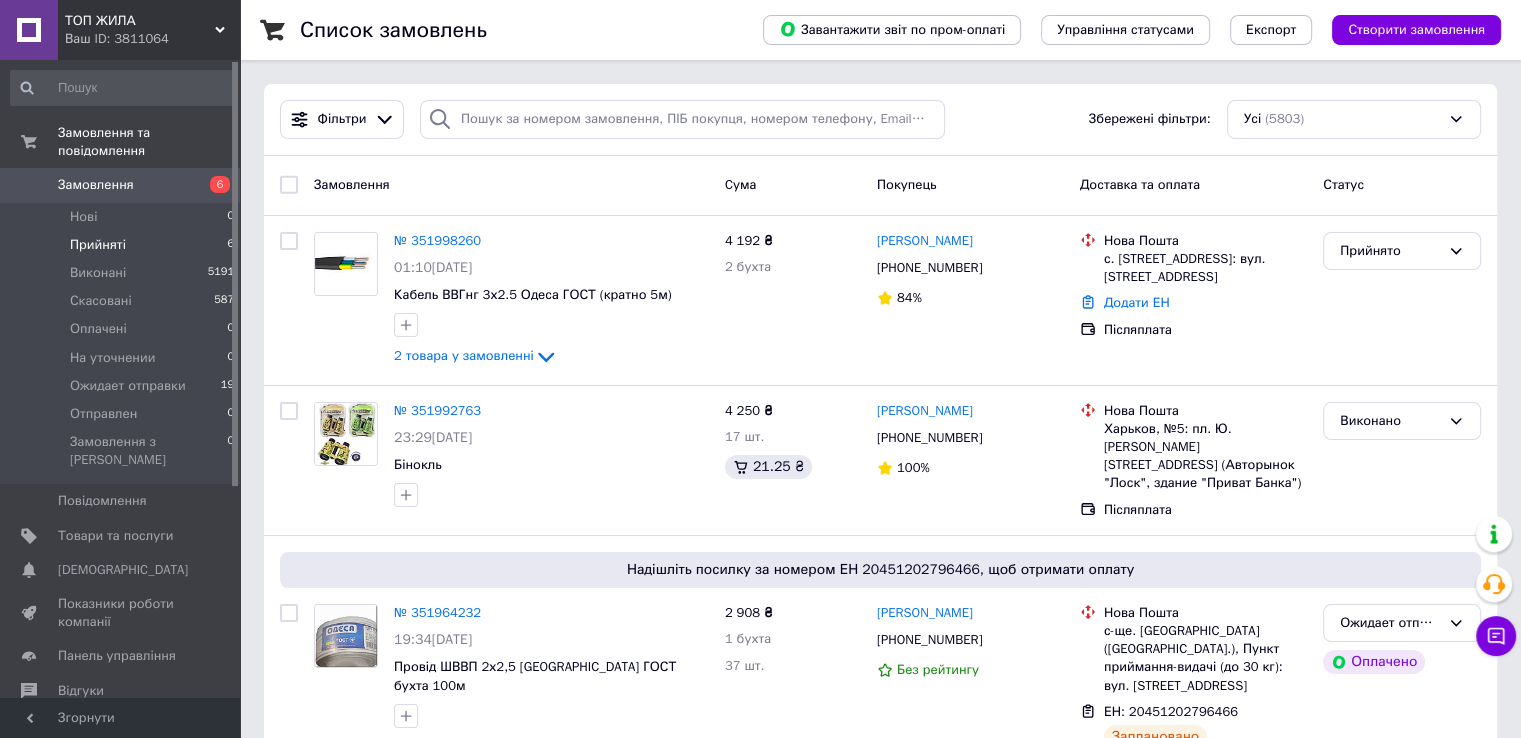 click on "Прийняті 6" at bounding box center (123, 245) 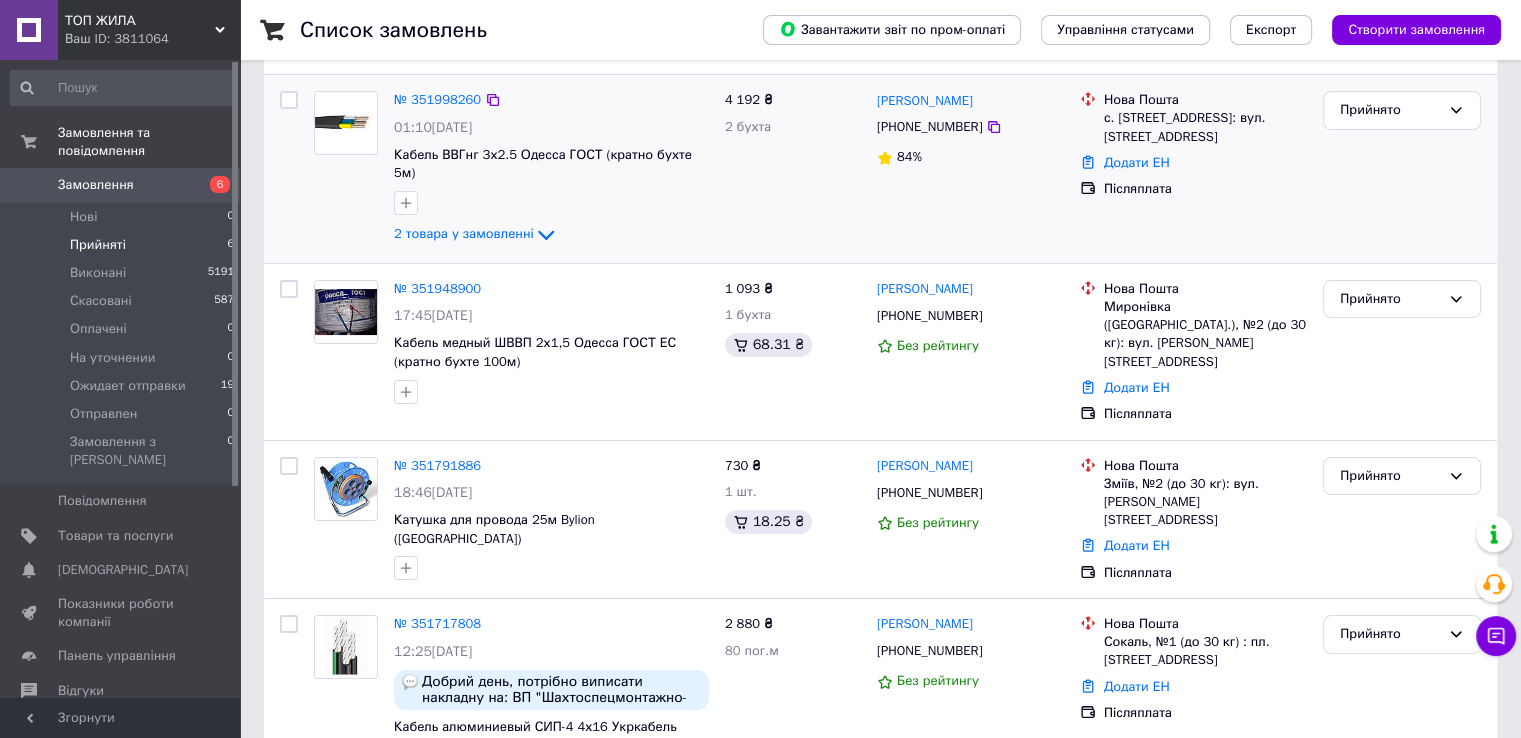 scroll, scrollTop: 412, scrollLeft: 0, axis: vertical 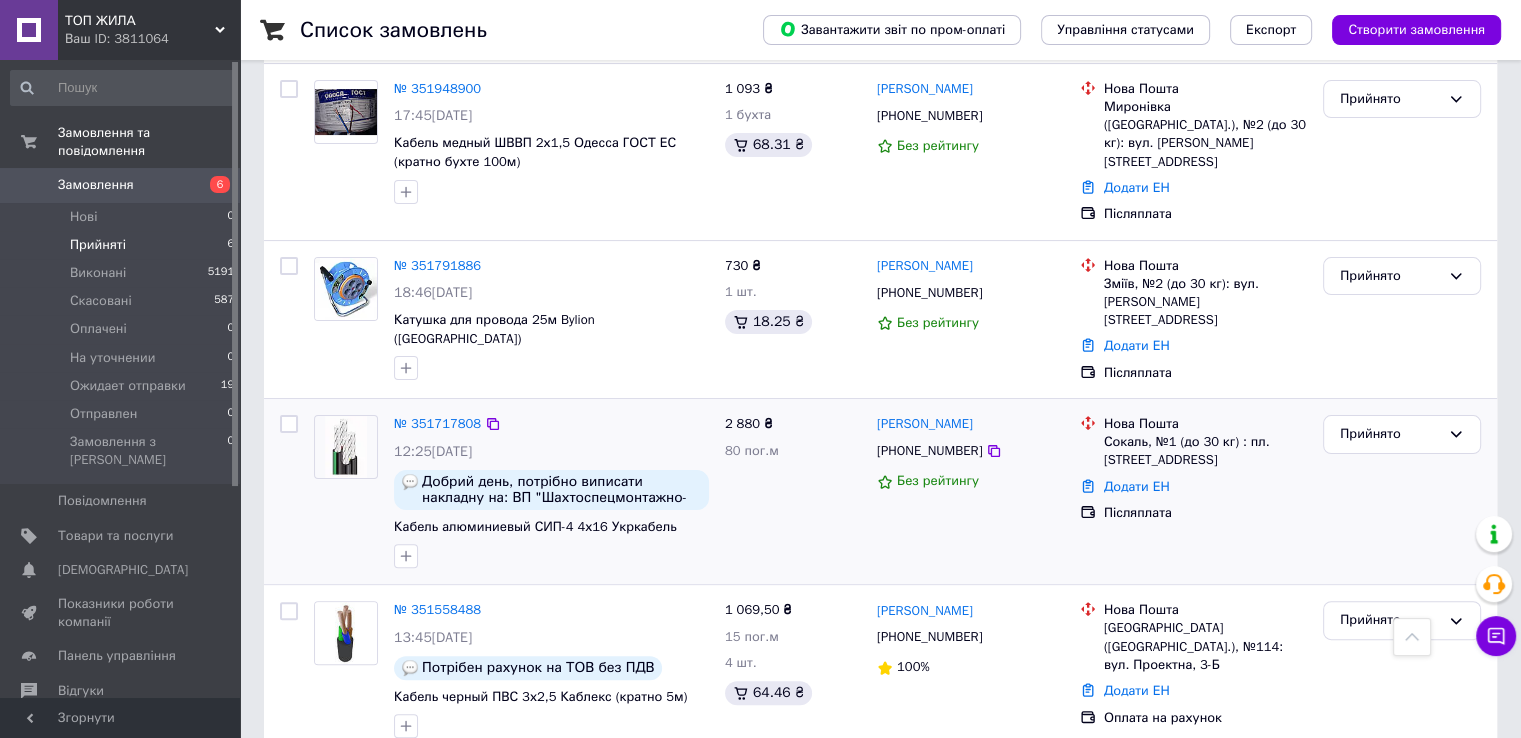 click at bounding box center [346, 447] 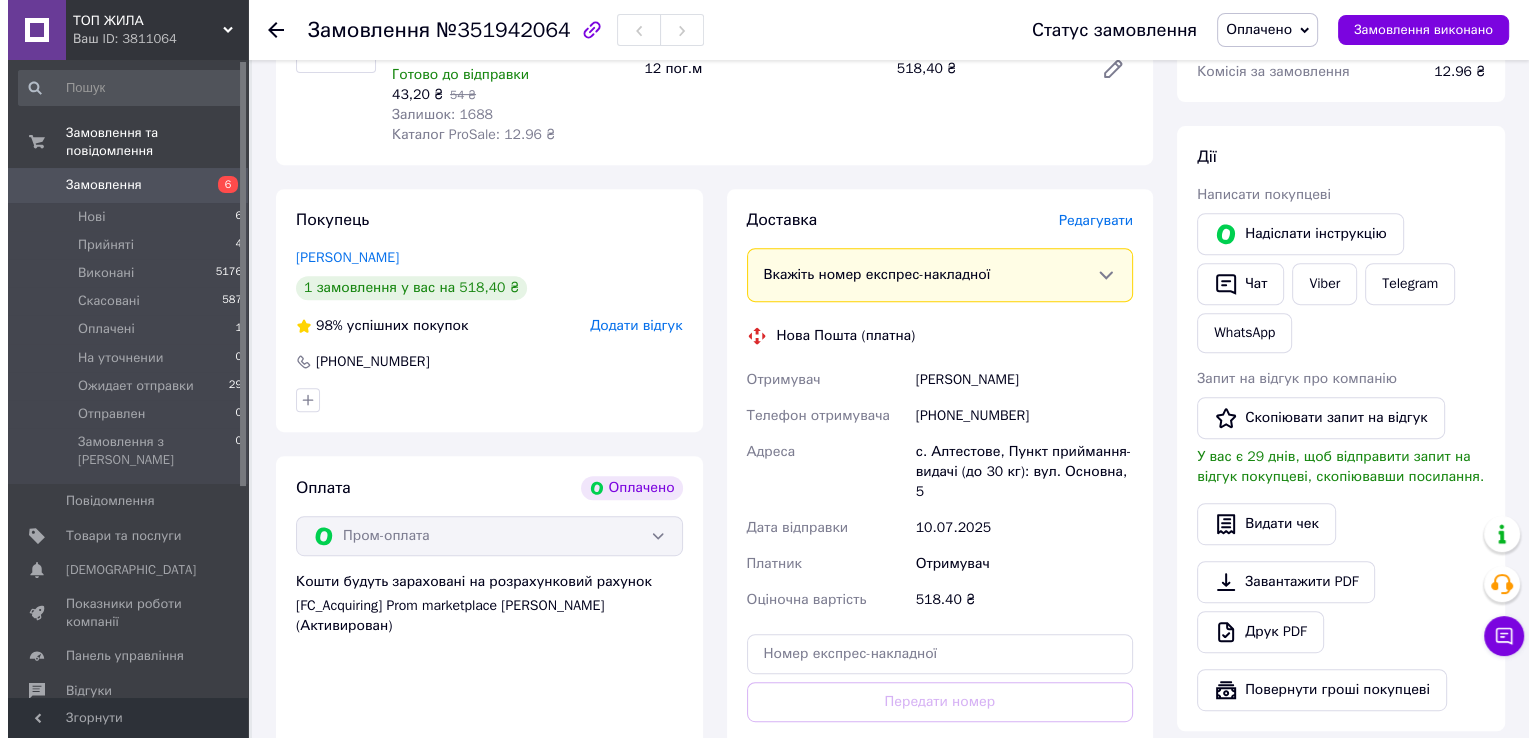 scroll, scrollTop: 800, scrollLeft: 0, axis: vertical 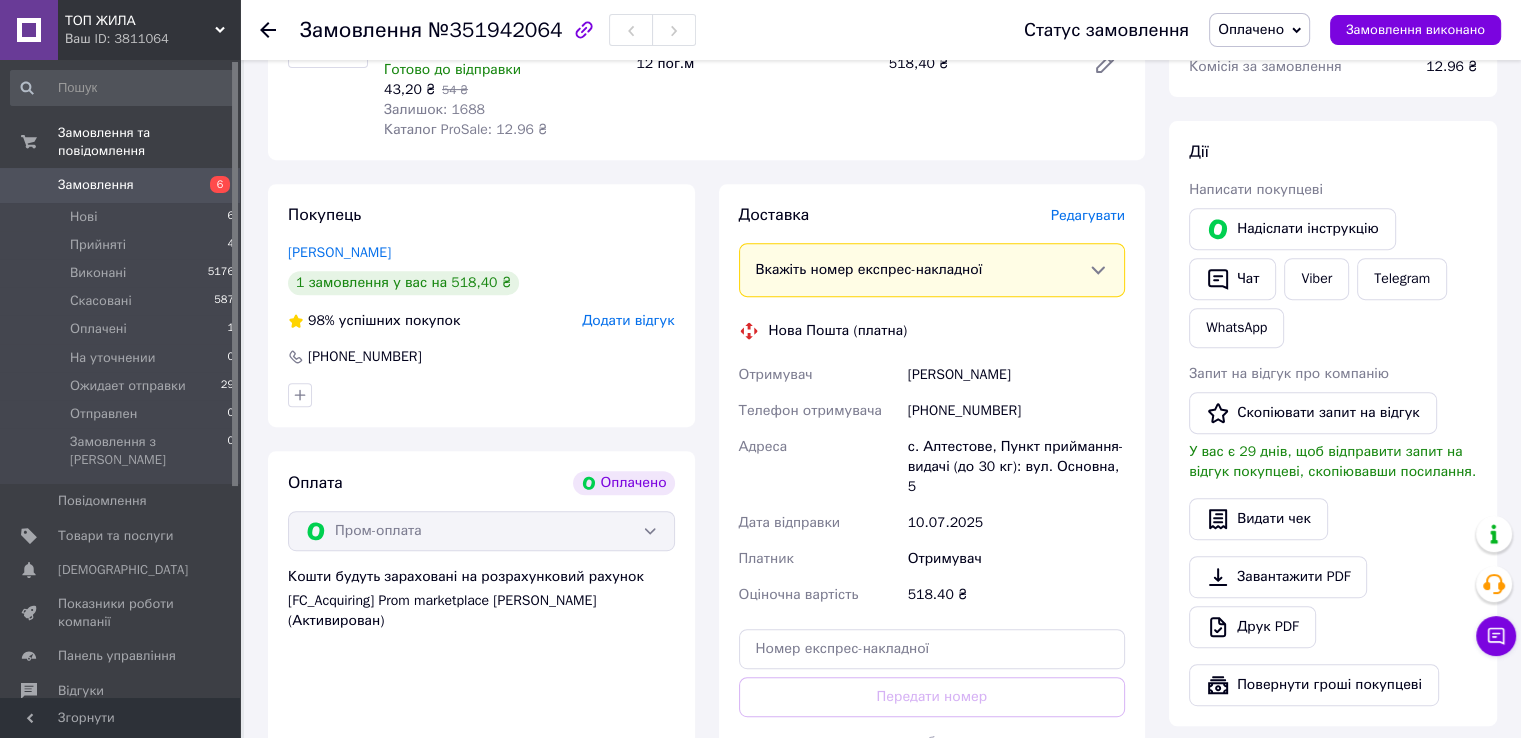 click on "Редагувати" at bounding box center [1088, 215] 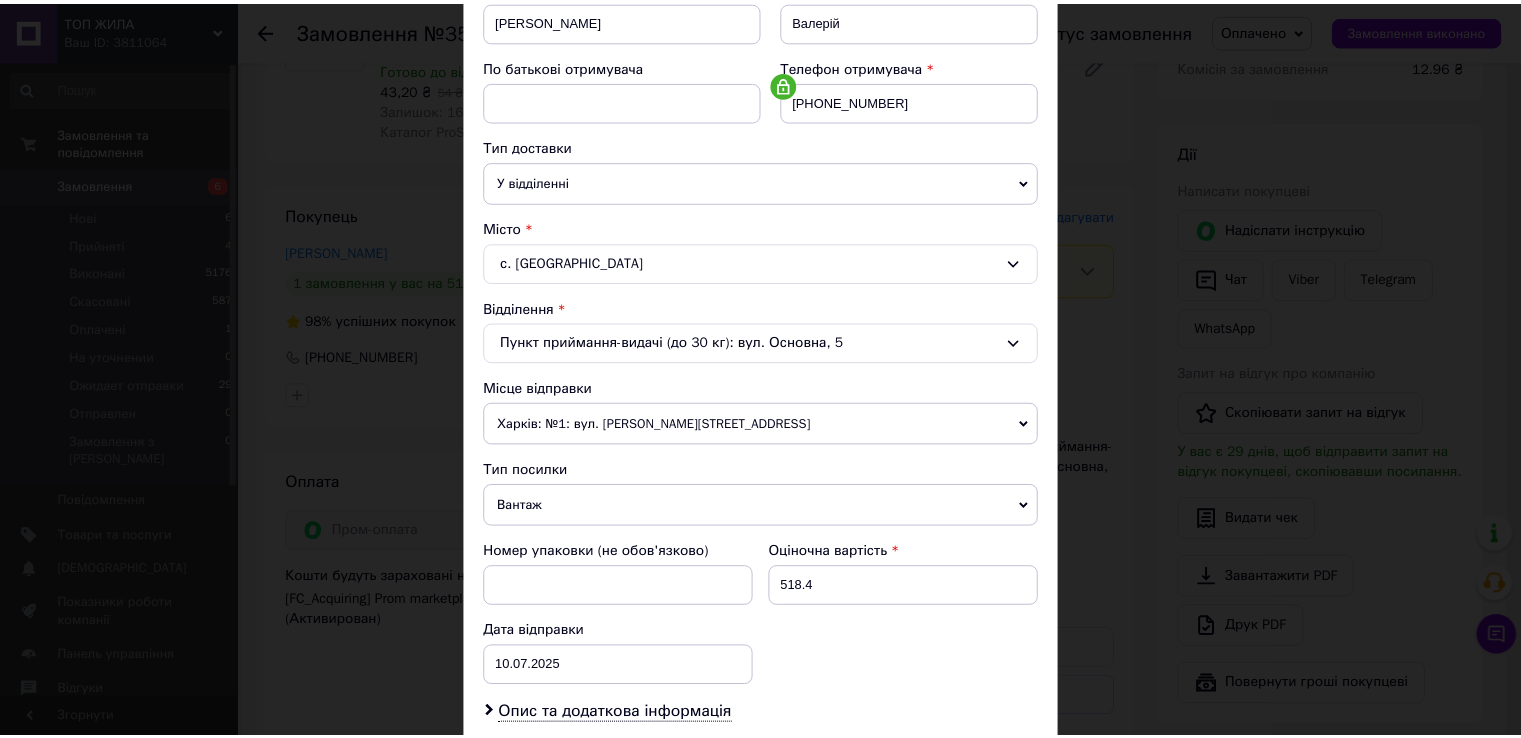 scroll, scrollTop: 584, scrollLeft: 0, axis: vertical 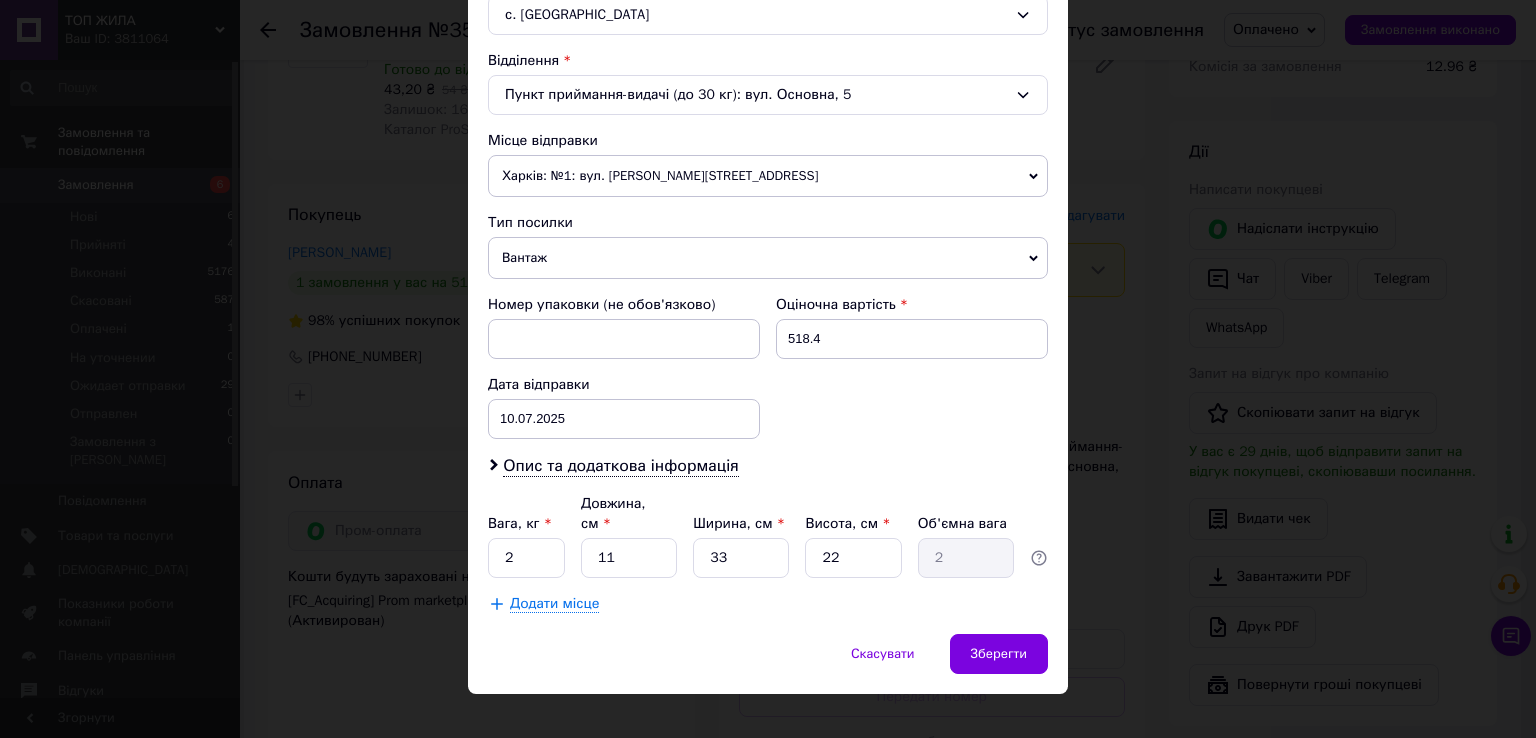 click on "Скасувати   Зберегти" at bounding box center (768, 664) 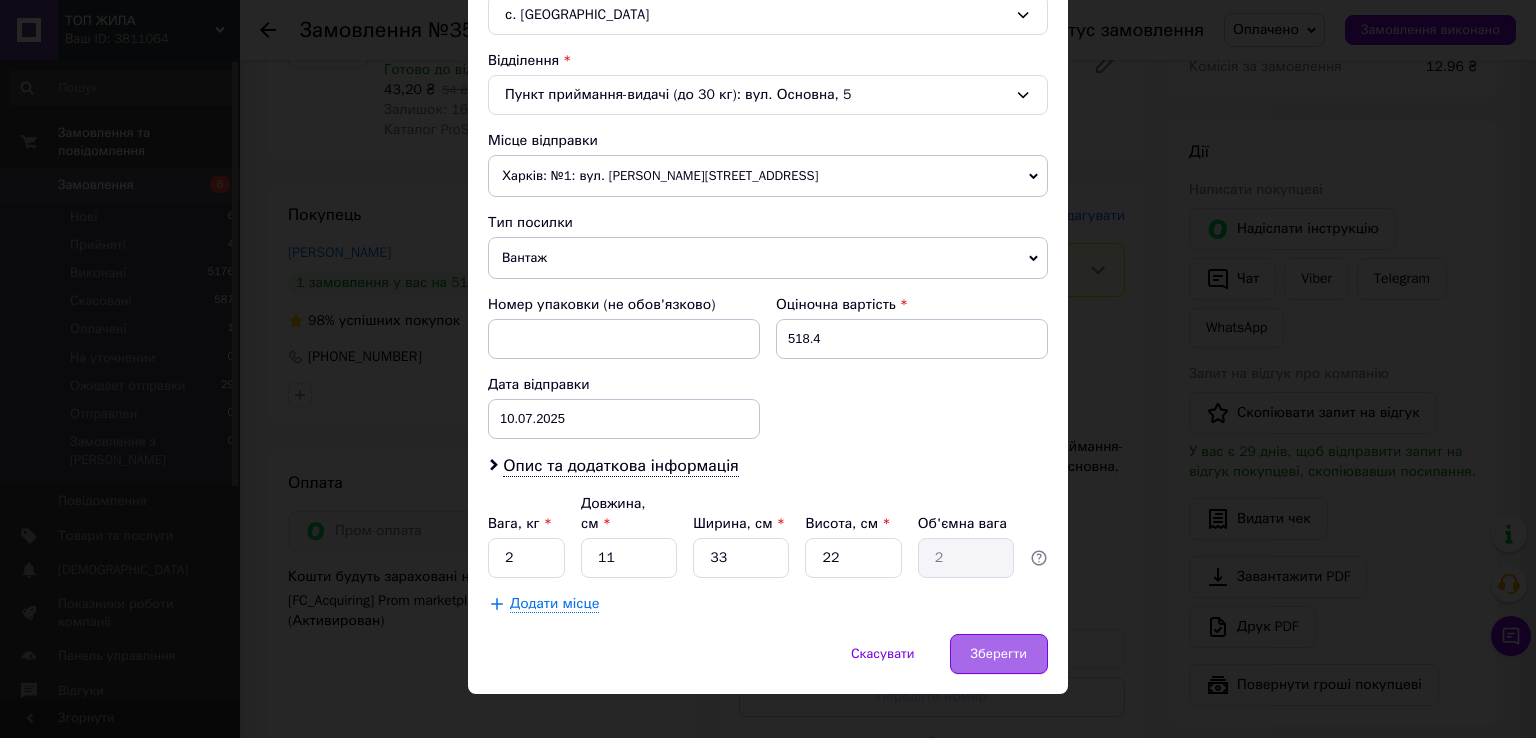click on "Зберегти" at bounding box center [999, 654] 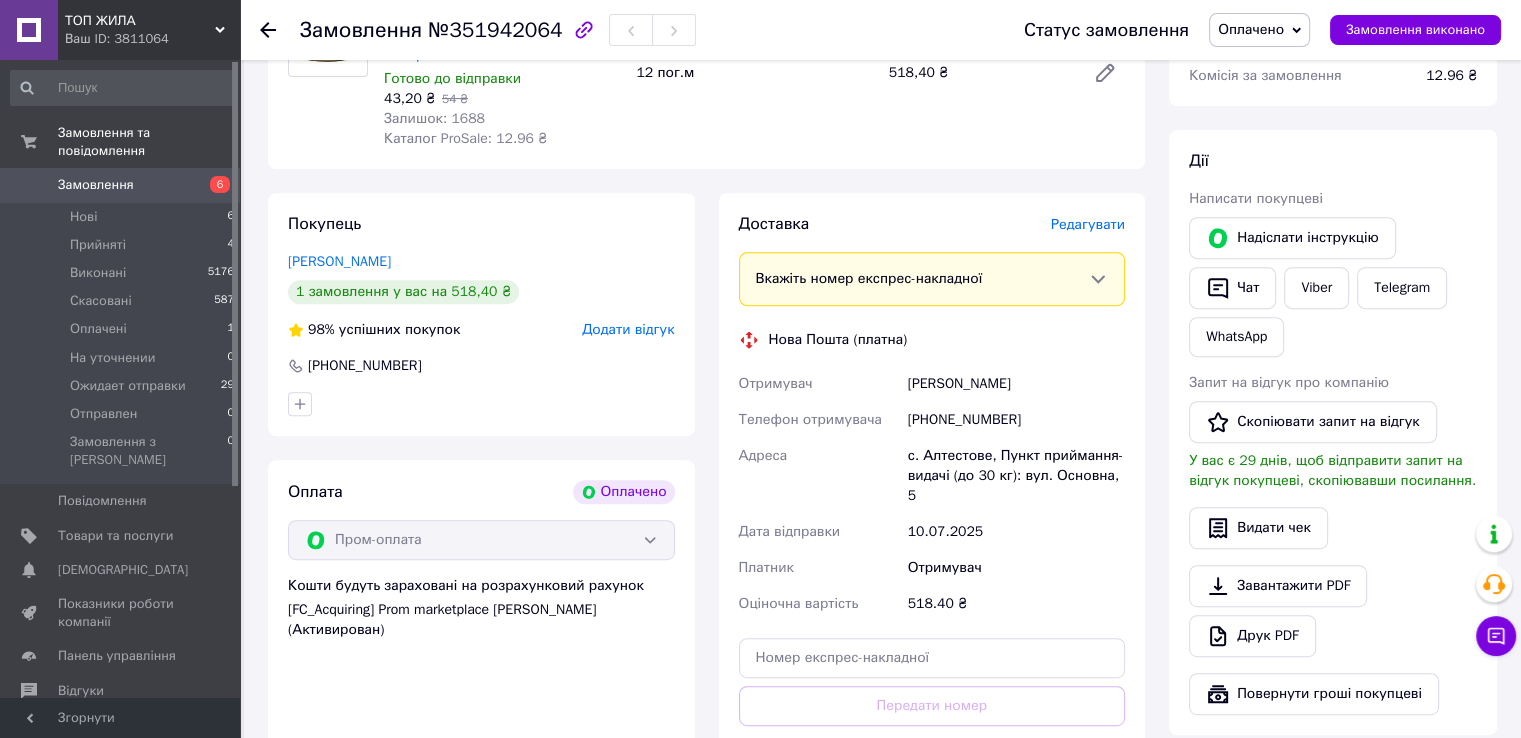 scroll, scrollTop: 1000, scrollLeft: 0, axis: vertical 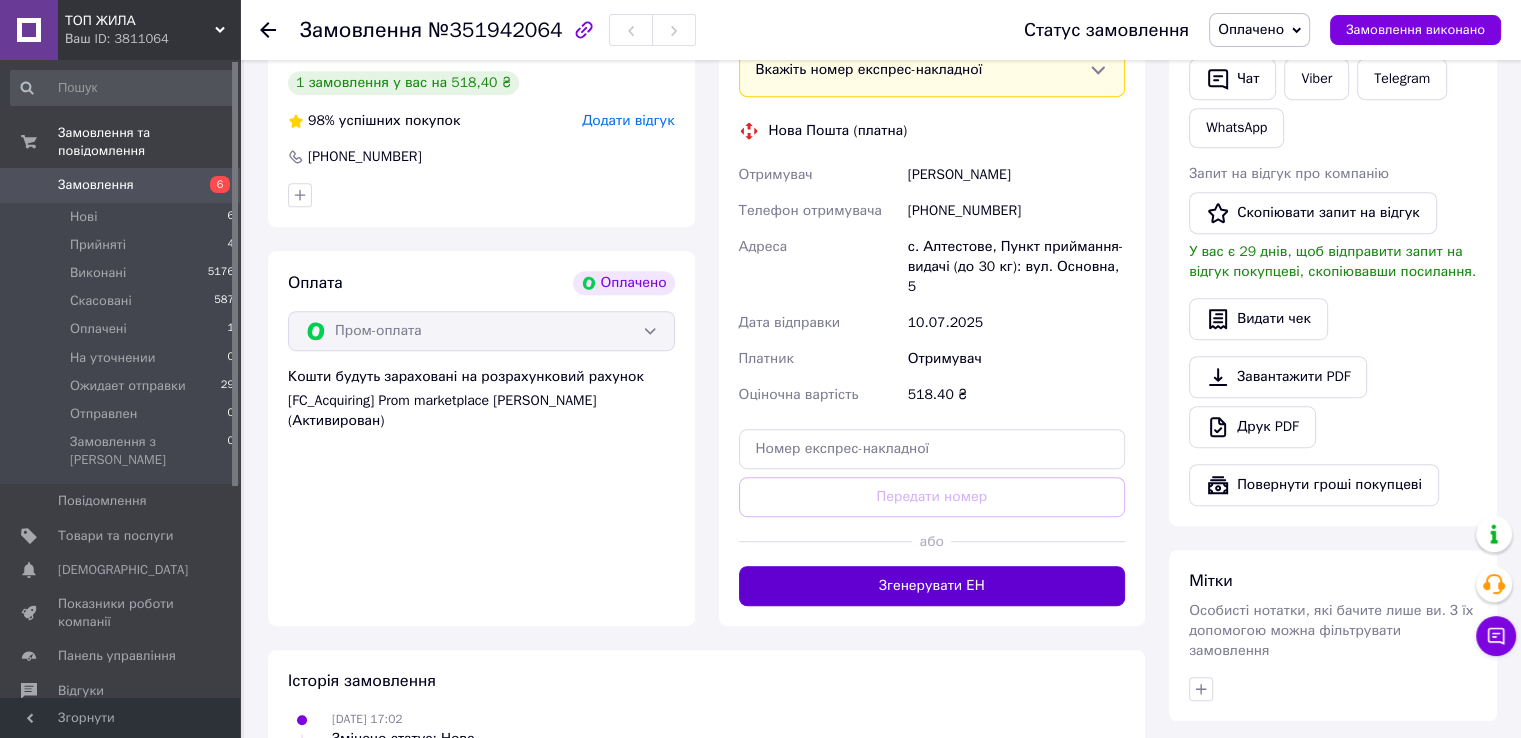 click on "Згенерувати ЕН" at bounding box center (932, 586) 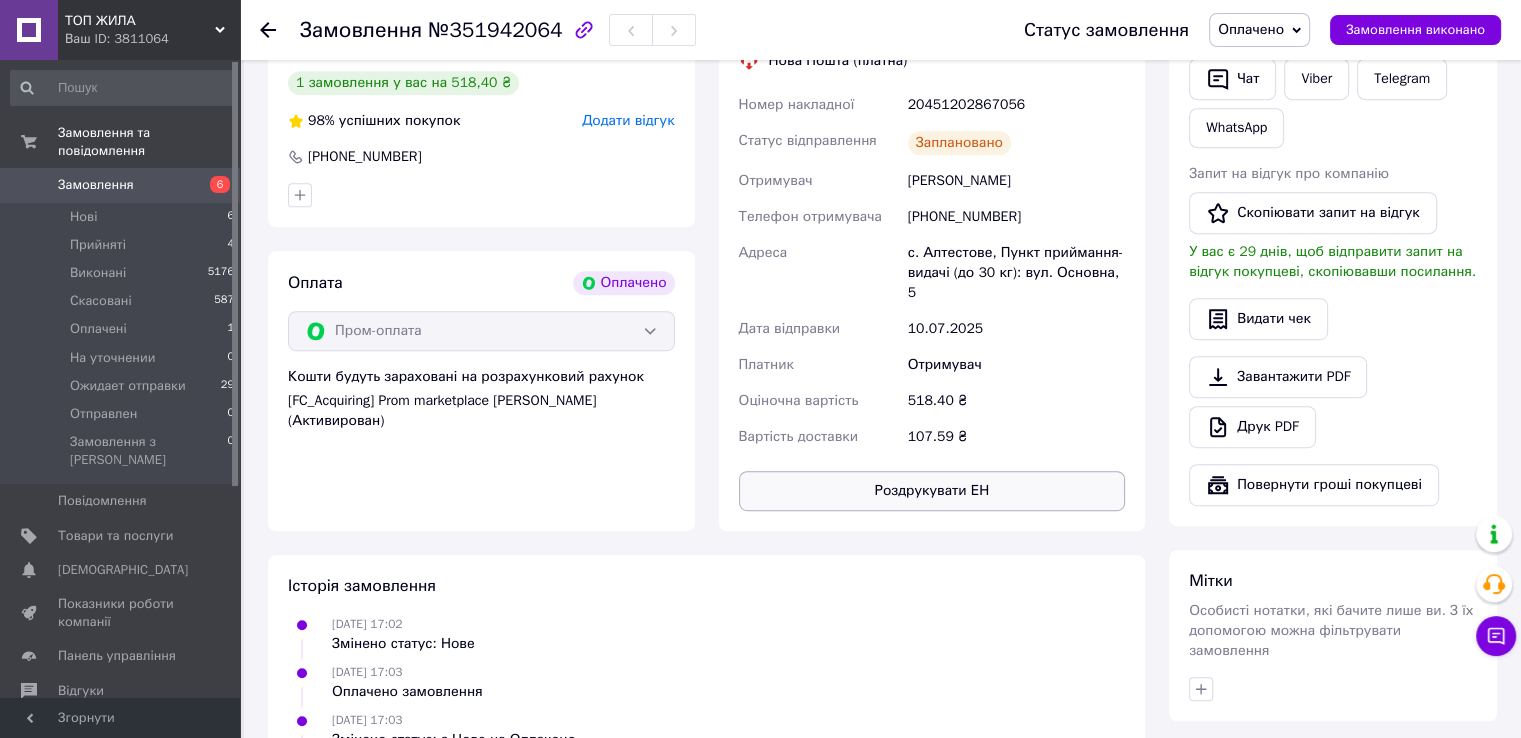 click on "Роздрукувати ЕН" at bounding box center [932, 491] 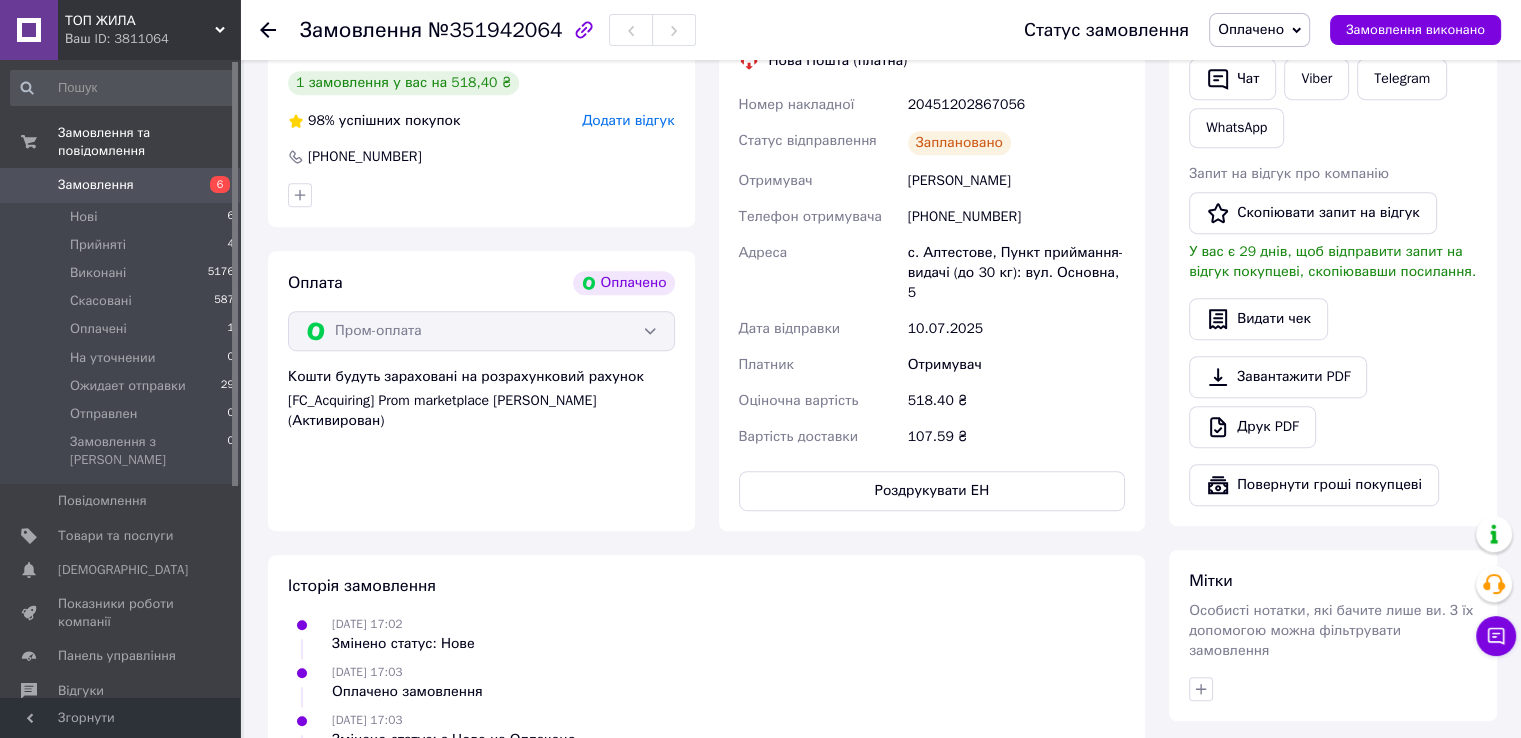 click on "Історія замовлення 09.07.2025 17:02 Змінено статус: Нове 09.07.2025 17:03 Оплачено замовлення 09.07.2025 17:03 Змінено статус: з Нове на Оплачено 10.07.2025 11:22, ТОП ЖИЛА 10.07.2025 11:22, ТОП ЖИЛА Створено/додано ЕН 20451202867056, Нова Пошта" at bounding box center (706, 750) 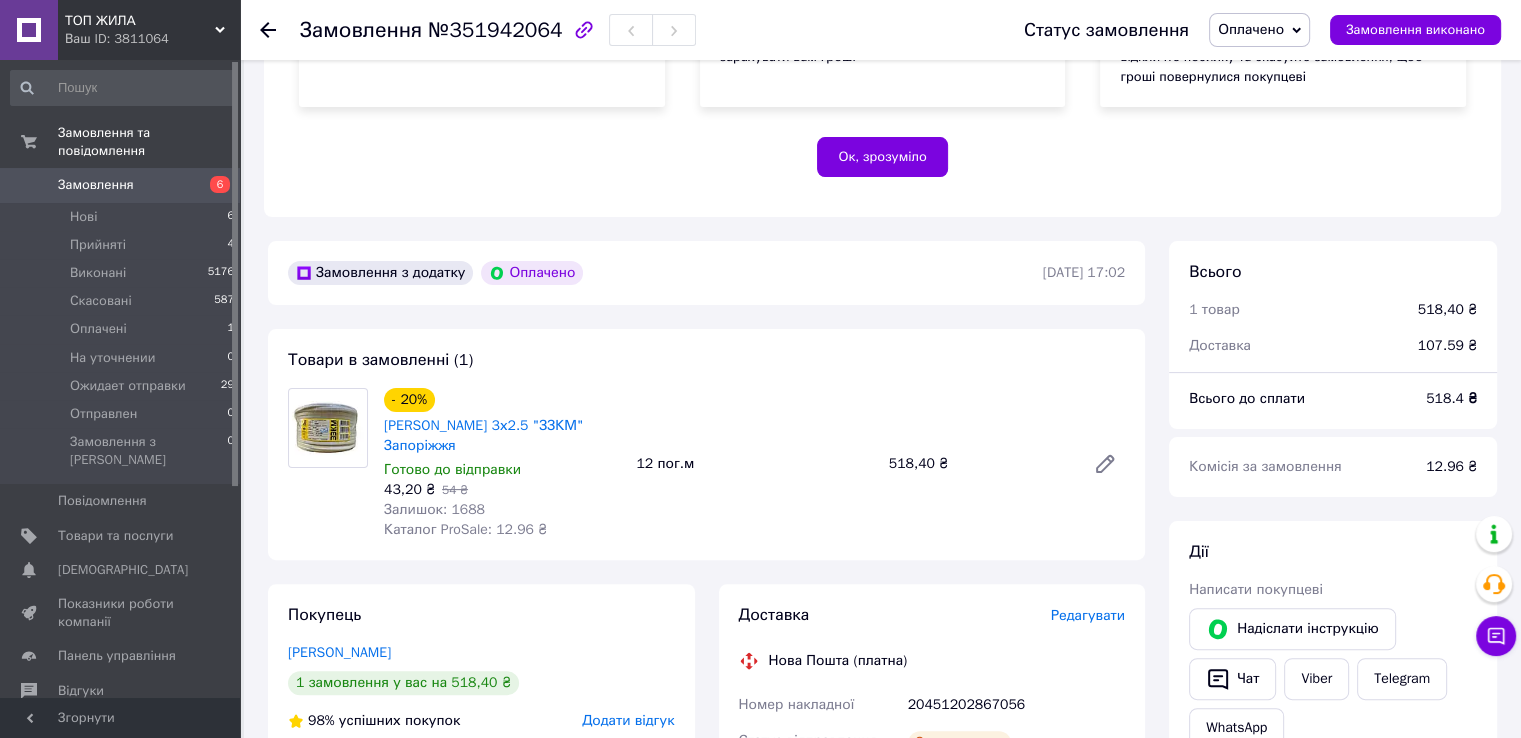 scroll, scrollTop: 300, scrollLeft: 0, axis: vertical 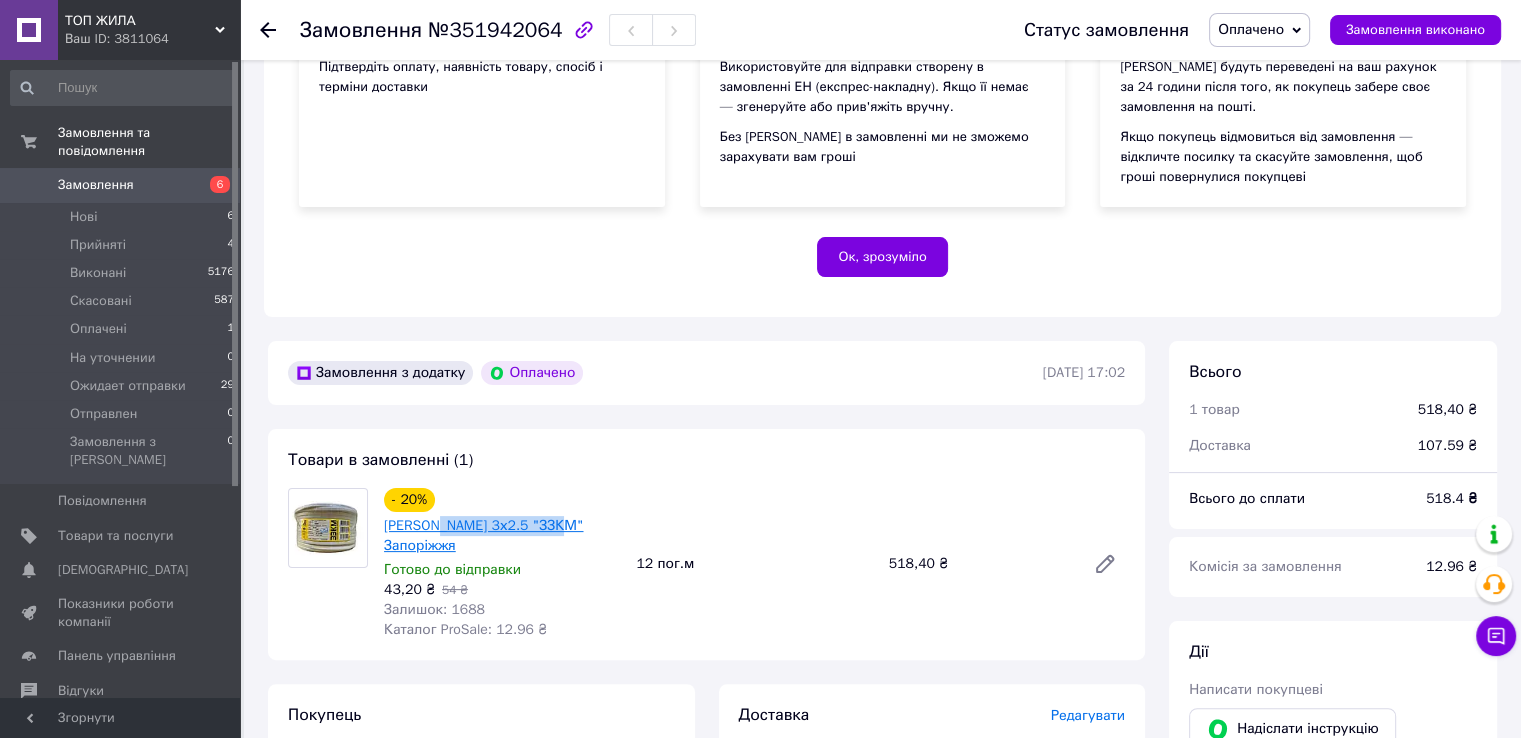 drag, startPoint x: 565, startPoint y: 527, endPoint x: 434, endPoint y: 533, distance: 131.13733 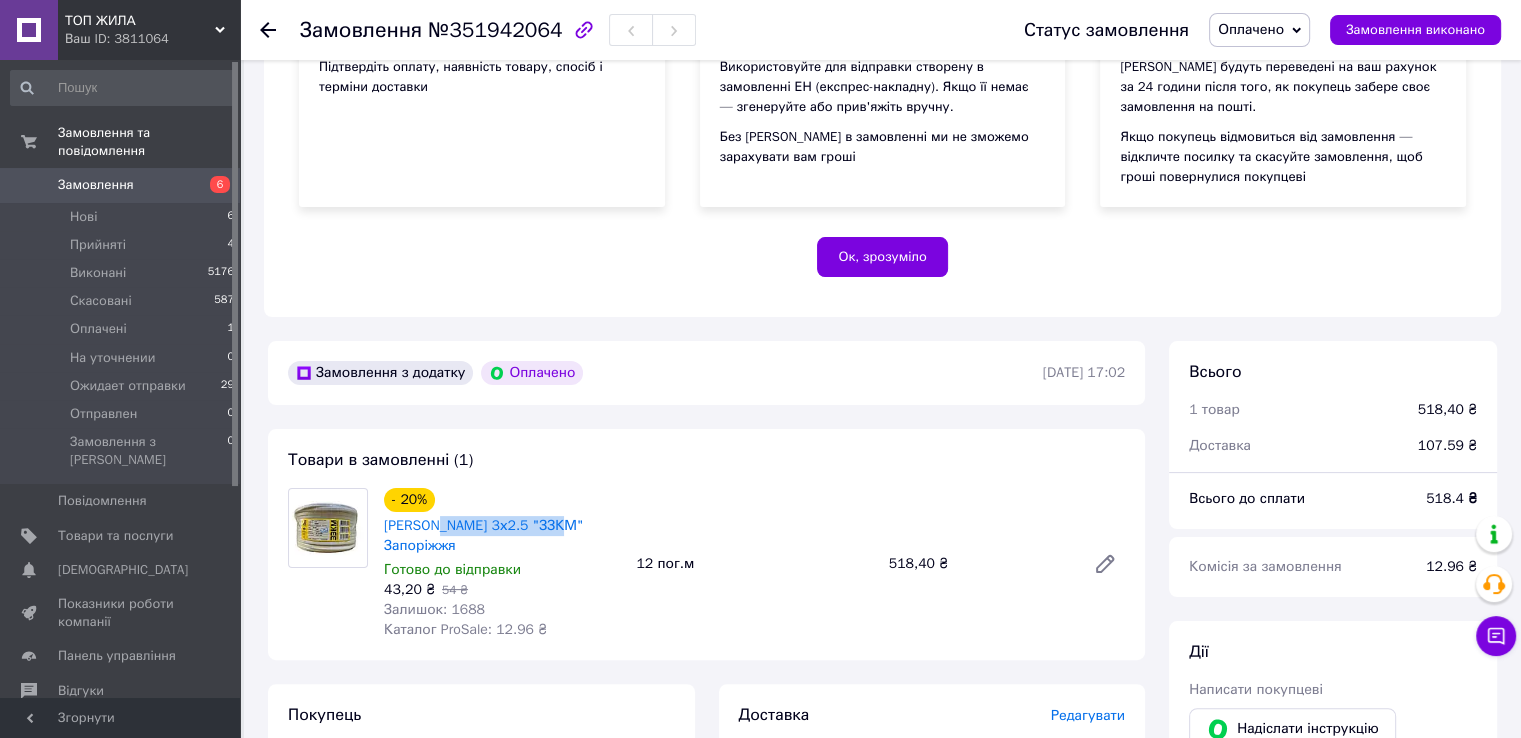 copy on "ШВВП 3х2.5 "ЗЗКМ"" 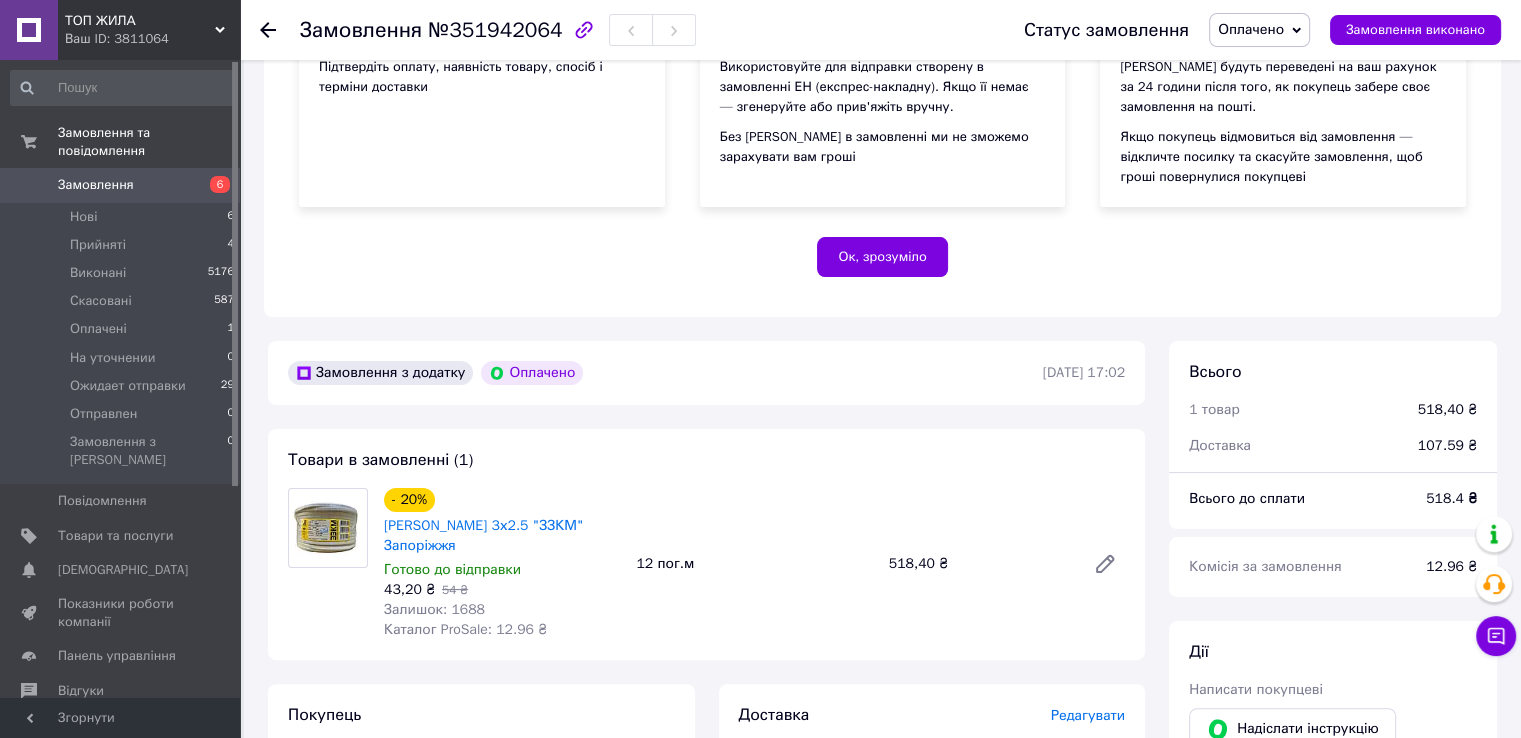click on "Товари в замовленні (1) - 20% Кабель ШВВП 3х2.5 "ЗЗКМ" Запоріжжя Готово до відправки 43,20 ₴   54 ₴ Залишок: 1688 Каталог ProSale: 12.96 ₴  12 пог.м 518,40 ₴" at bounding box center [706, 544] 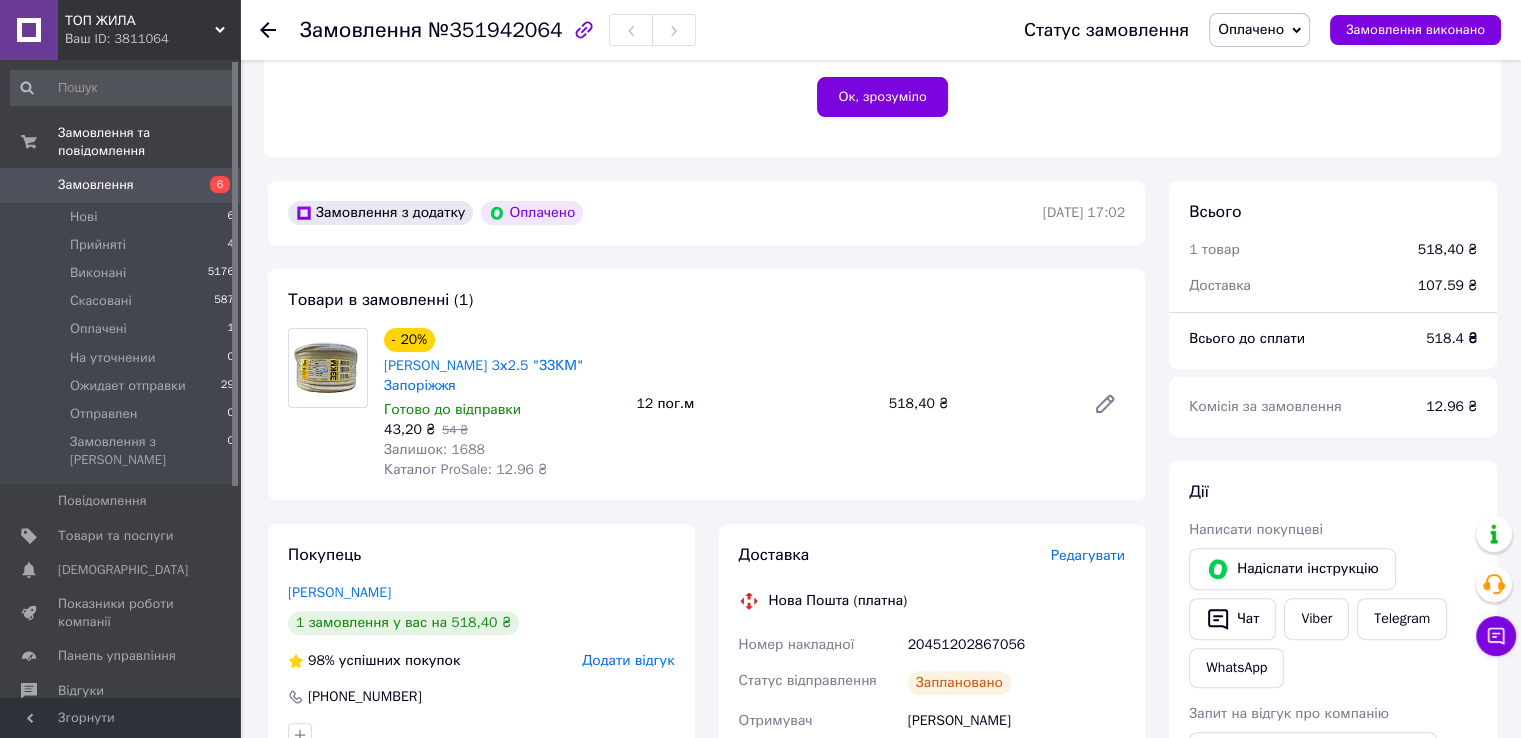 scroll, scrollTop: 600, scrollLeft: 0, axis: vertical 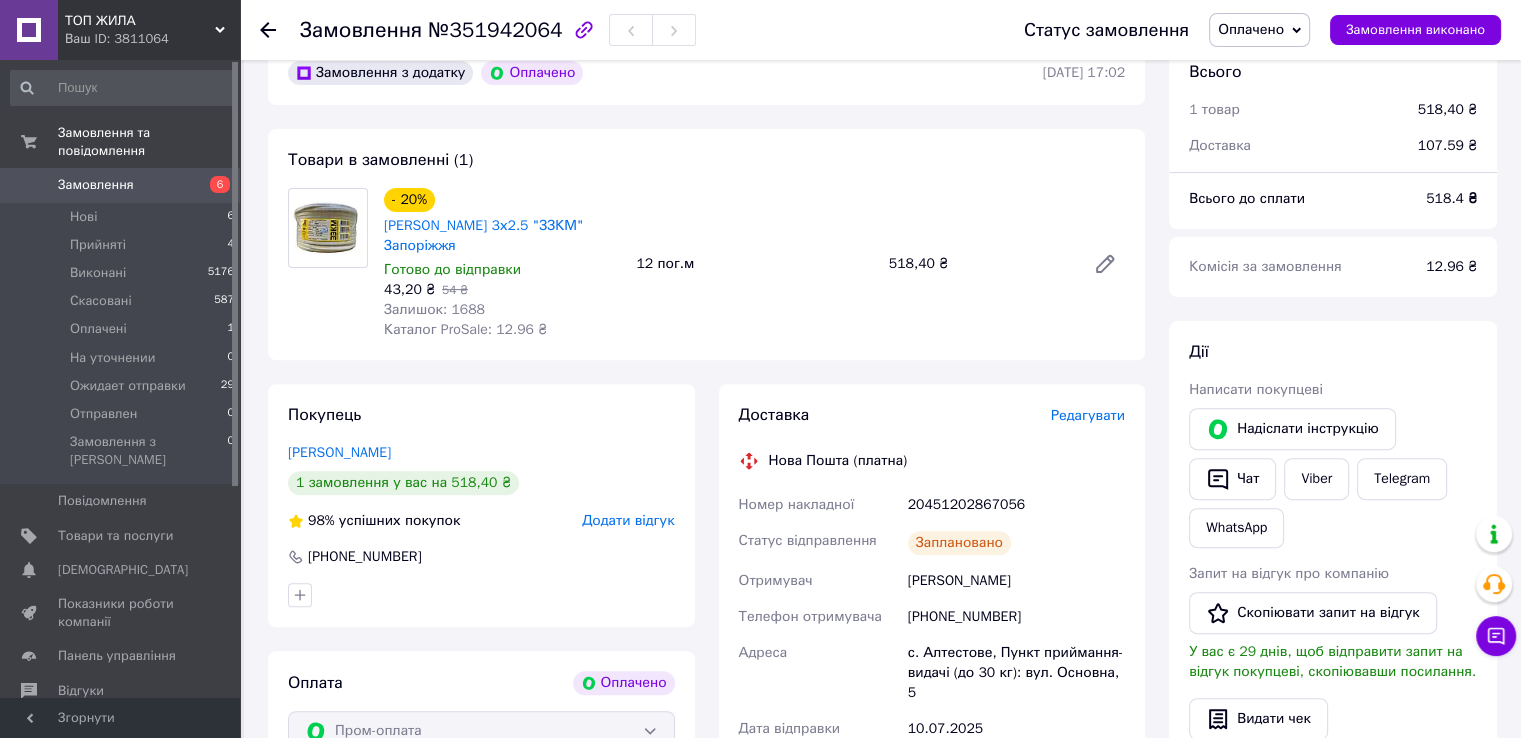 click on "20451202867056" at bounding box center [1016, 505] 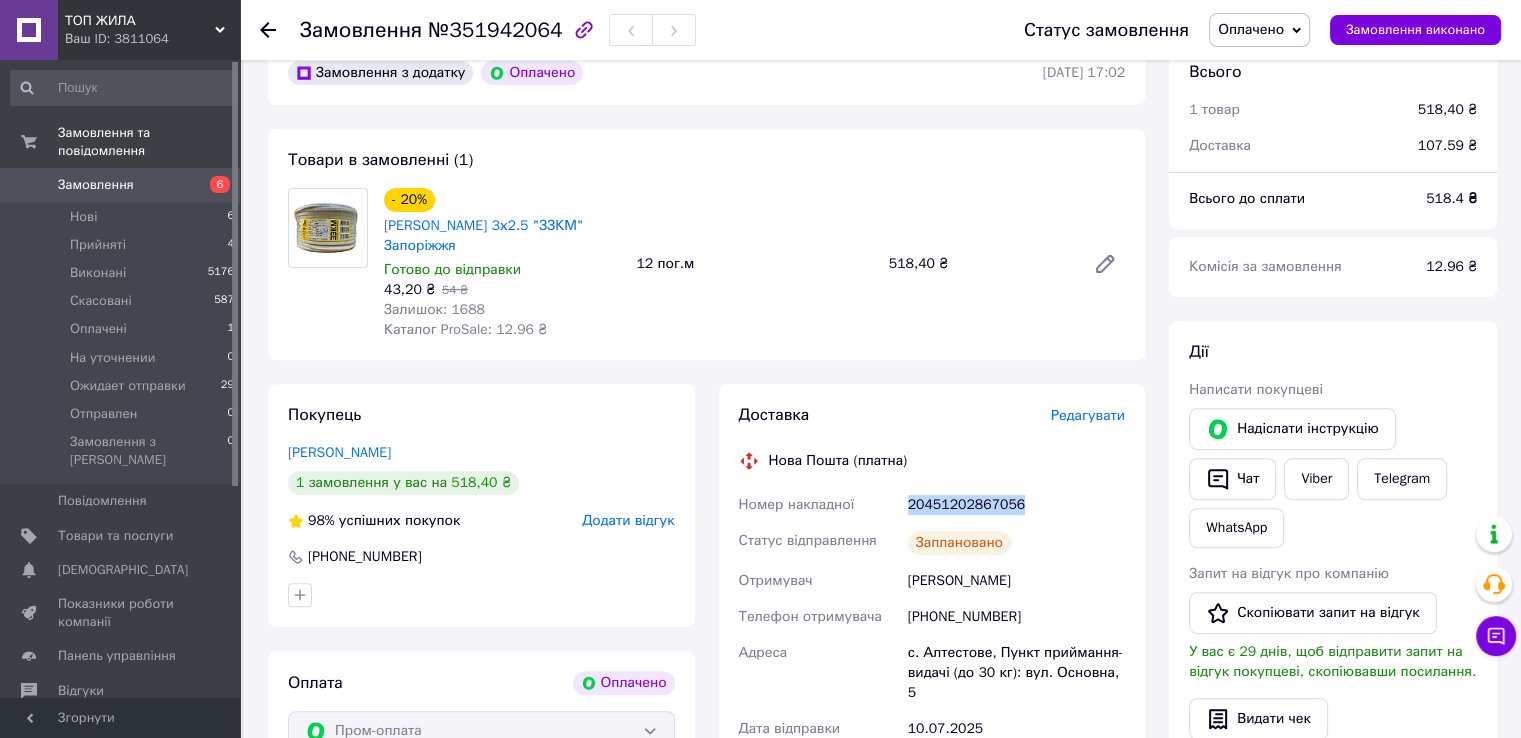click on "20451202867056" at bounding box center [1016, 505] 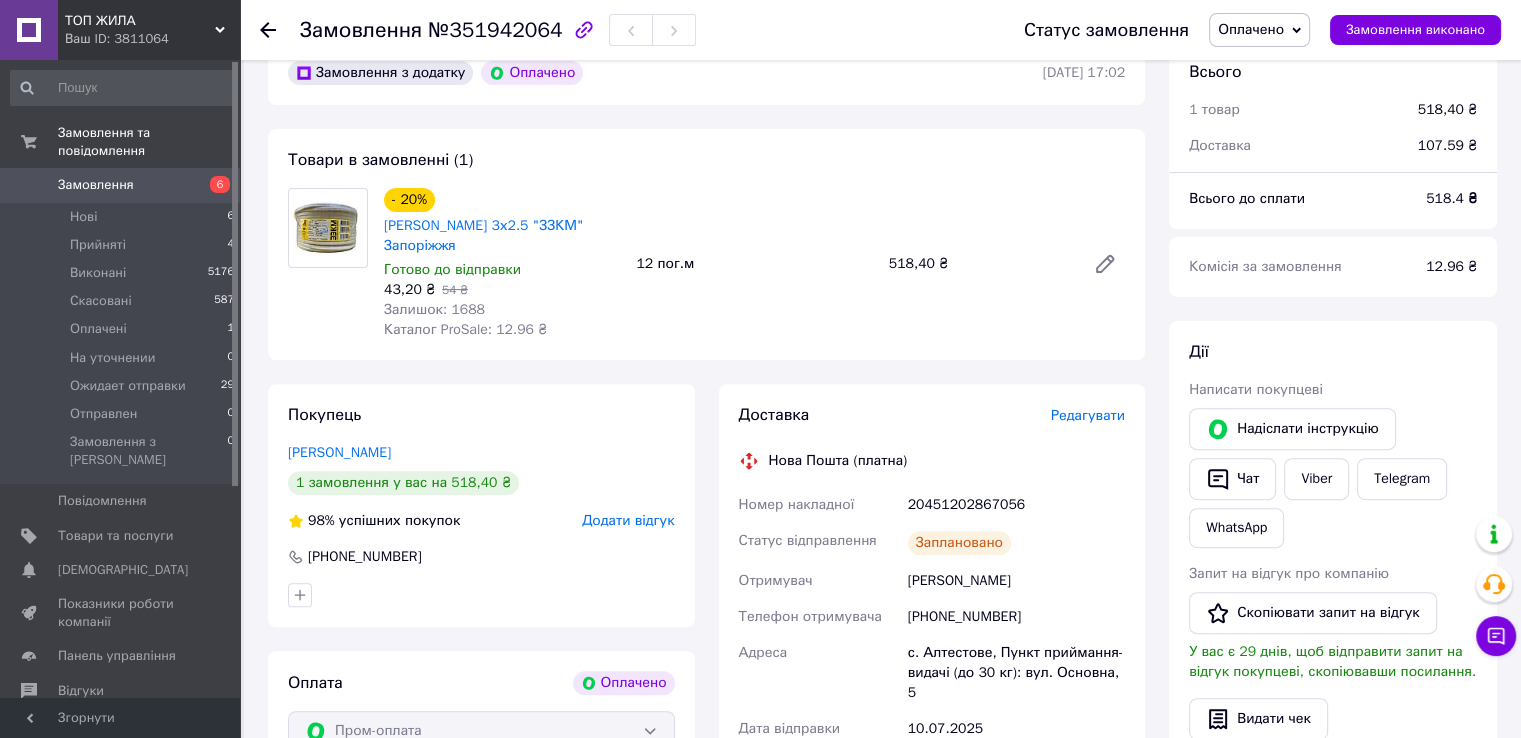 drag, startPoint x: 489, startPoint y: 573, endPoint x: 505, endPoint y: 569, distance: 16.492422 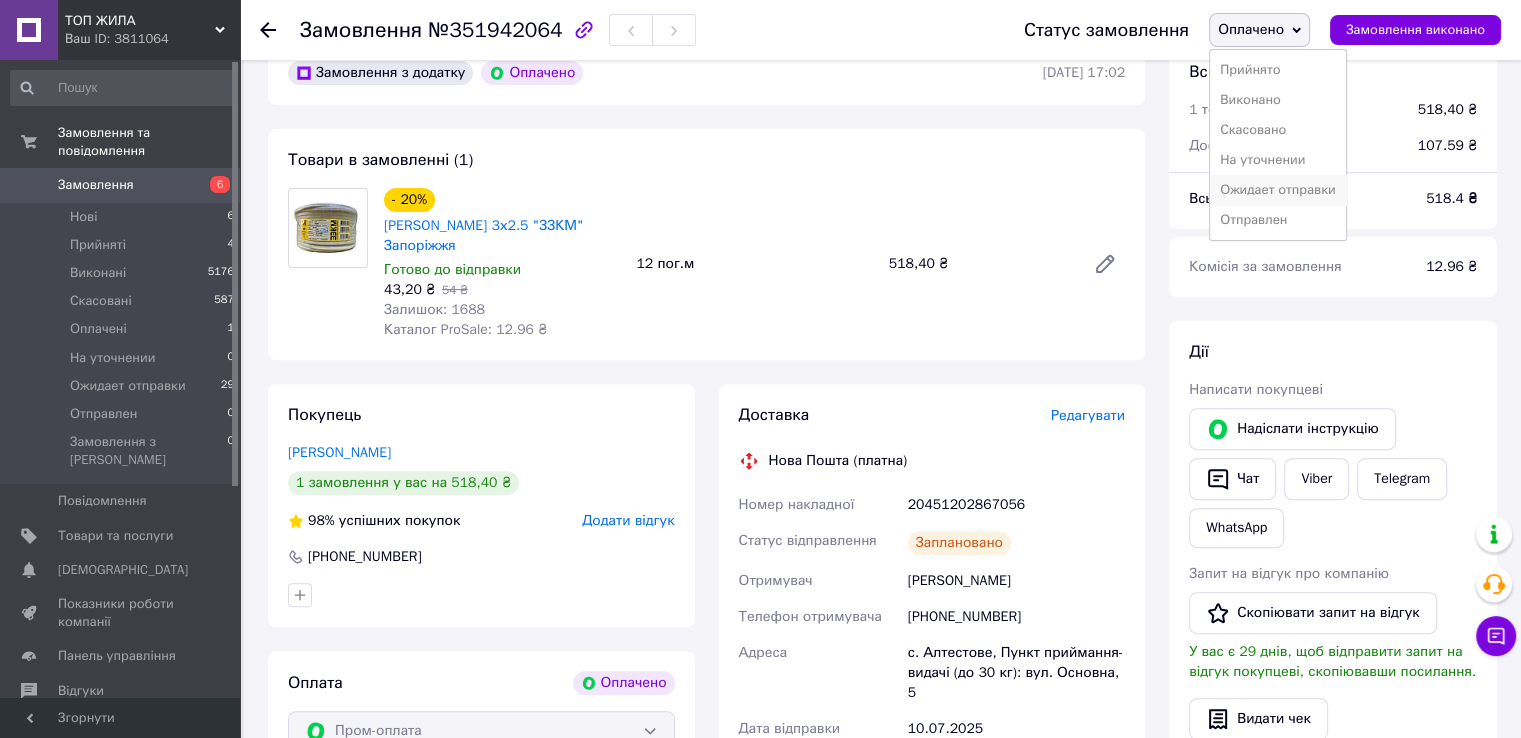 click on "Ожидает отправки" at bounding box center (1278, 190) 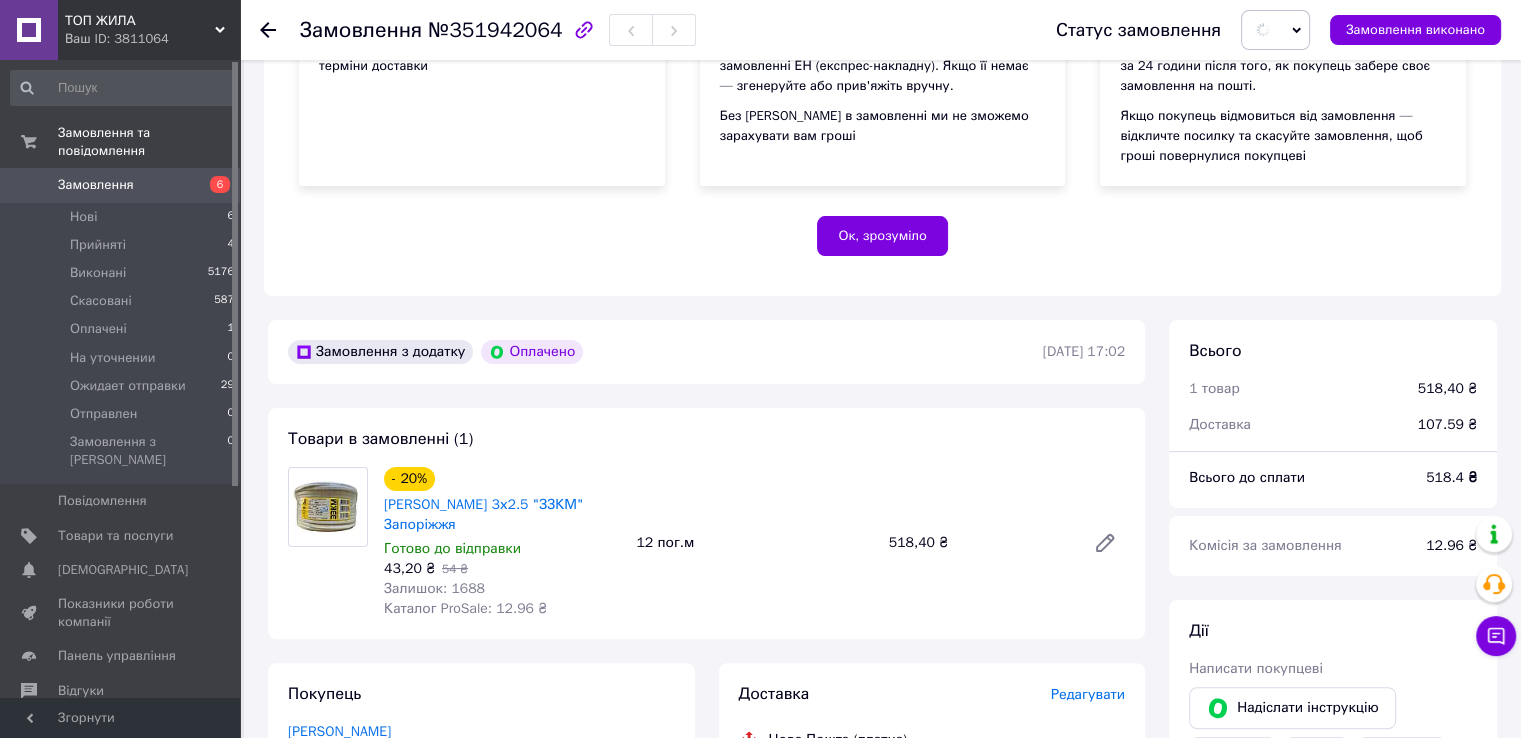 scroll, scrollTop: 200, scrollLeft: 0, axis: vertical 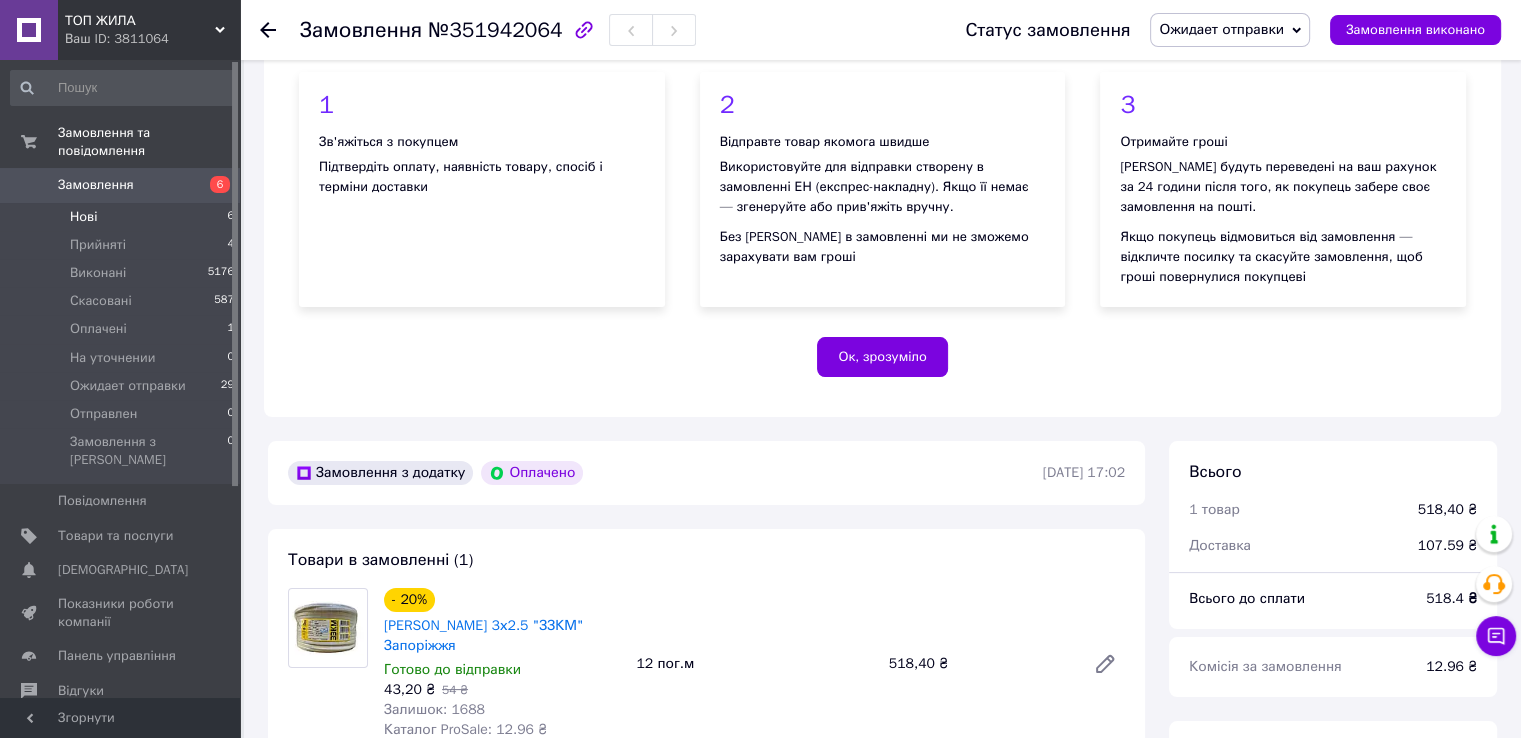 click on "Нові" at bounding box center (83, 217) 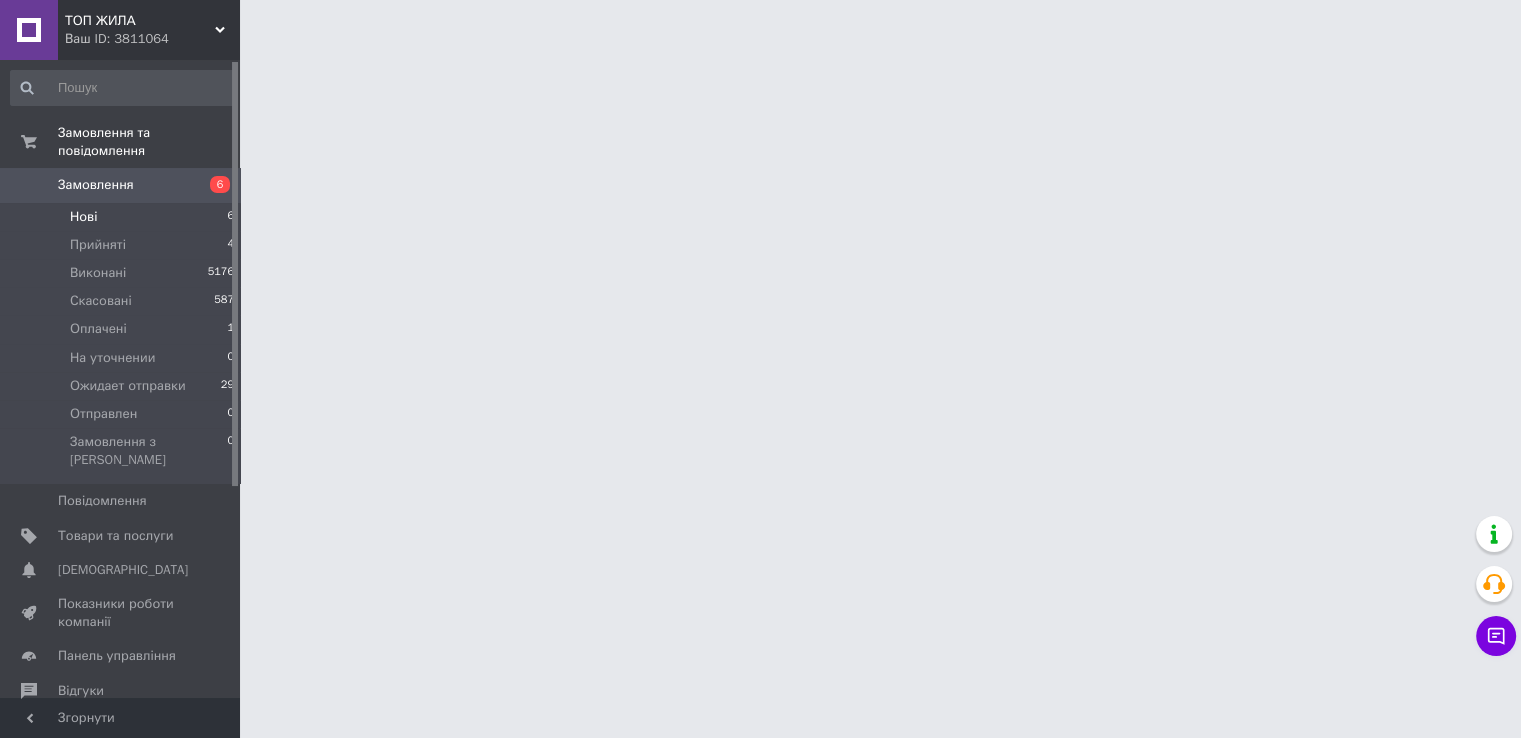 scroll, scrollTop: 0, scrollLeft: 0, axis: both 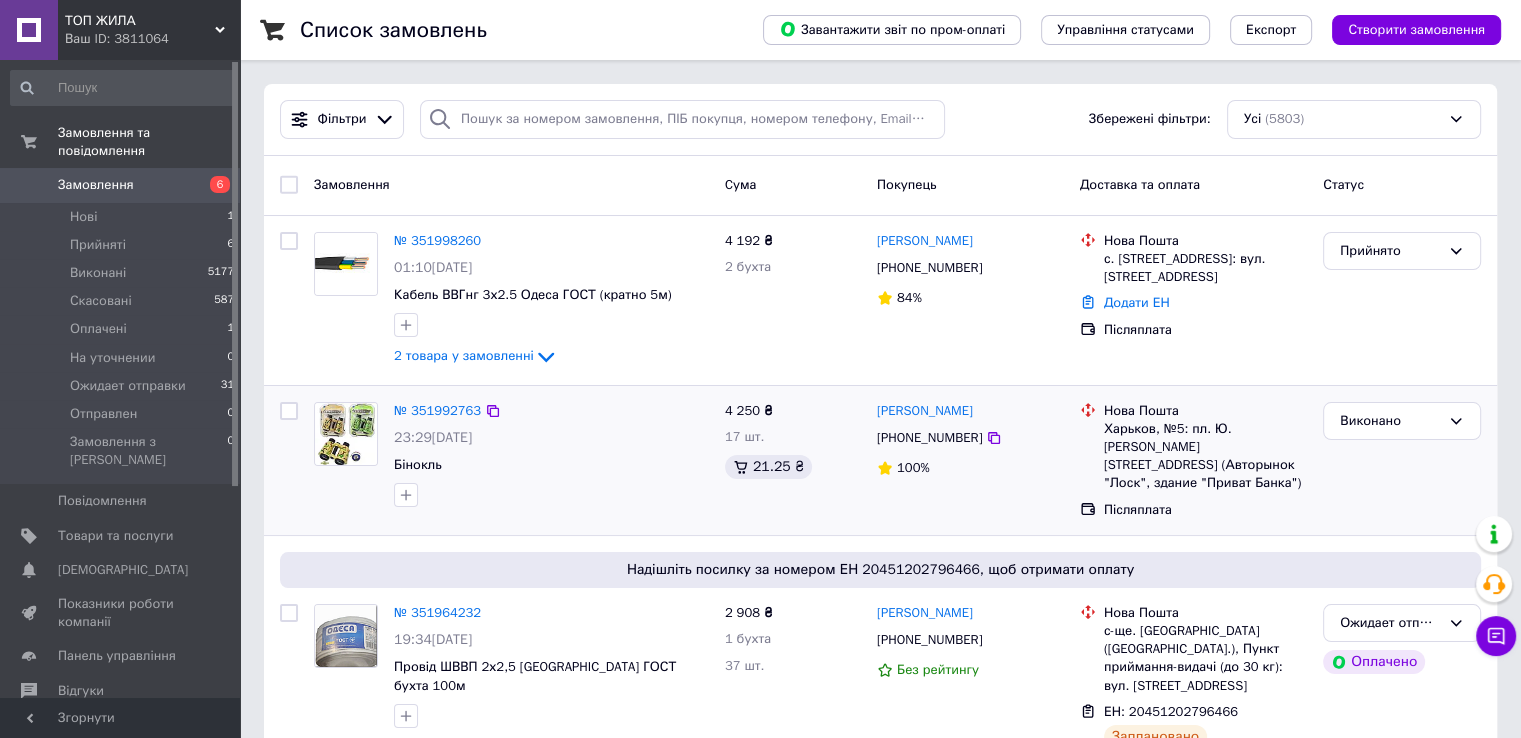 click at bounding box center [551, 495] 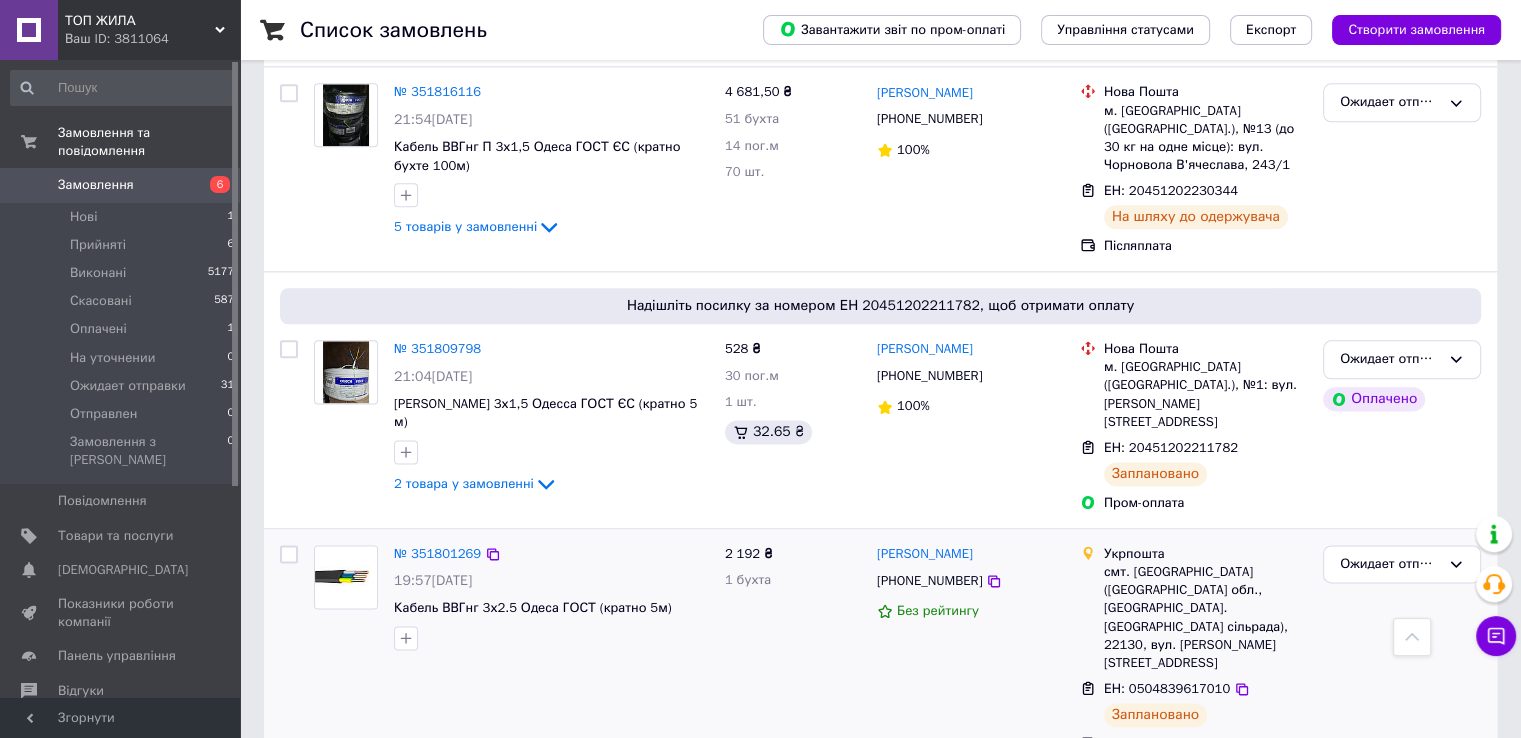 scroll, scrollTop: 2600, scrollLeft: 0, axis: vertical 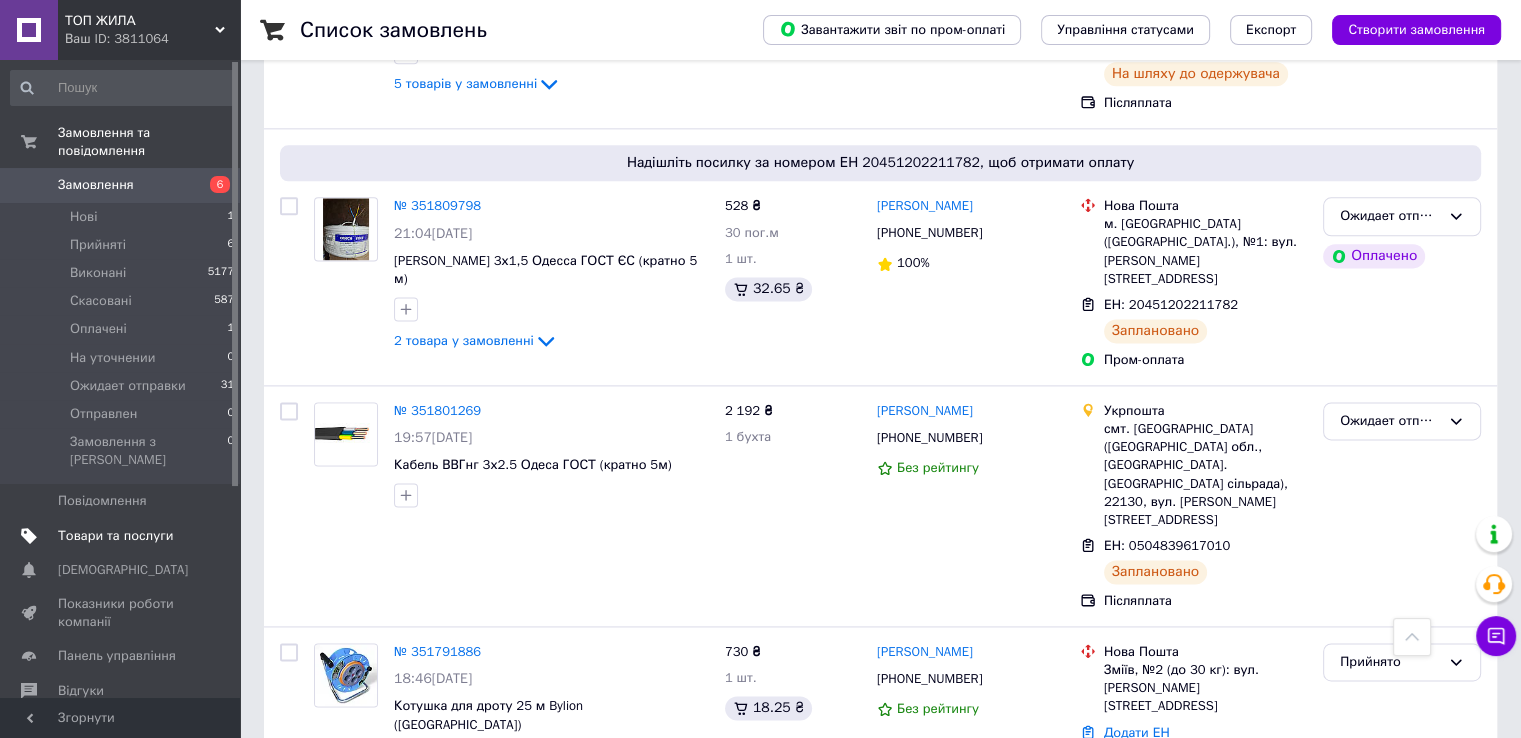 click on "Товари та послуги" at bounding box center (115, 536) 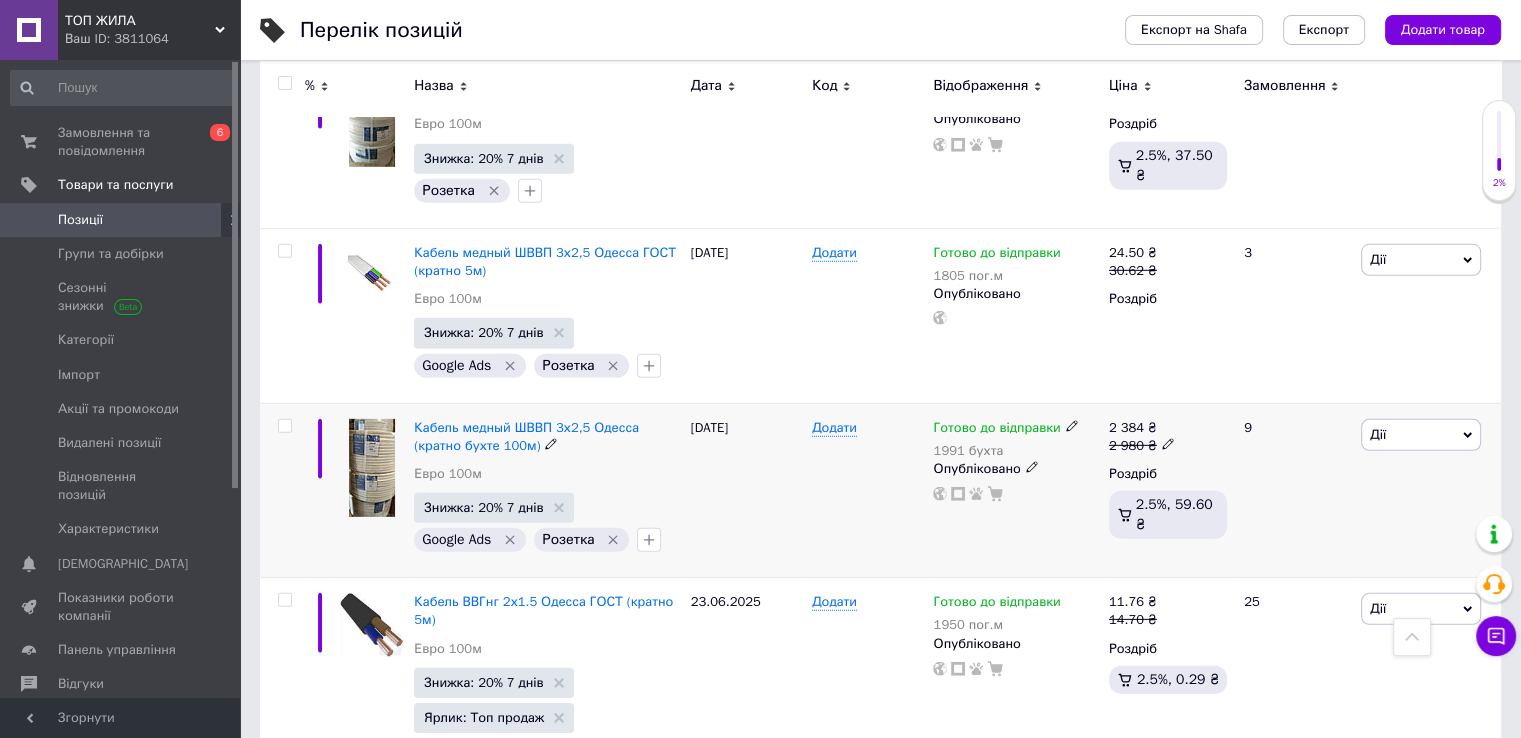 scroll, scrollTop: 13582, scrollLeft: 0, axis: vertical 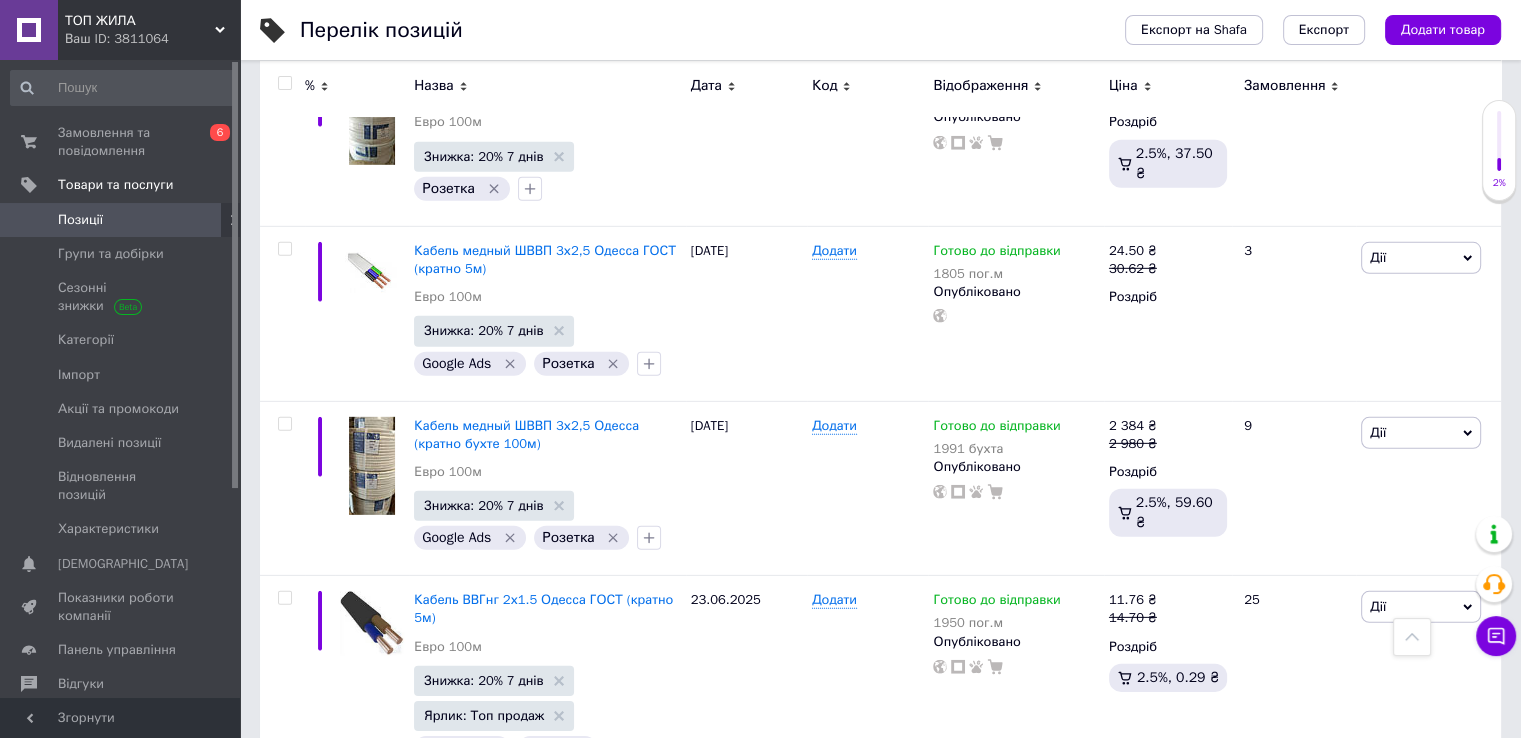 click 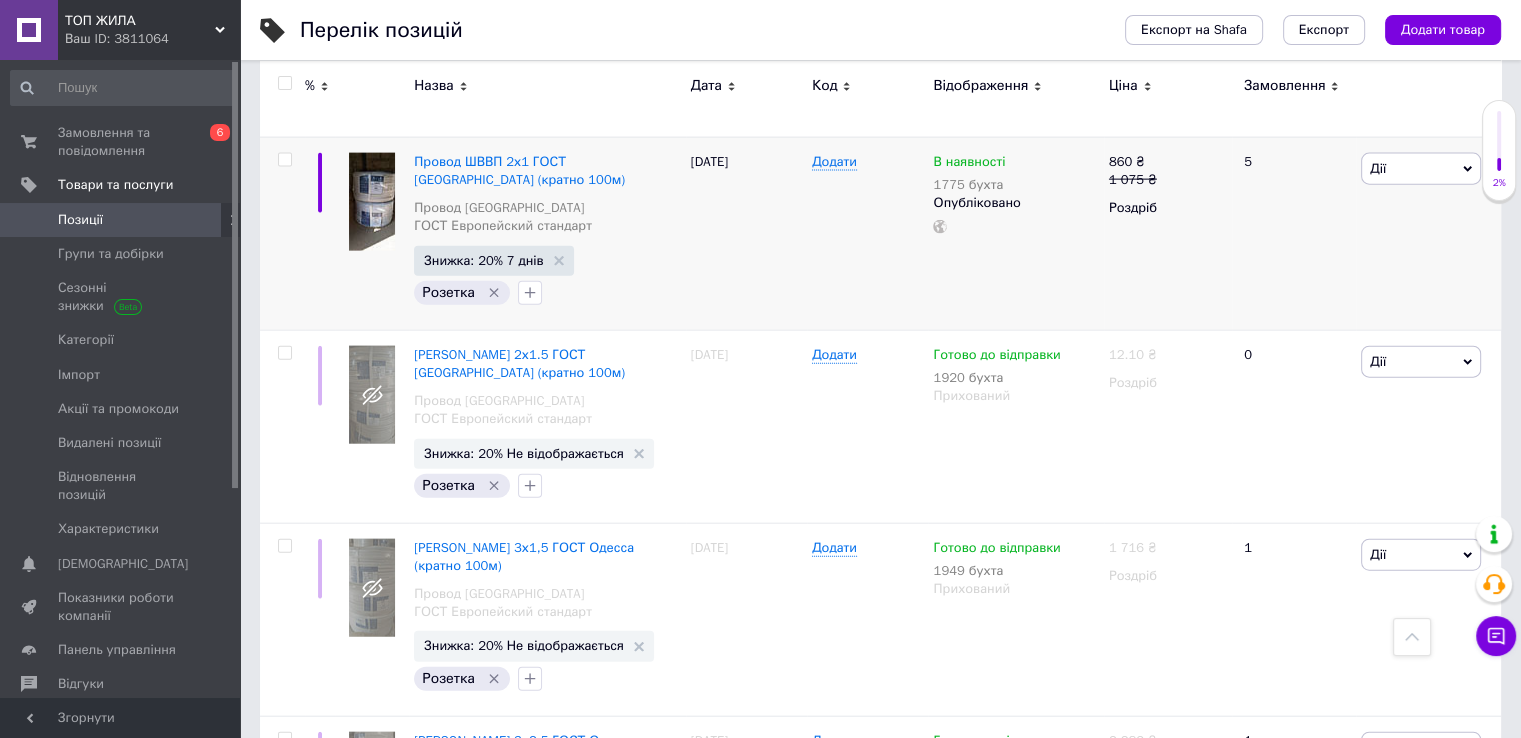 scroll, scrollTop: 12282, scrollLeft: 0, axis: vertical 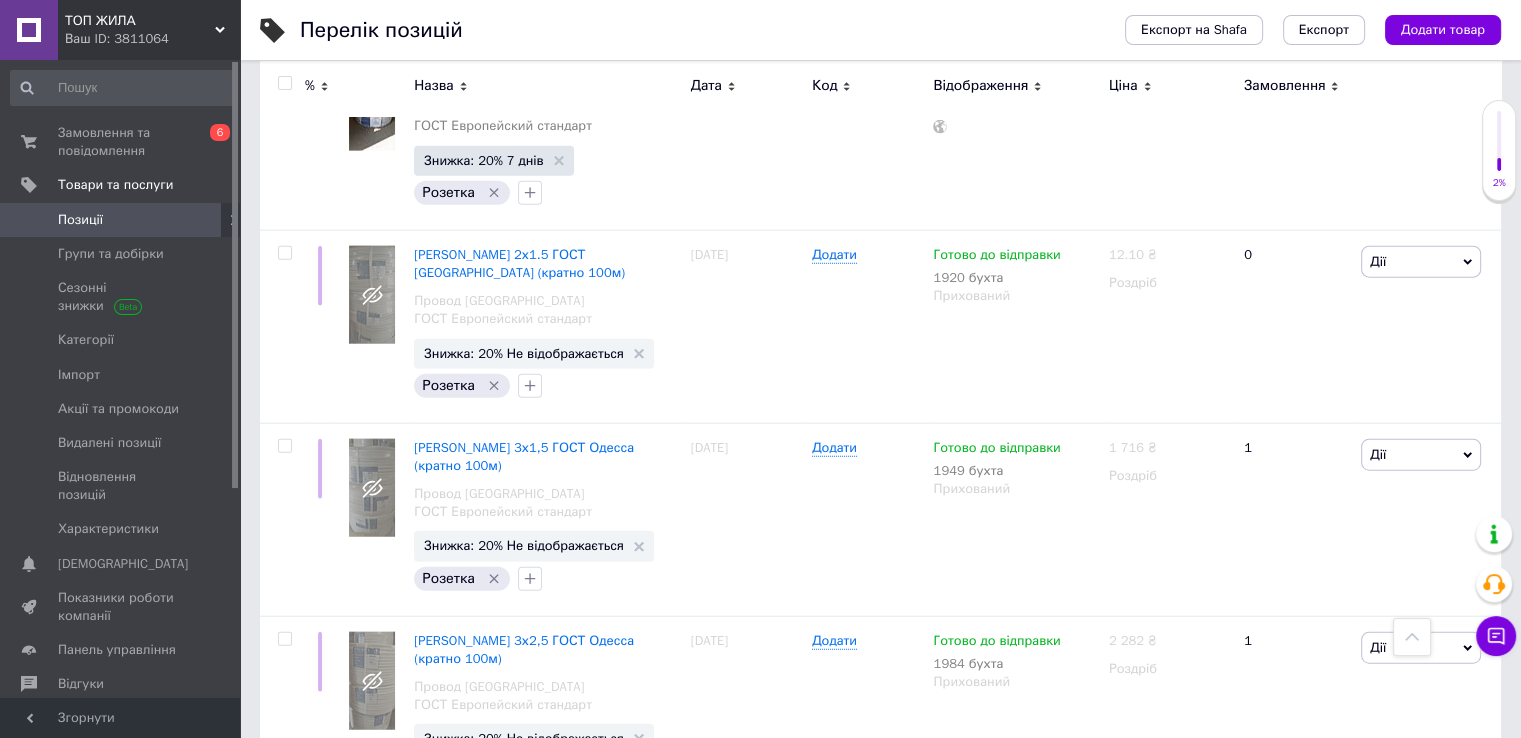 click 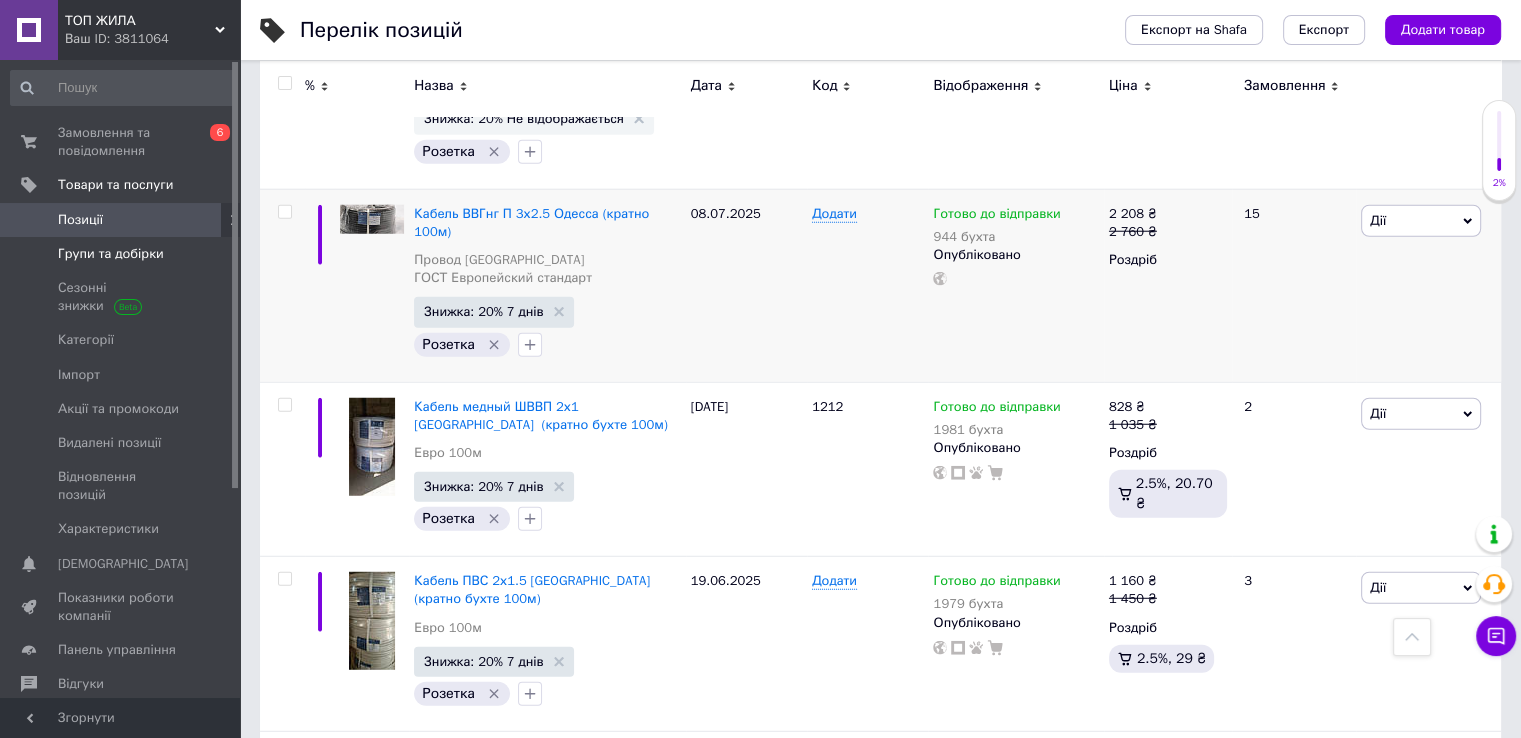 scroll, scrollTop: 12582, scrollLeft: 0, axis: vertical 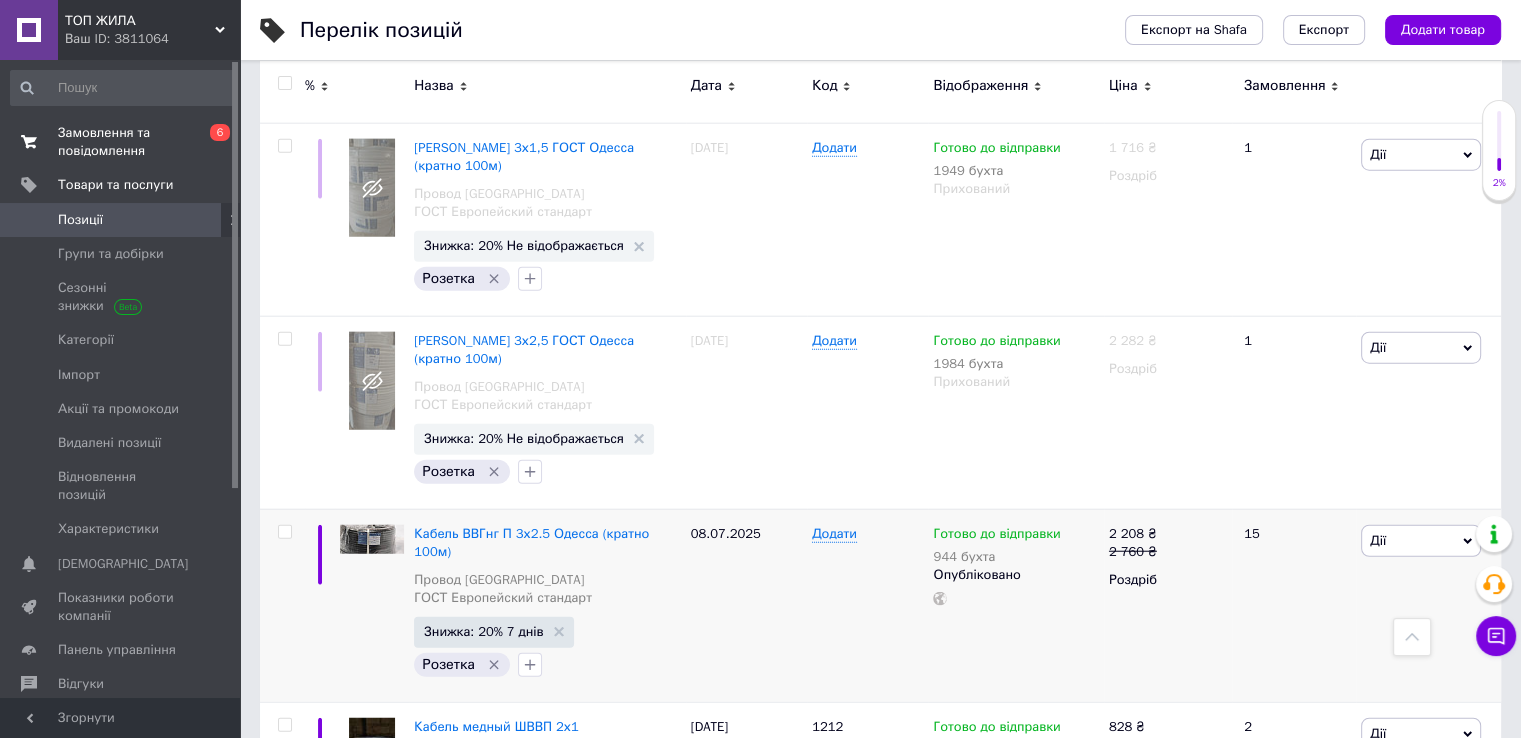 click on "Замовлення та повідомлення" at bounding box center [121, 142] 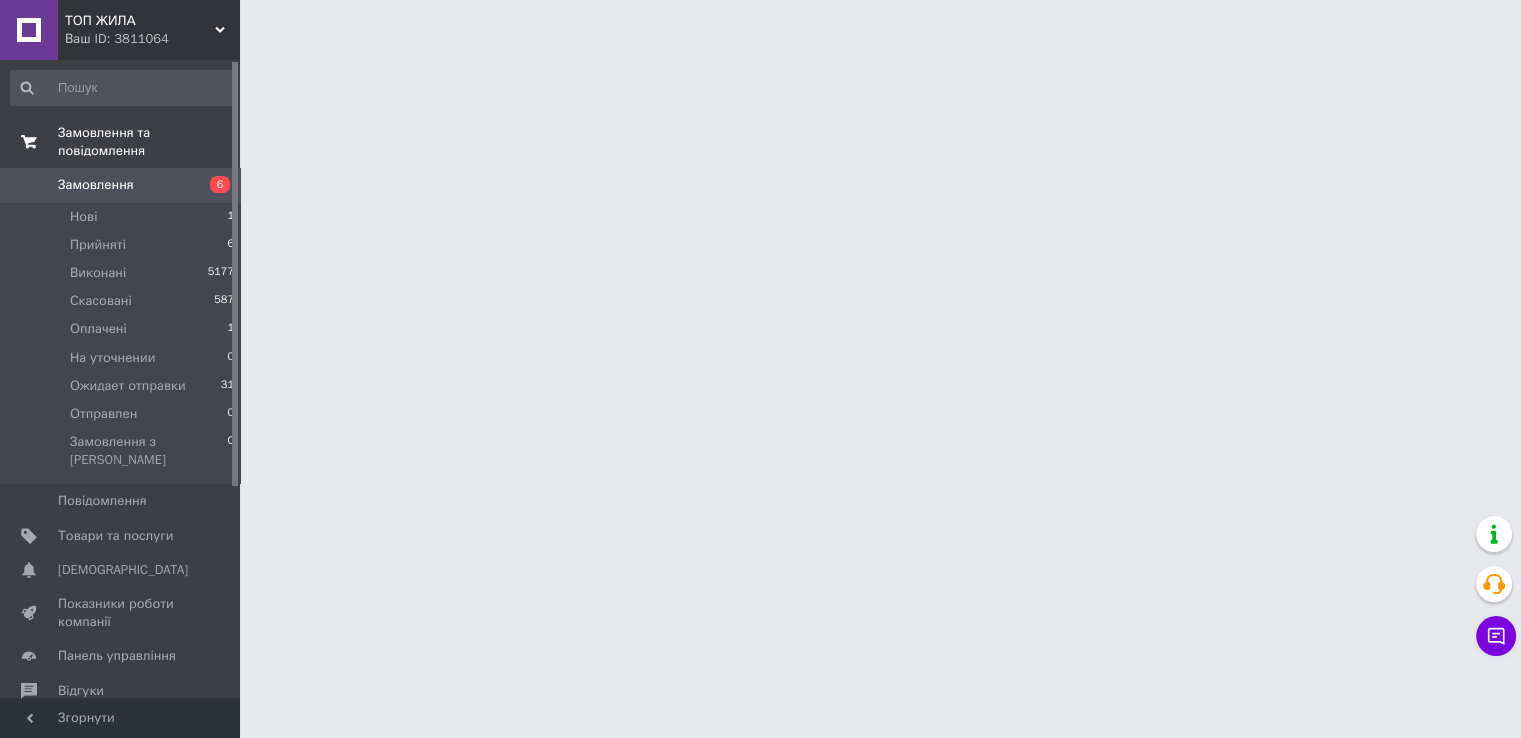 scroll, scrollTop: 0, scrollLeft: 0, axis: both 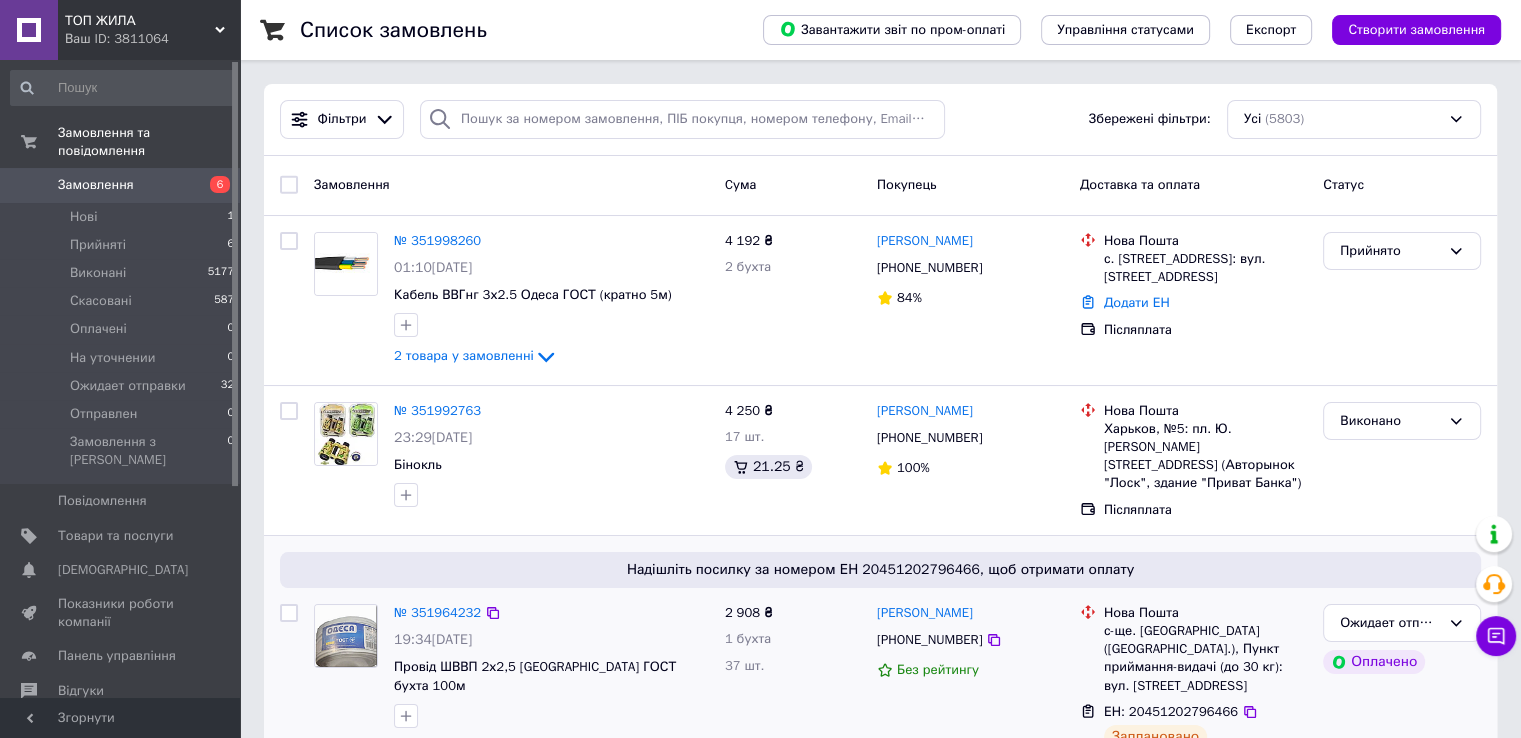click at bounding box center (551, 716) 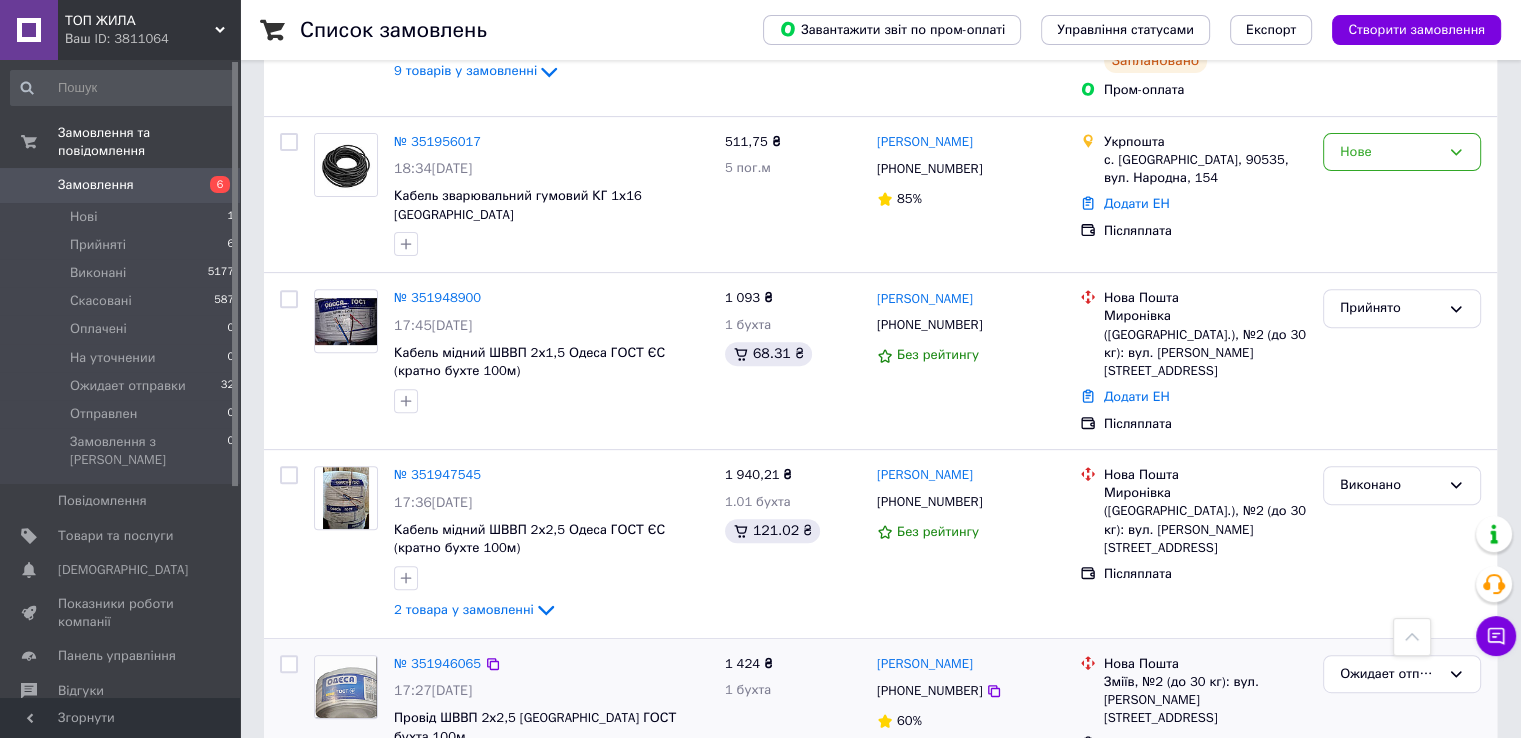scroll, scrollTop: 500, scrollLeft: 0, axis: vertical 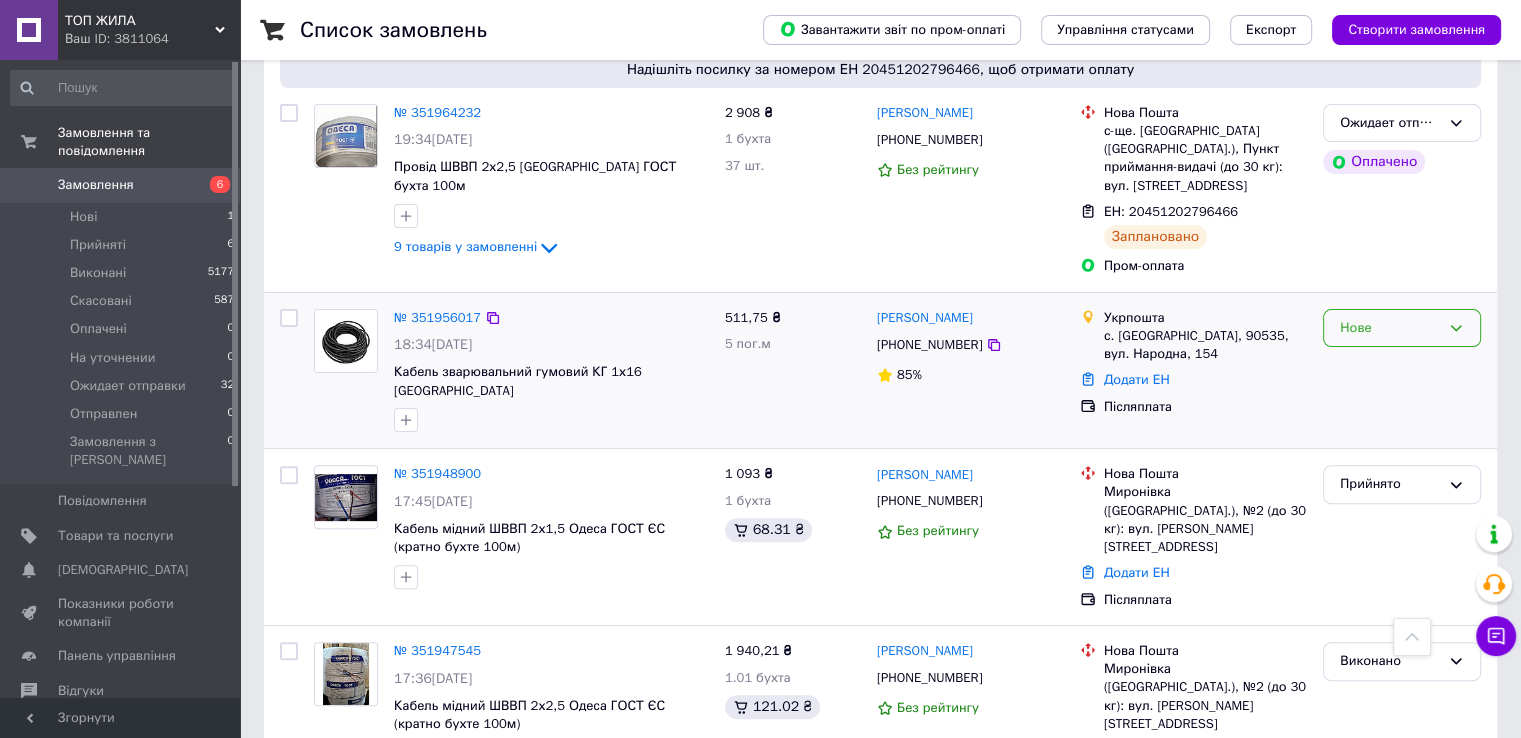 click on "Нове" at bounding box center (1390, 328) 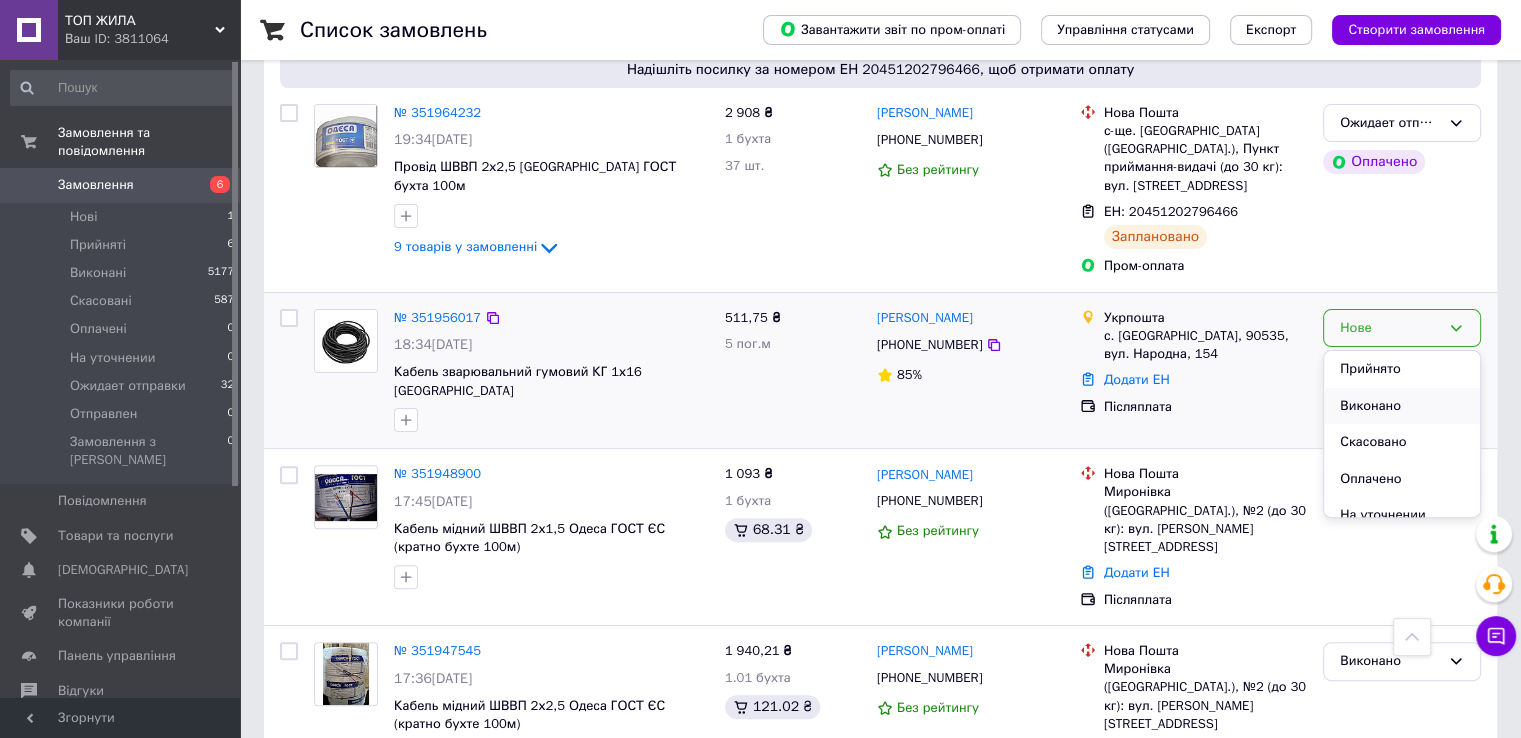 click on "Виконано" at bounding box center [1402, 406] 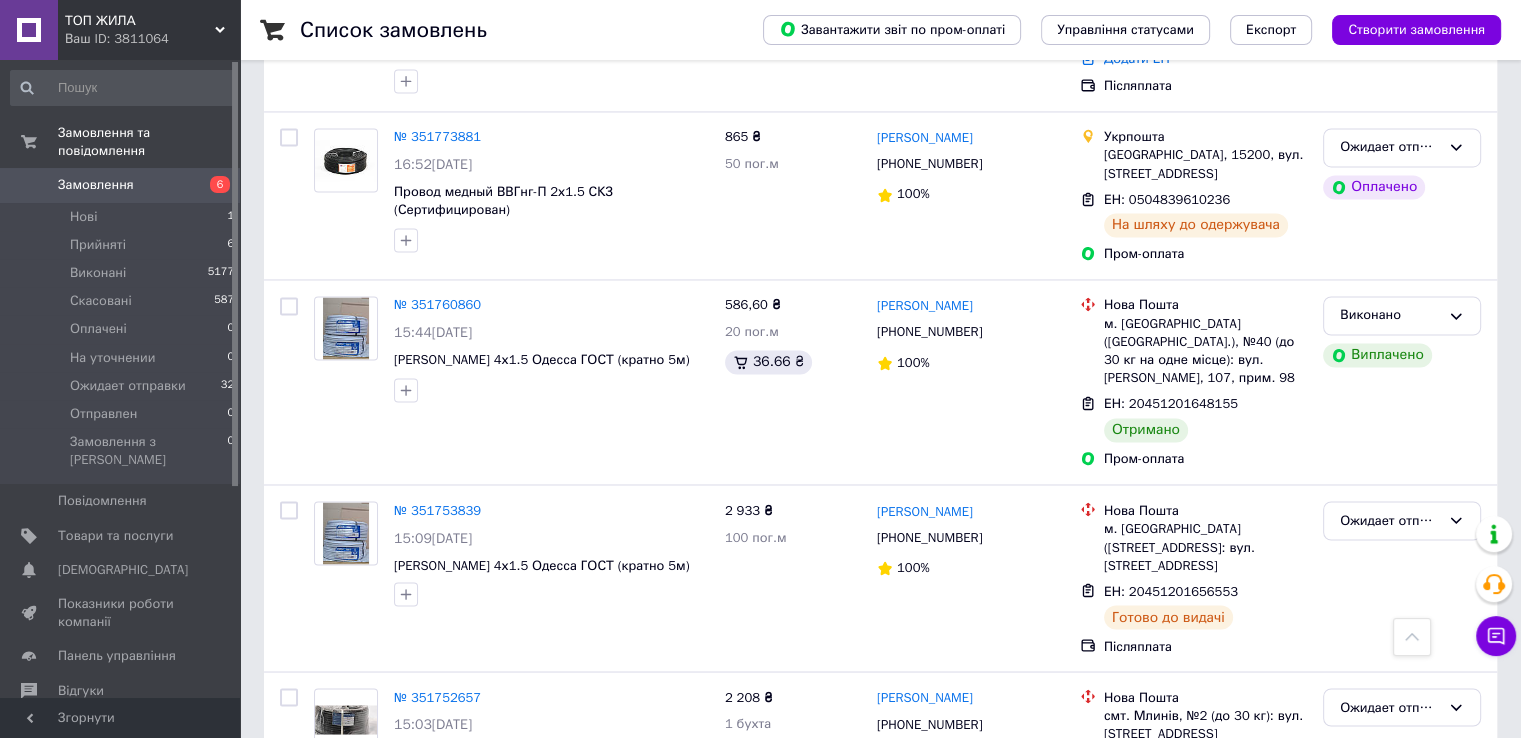 scroll, scrollTop: 3368, scrollLeft: 0, axis: vertical 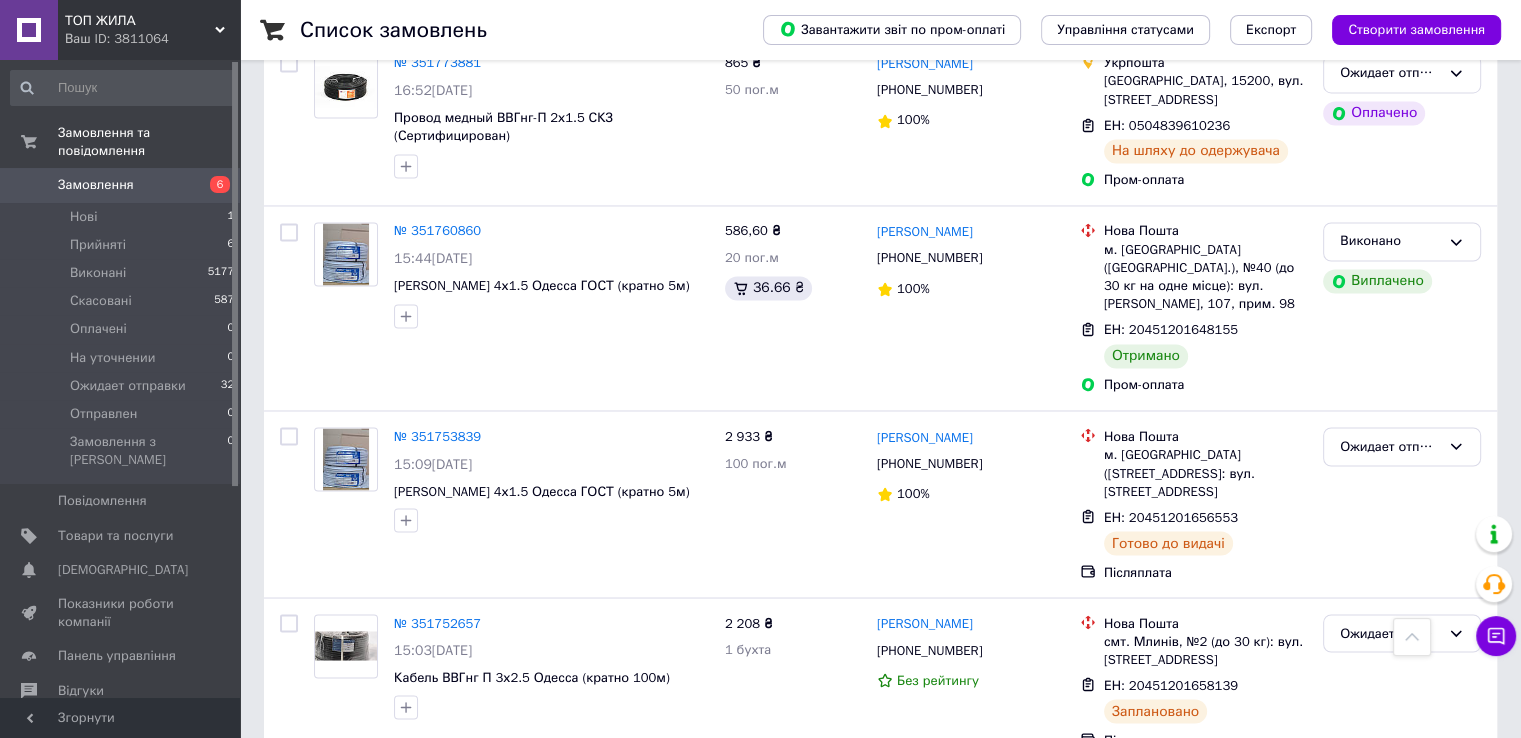 click on "Ожидает отправки" at bounding box center (1390, 801) 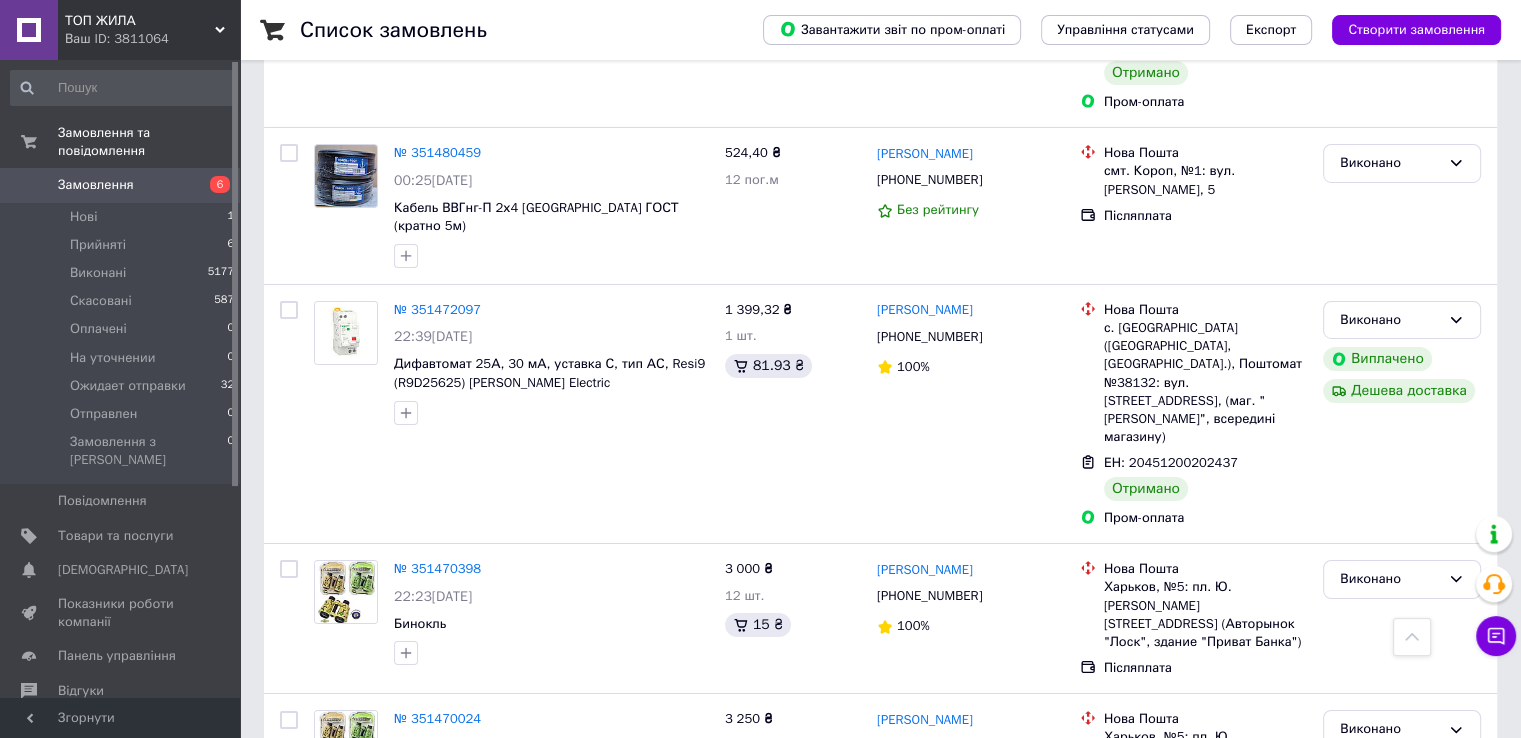 scroll, scrollTop: 6968, scrollLeft: 0, axis: vertical 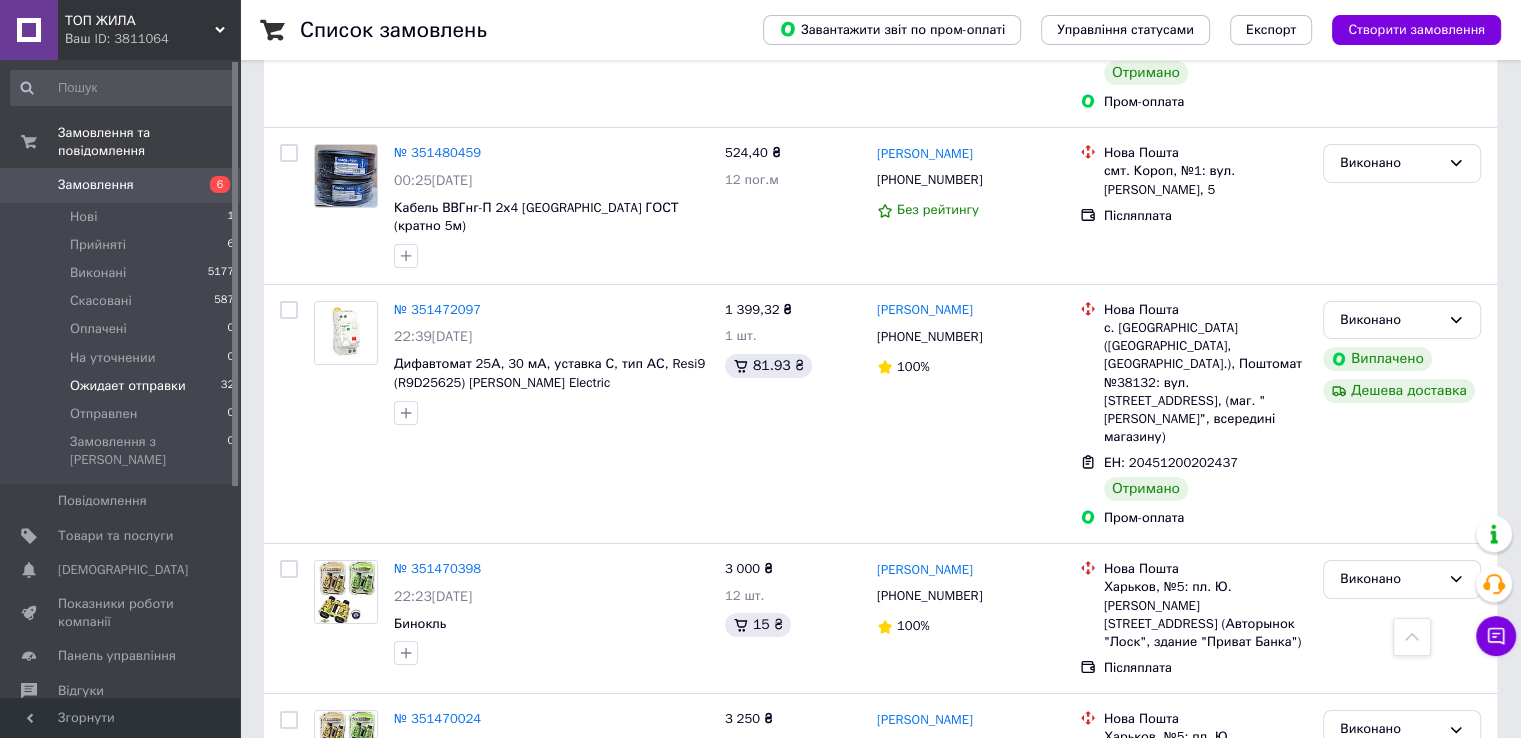 click on "Ожидает отправки" at bounding box center (128, 386) 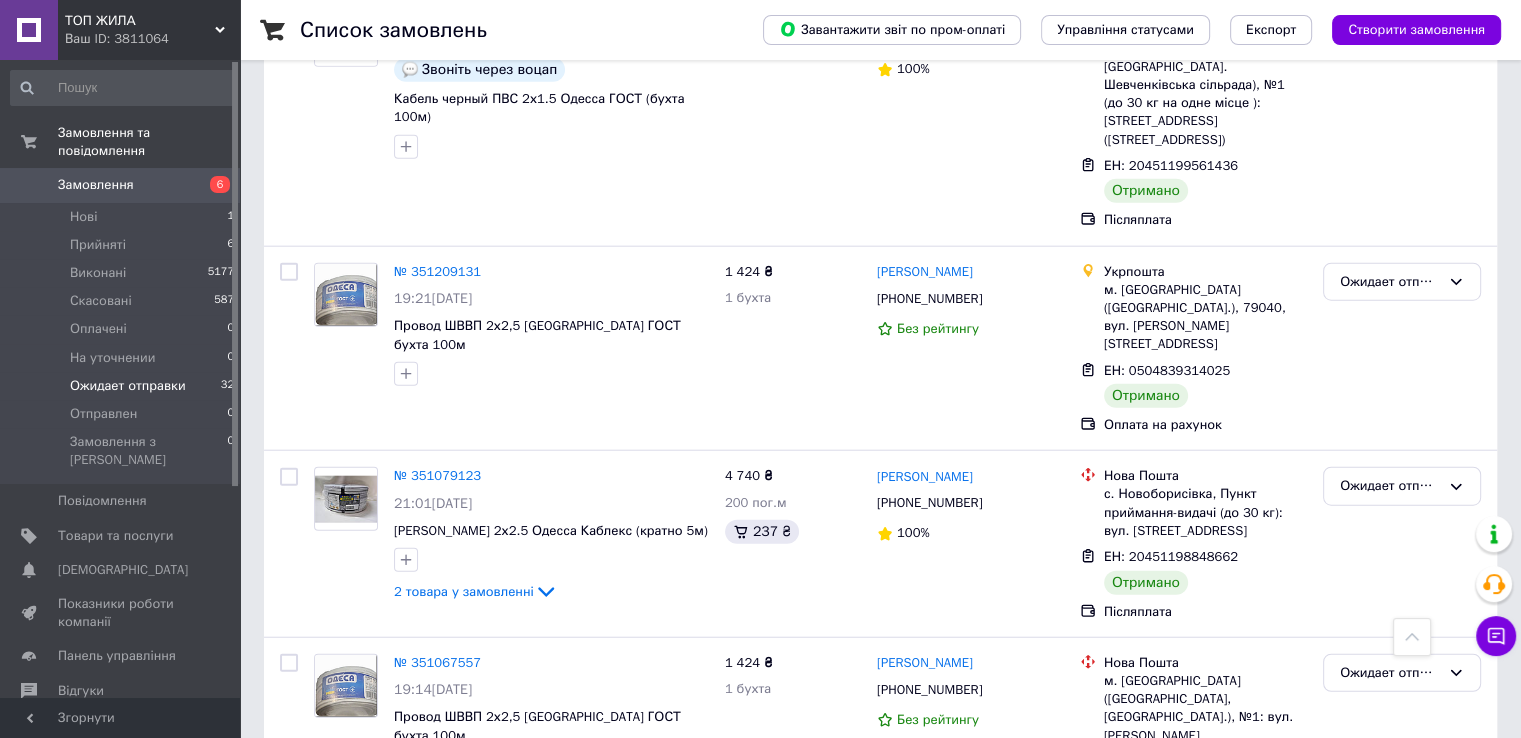 scroll, scrollTop: 5496, scrollLeft: 0, axis: vertical 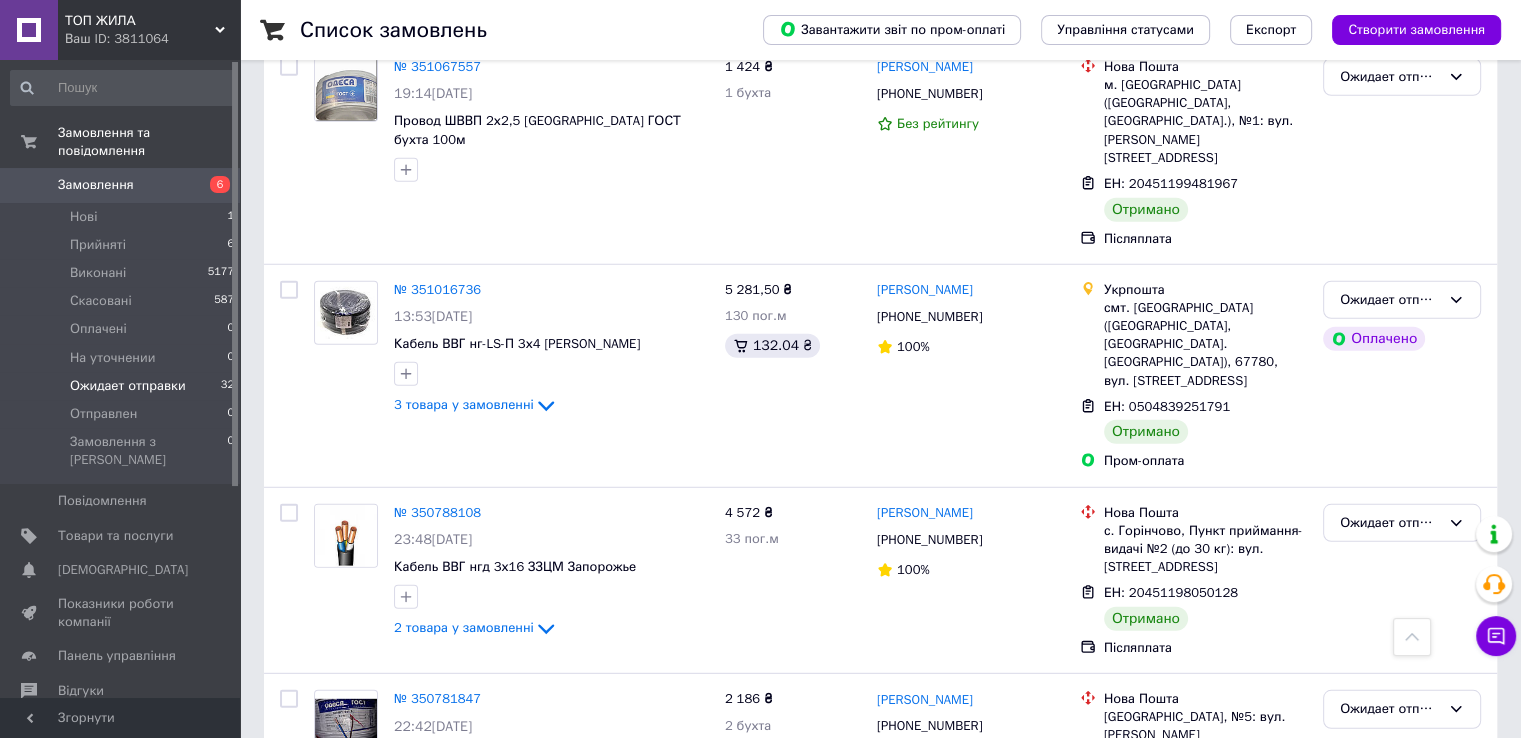 click on "Ожидает отправки" at bounding box center (1390, 1064) 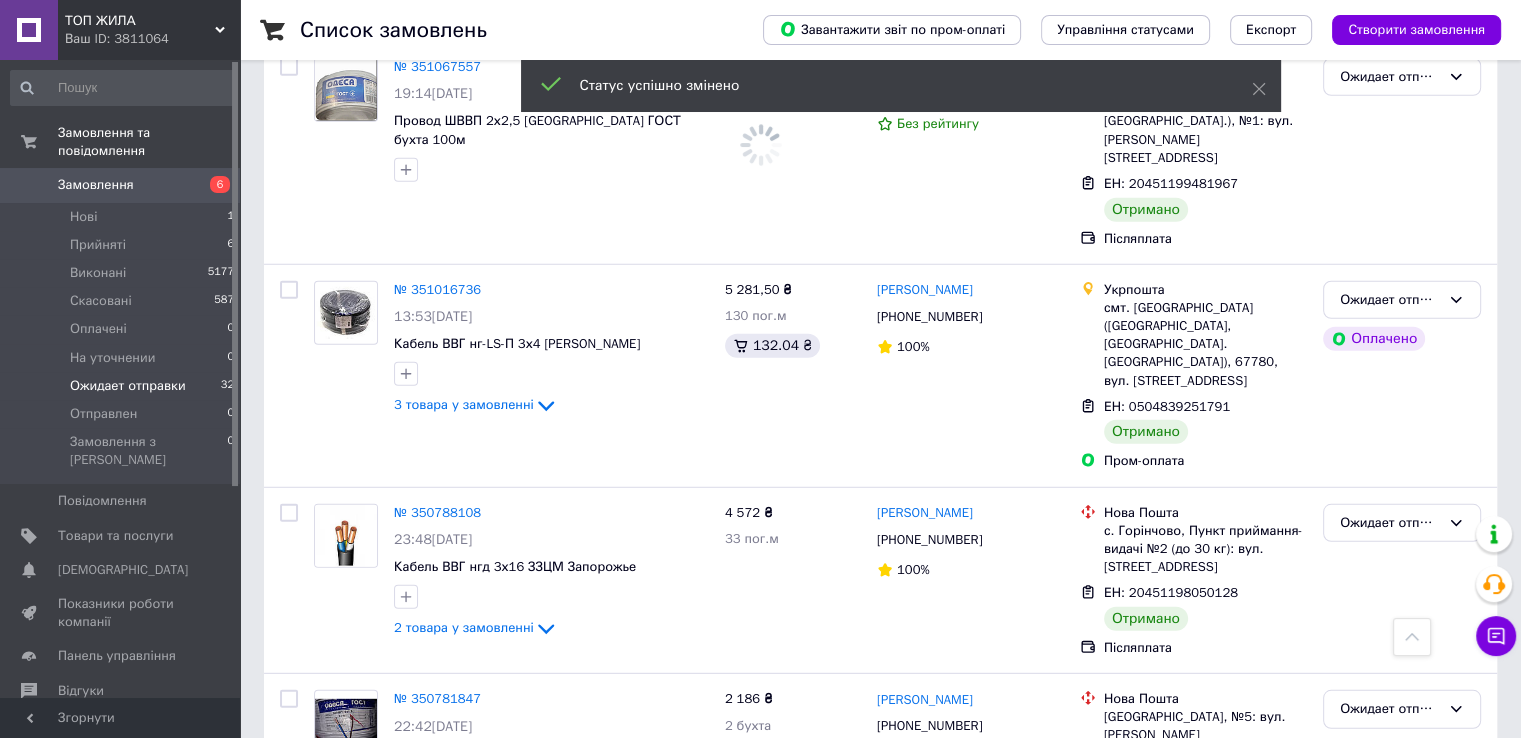 drag, startPoint x: 1375, startPoint y: 351, endPoint x: 1376, endPoint y: 369, distance: 18.027756 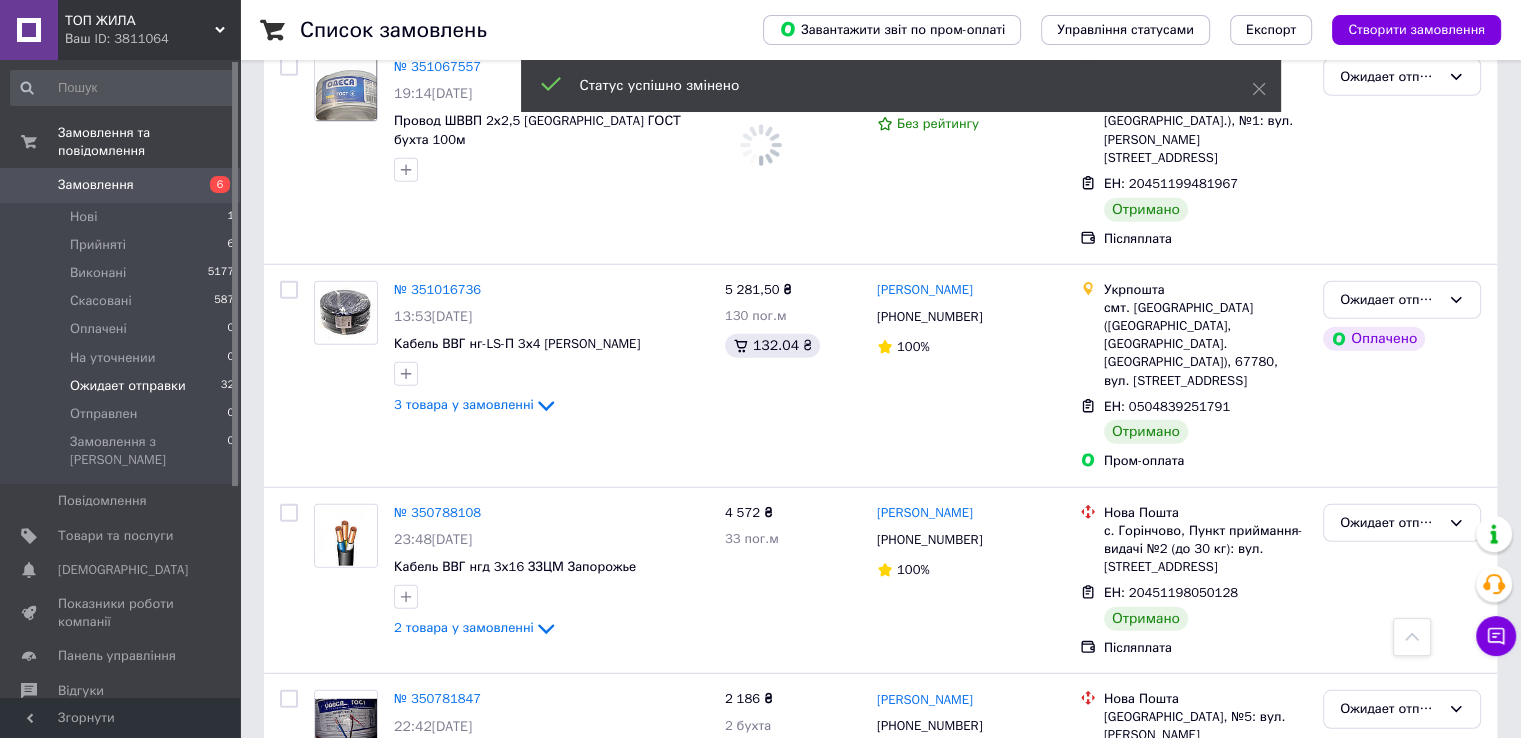 click on "Ожидает отправки" at bounding box center (1390, 896) 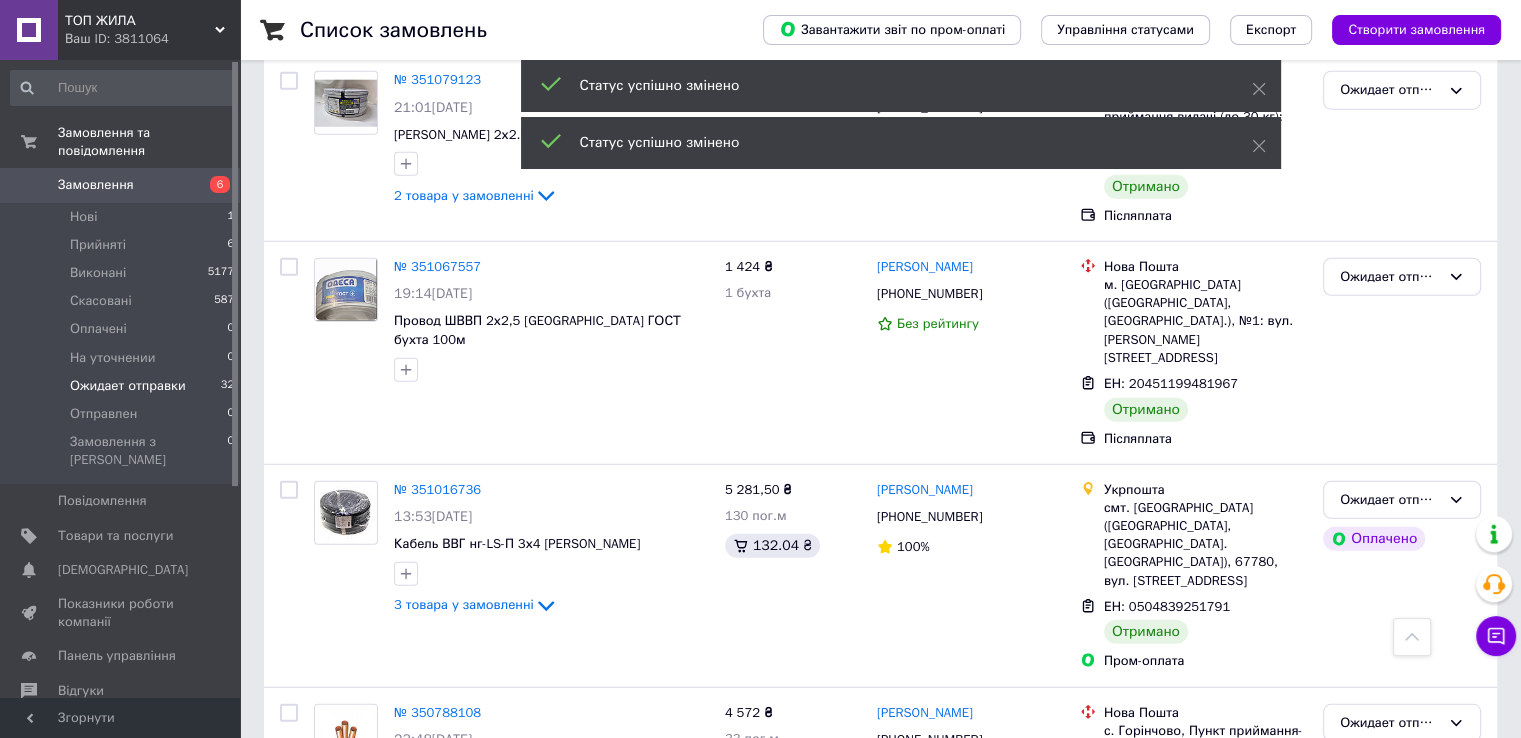 click on "Ожидает отправки" at bounding box center (1390, 909) 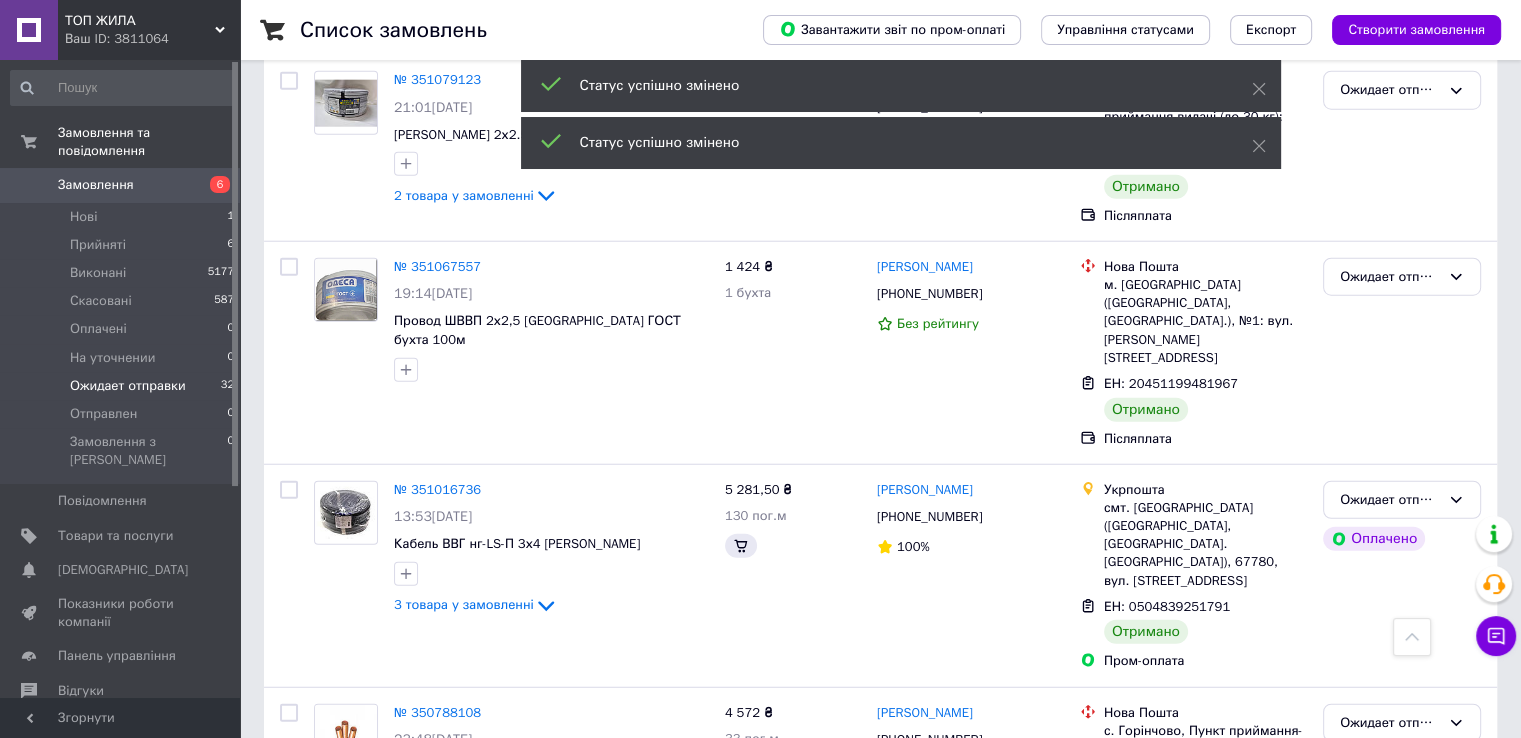 scroll, scrollTop: 5296, scrollLeft: 0, axis: vertical 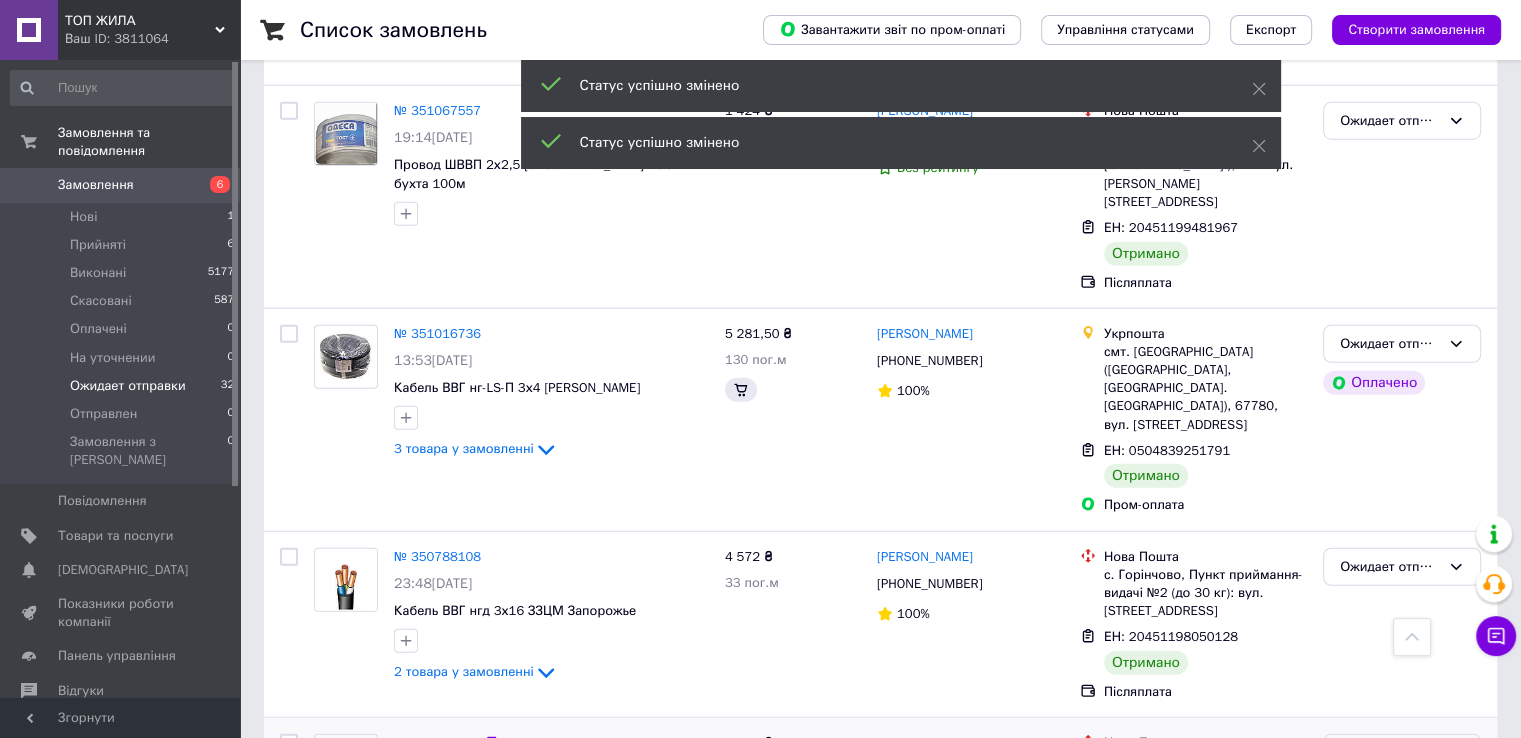 click on "Виконано" at bounding box center [1402, 831] 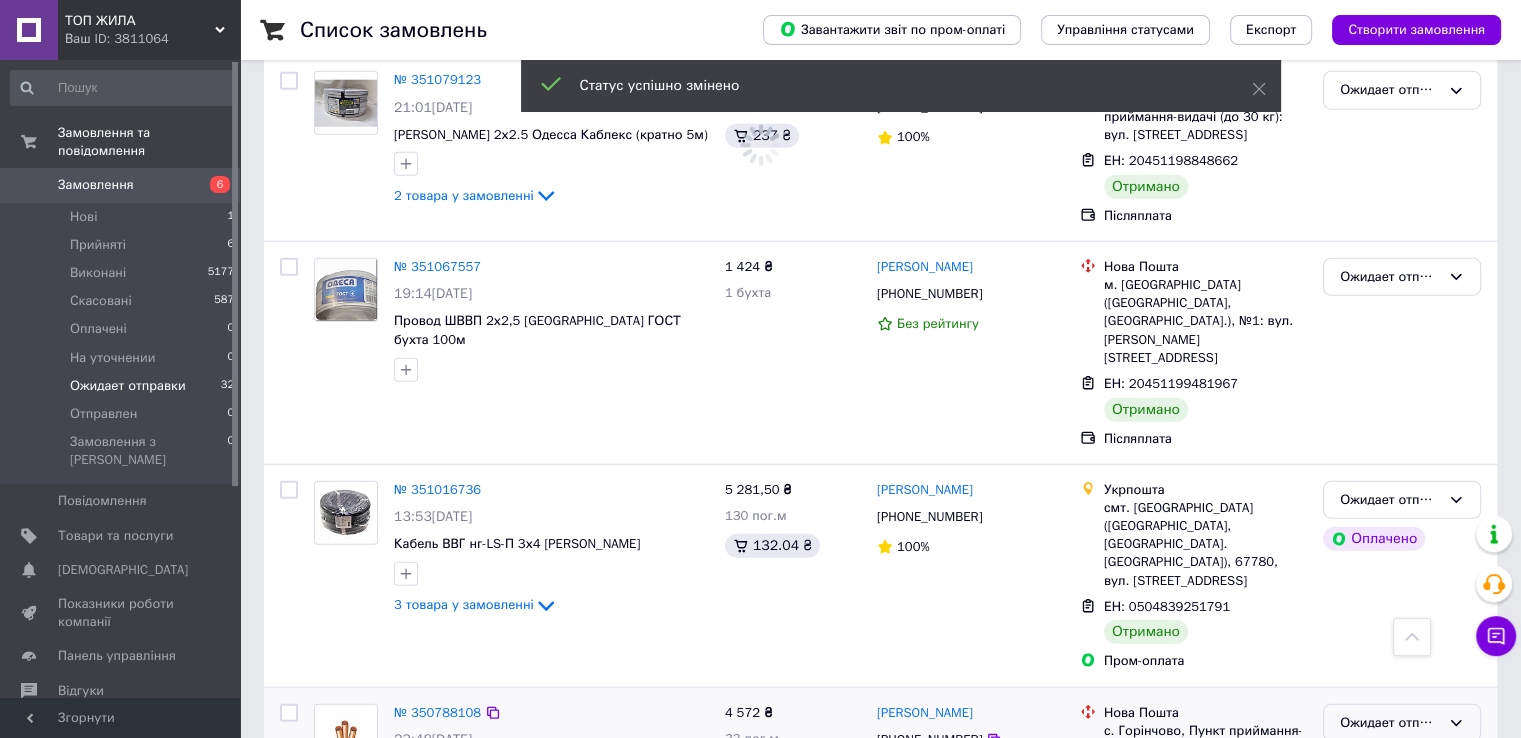 click on "Ожидает отправки" at bounding box center (1390, 723) 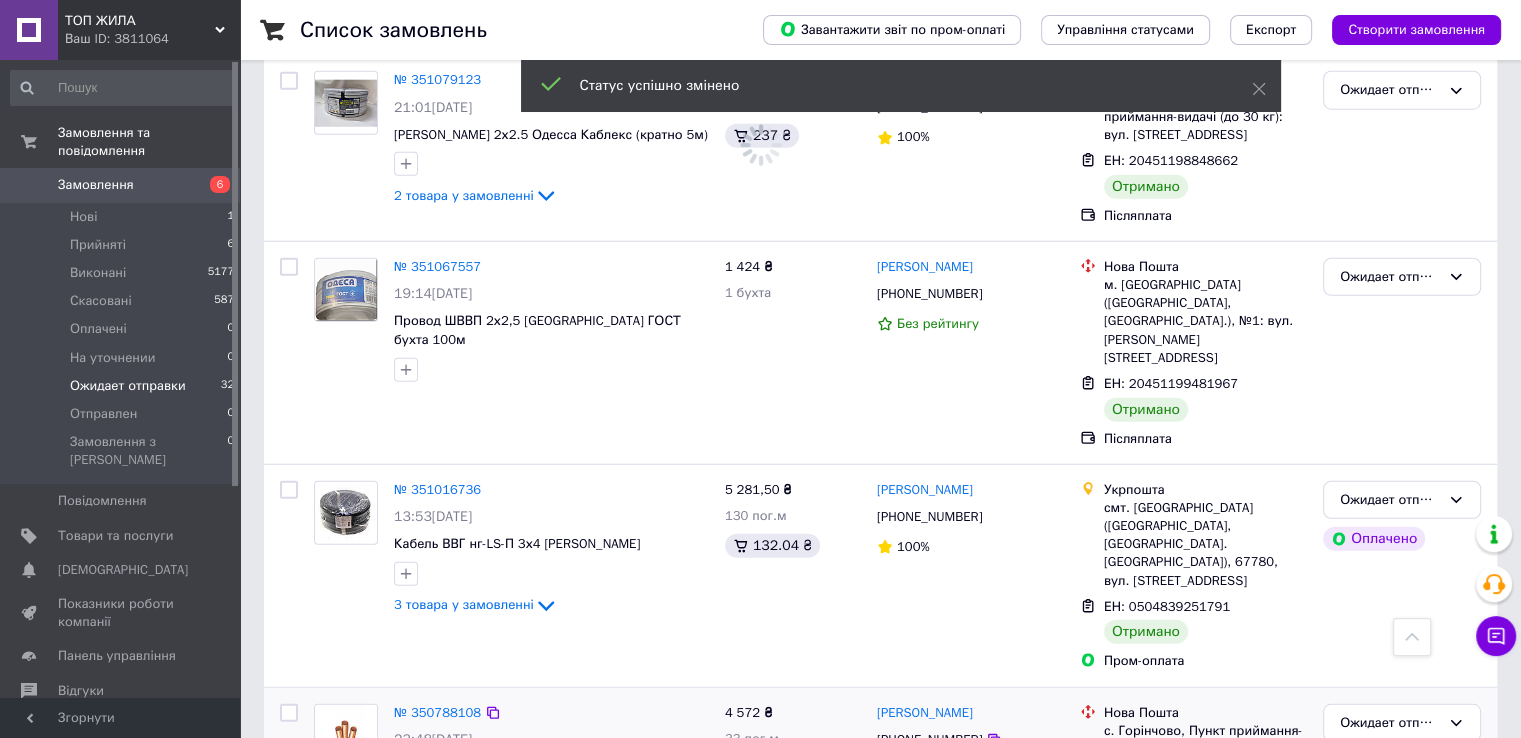click on "Ожидает отправки" at bounding box center [1390, 723] 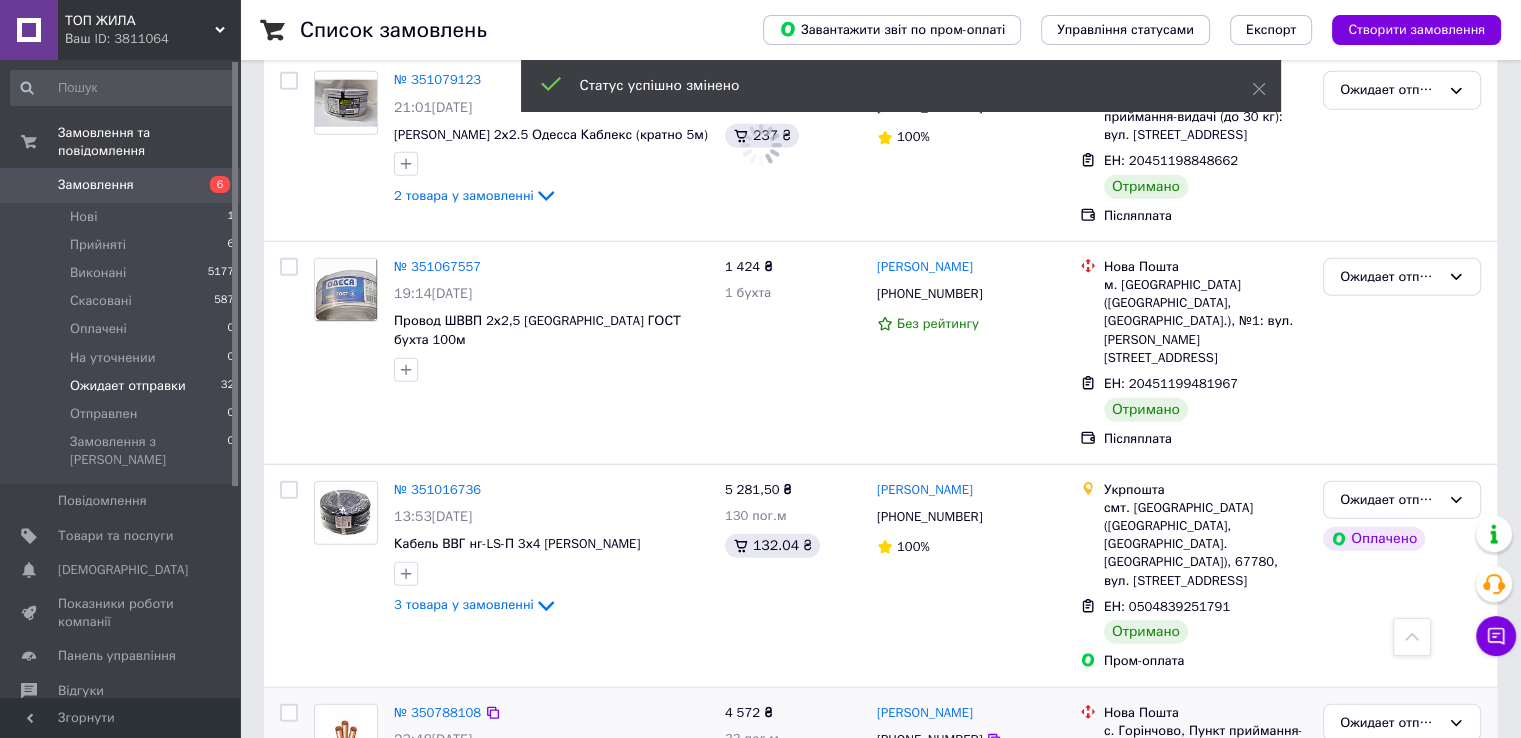 click on "Ожидает отправки" at bounding box center [1390, 723] 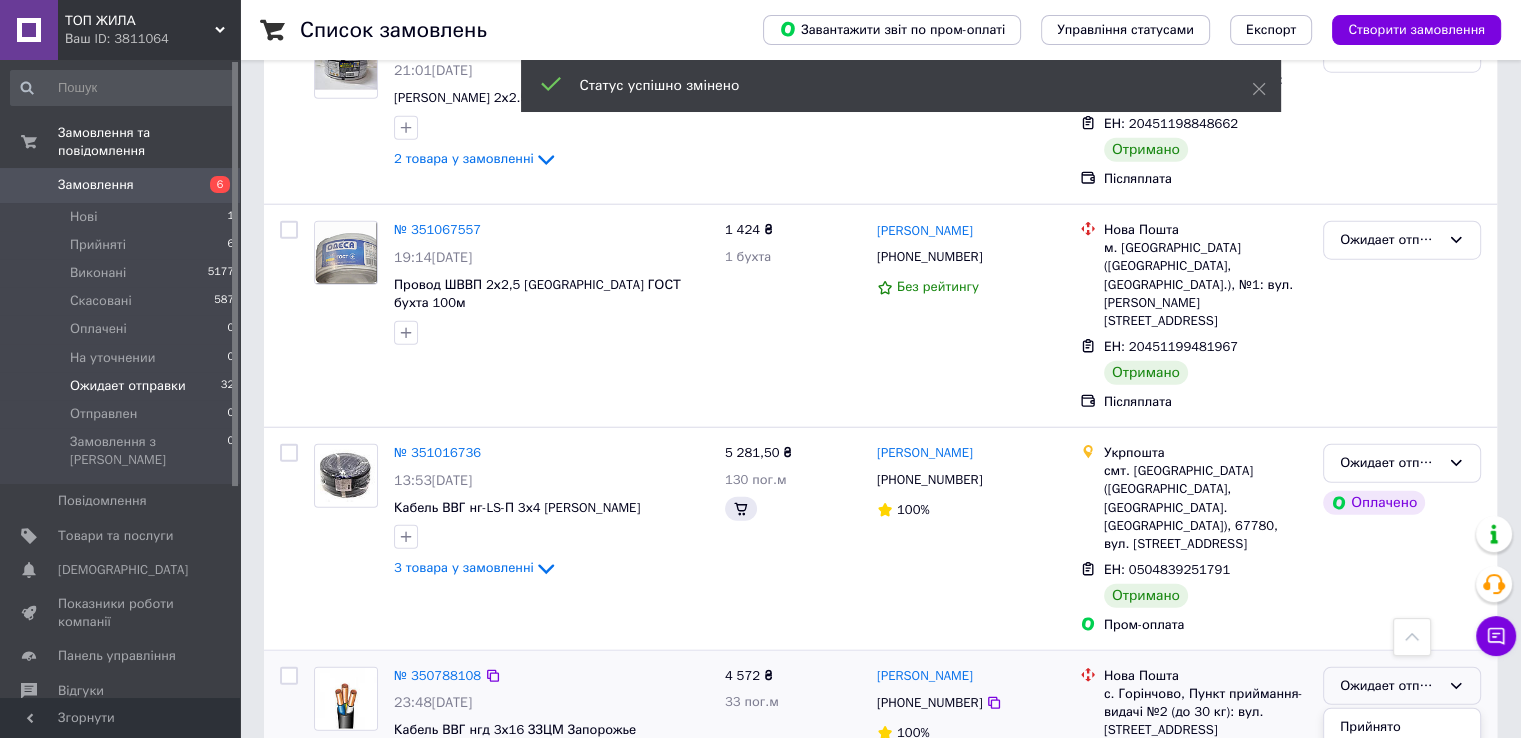 click on "Виконано" at bounding box center [1402, 764] 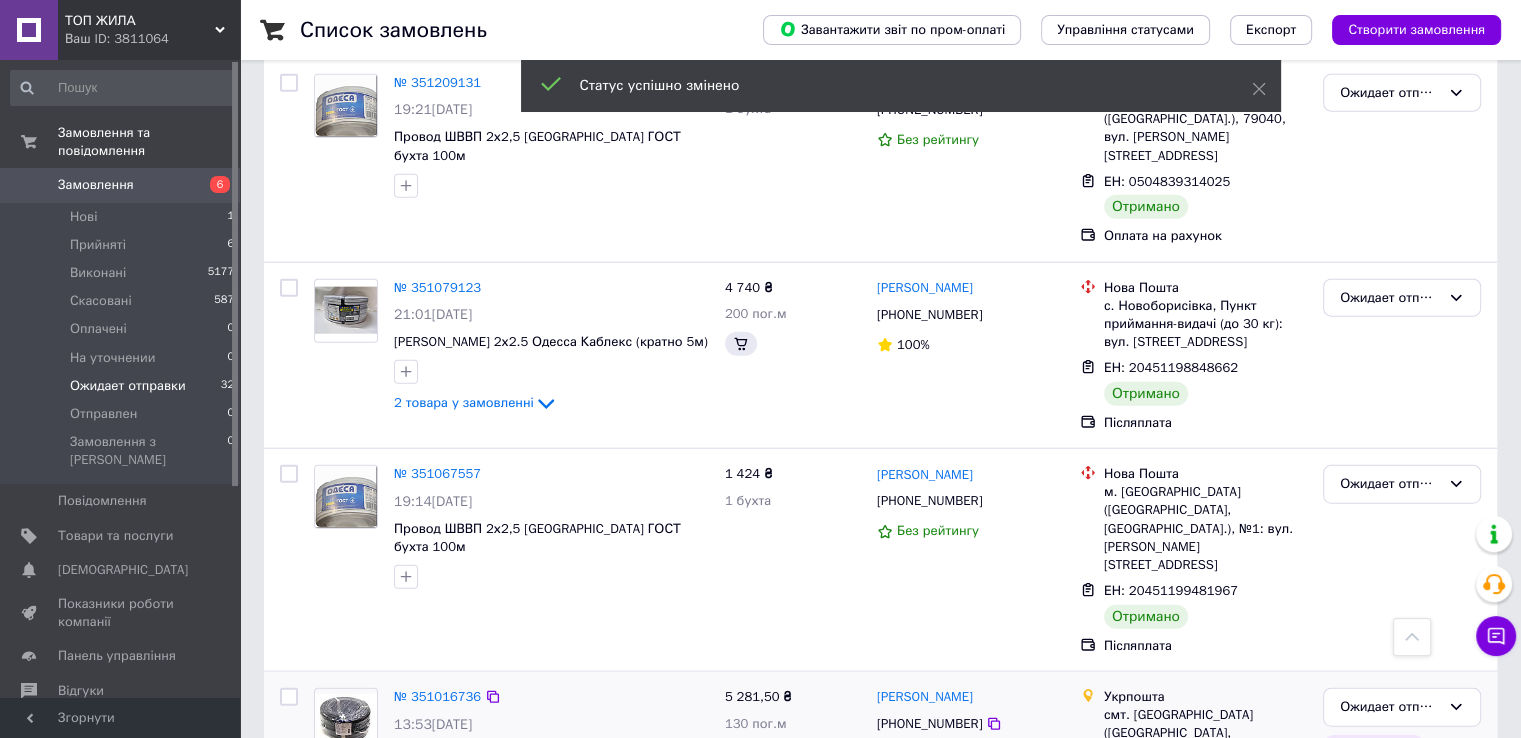 scroll, scrollTop: 4728, scrollLeft: 0, axis: vertical 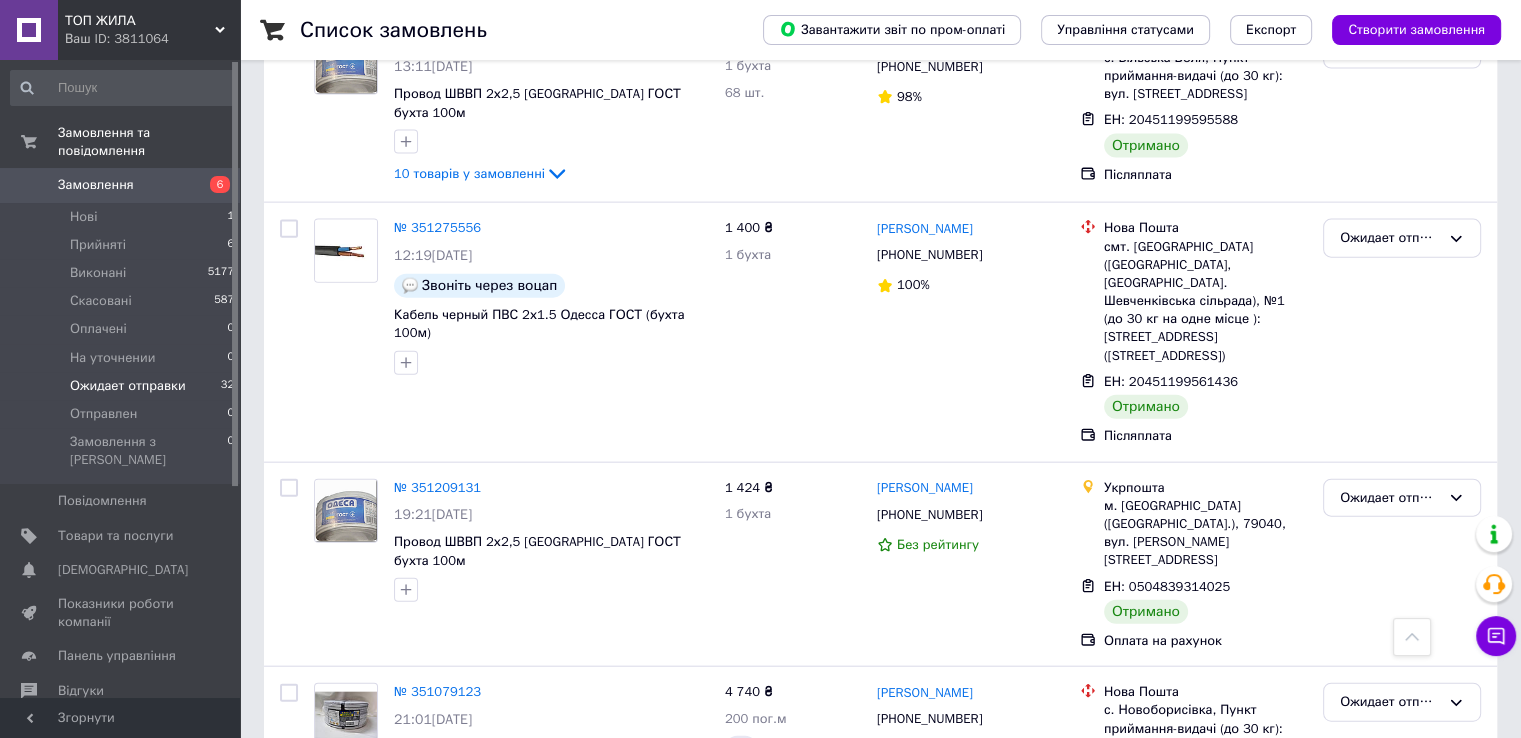 click on "Ожидает отправки" at bounding box center (1390, 889) 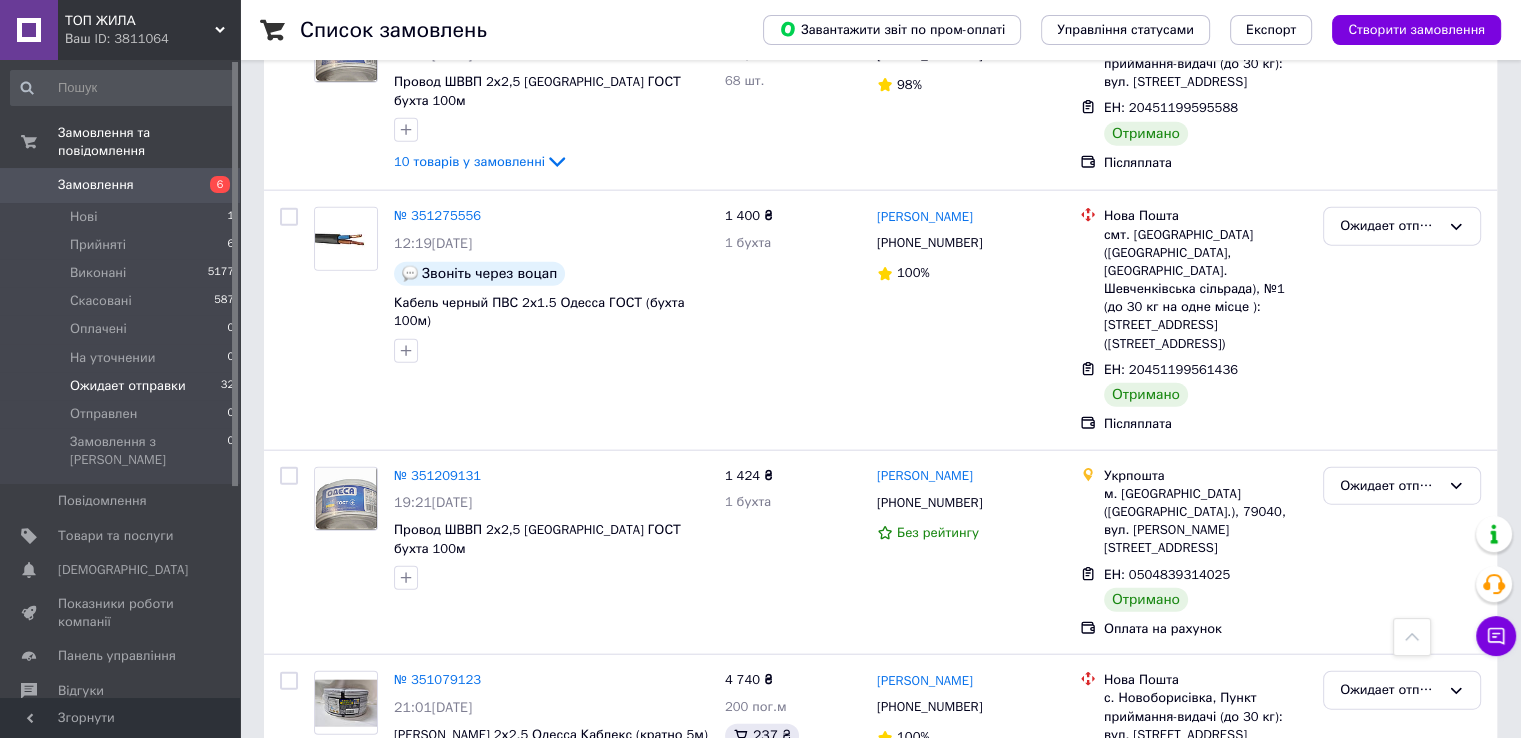 click on "Виконано" at bounding box center [1402, 955] 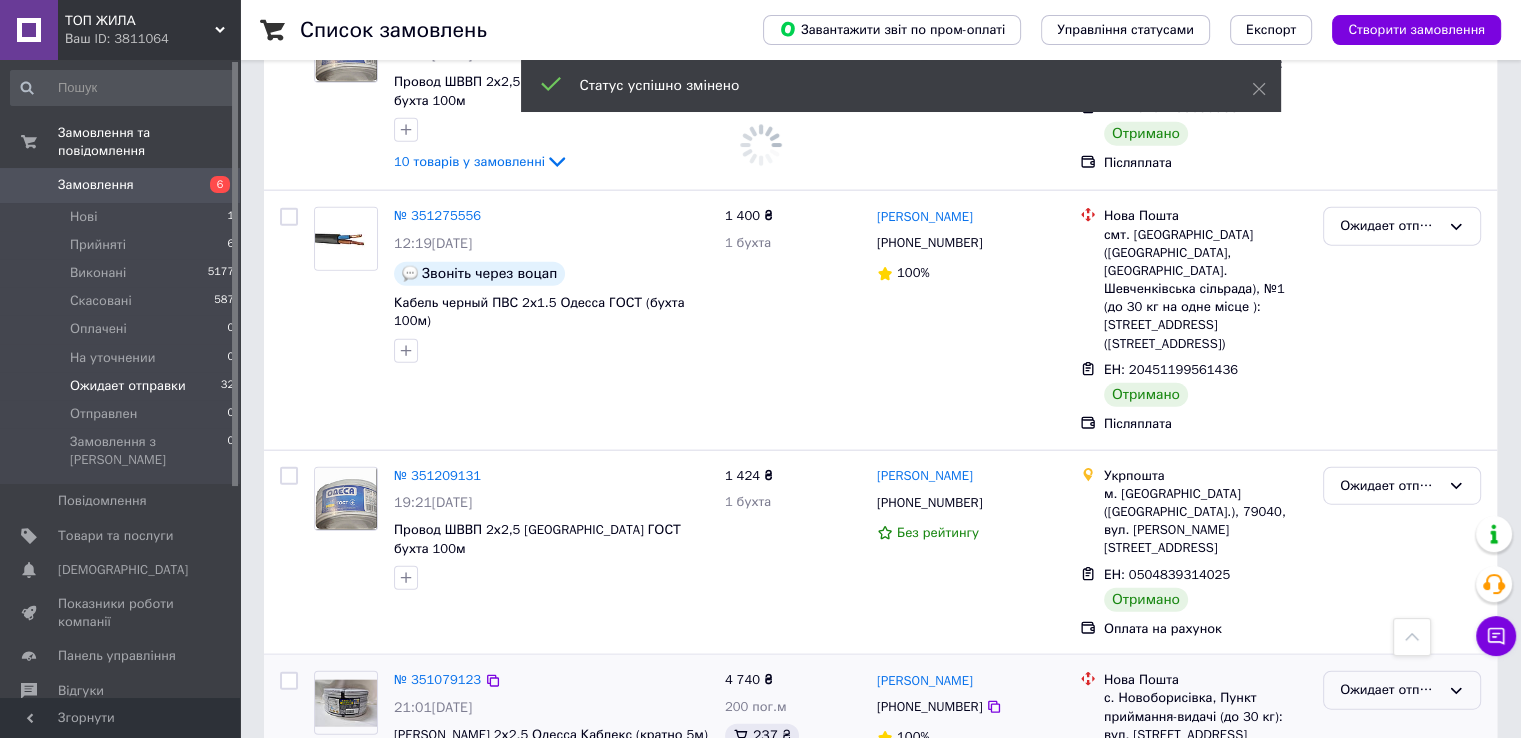 click on "Ожидает отправки" at bounding box center [1390, 690] 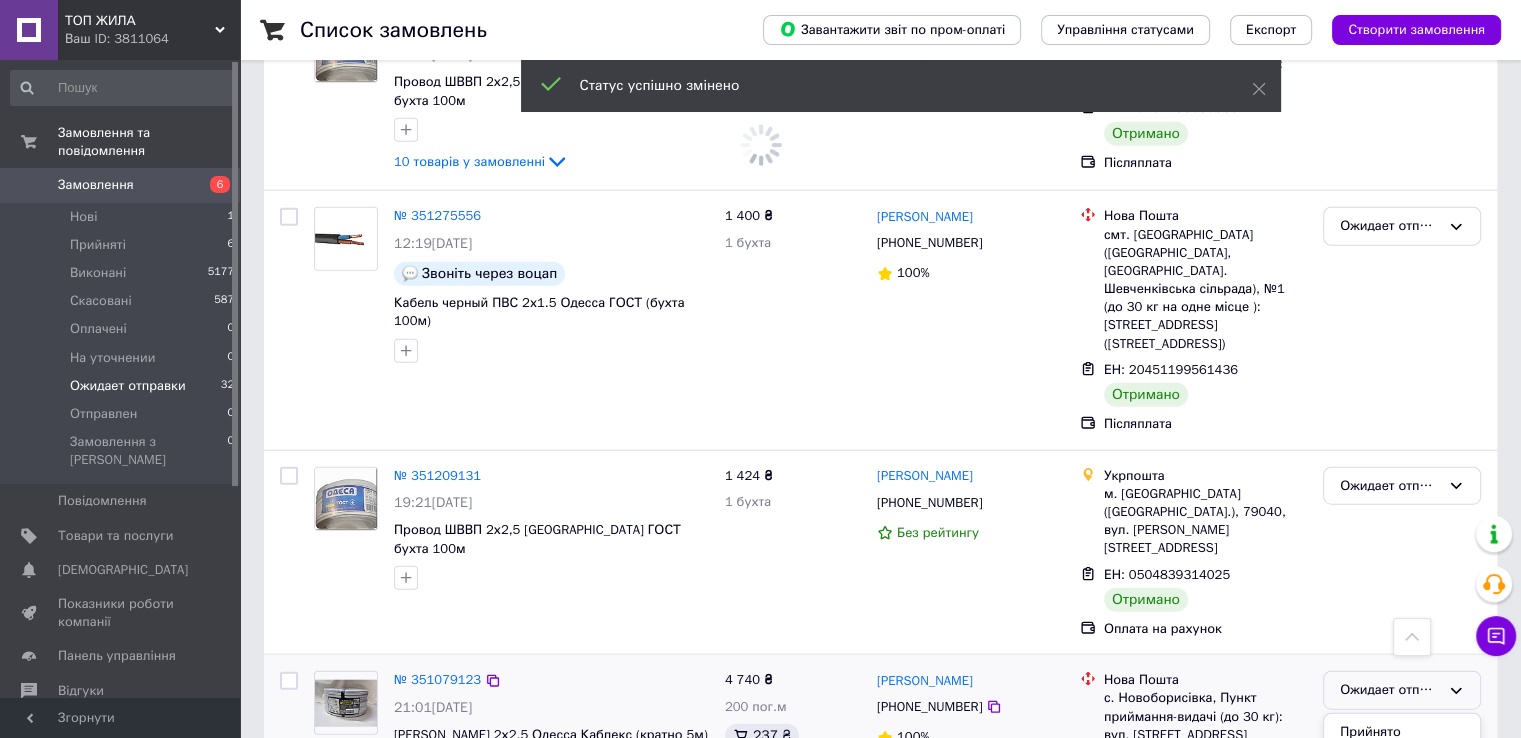 click on "Виконано" at bounding box center (1402, 768) 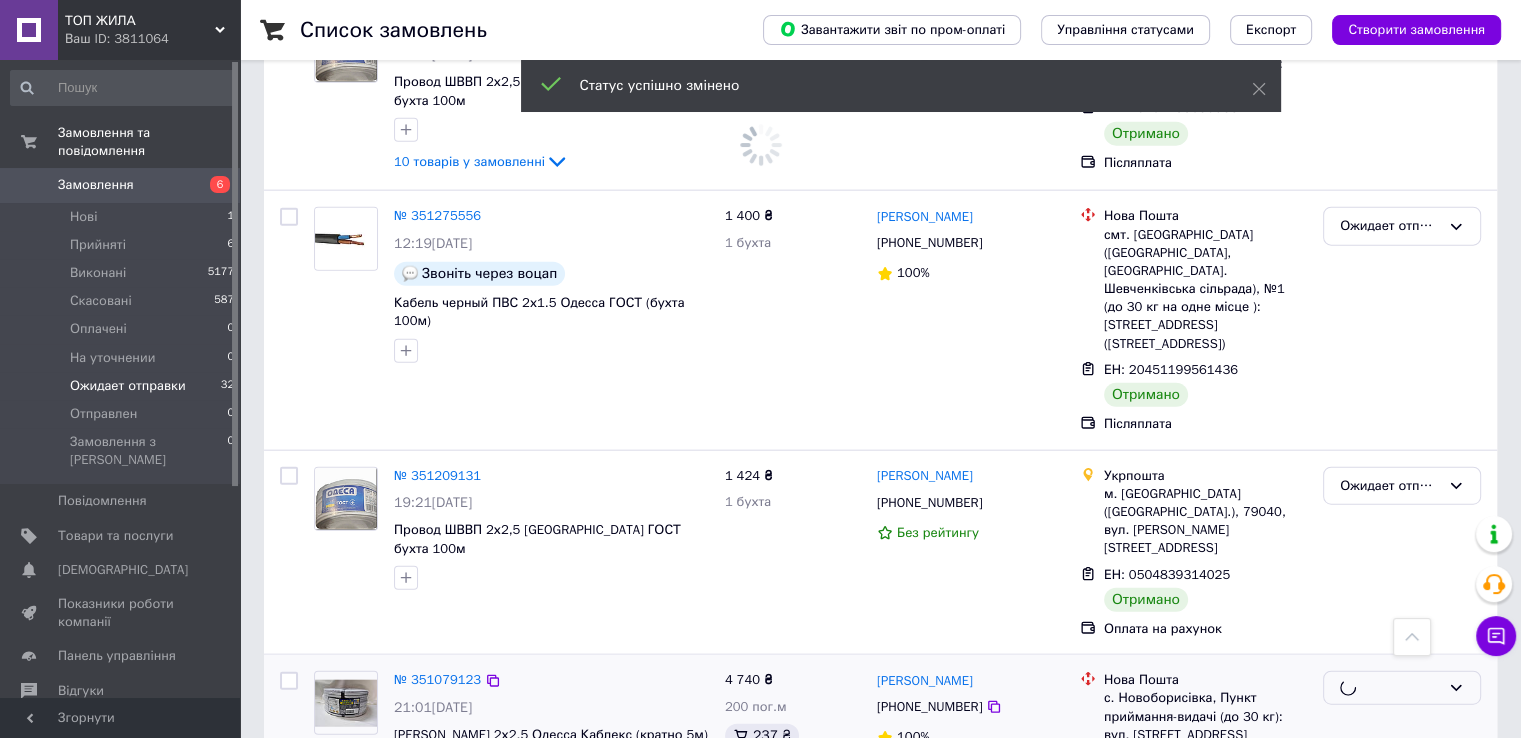 scroll, scrollTop: 4496, scrollLeft: 0, axis: vertical 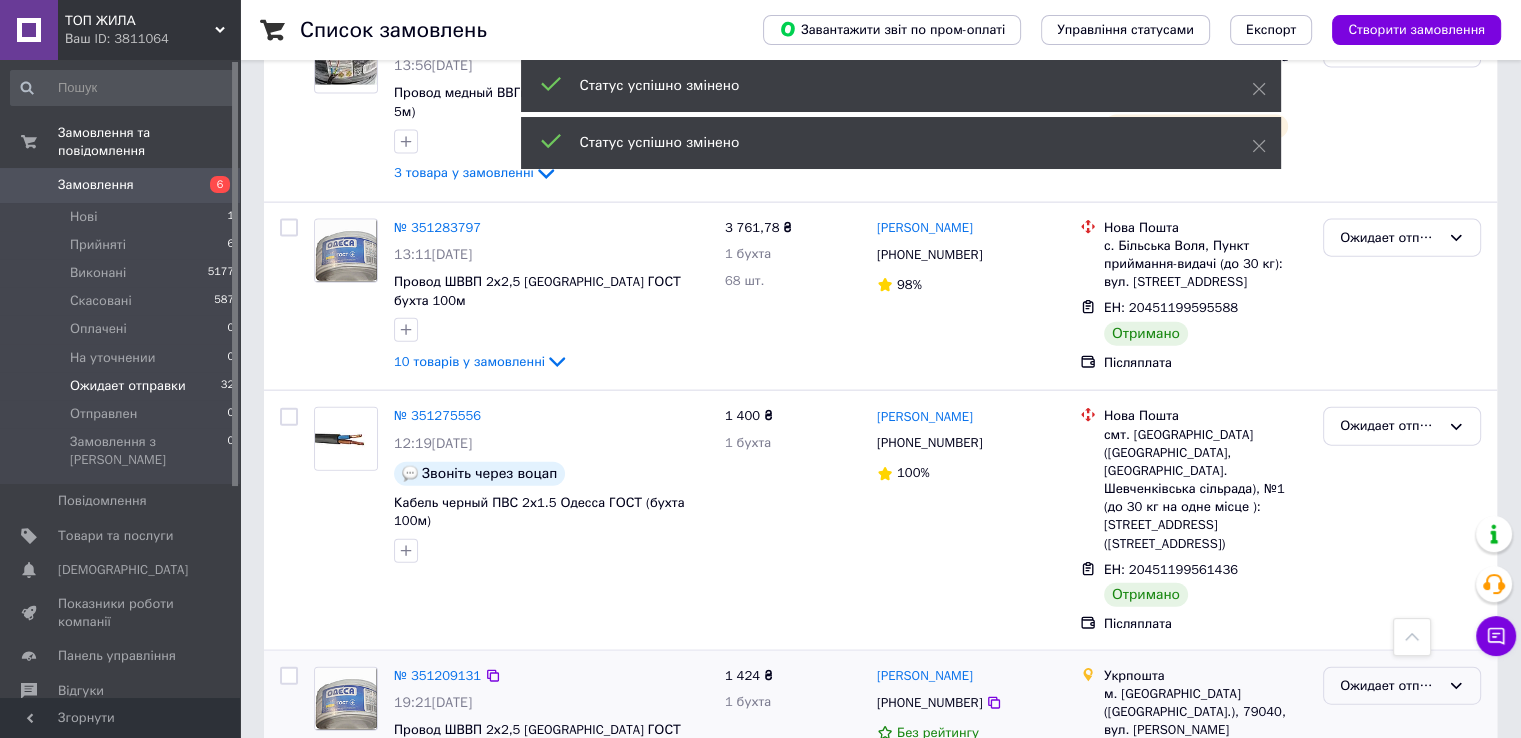 click on "Ожидает отправки" at bounding box center (1390, 686) 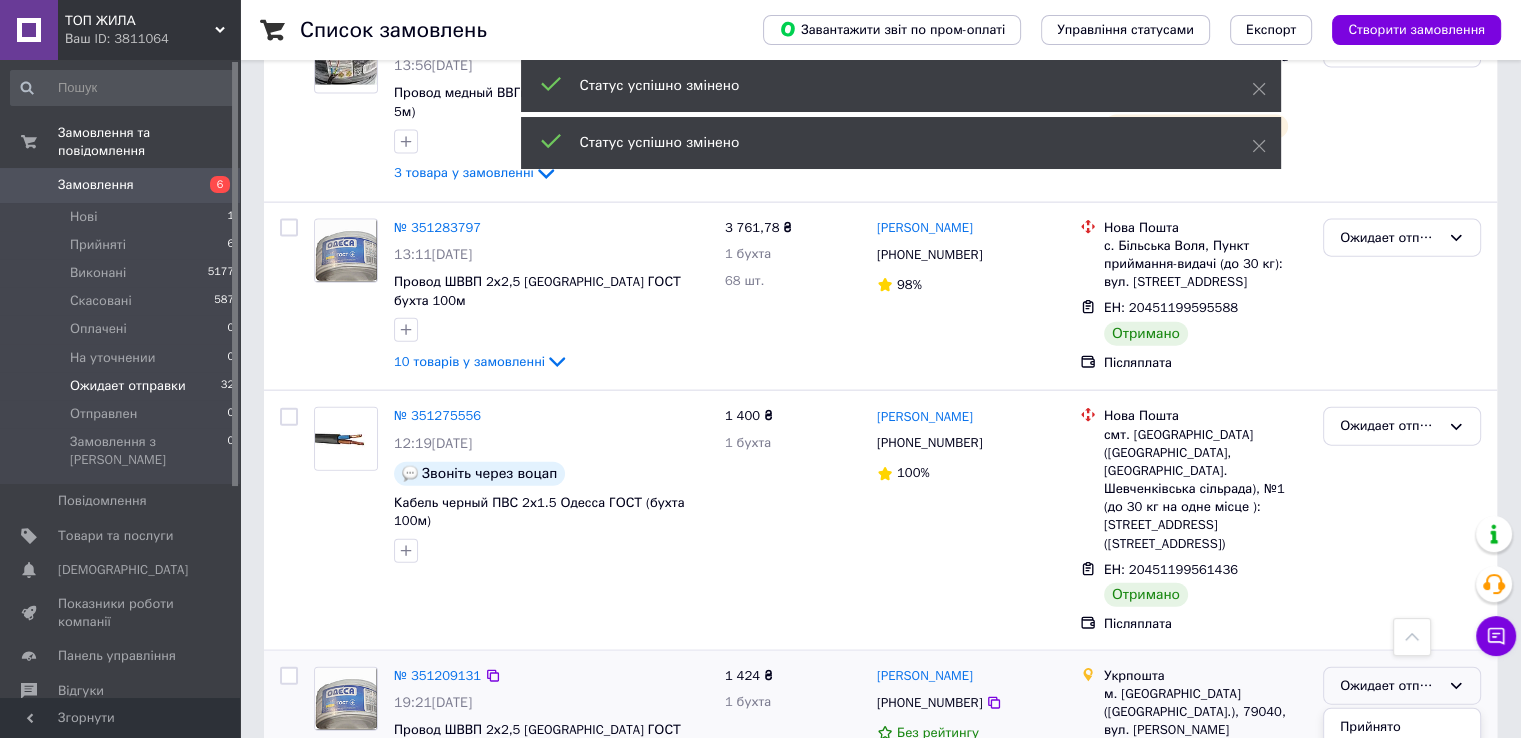 click on "Виконано" at bounding box center (1402, 764) 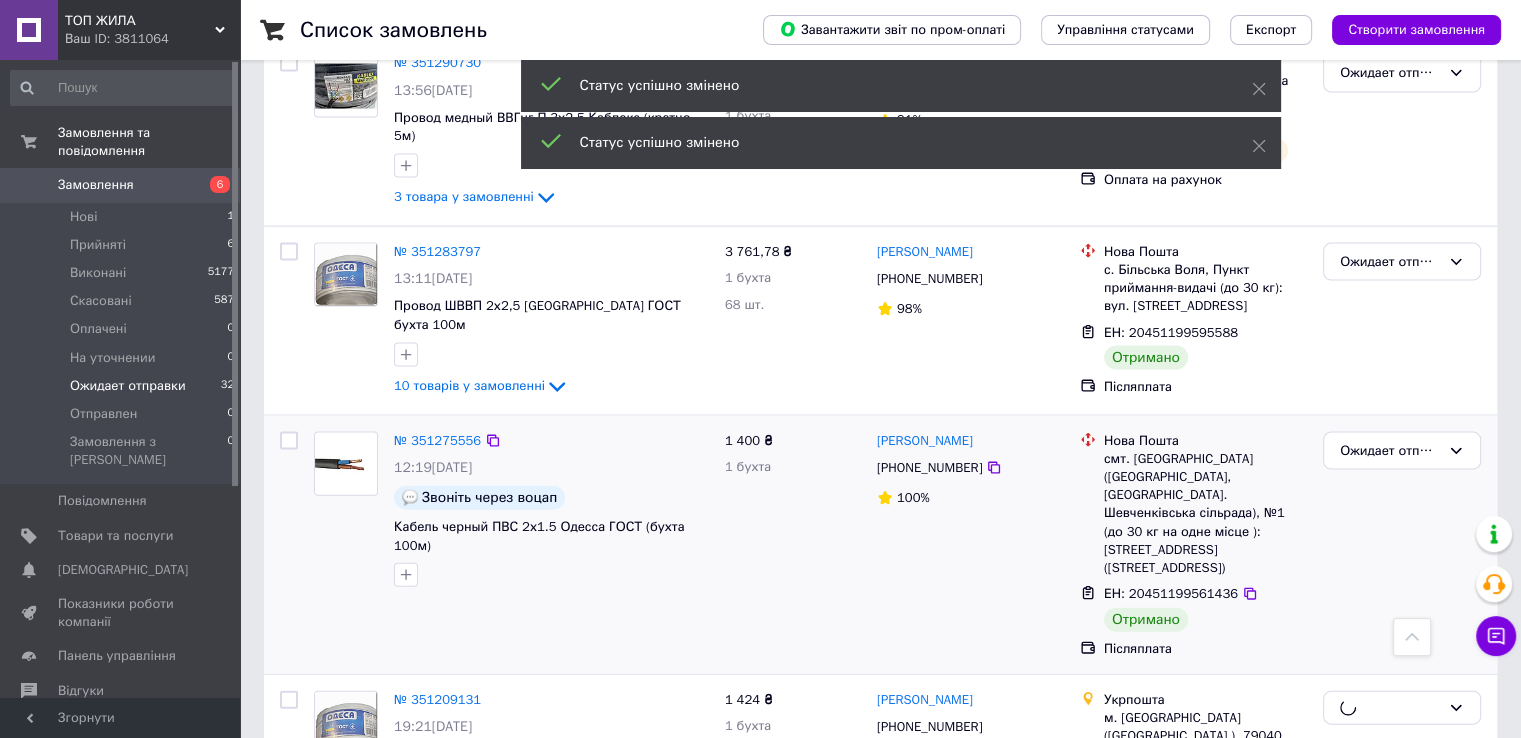 scroll, scrollTop: 4128, scrollLeft: 0, axis: vertical 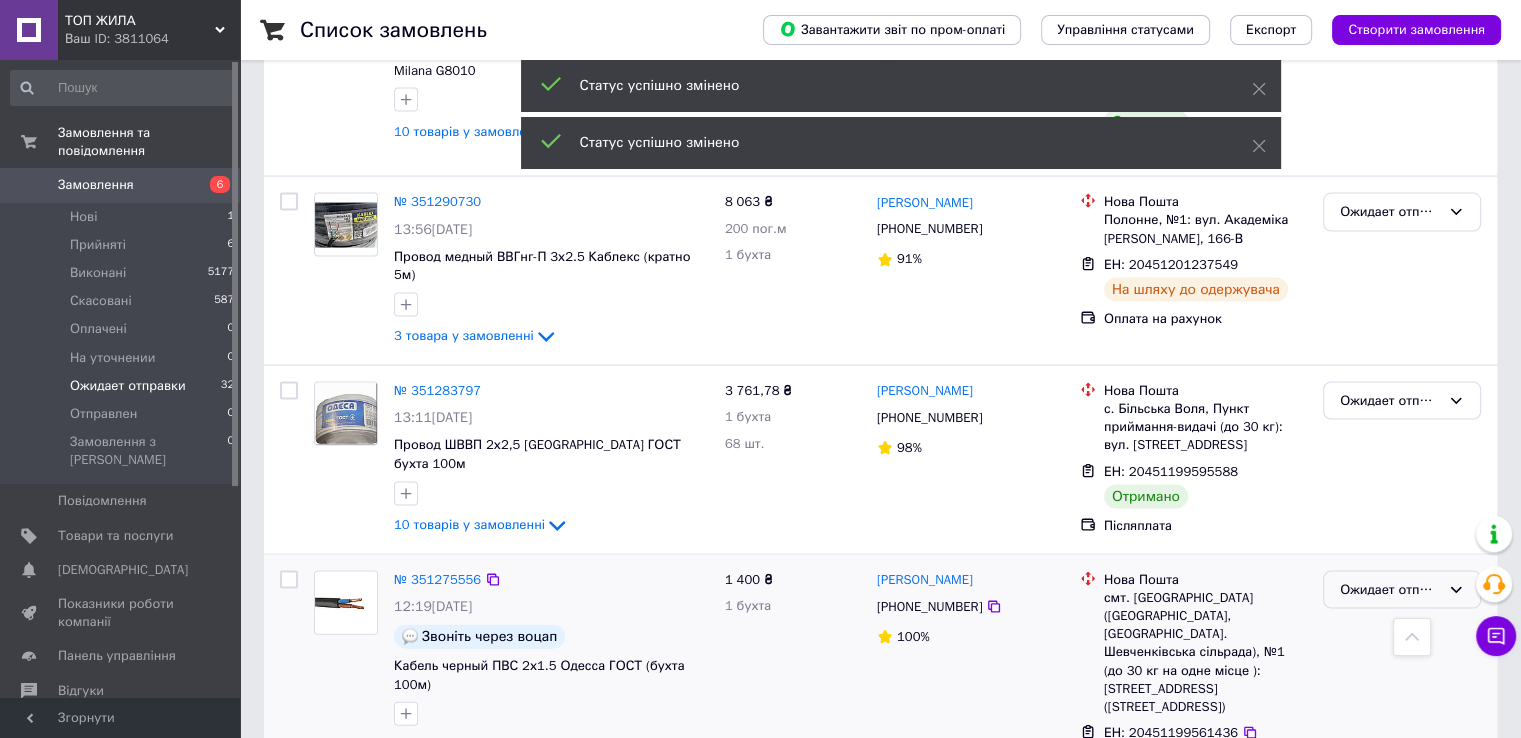 click on "Ожидает отправки" at bounding box center [1390, 590] 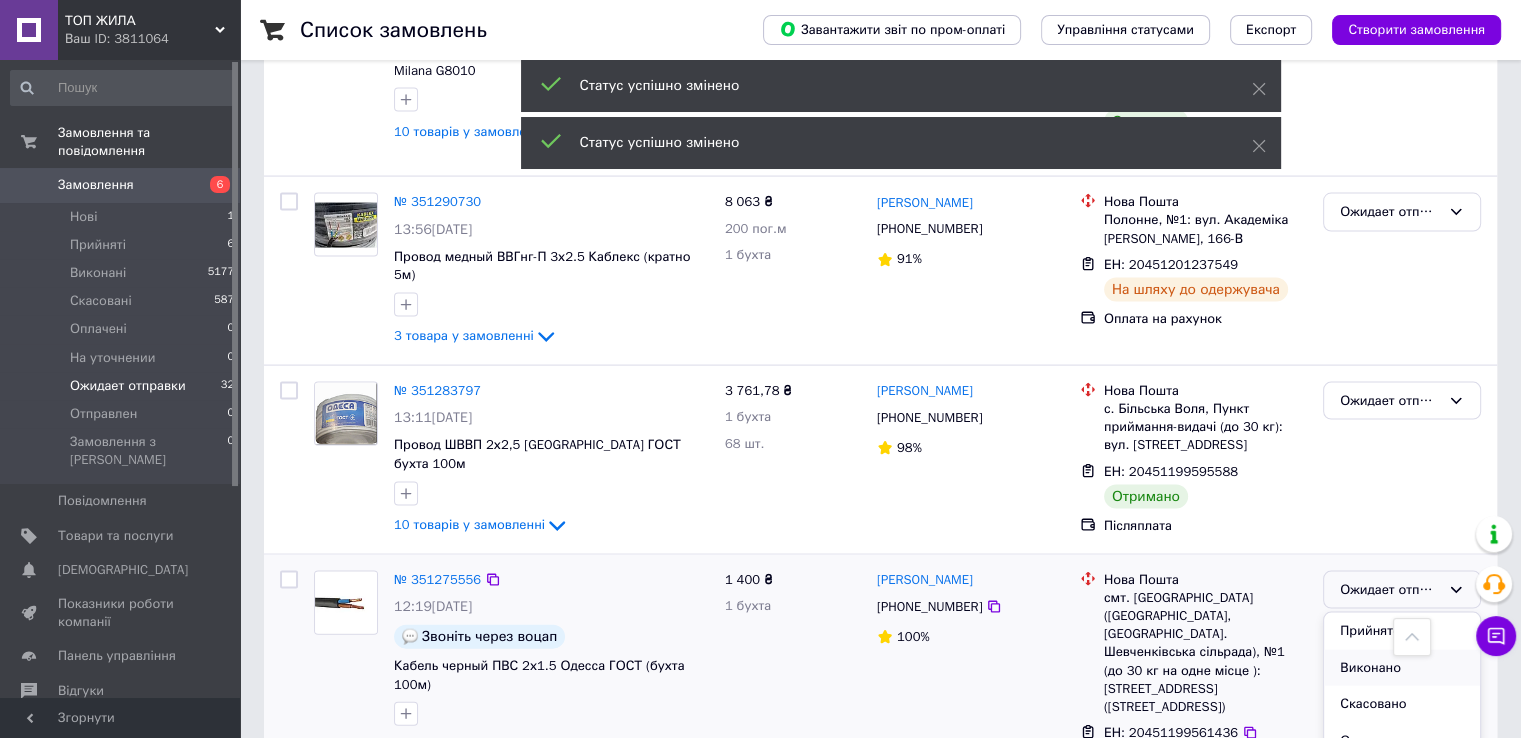 click on "Виконано" at bounding box center (1402, 668) 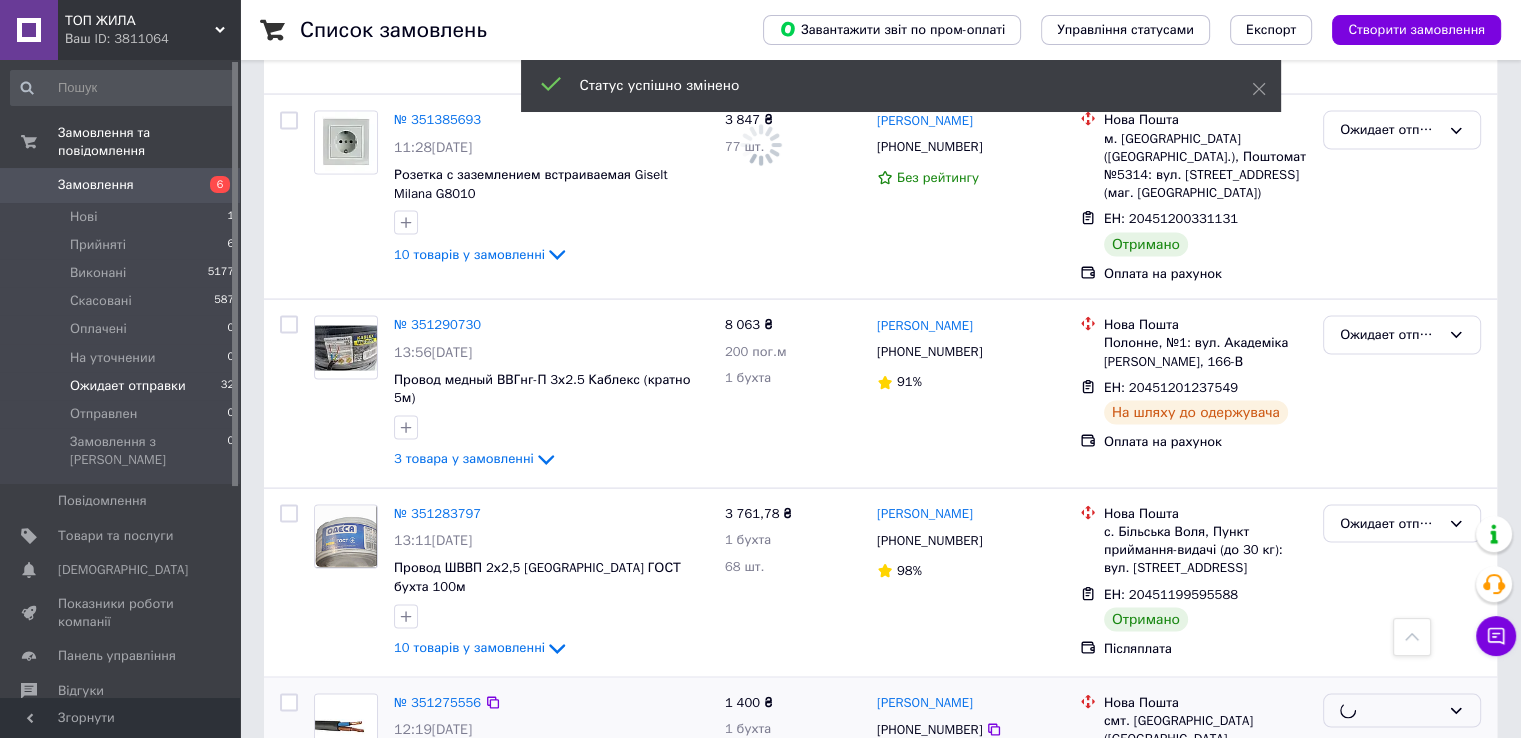 scroll, scrollTop: 3828, scrollLeft: 0, axis: vertical 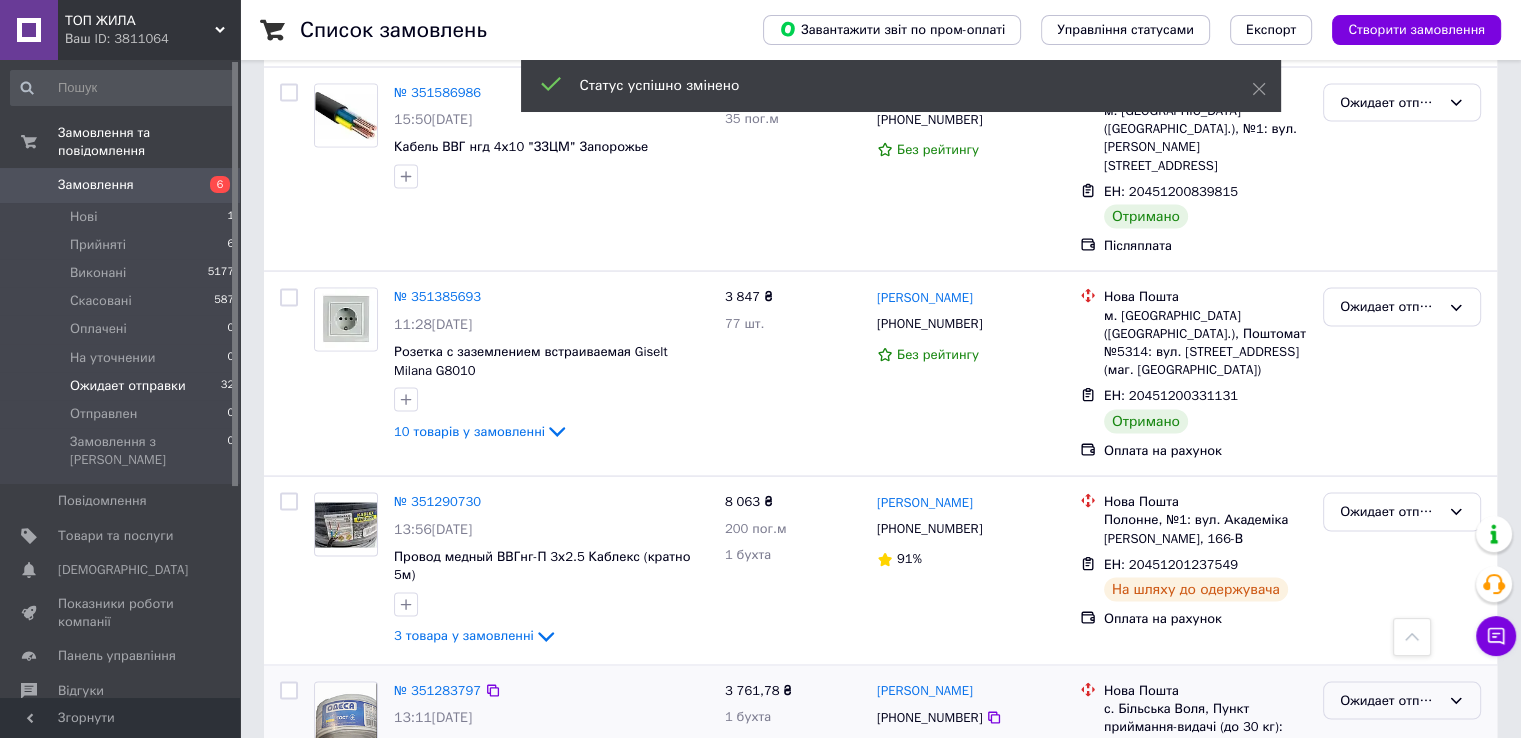 click on "Ожидает отправки" at bounding box center [1390, 701] 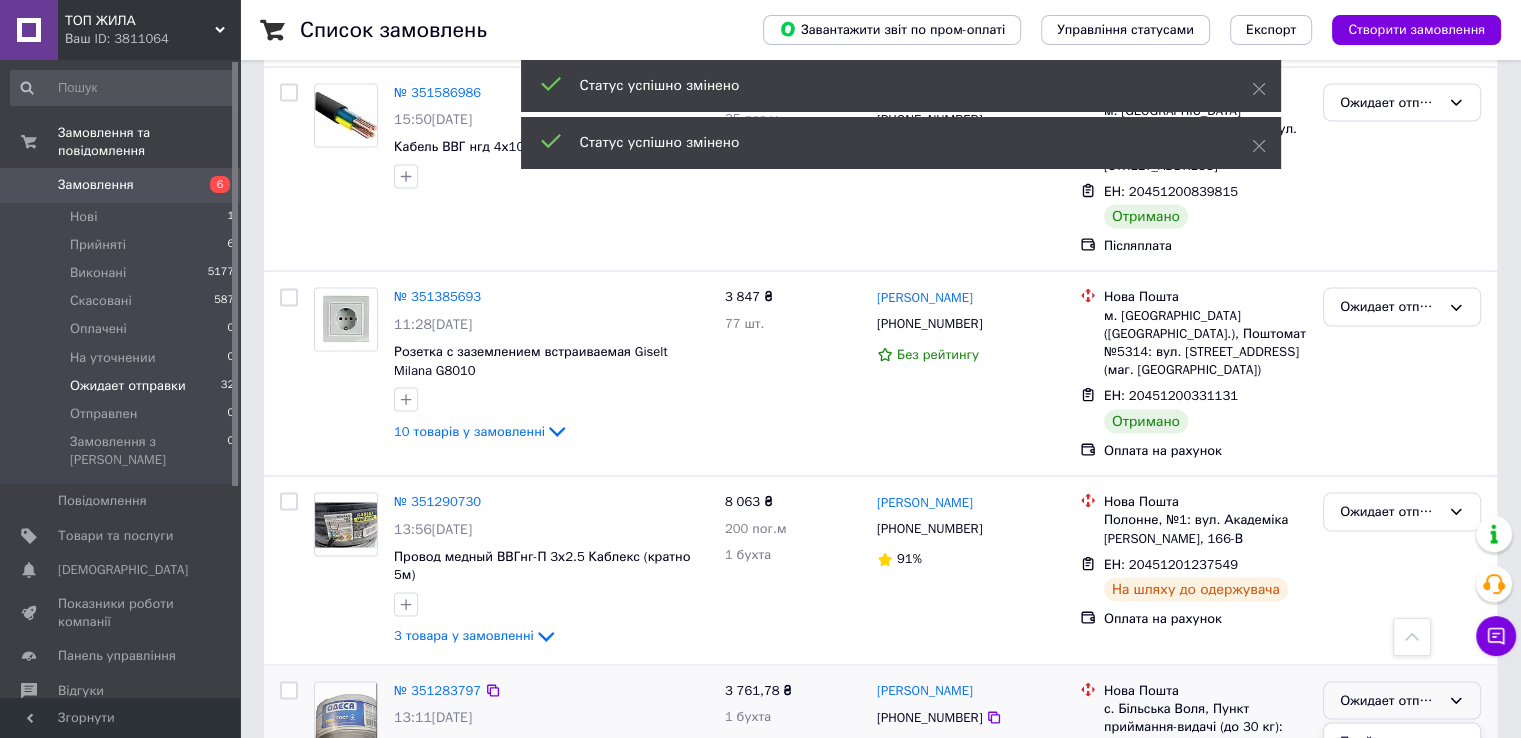 click on "Виконано" at bounding box center (1402, 779) 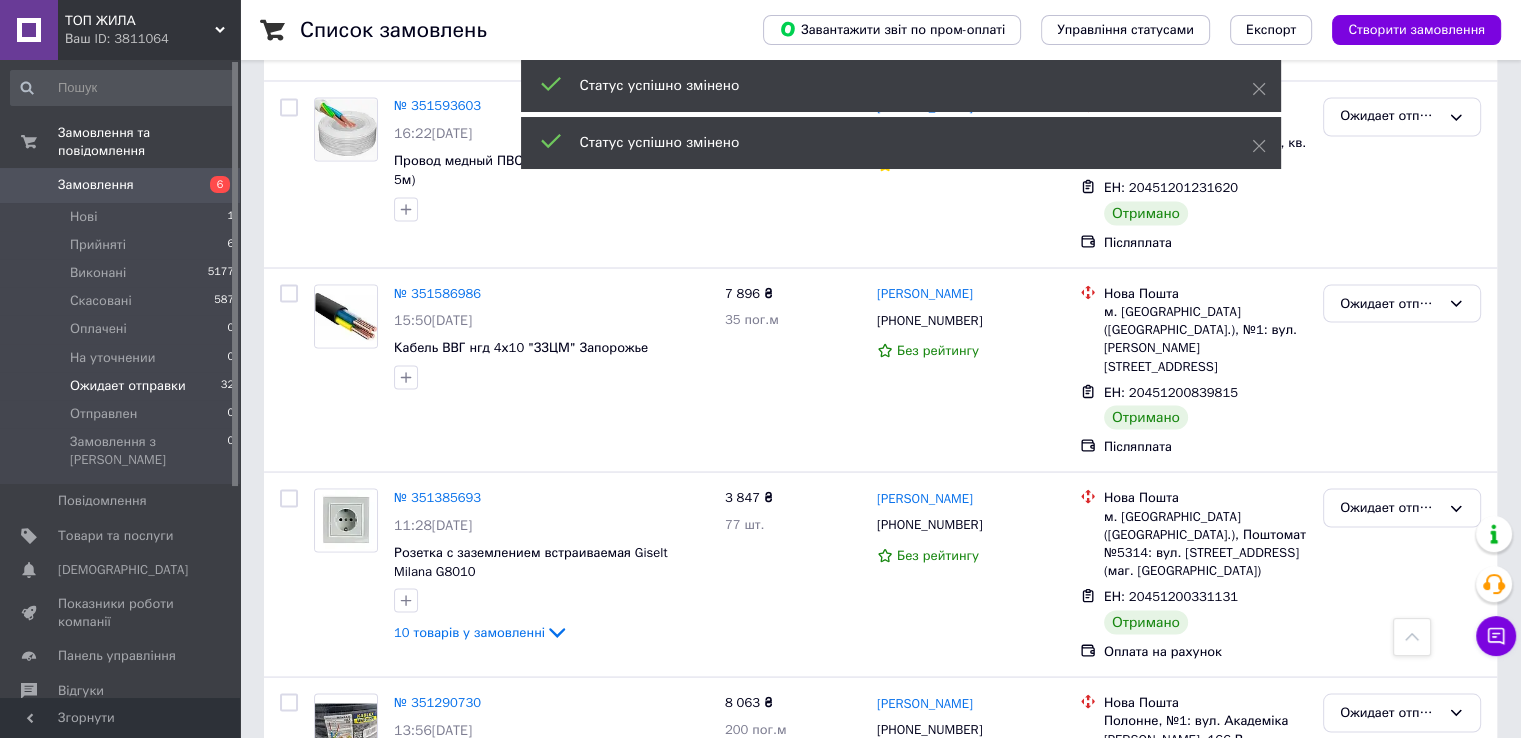scroll, scrollTop: 3528, scrollLeft: 0, axis: vertical 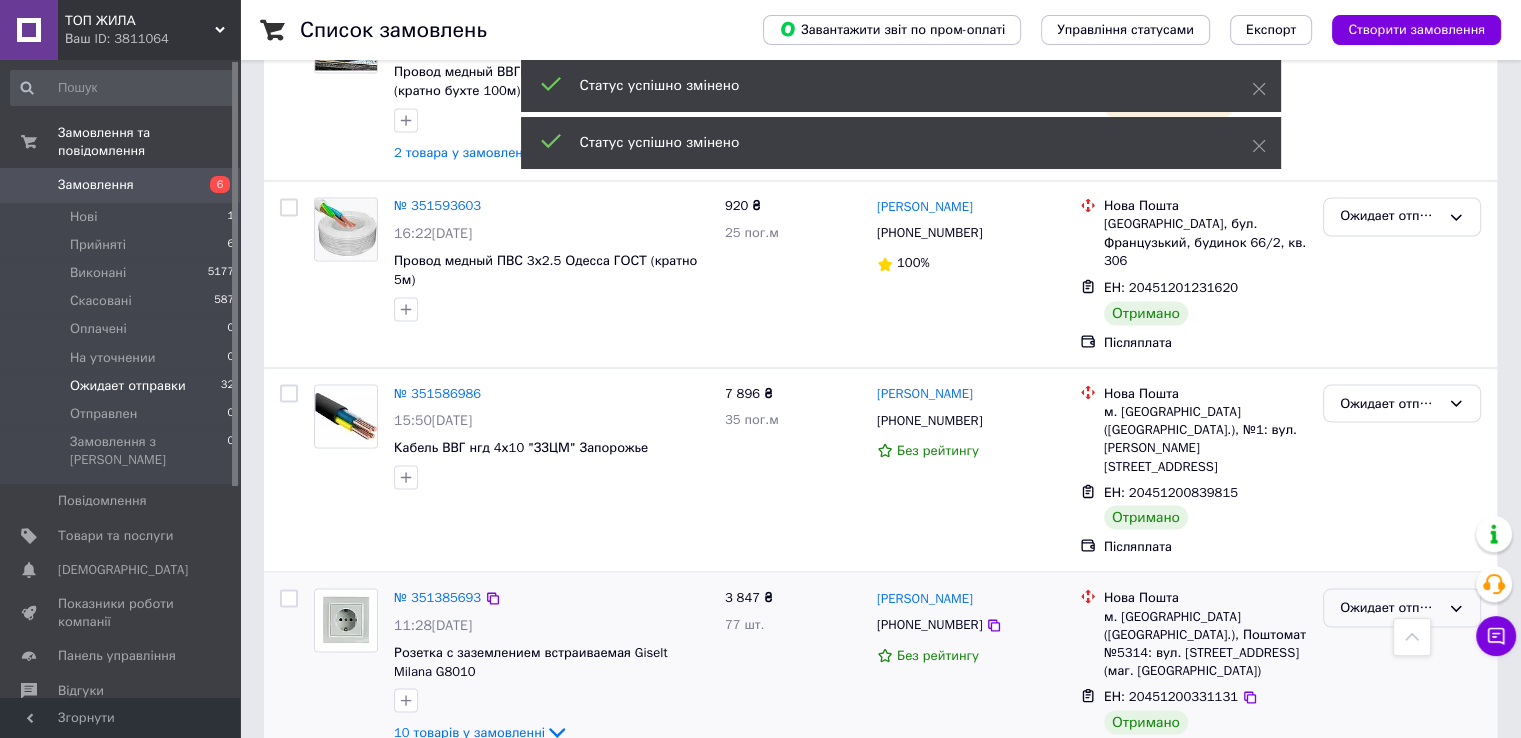 click on "Ожидает отправки" at bounding box center [1390, 607] 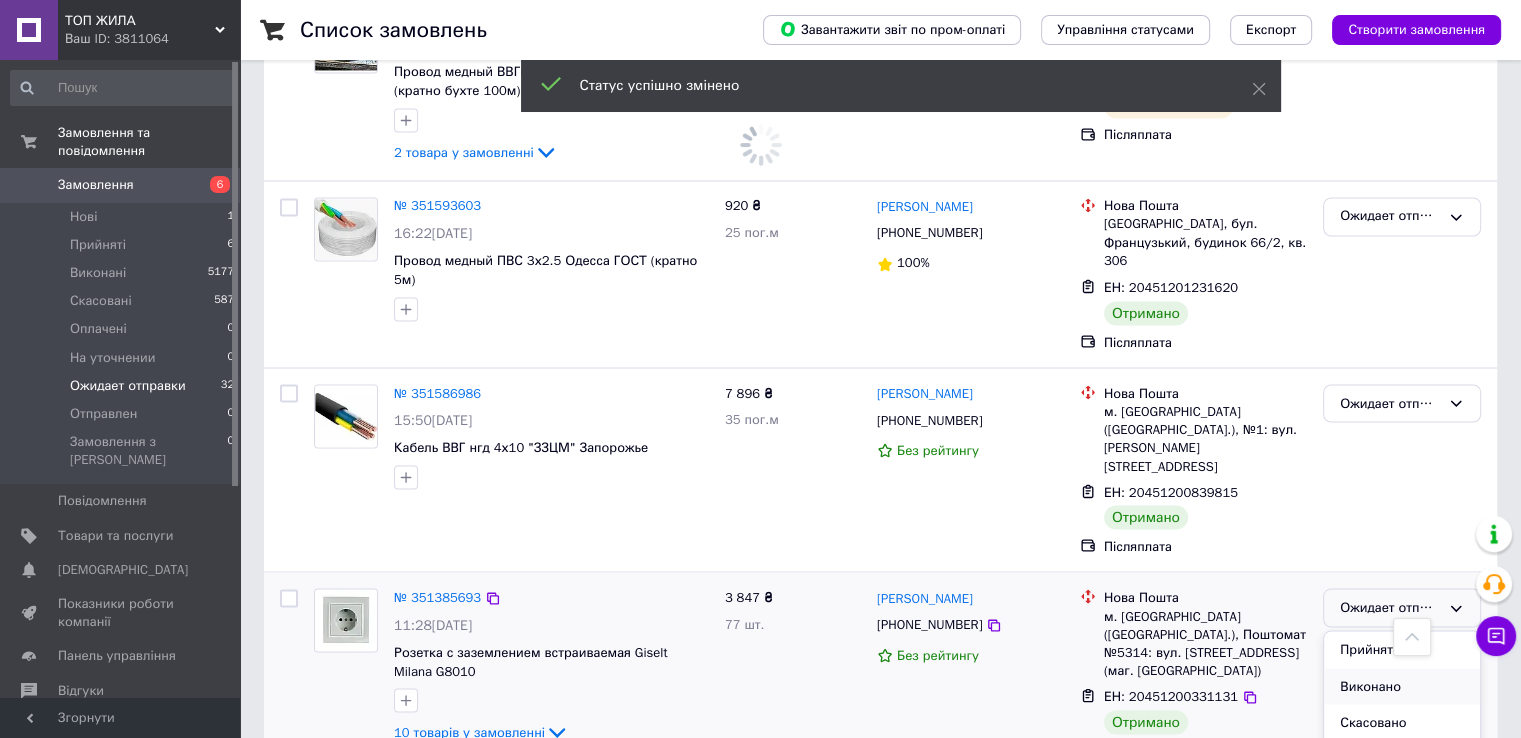 click on "Виконано" at bounding box center [1402, 686] 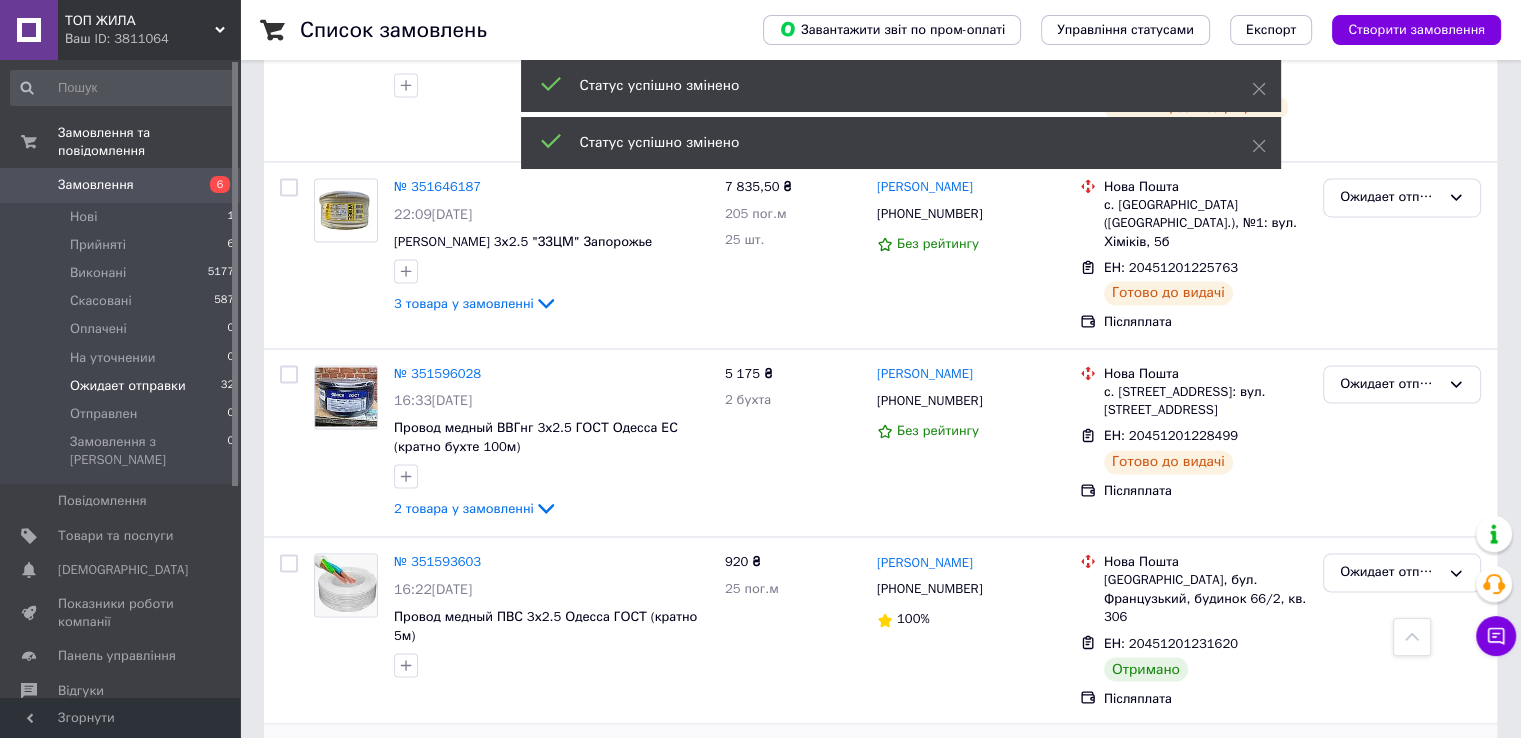 scroll, scrollTop: 3328, scrollLeft: 0, axis: vertical 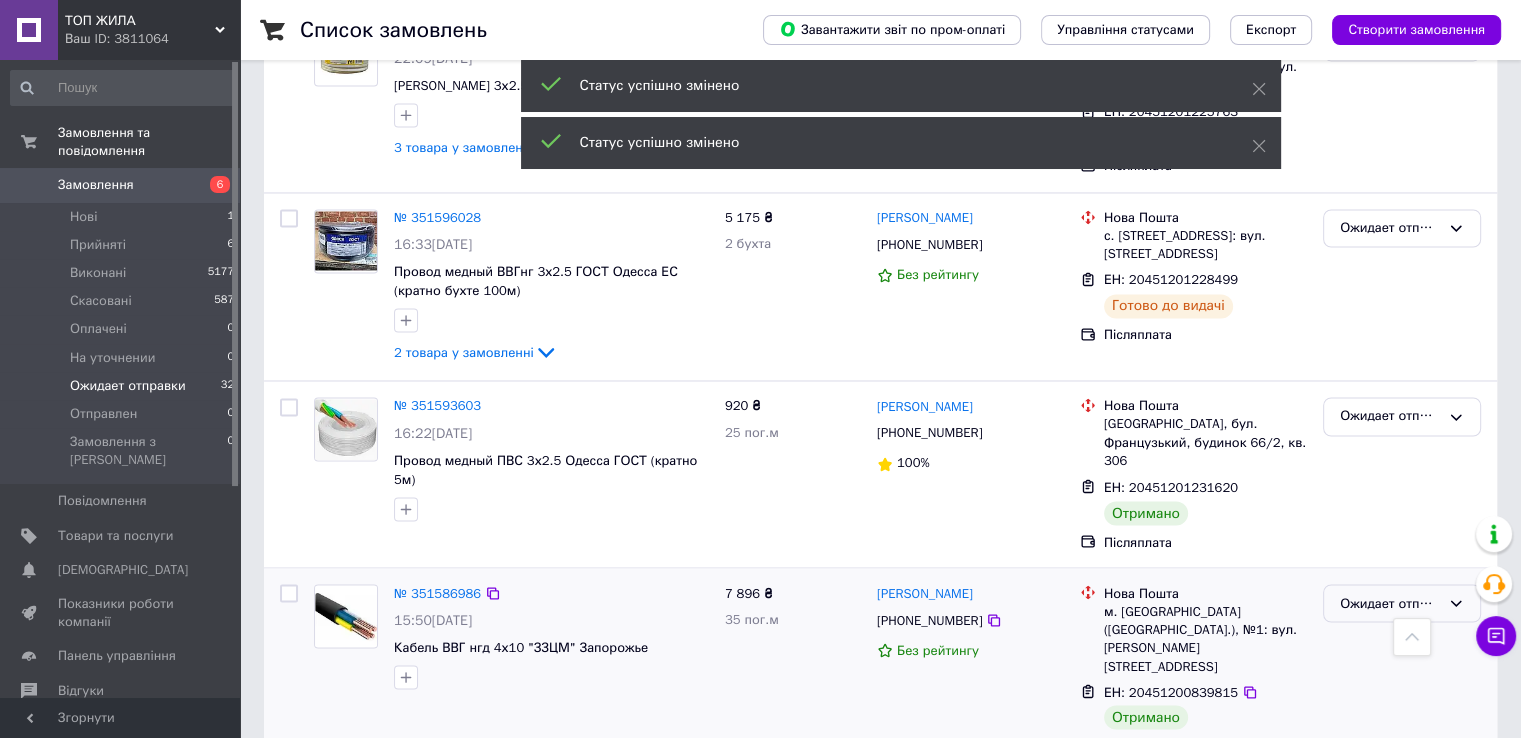 click on "Ожидает отправки" at bounding box center (1390, 603) 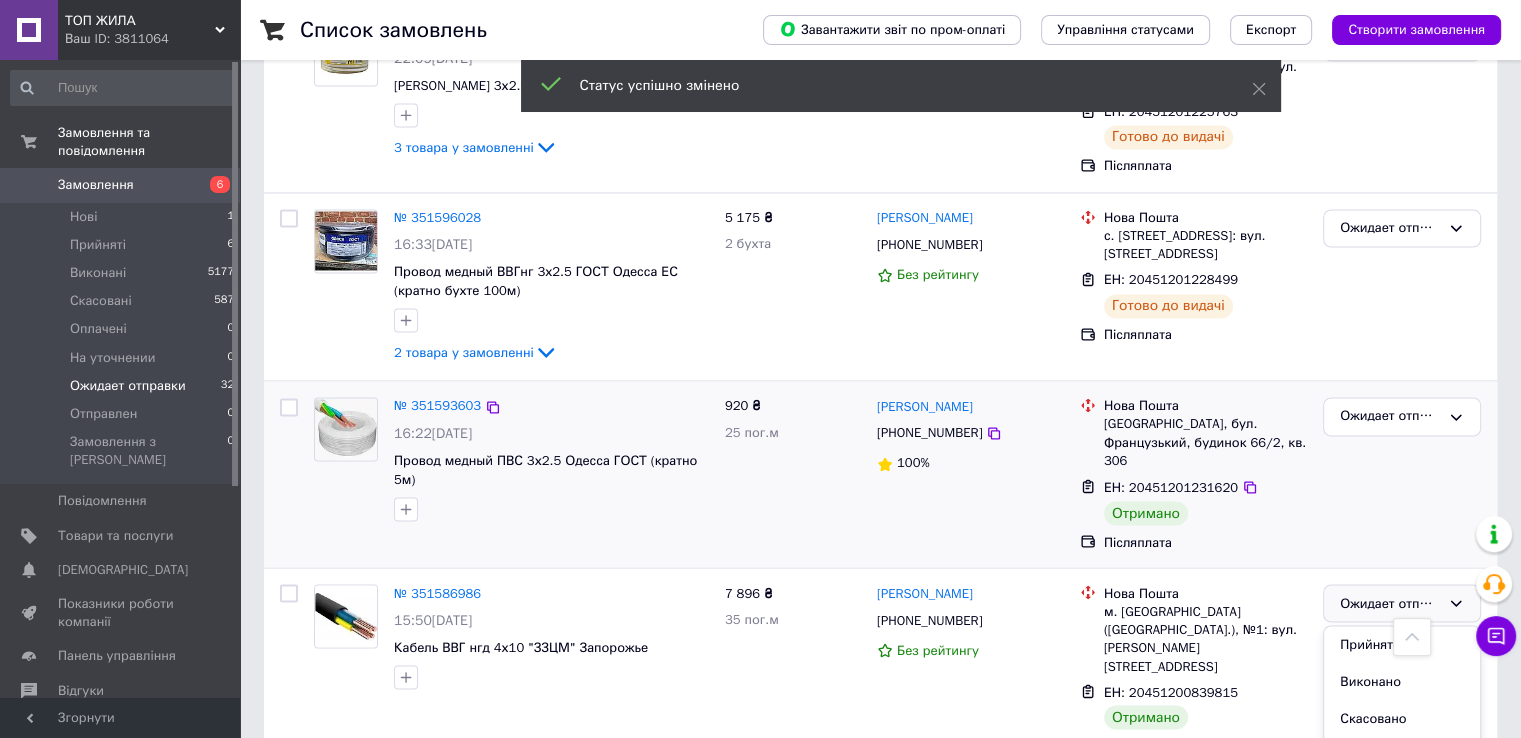 drag, startPoint x: 1394, startPoint y: 394, endPoint x: 1392, endPoint y: 257, distance: 137.0146 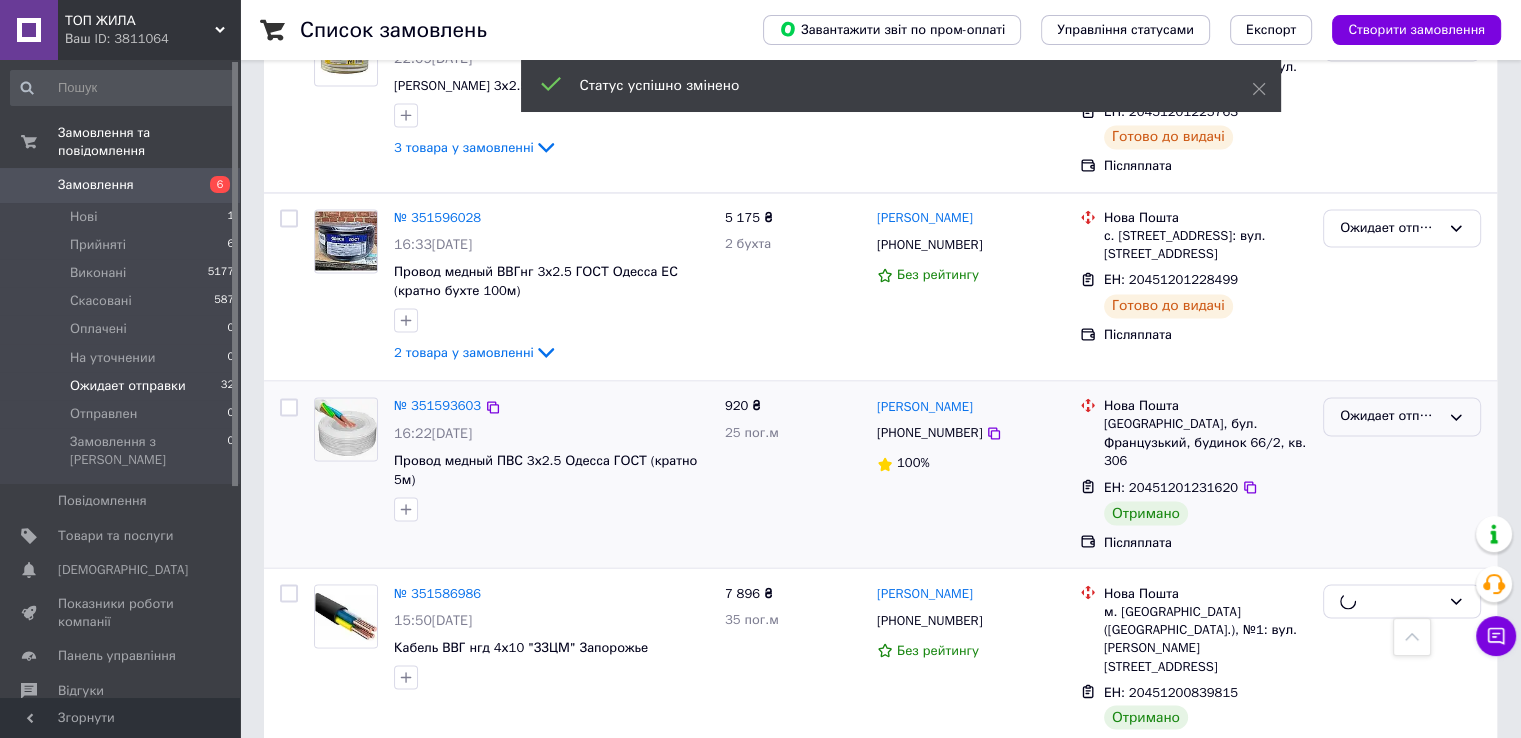 click on "Ожидает отправки" at bounding box center [1390, 416] 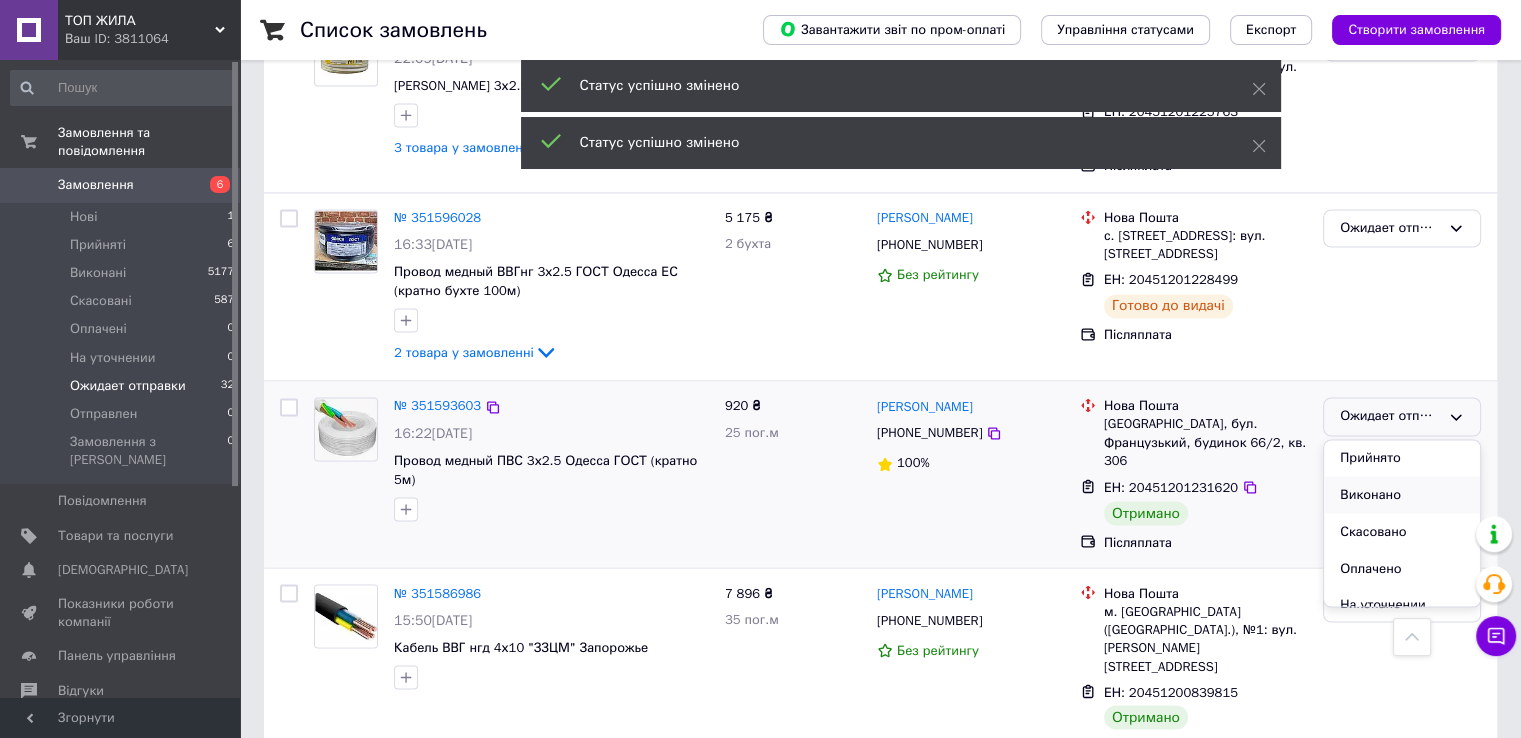 click on "Виконано" at bounding box center [1402, 494] 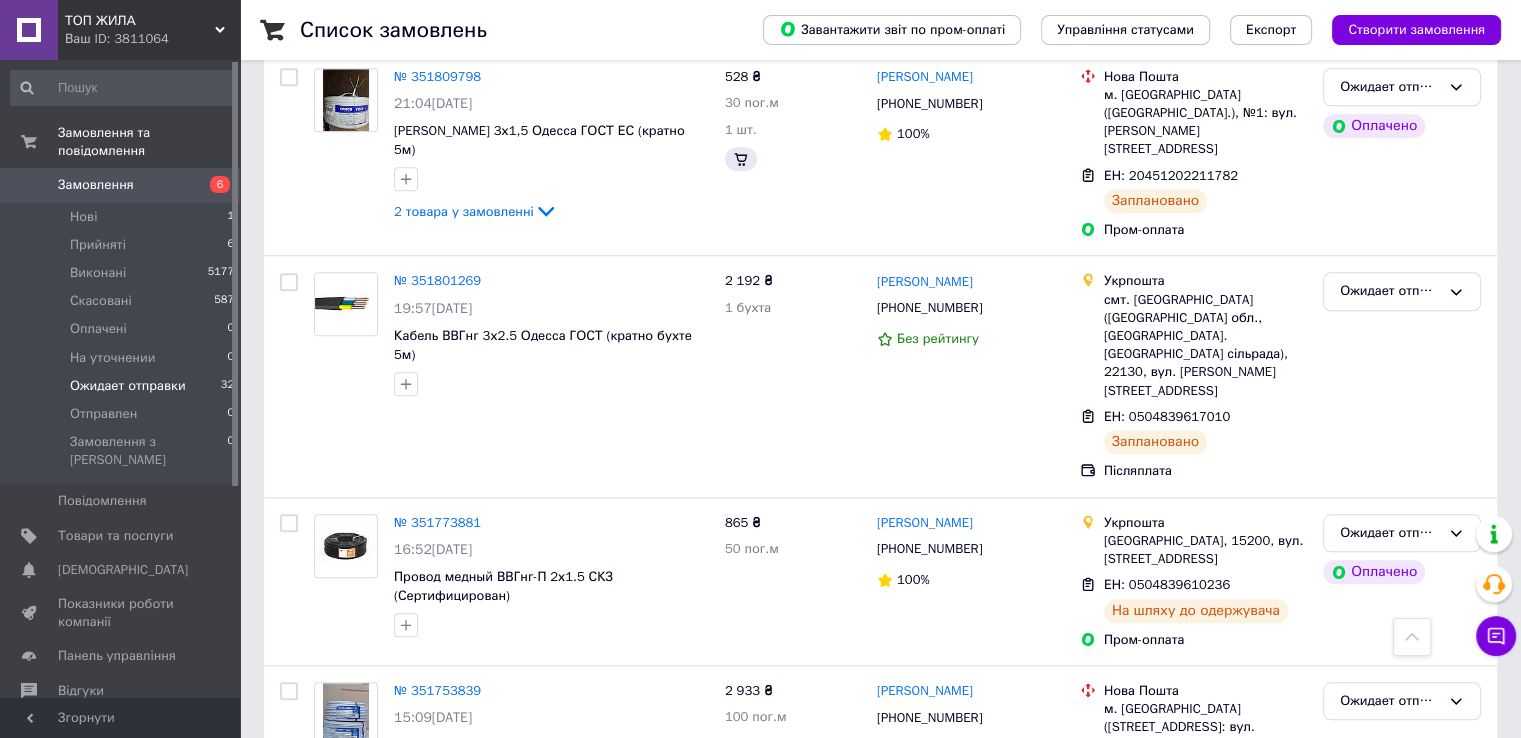 scroll, scrollTop: 1928, scrollLeft: 0, axis: vertical 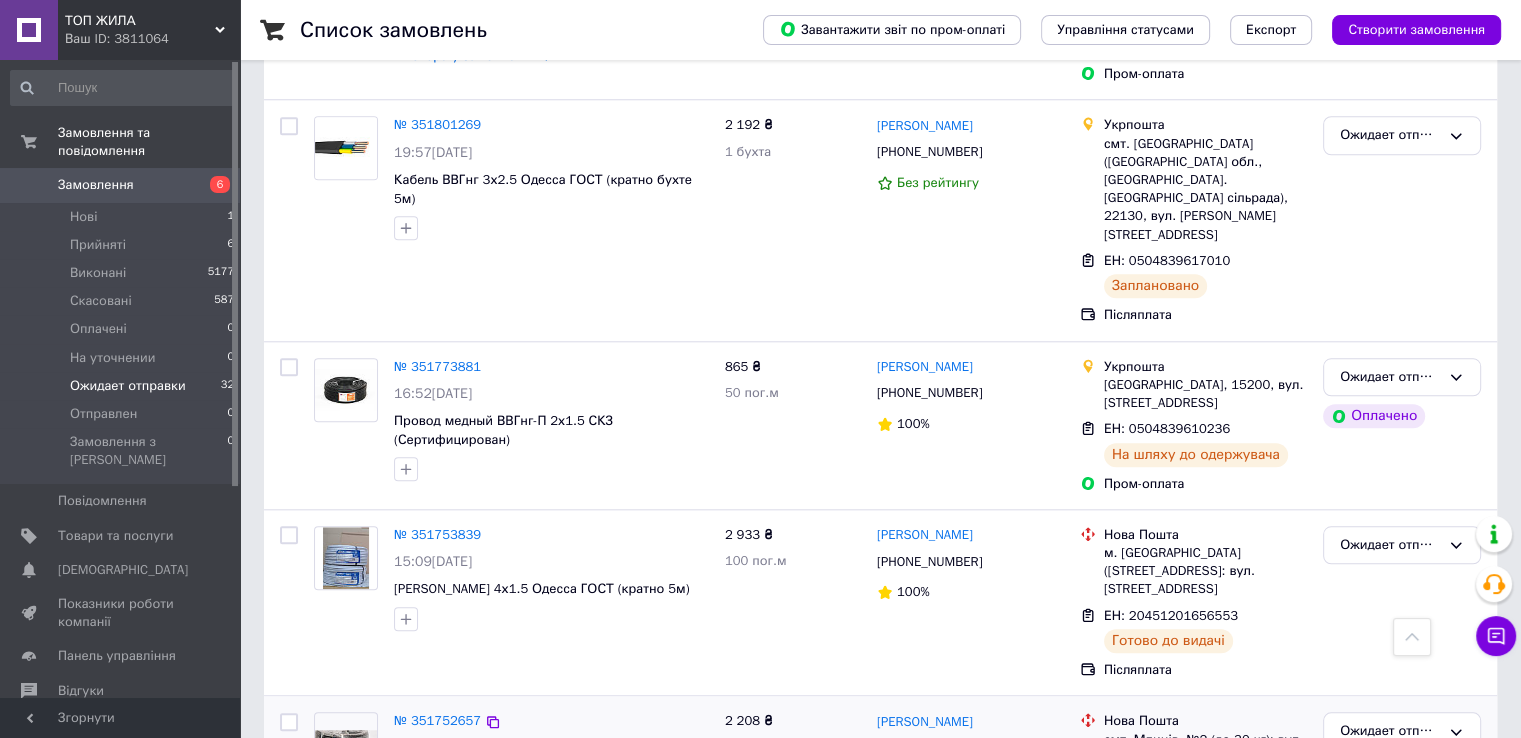 click 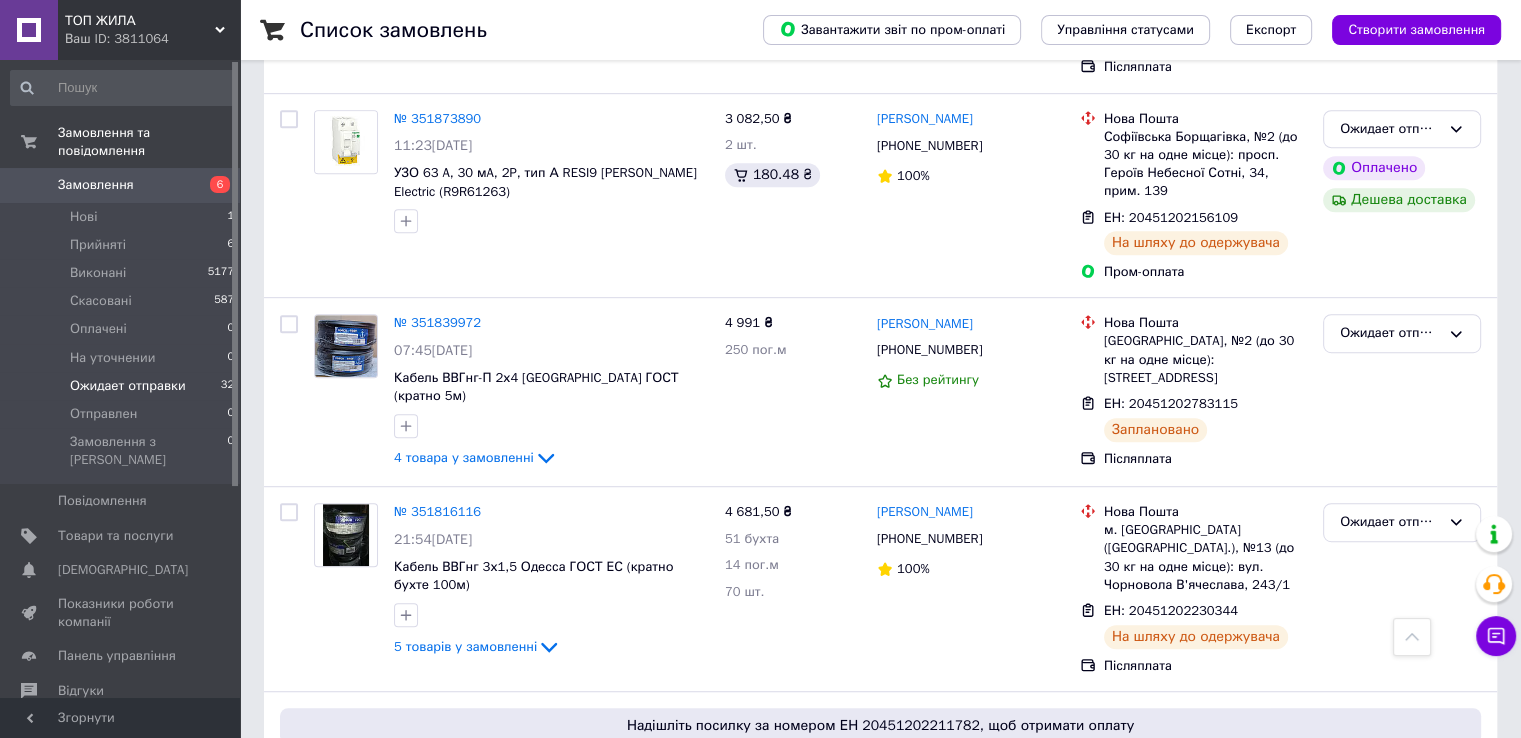 scroll, scrollTop: 928, scrollLeft: 0, axis: vertical 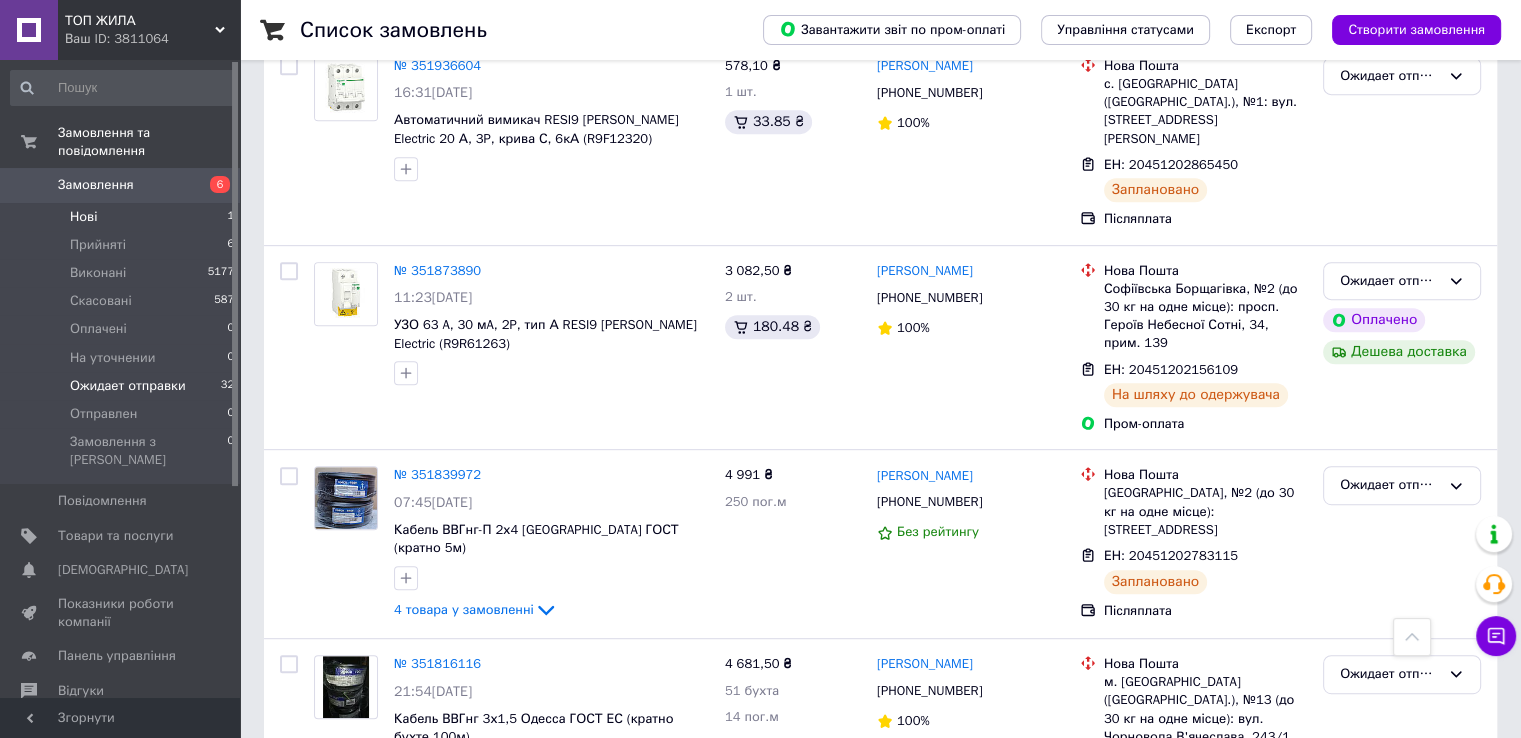 click on "Нові 1" at bounding box center (123, 217) 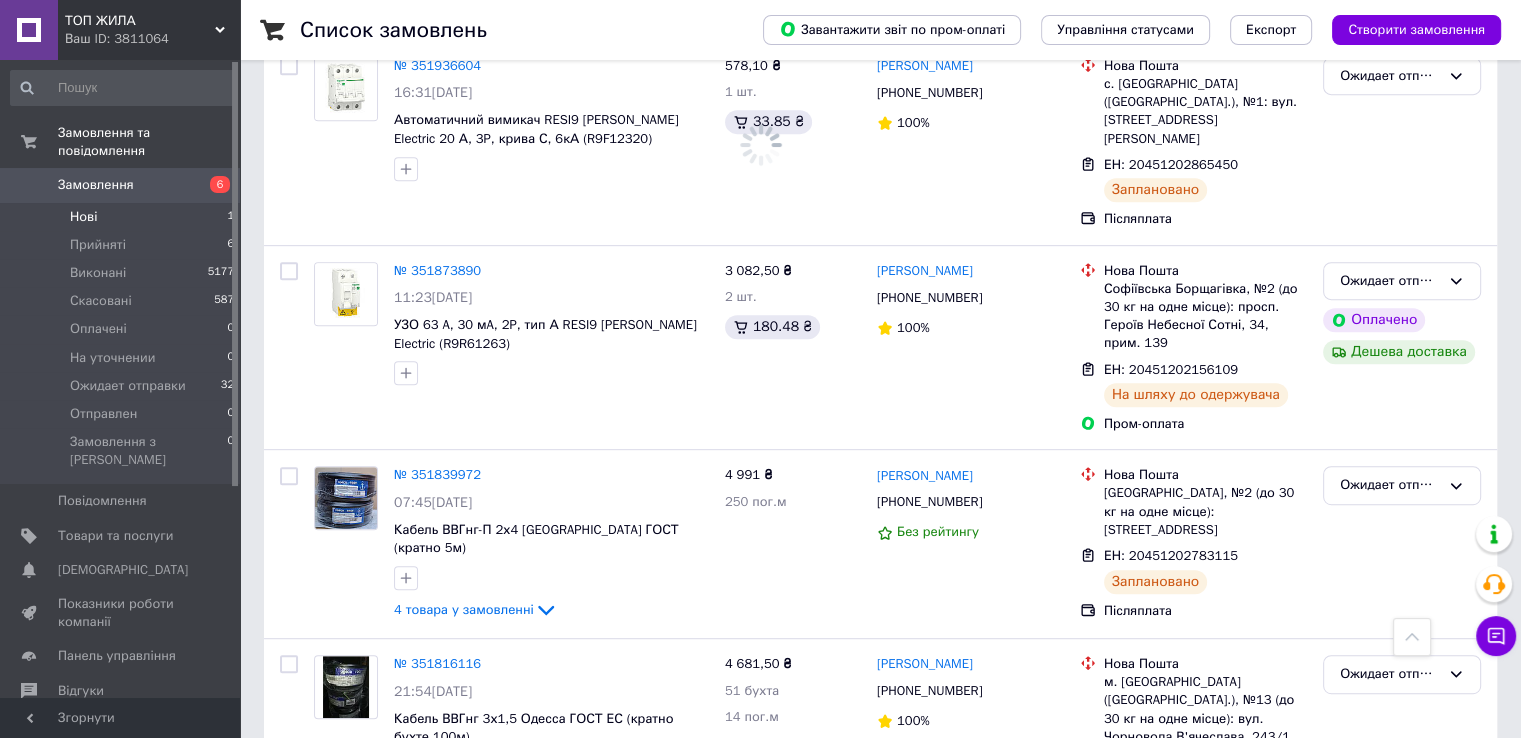 scroll, scrollTop: 0, scrollLeft: 0, axis: both 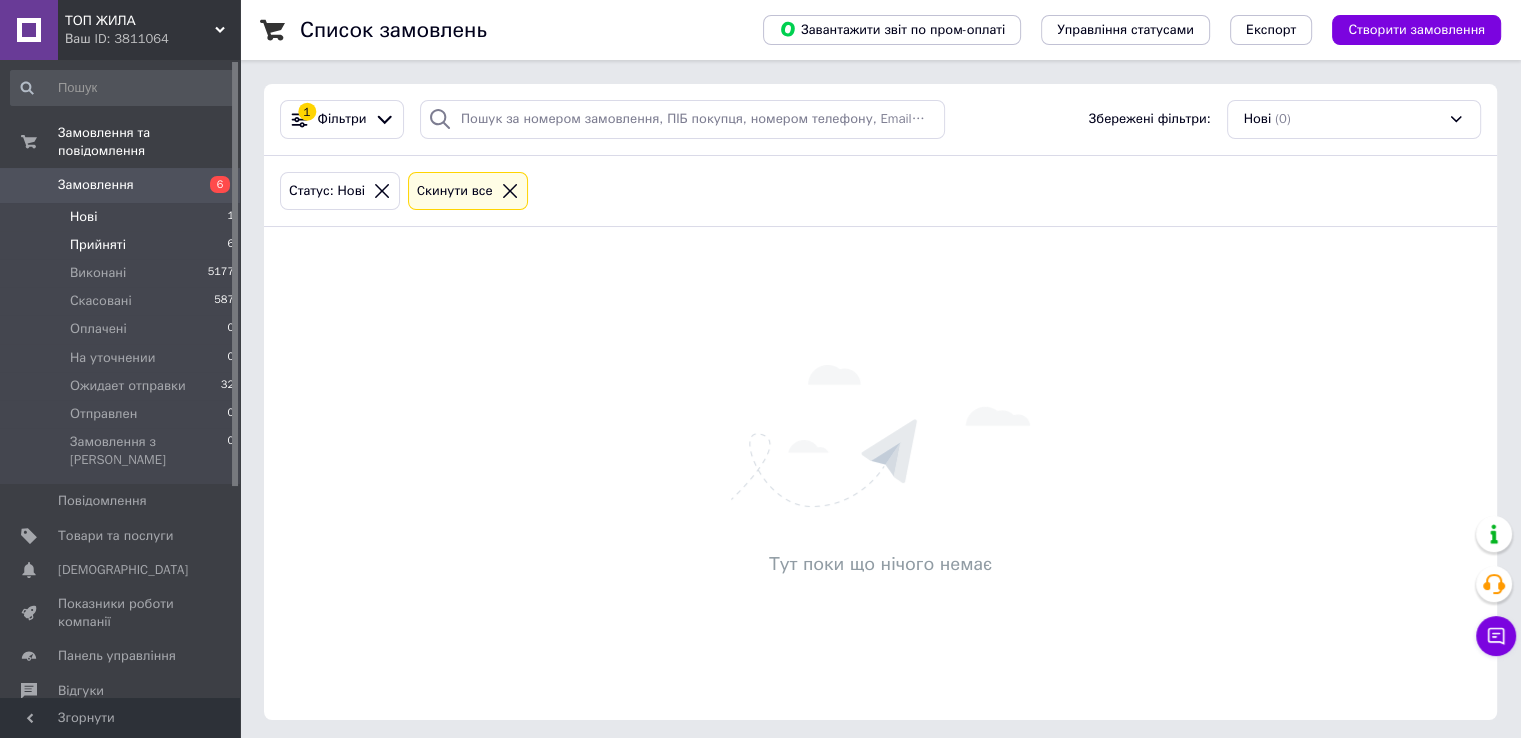 click on "Прийняті 6" at bounding box center (123, 245) 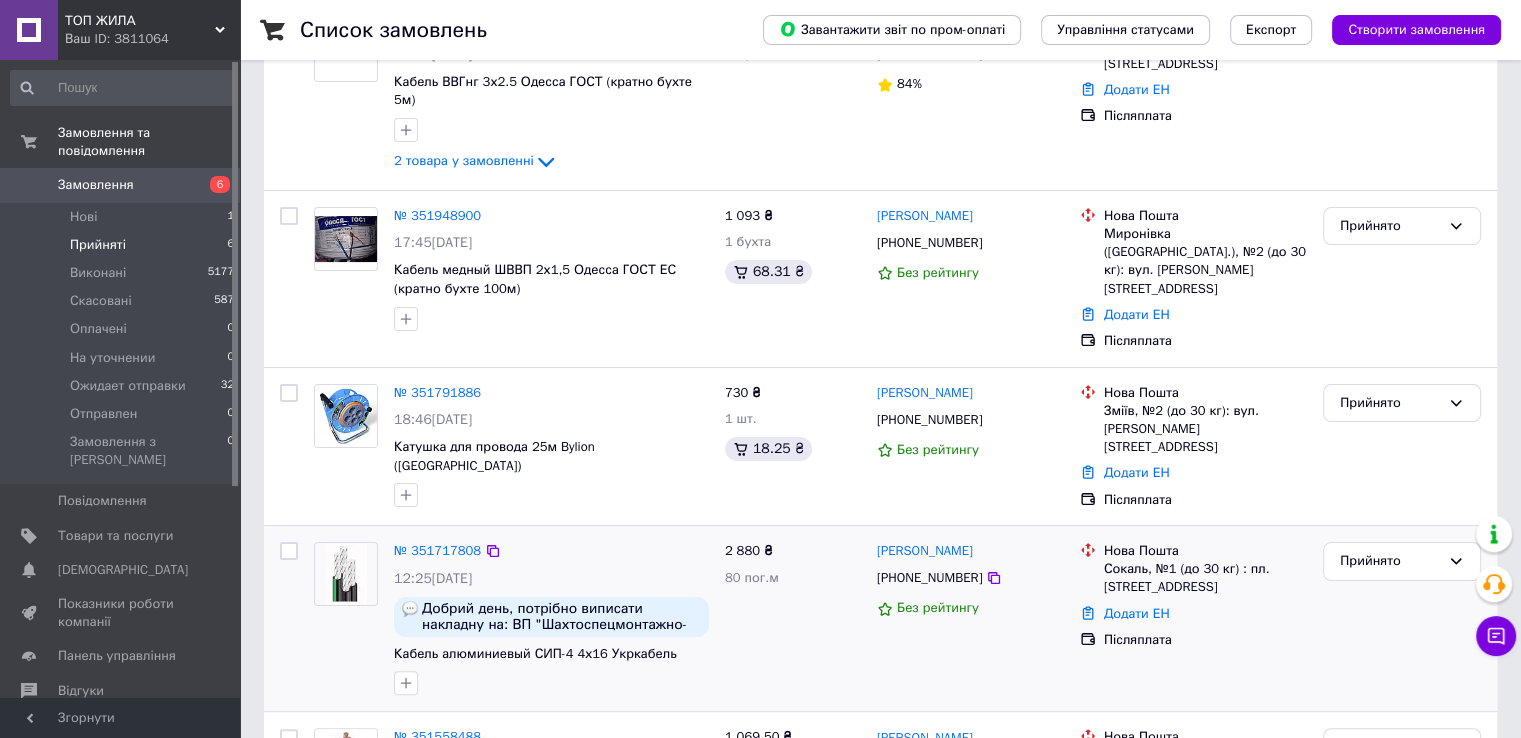 scroll, scrollTop: 400, scrollLeft: 0, axis: vertical 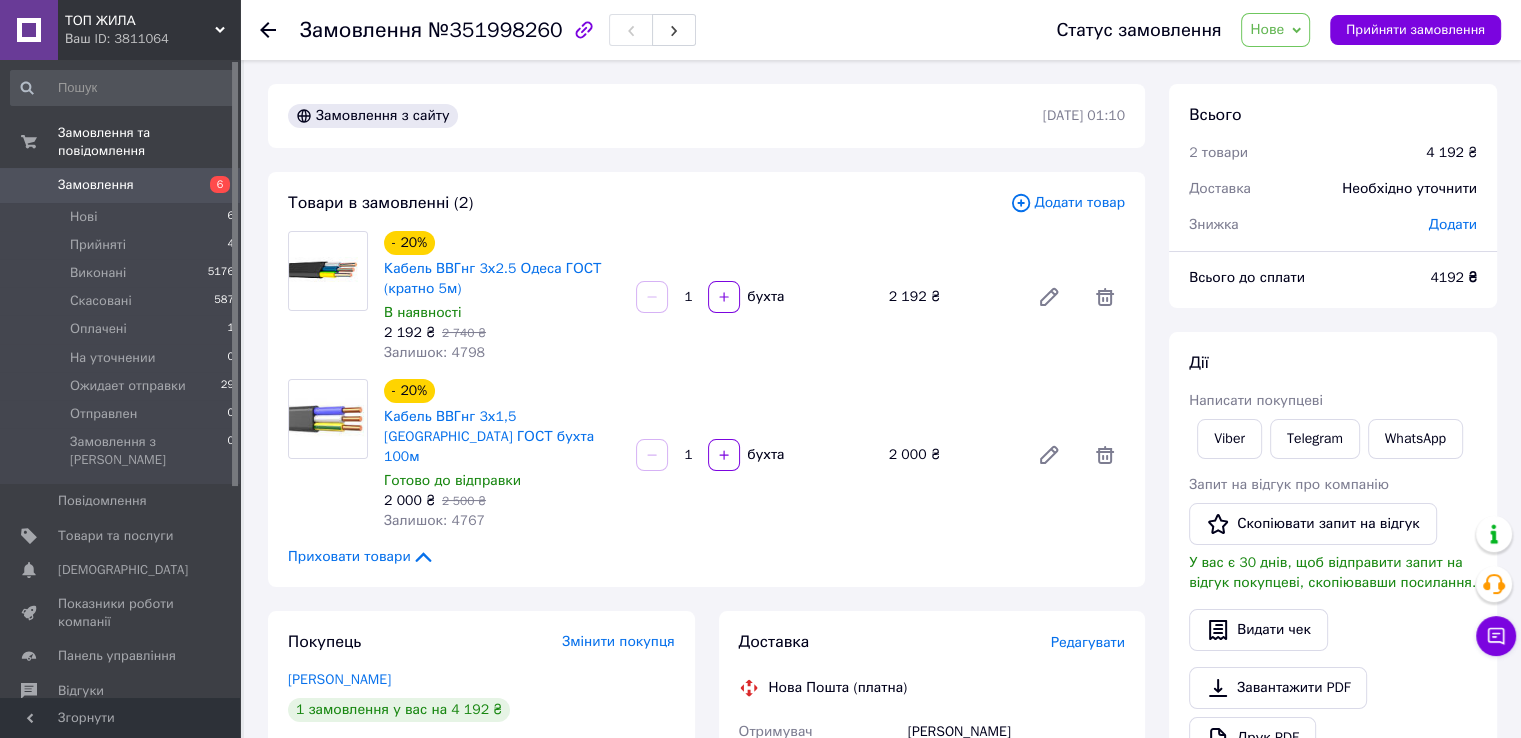 click on "Нове" at bounding box center (1275, 30) 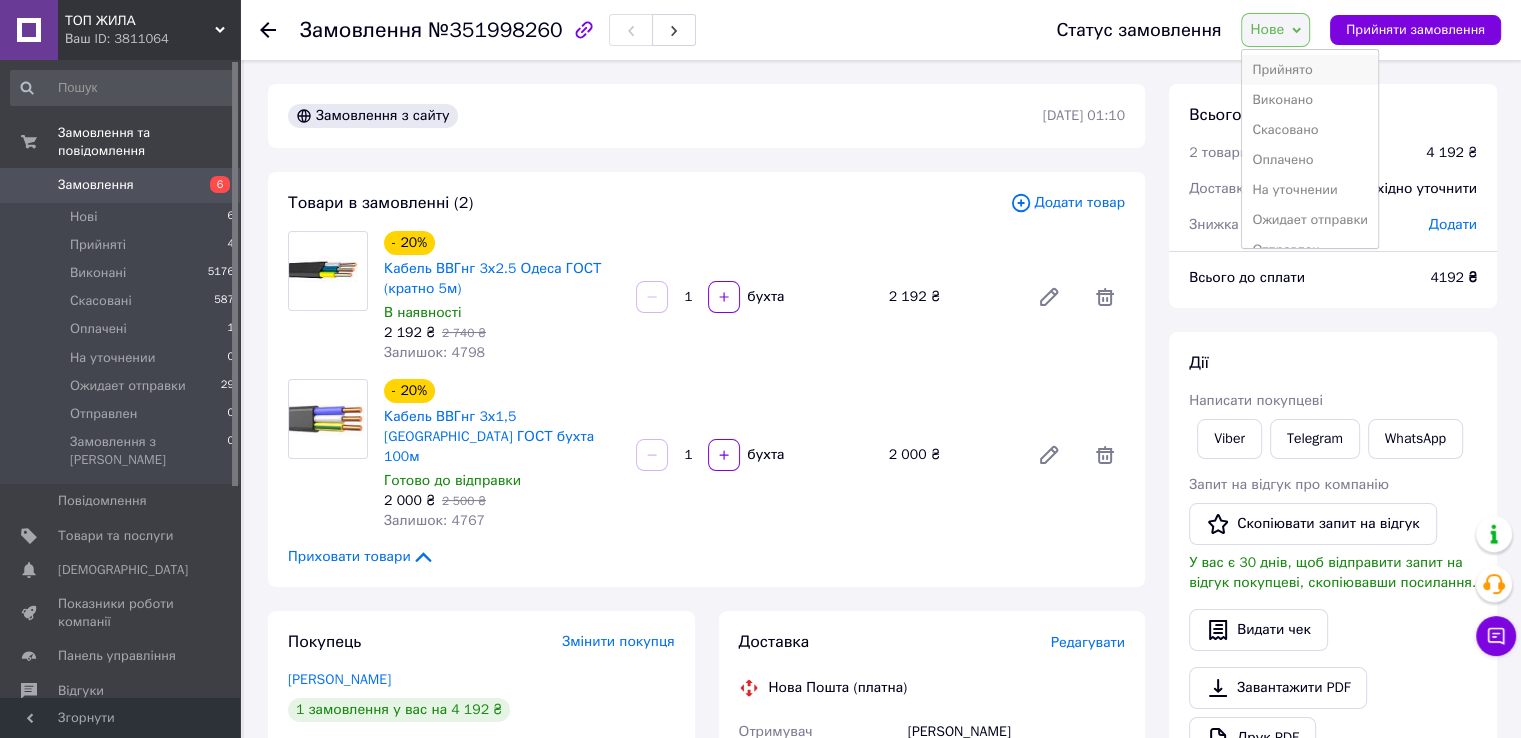 click on "Прийнято" at bounding box center (1310, 70) 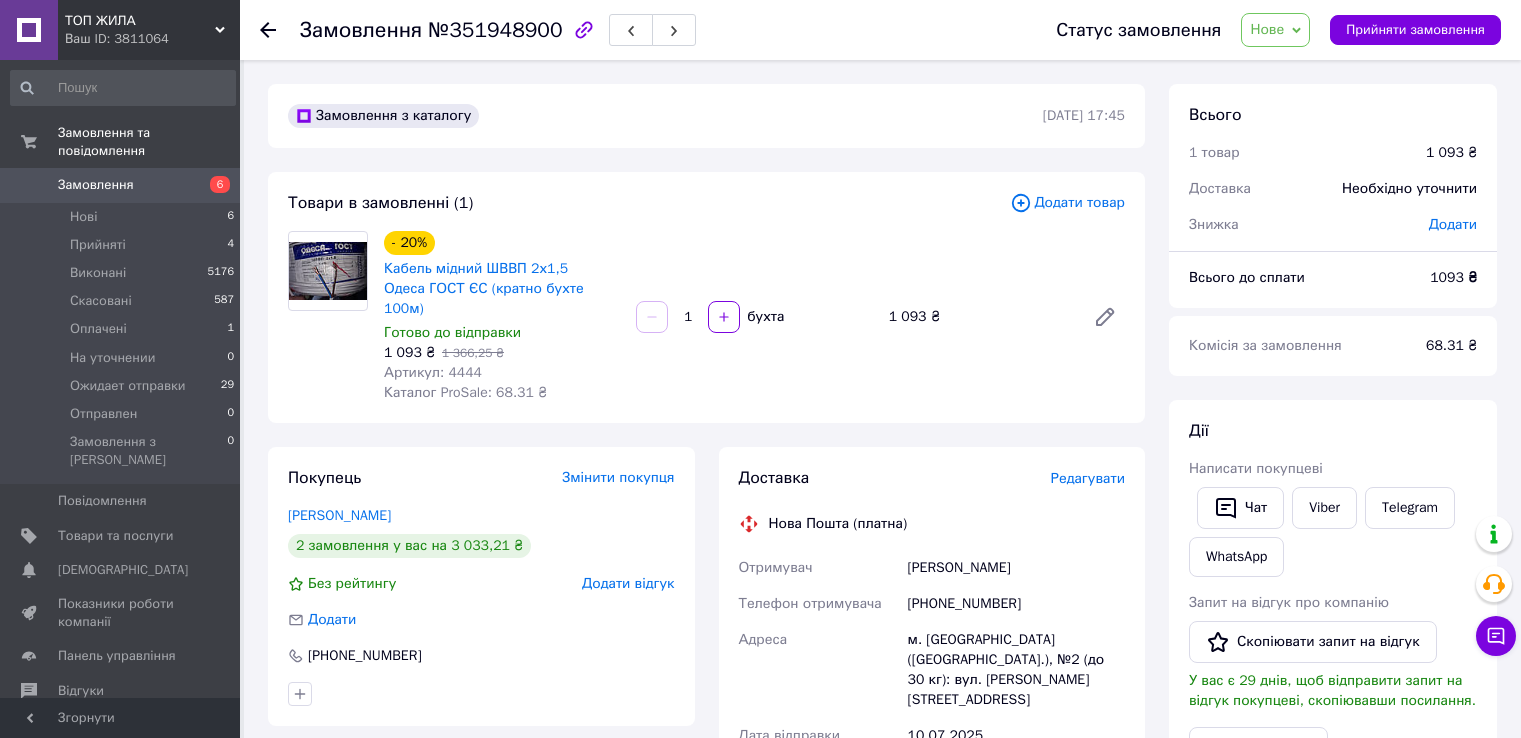 scroll, scrollTop: 0, scrollLeft: 0, axis: both 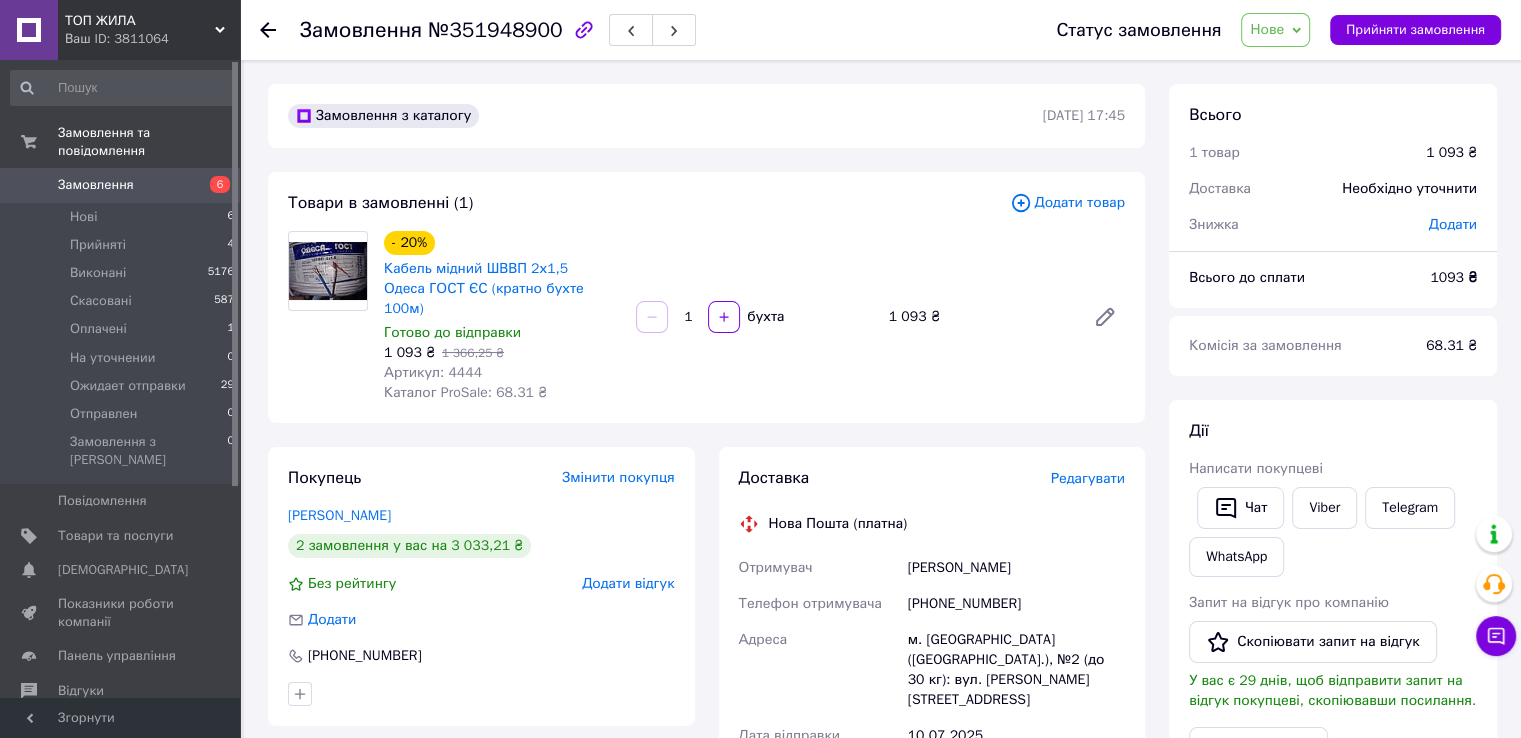 click on "Статус замовлення Нове Прийнято Виконано Скасовано Оплачено На уточнении Ожидает отправки Отправлен Прийняти замовлення" at bounding box center (1258, 30) 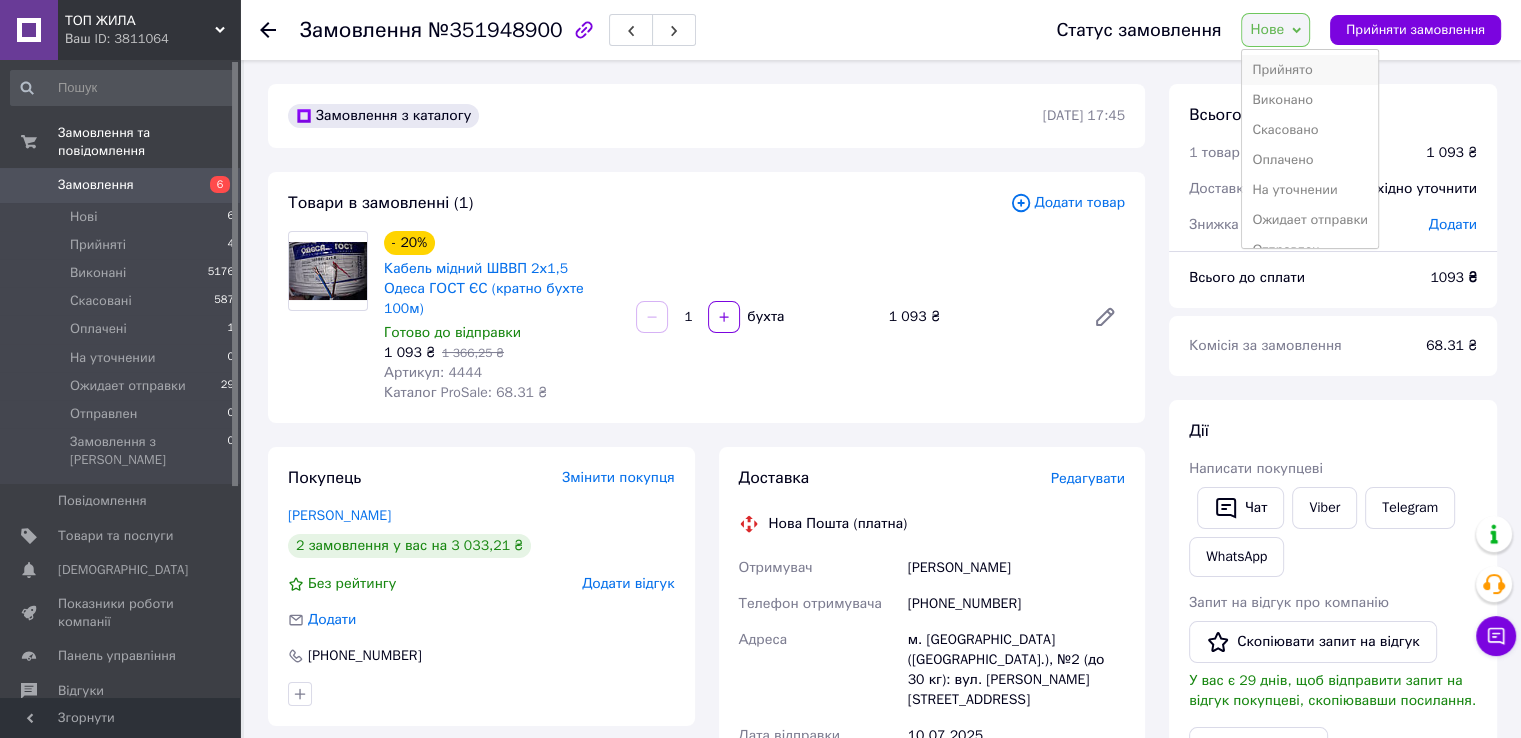 click on "Прийнято" at bounding box center (1310, 70) 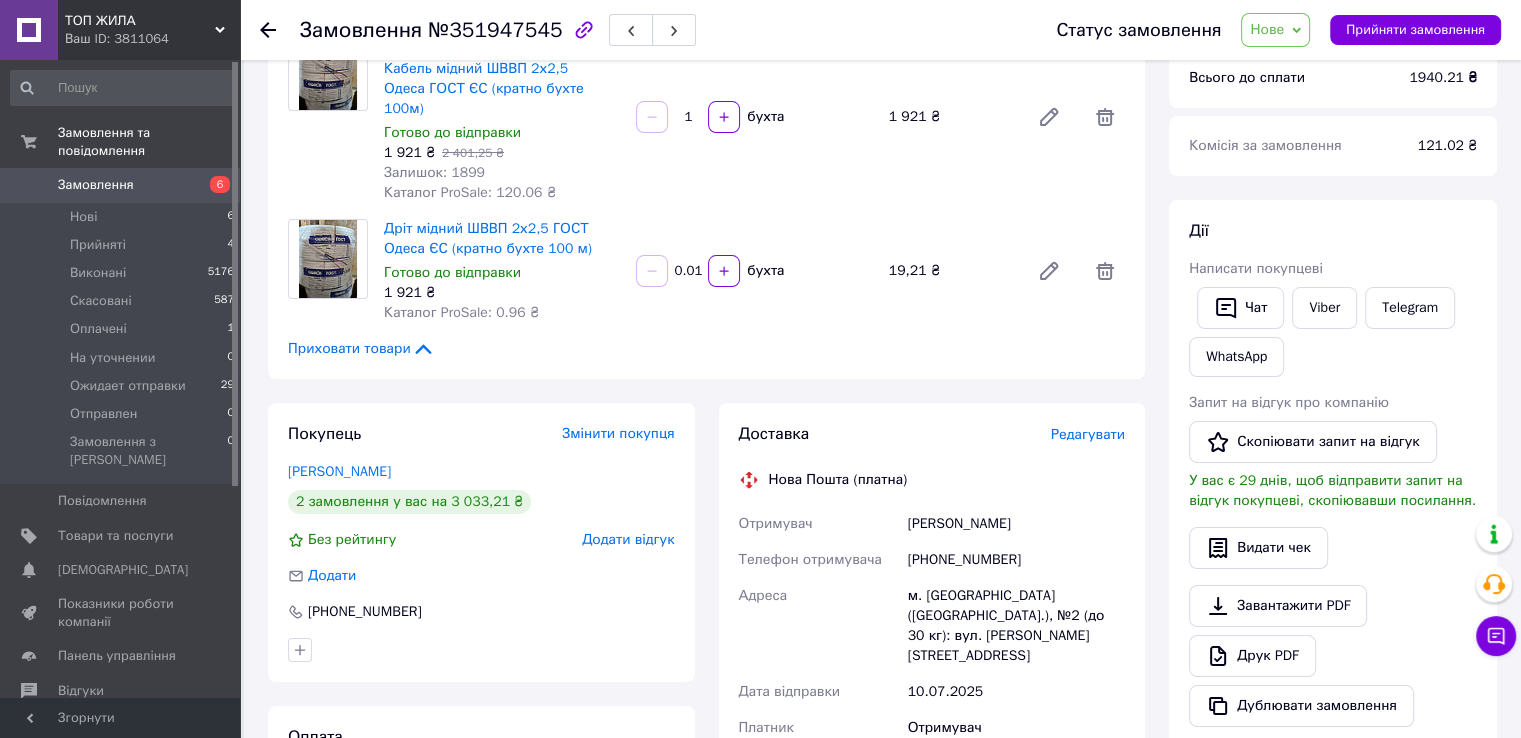 scroll, scrollTop: 100, scrollLeft: 0, axis: vertical 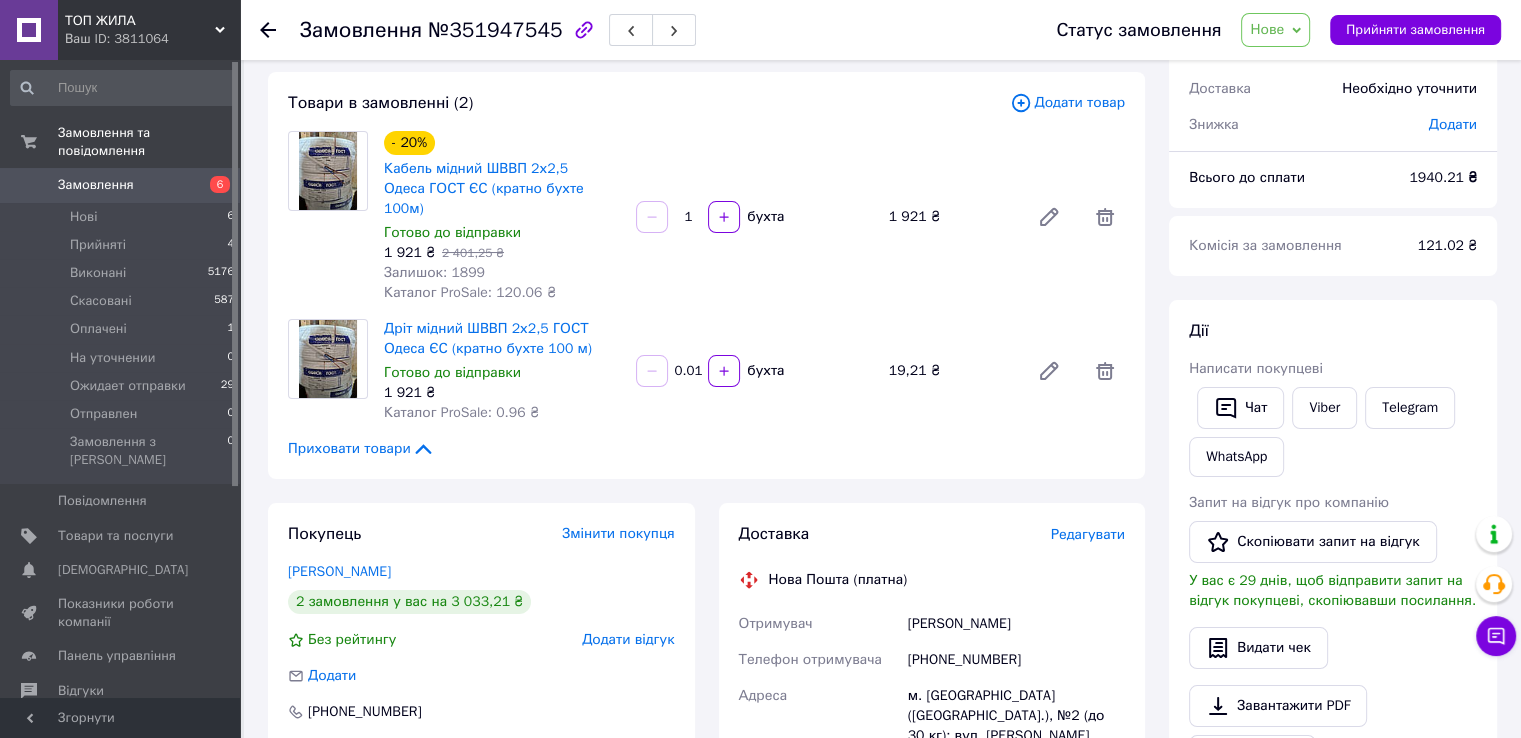 click on "Нове" at bounding box center [1275, 30] 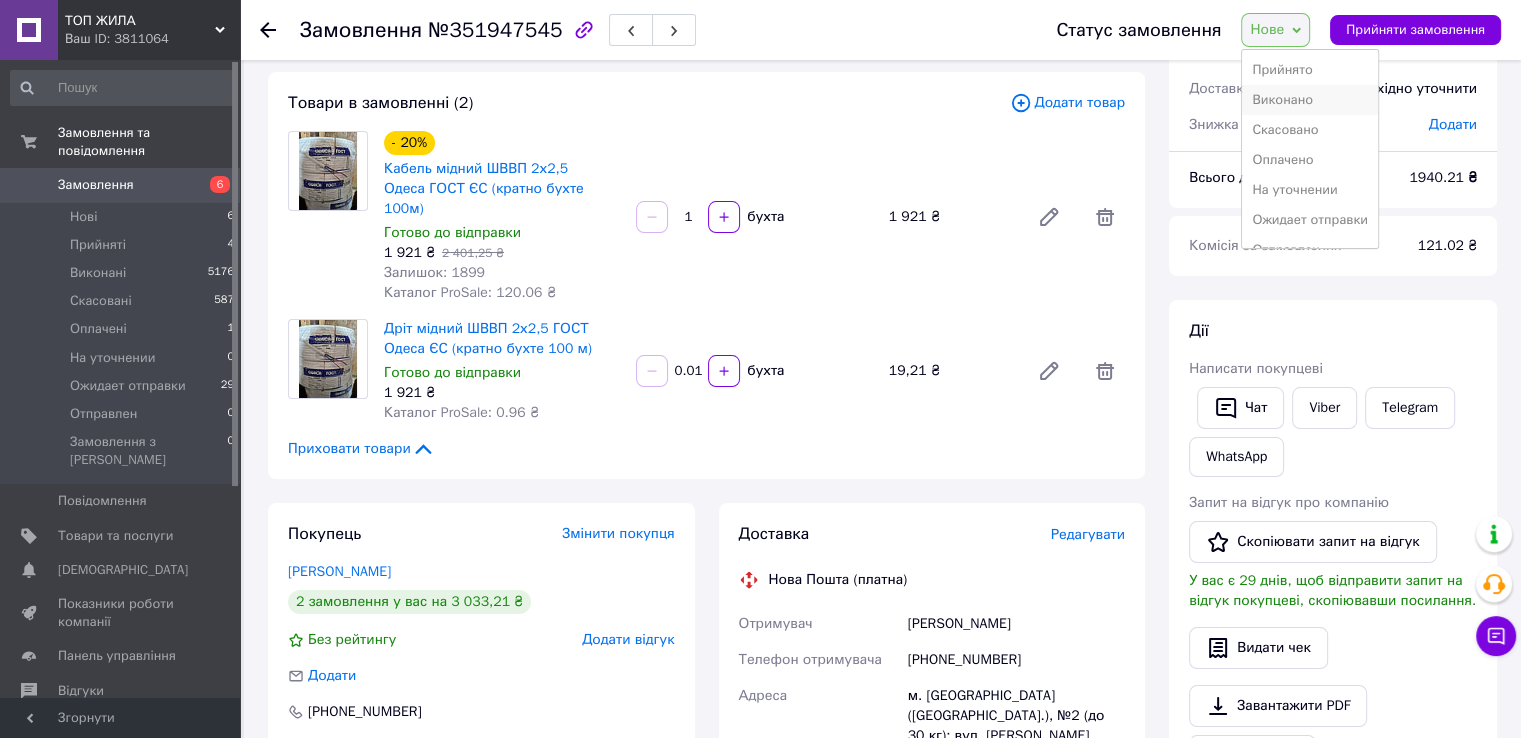 click on "Виконано" at bounding box center (1310, 100) 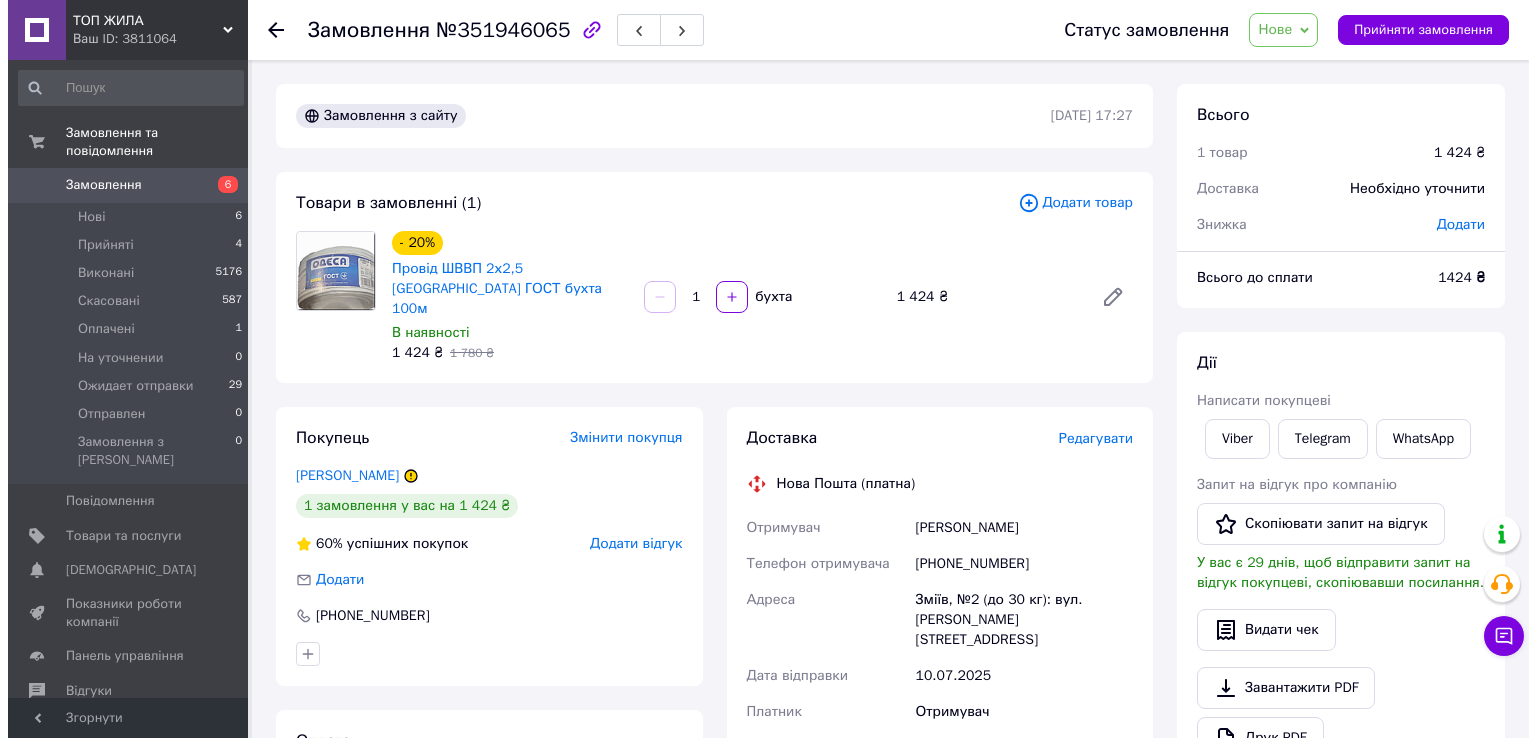 scroll, scrollTop: 0, scrollLeft: 0, axis: both 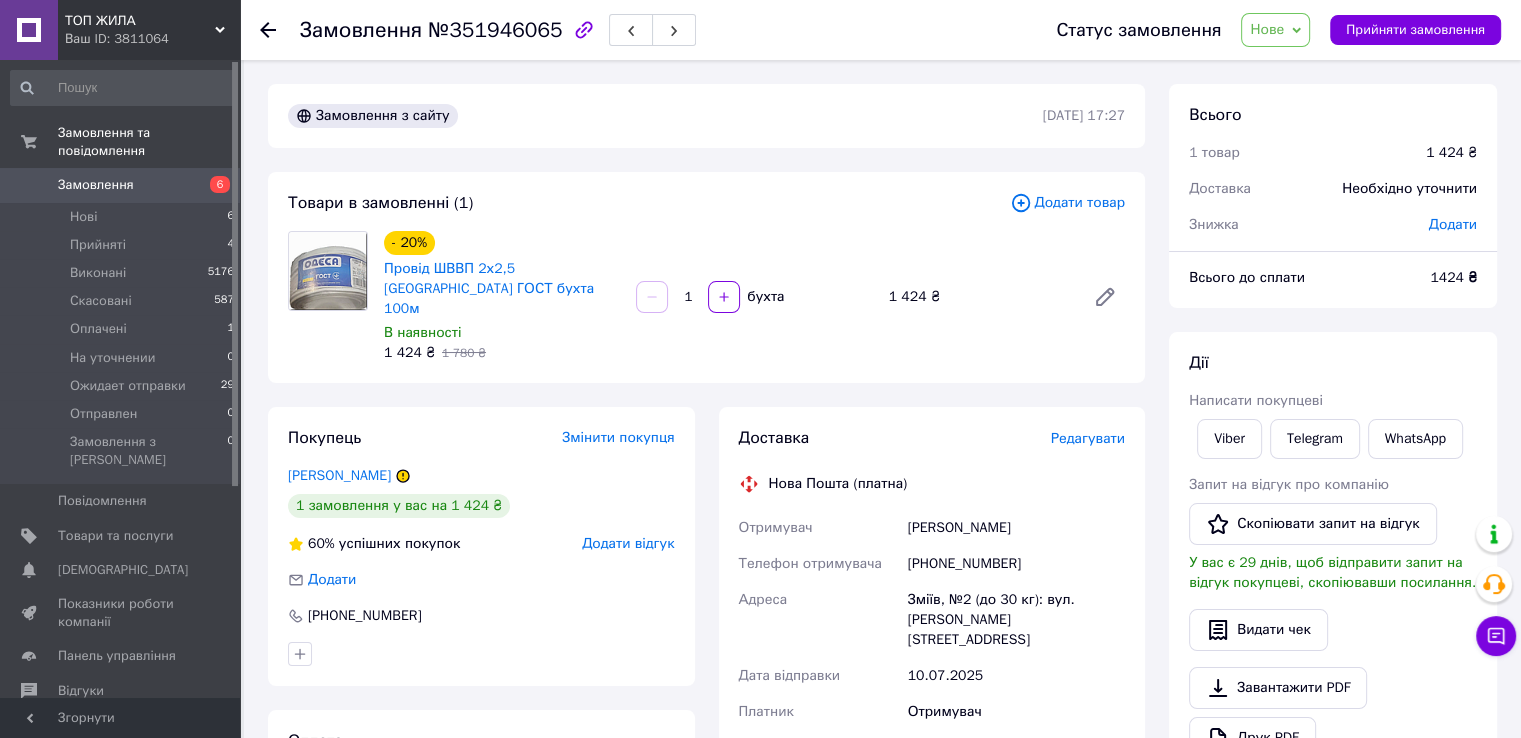 click on "Редагувати" at bounding box center (1088, 438) 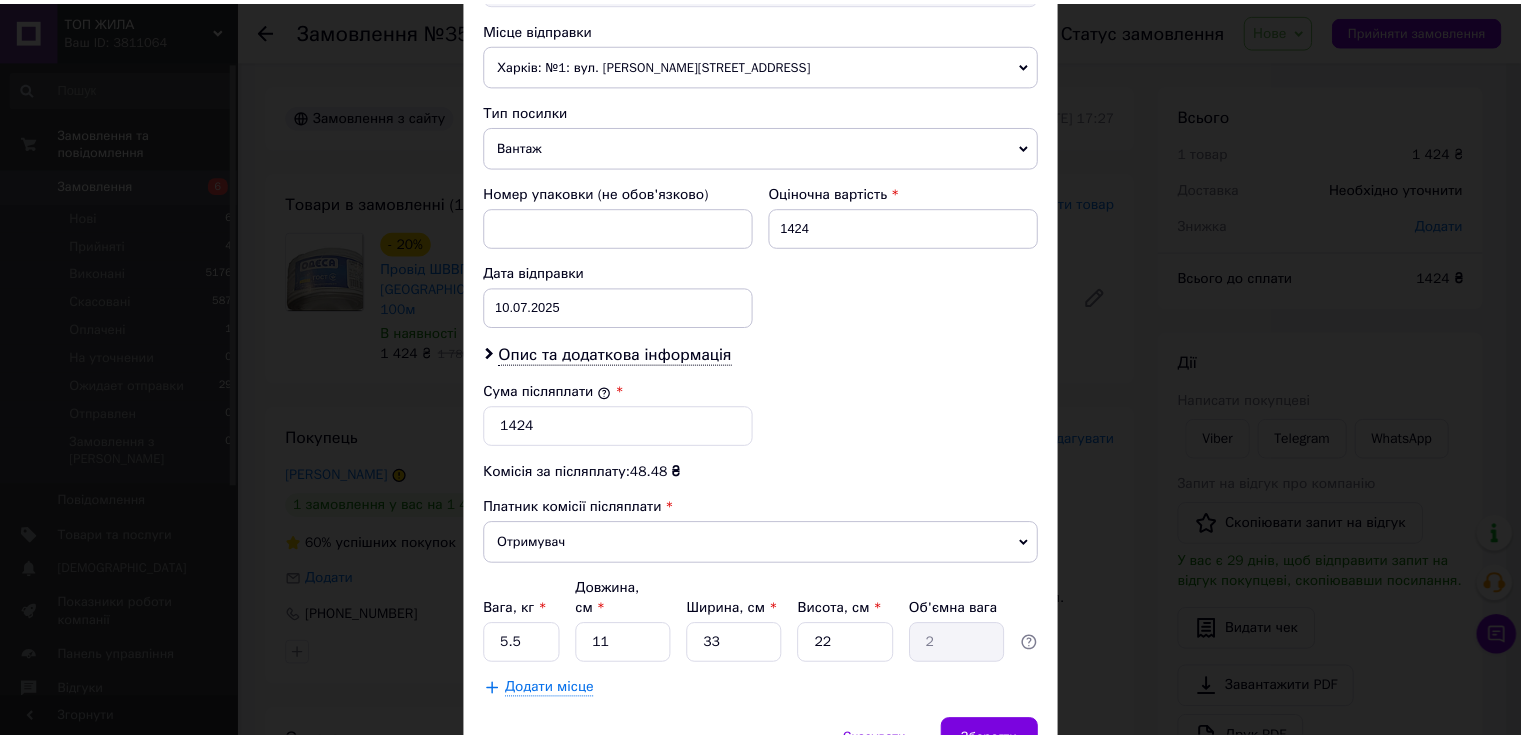 scroll, scrollTop: 782, scrollLeft: 0, axis: vertical 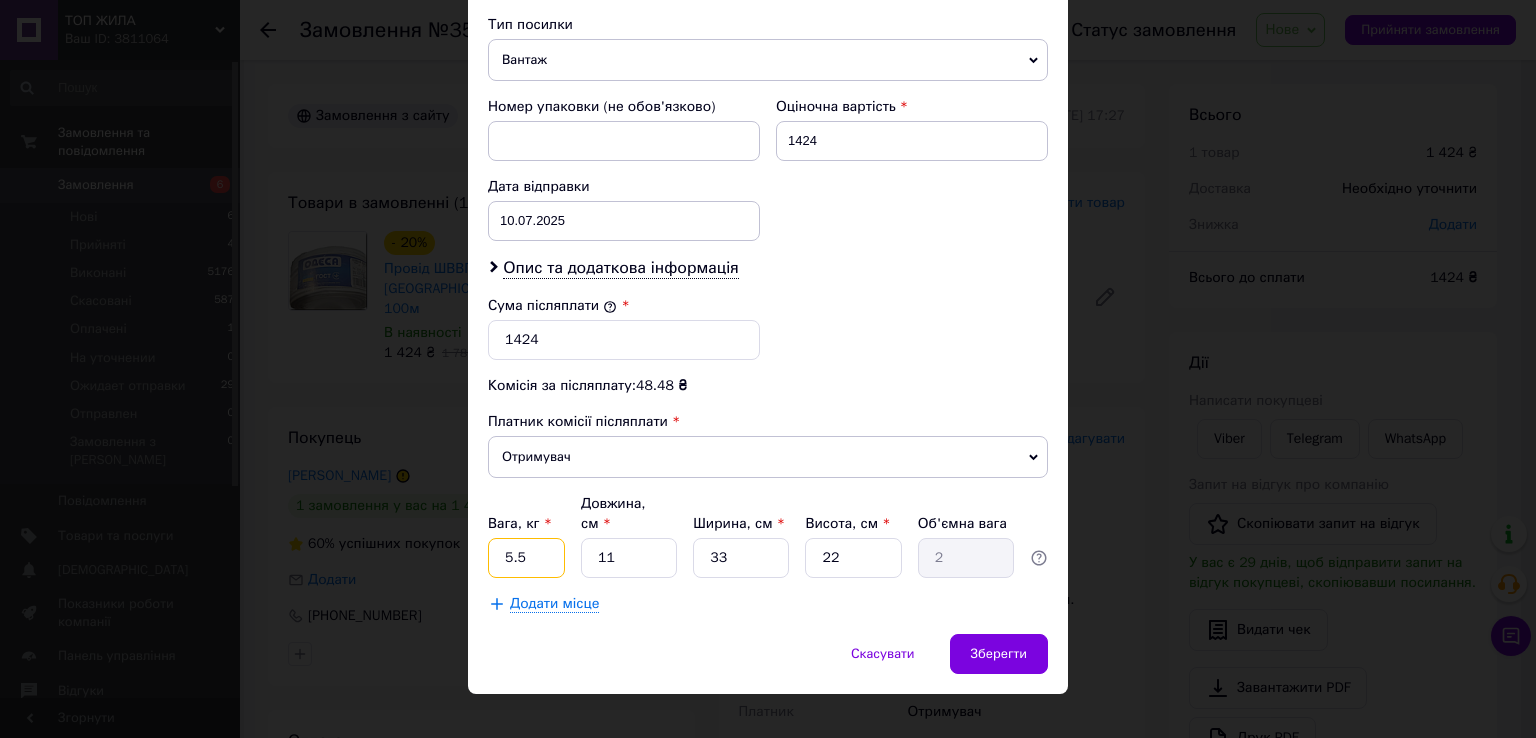 drag, startPoint x: 528, startPoint y: 534, endPoint x: 474, endPoint y: 542, distance: 54.589375 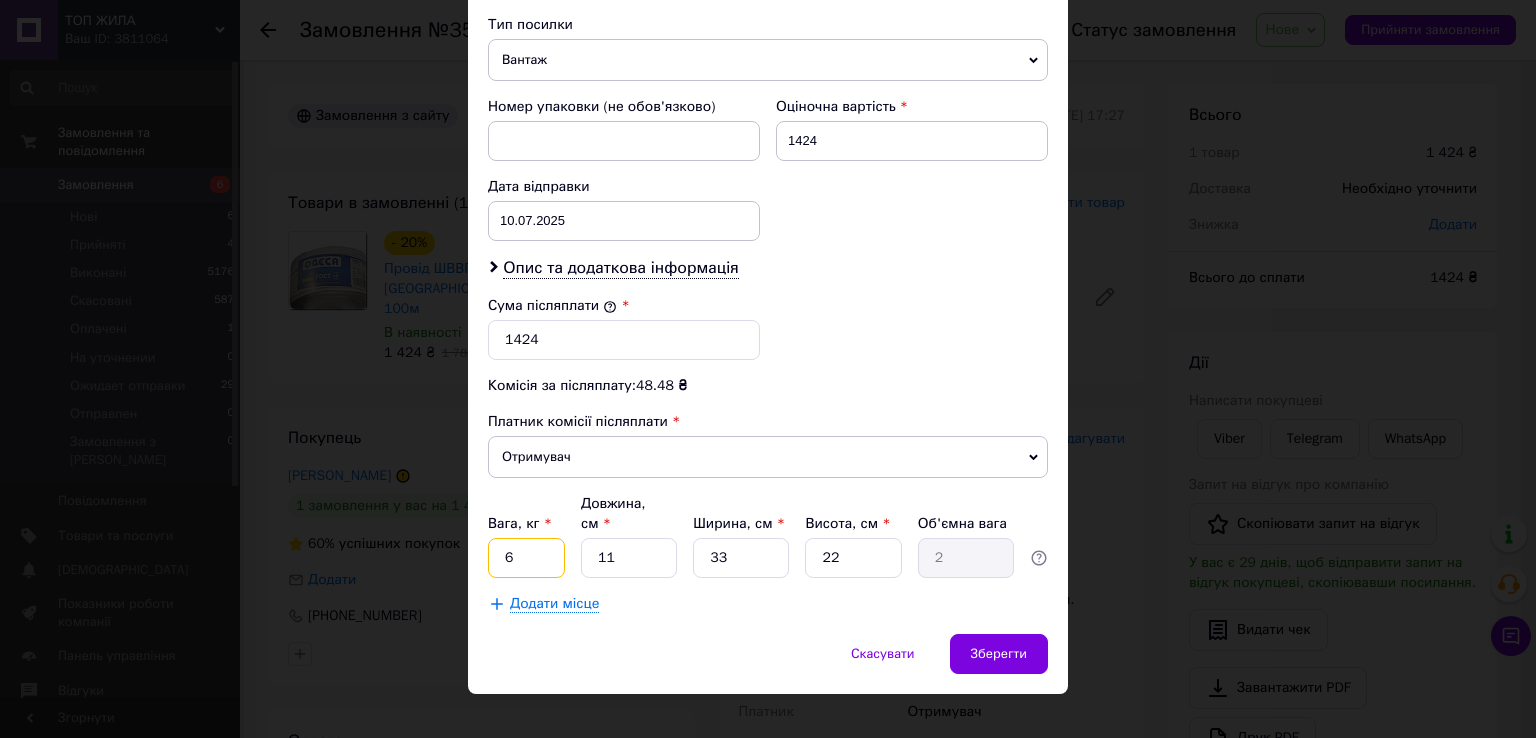 type on "6" 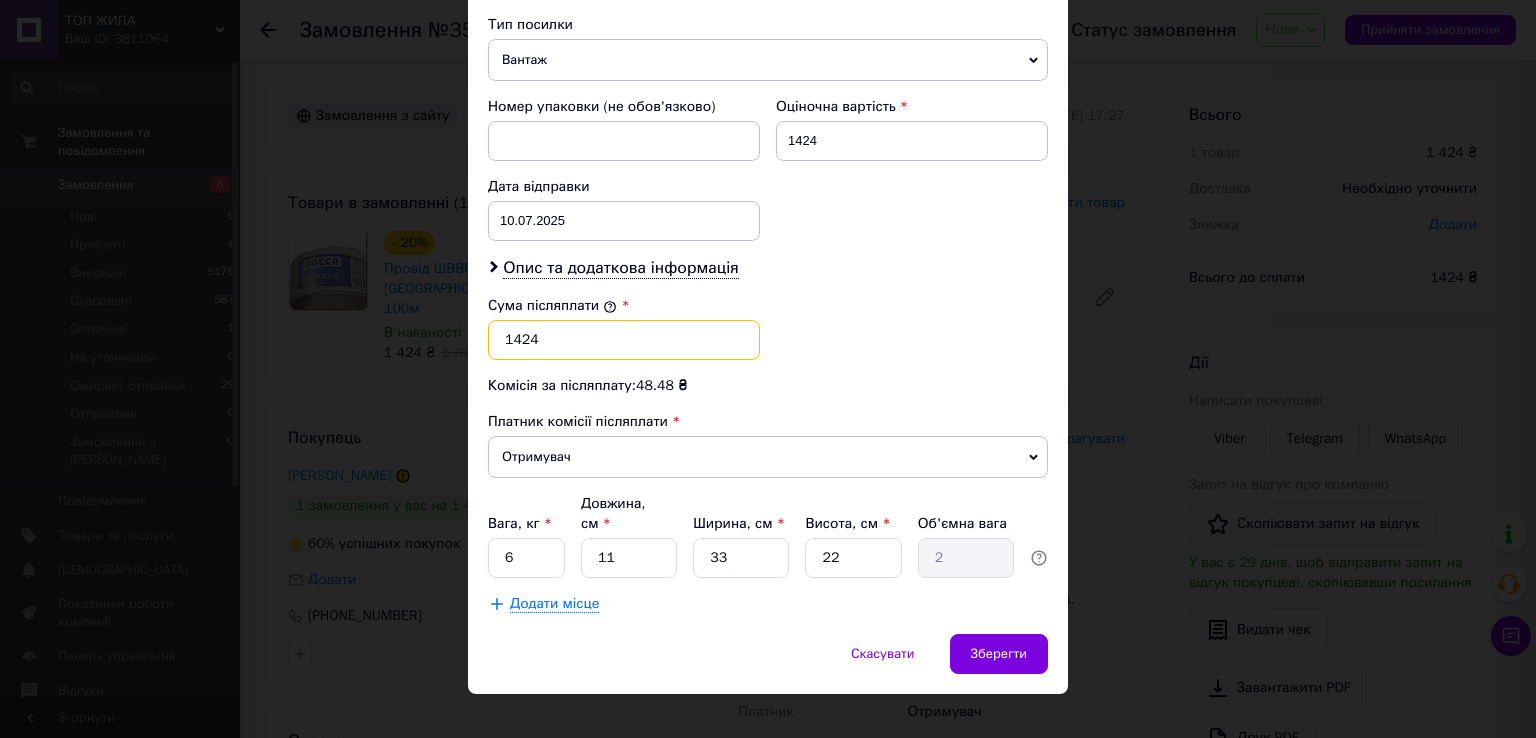 drag, startPoint x: 513, startPoint y: 342, endPoint x: 479, endPoint y: 342, distance: 34 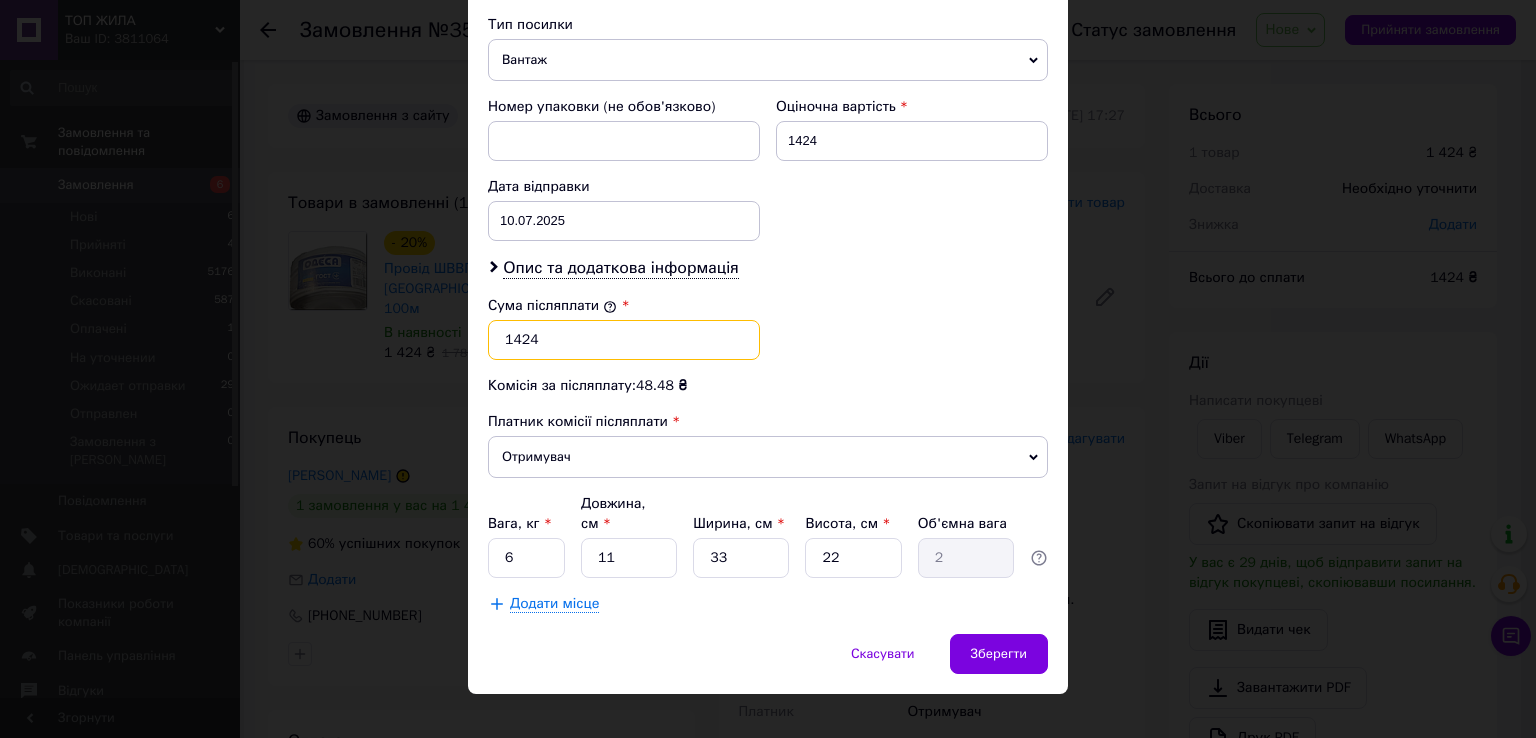 click on "1424" at bounding box center [624, 340] 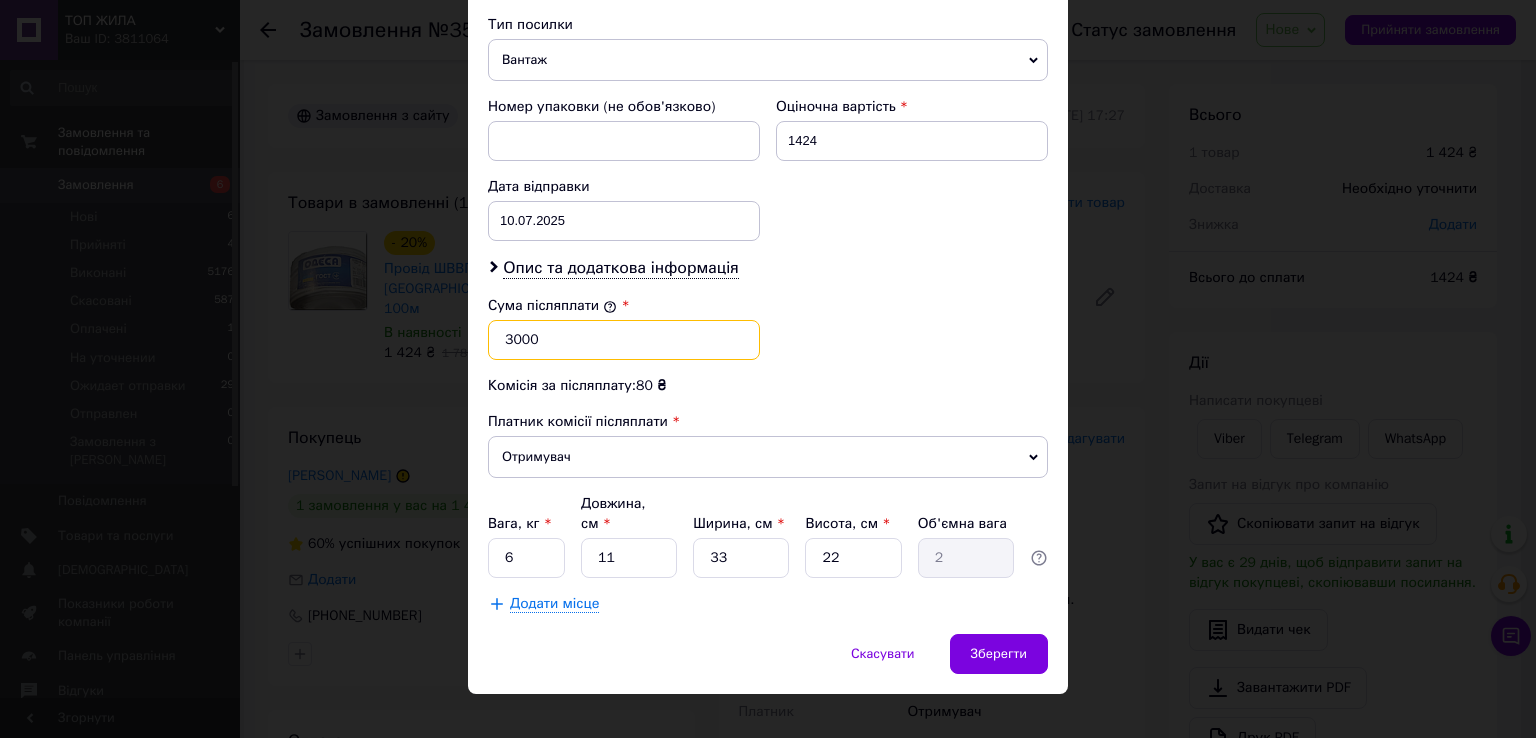 type on "3000" 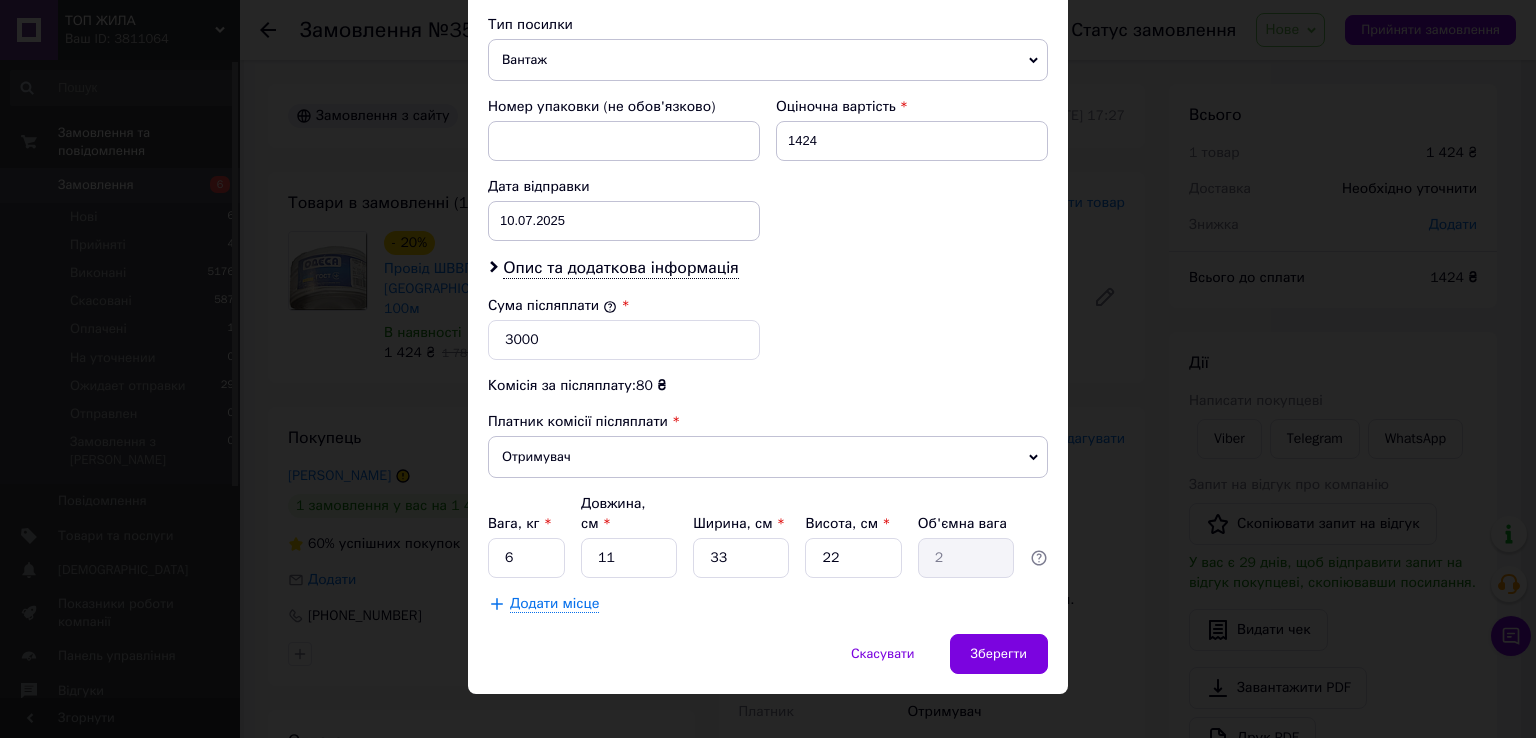click on "Сума післяплати     * 3000" at bounding box center (768, 328) 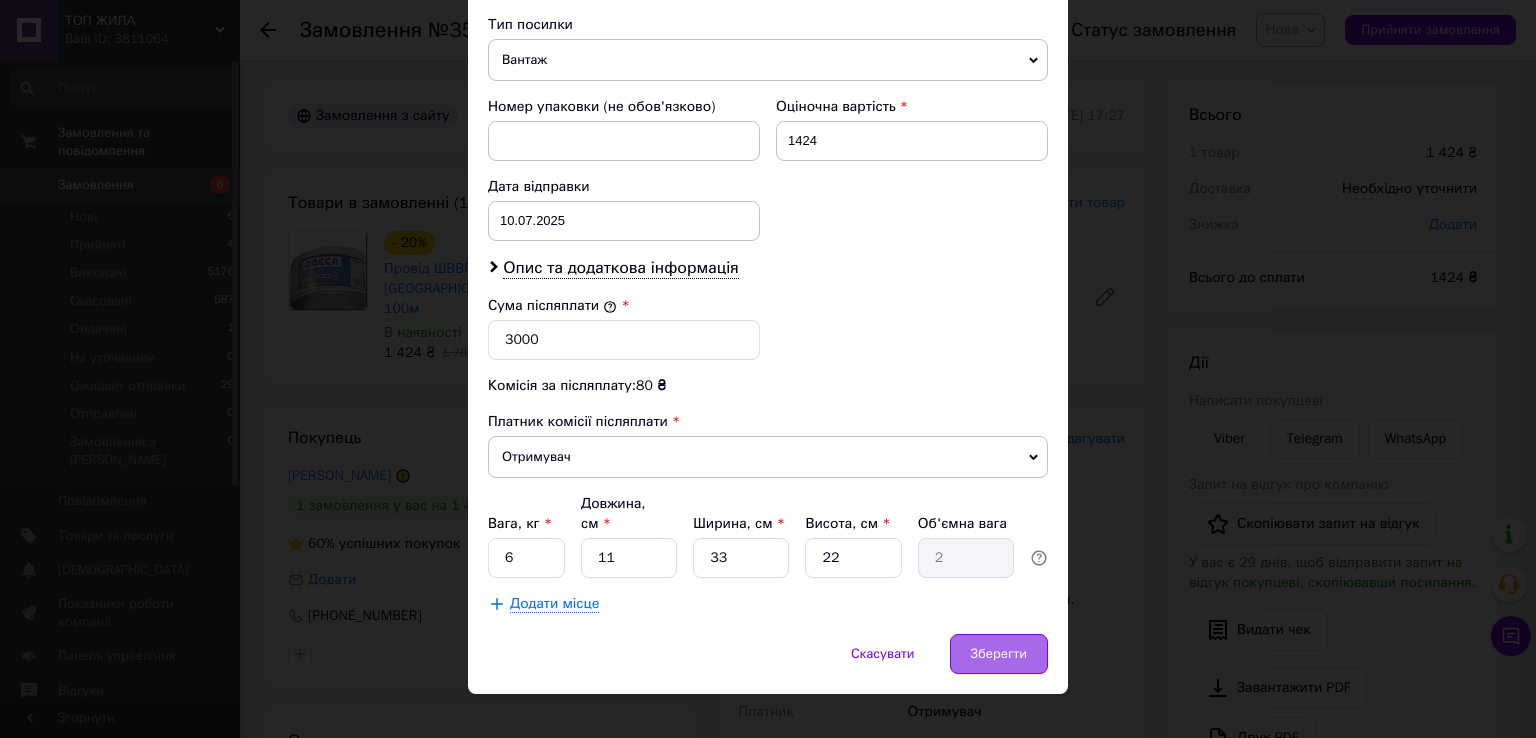 click on "Зберегти" at bounding box center [999, 654] 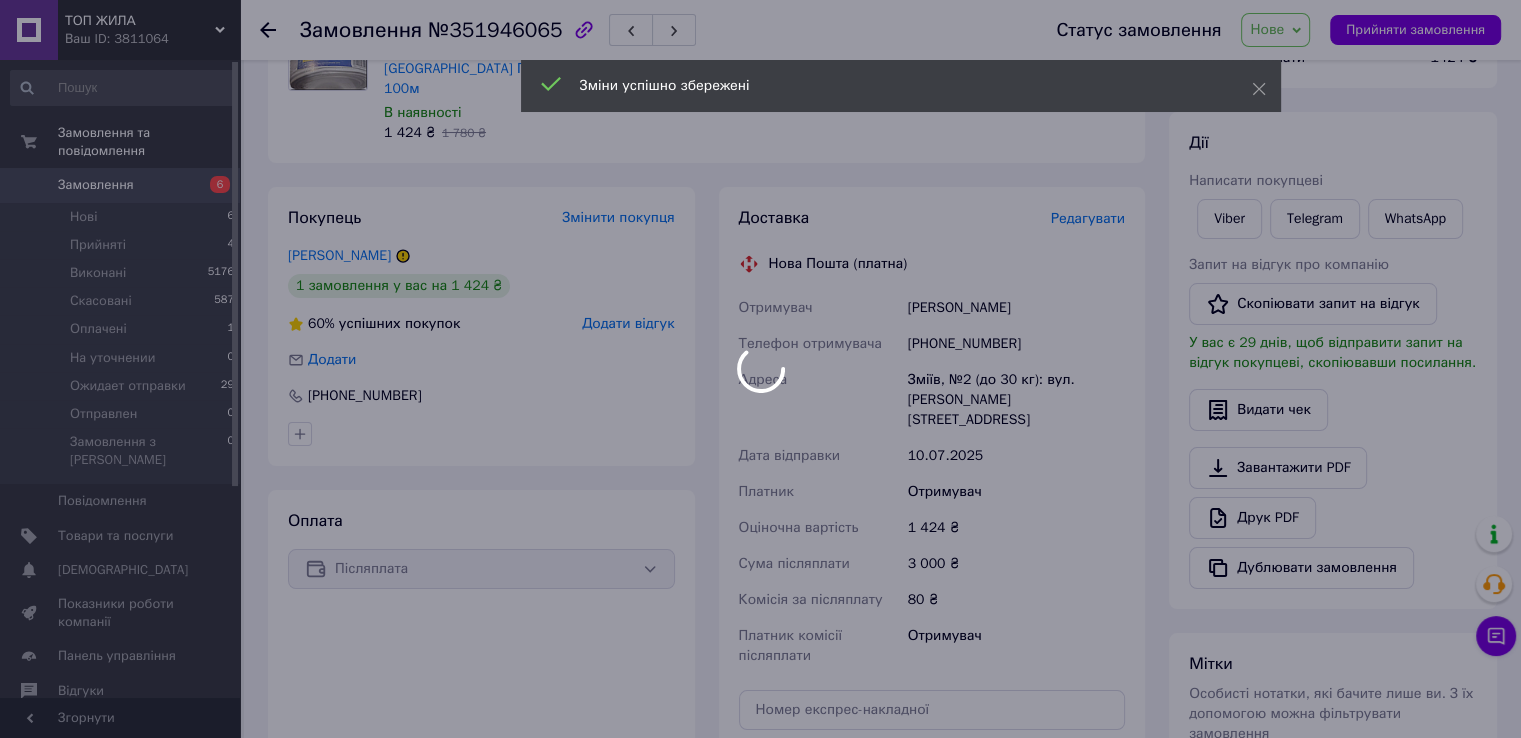 scroll, scrollTop: 500, scrollLeft: 0, axis: vertical 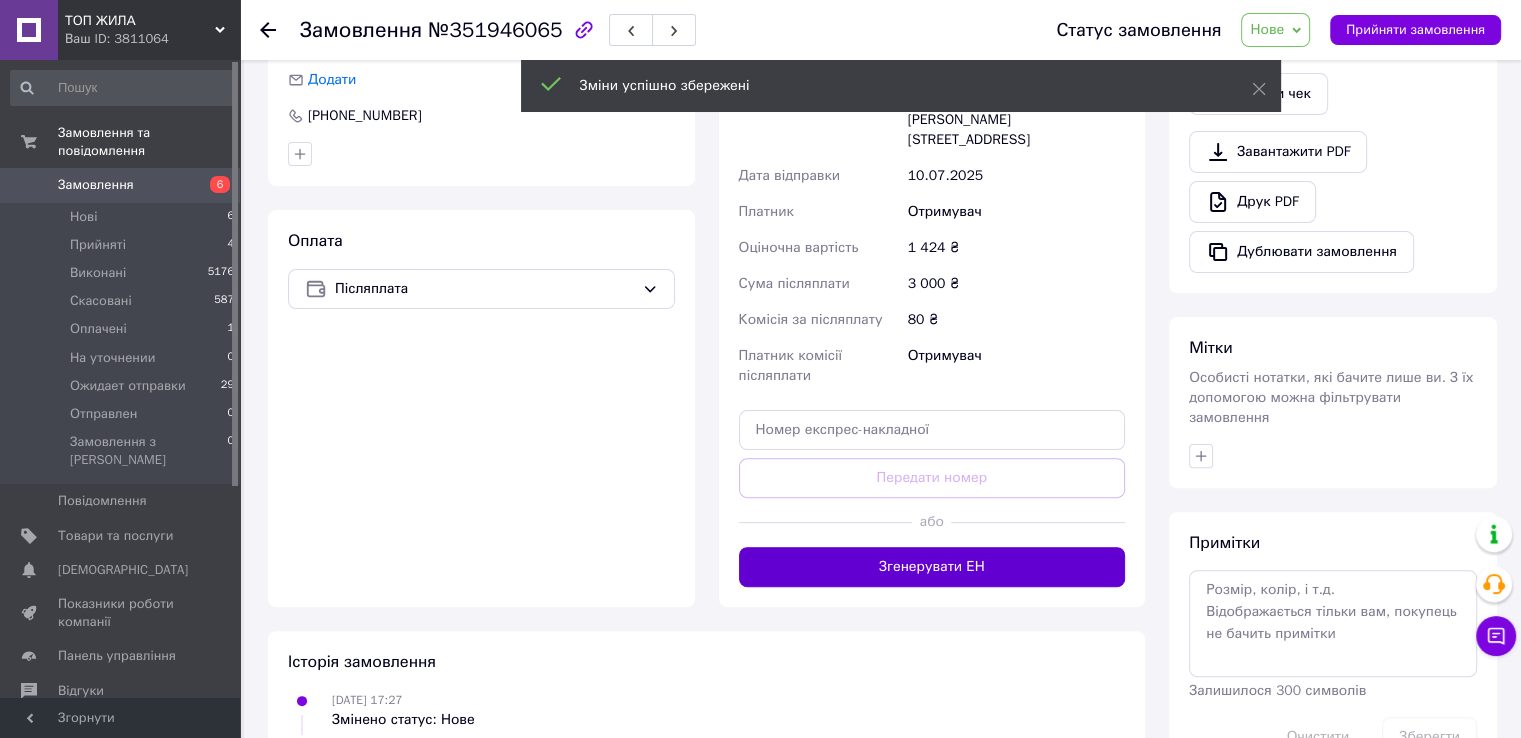 click on "Згенерувати ЕН" at bounding box center [932, 567] 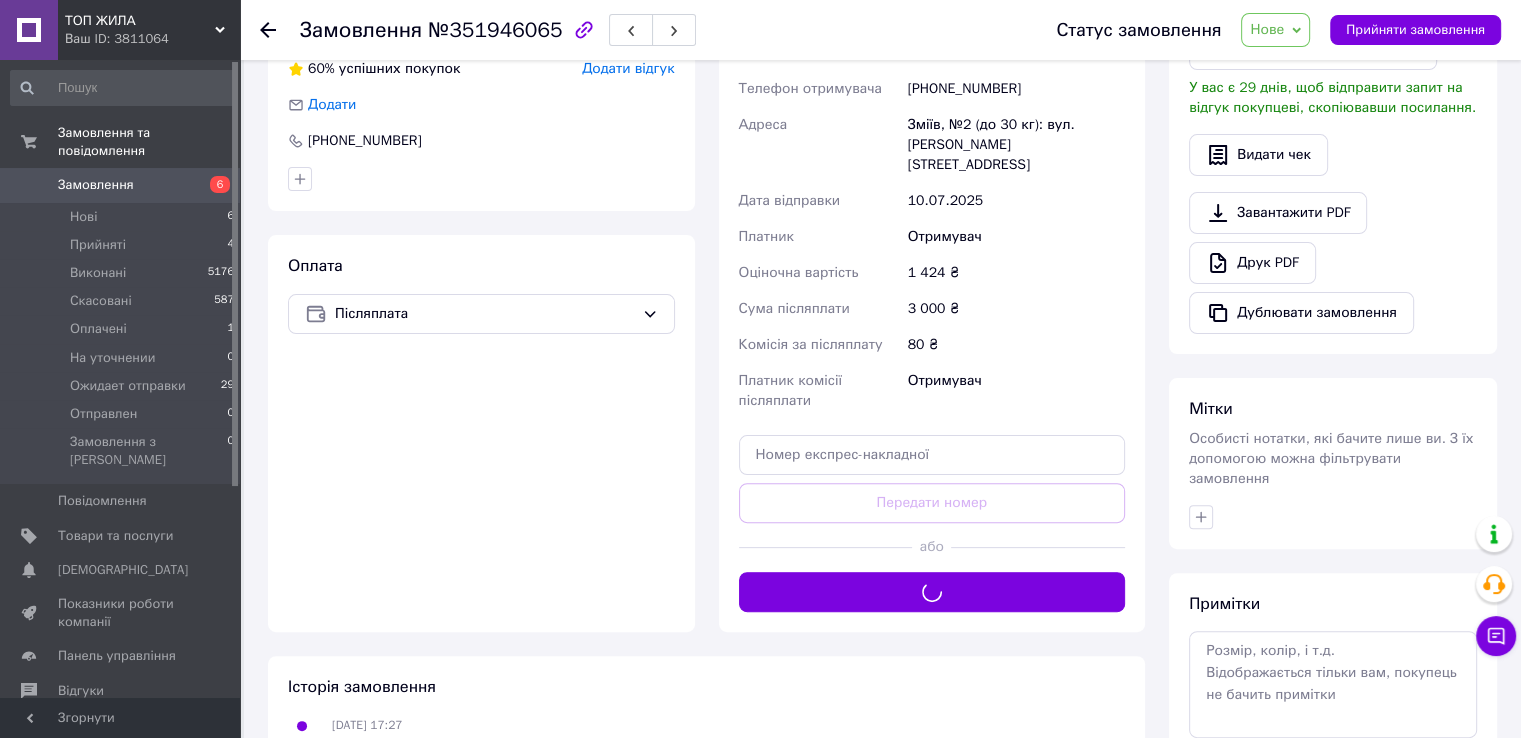 scroll, scrollTop: 600, scrollLeft: 0, axis: vertical 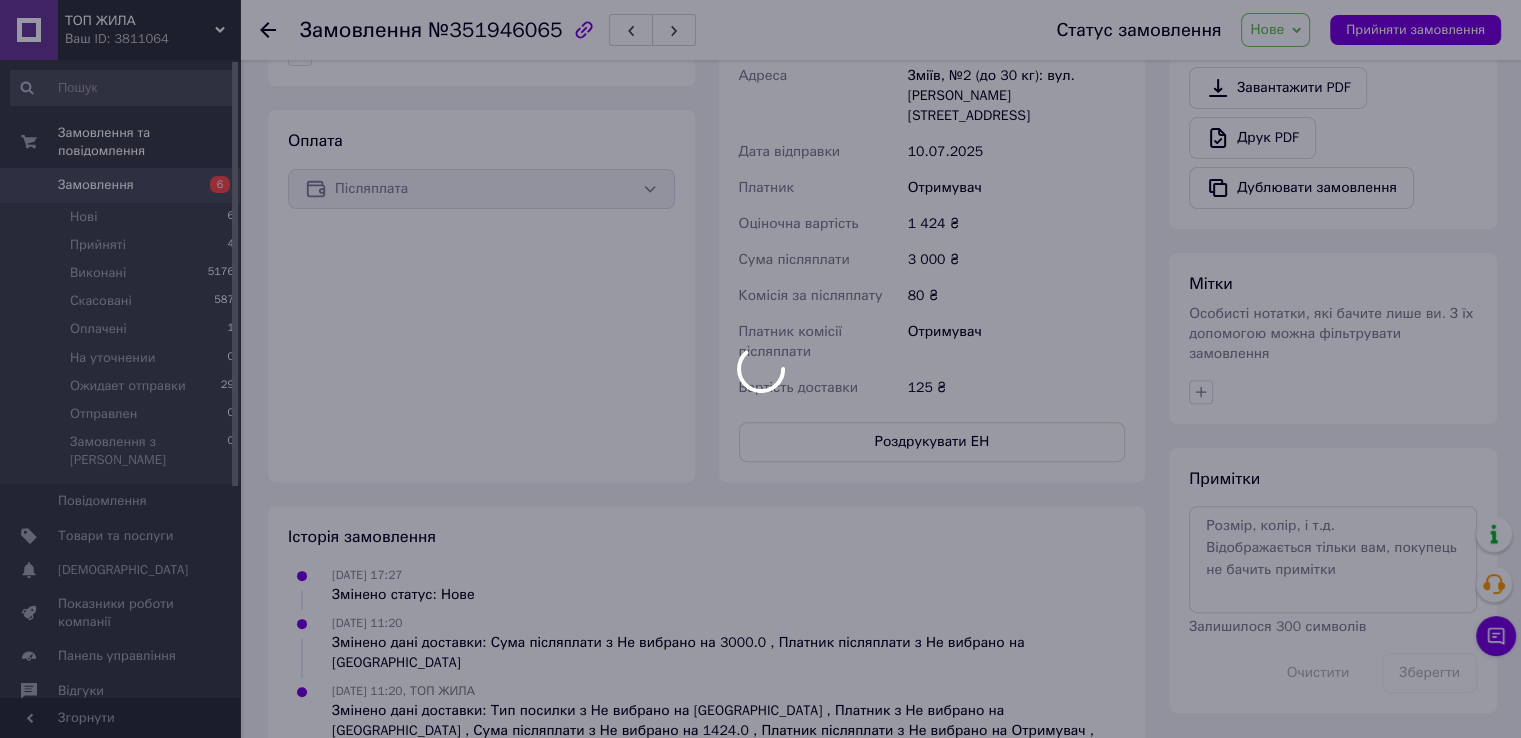 click at bounding box center (760, 369) 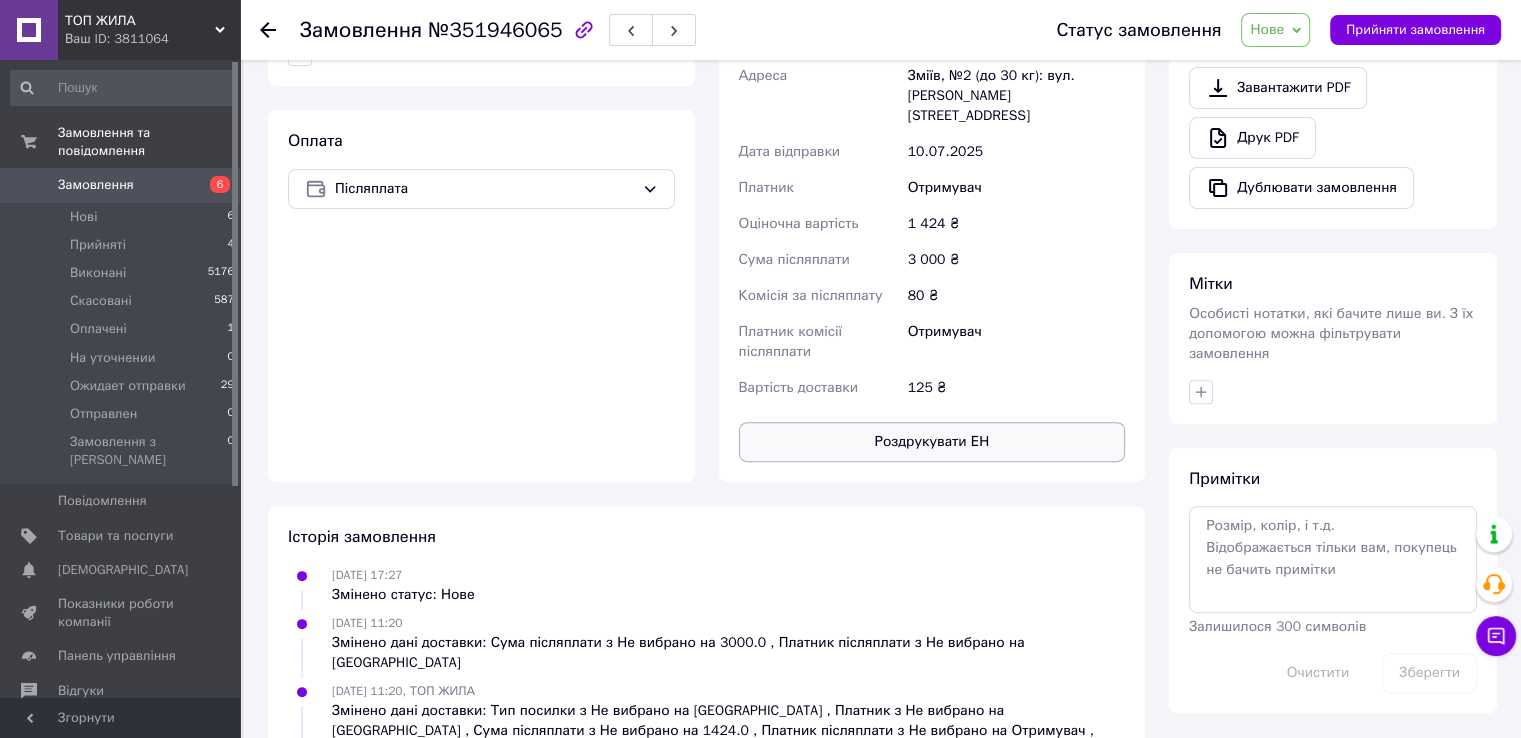 click on "Роздрукувати ЕН" at bounding box center [932, 442] 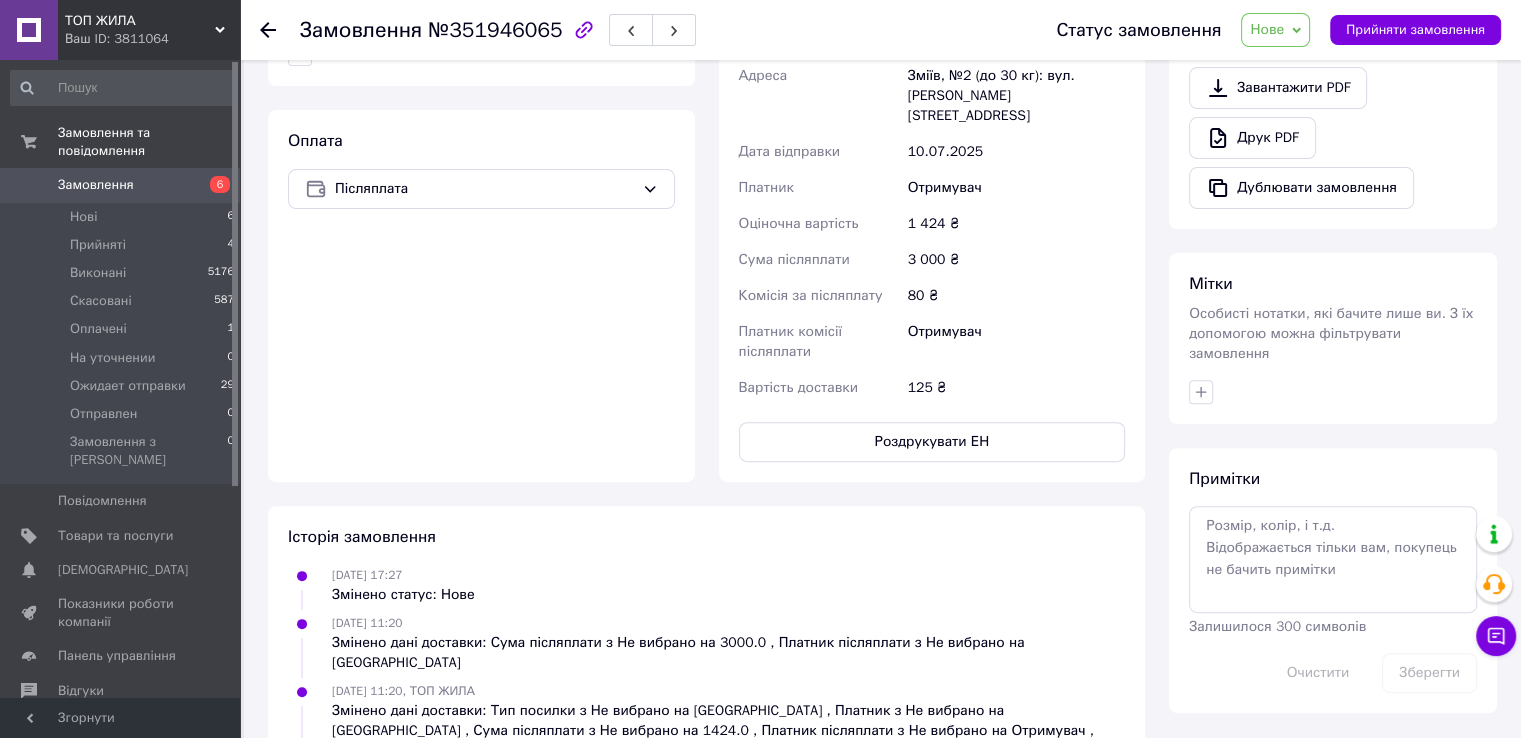 click at bounding box center (302, 741) 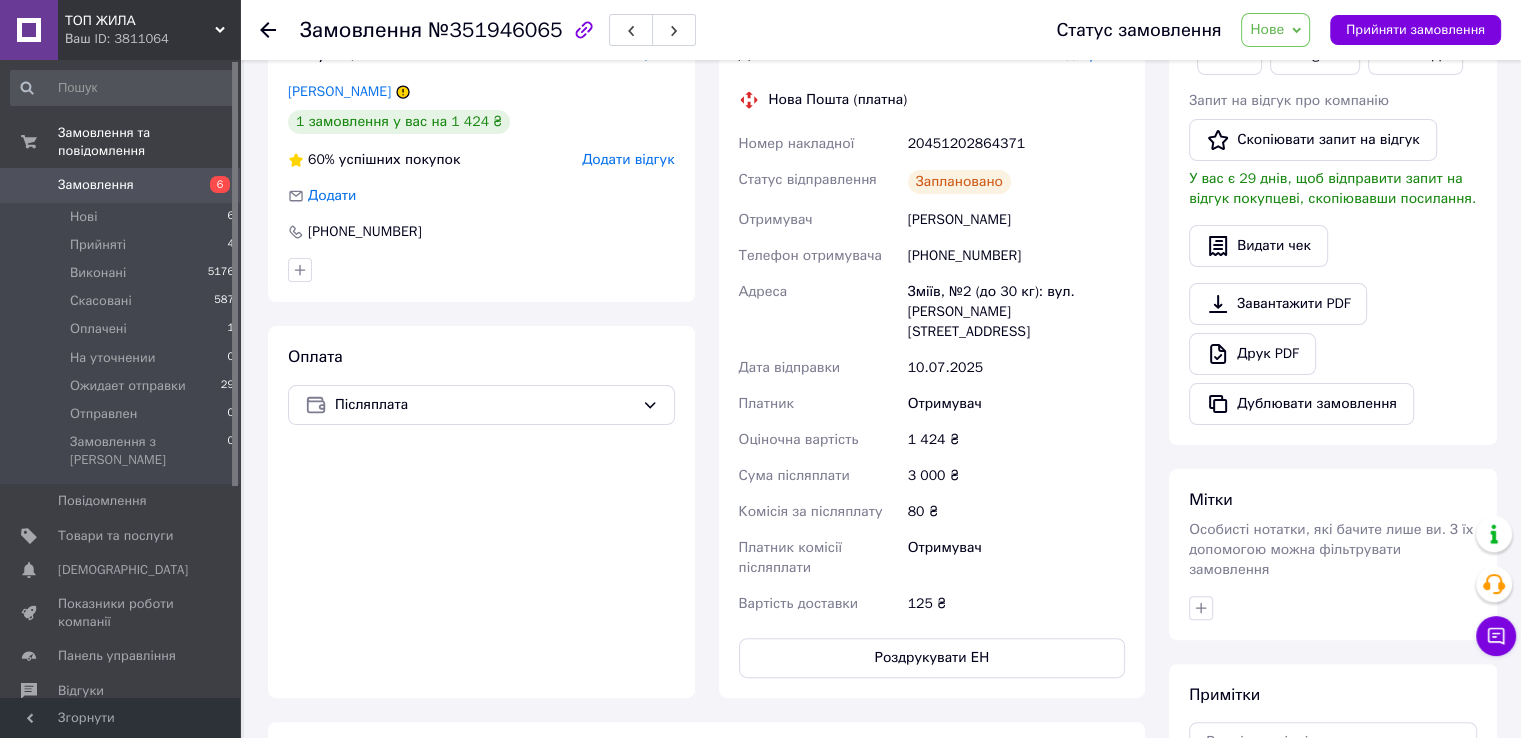 scroll, scrollTop: 300, scrollLeft: 0, axis: vertical 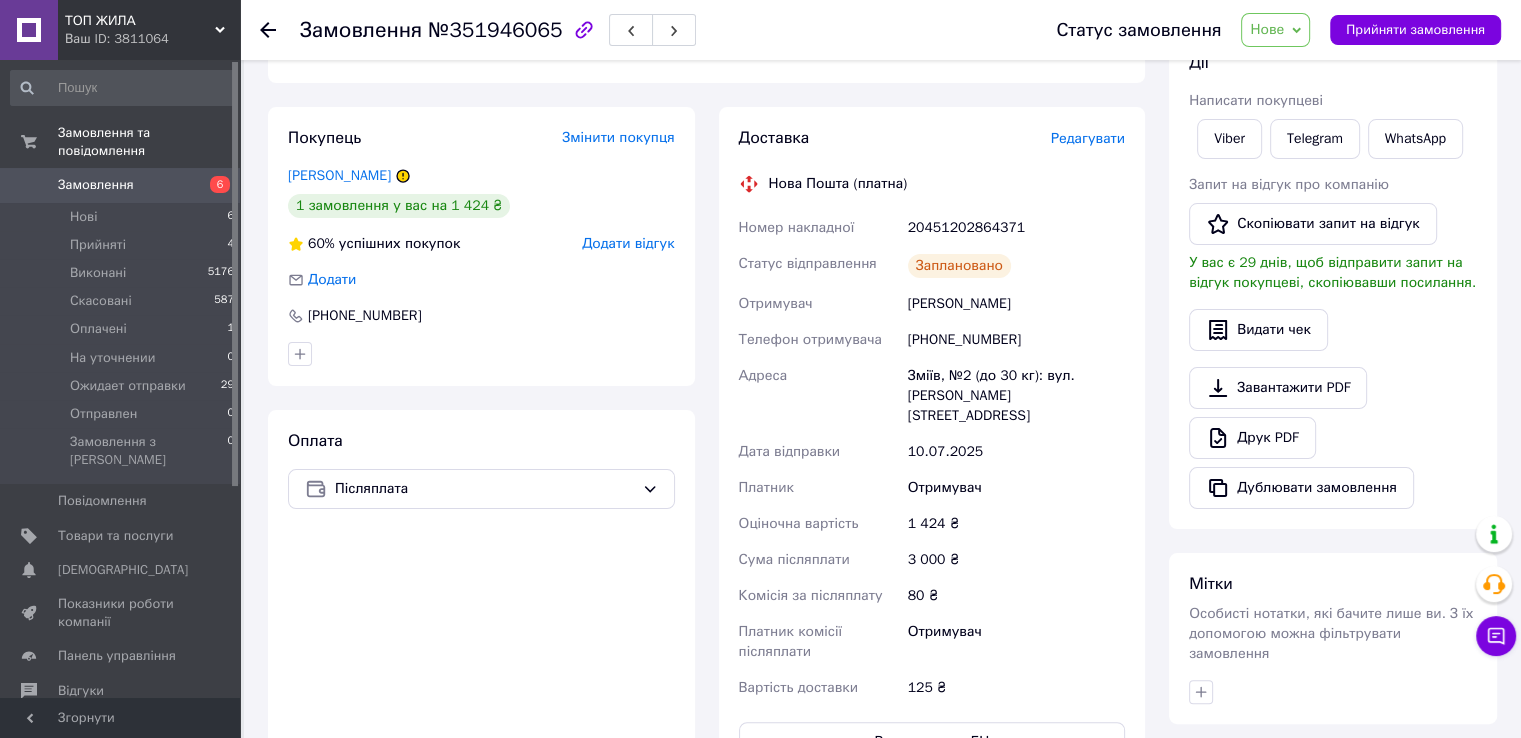 click on "20451202864371" at bounding box center (1016, 228) 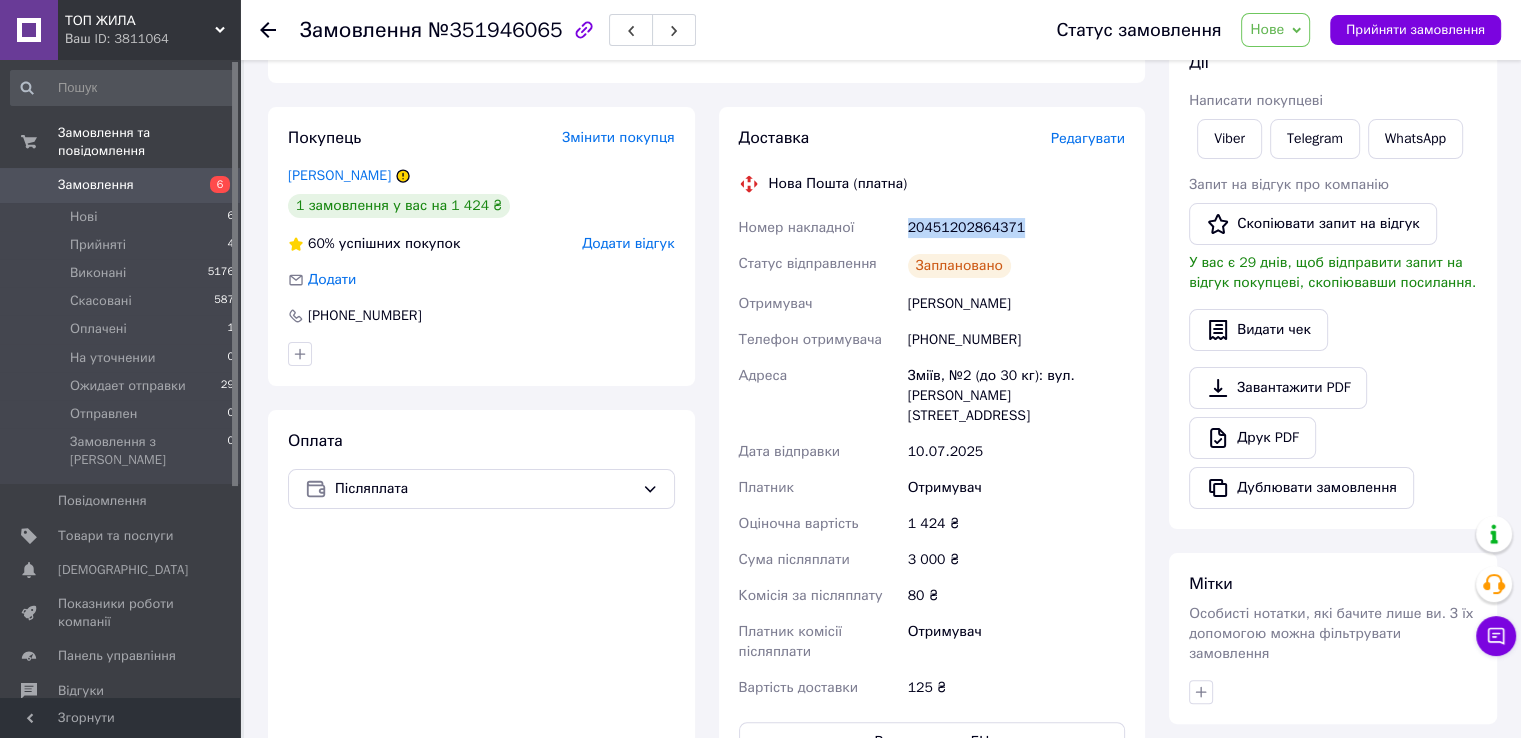 click on "20451202864371" at bounding box center (1016, 228) 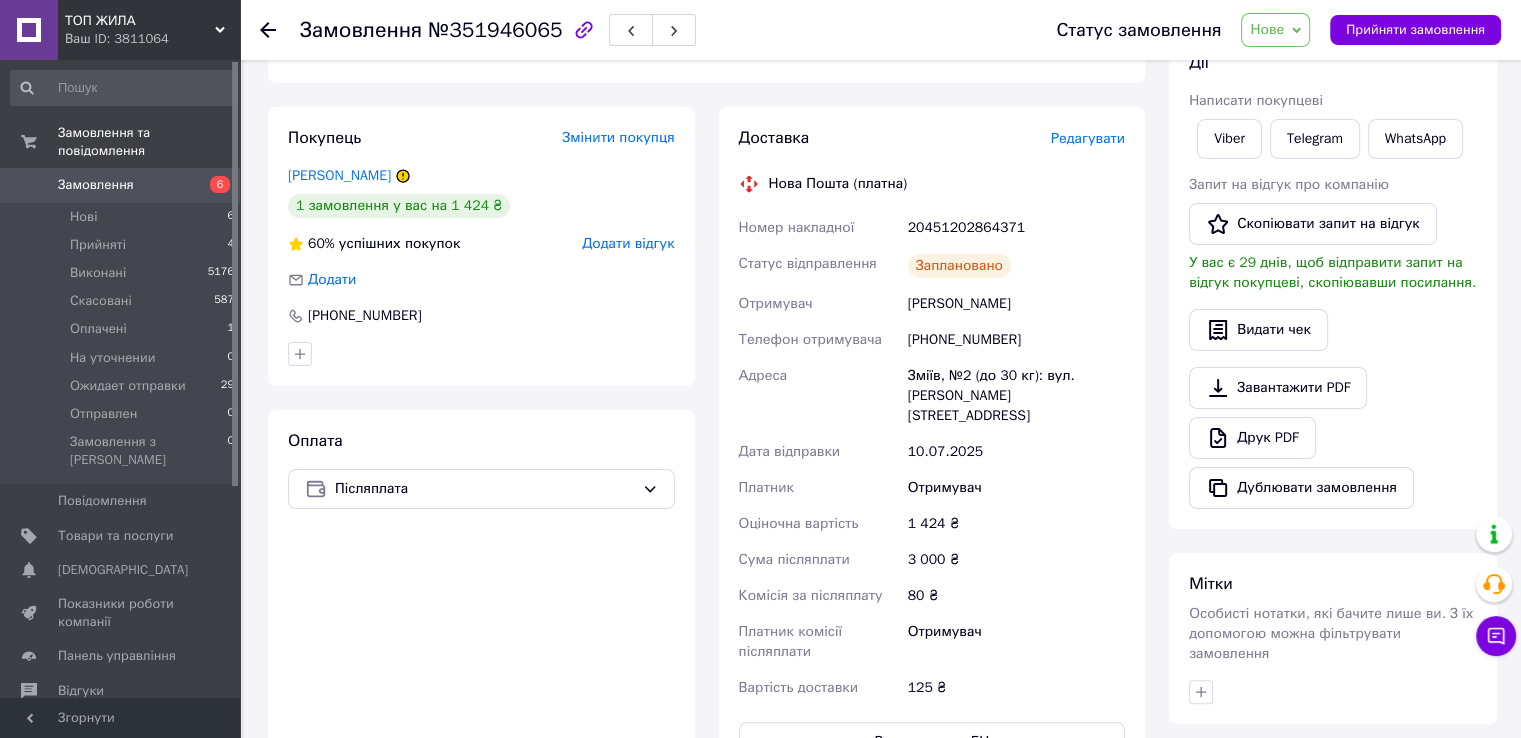 drag, startPoint x: 580, startPoint y: 690, endPoint x: 988, endPoint y: 223, distance: 620.12335 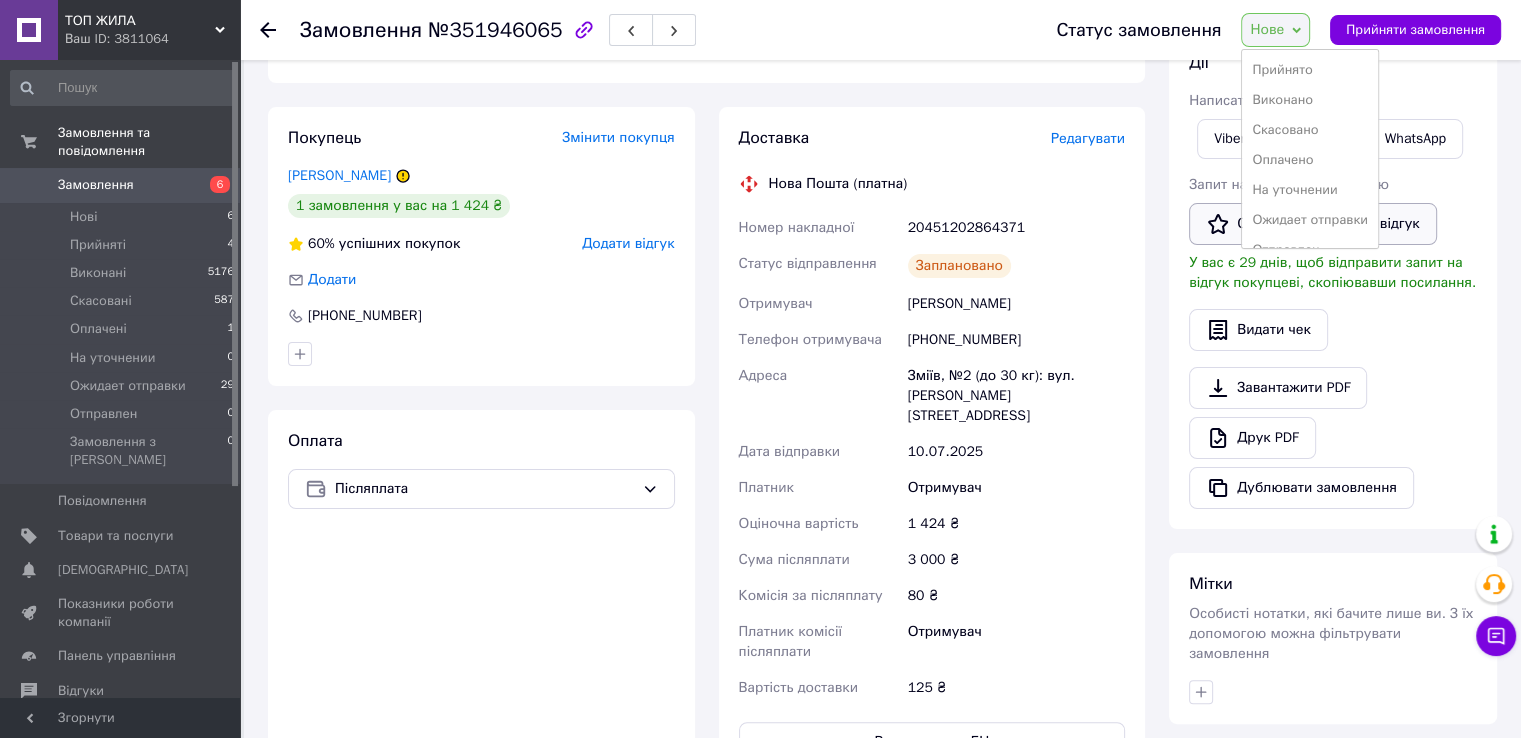 click on "Ожидает отправки" at bounding box center [1310, 220] 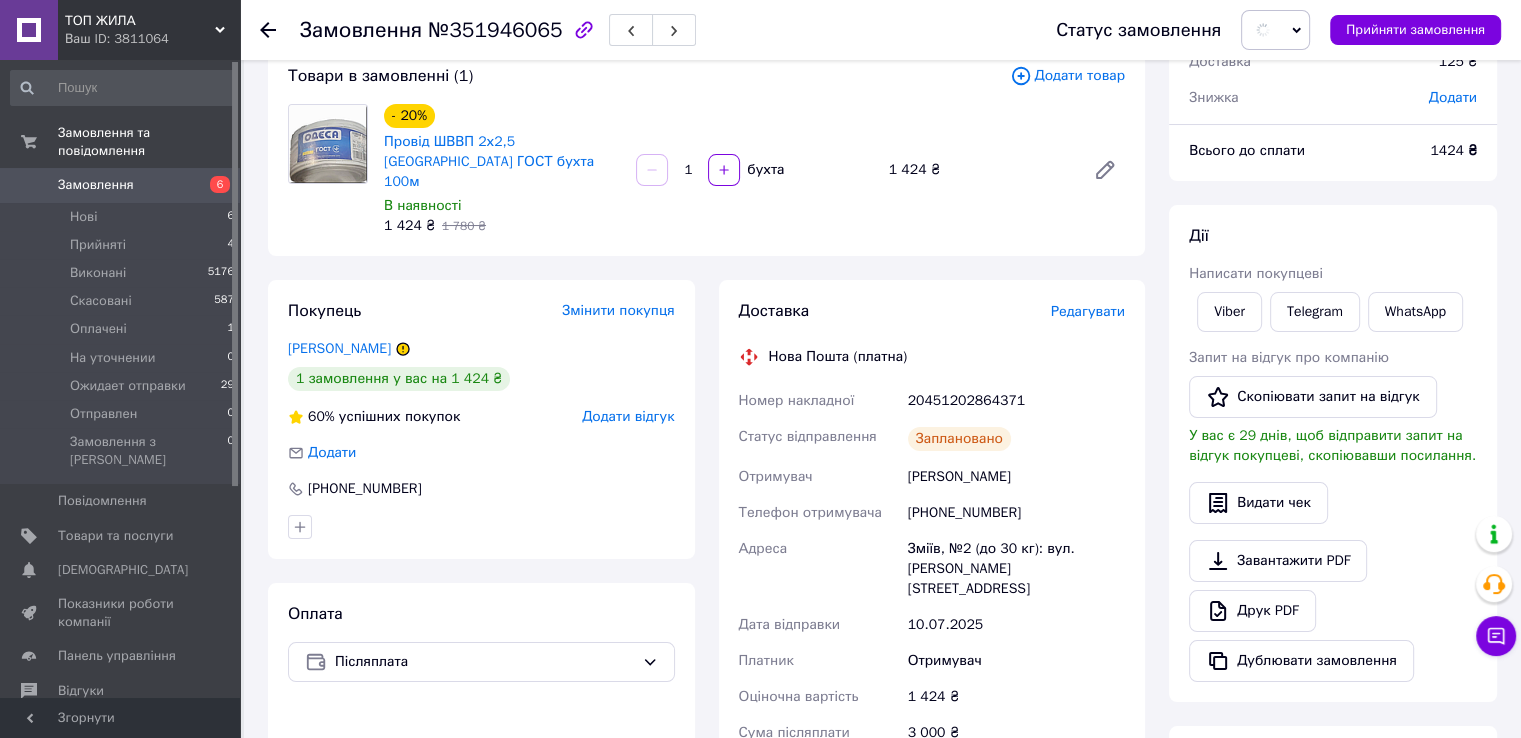 scroll, scrollTop: 0, scrollLeft: 0, axis: both 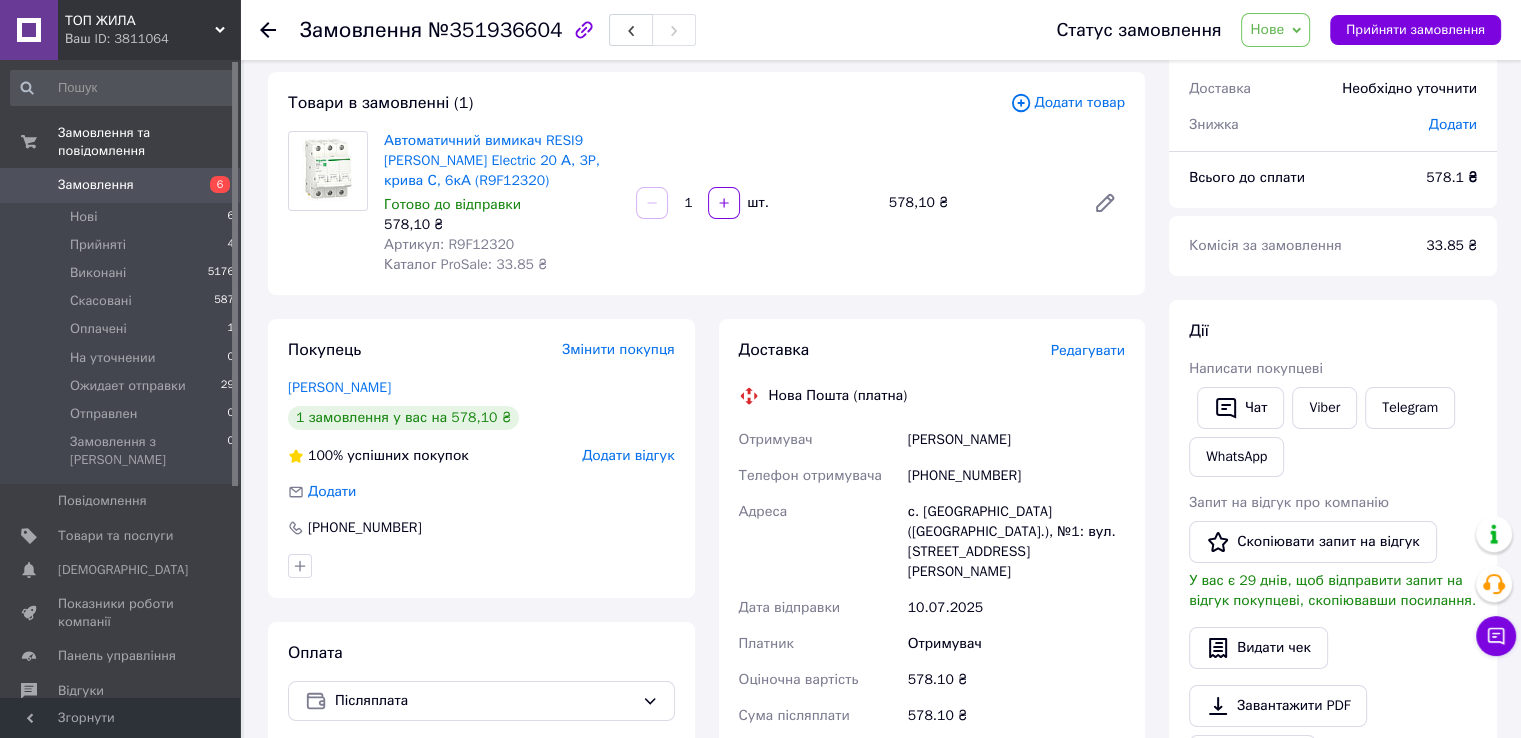 click on "Редагувати" at bounding box center [1088, 350] 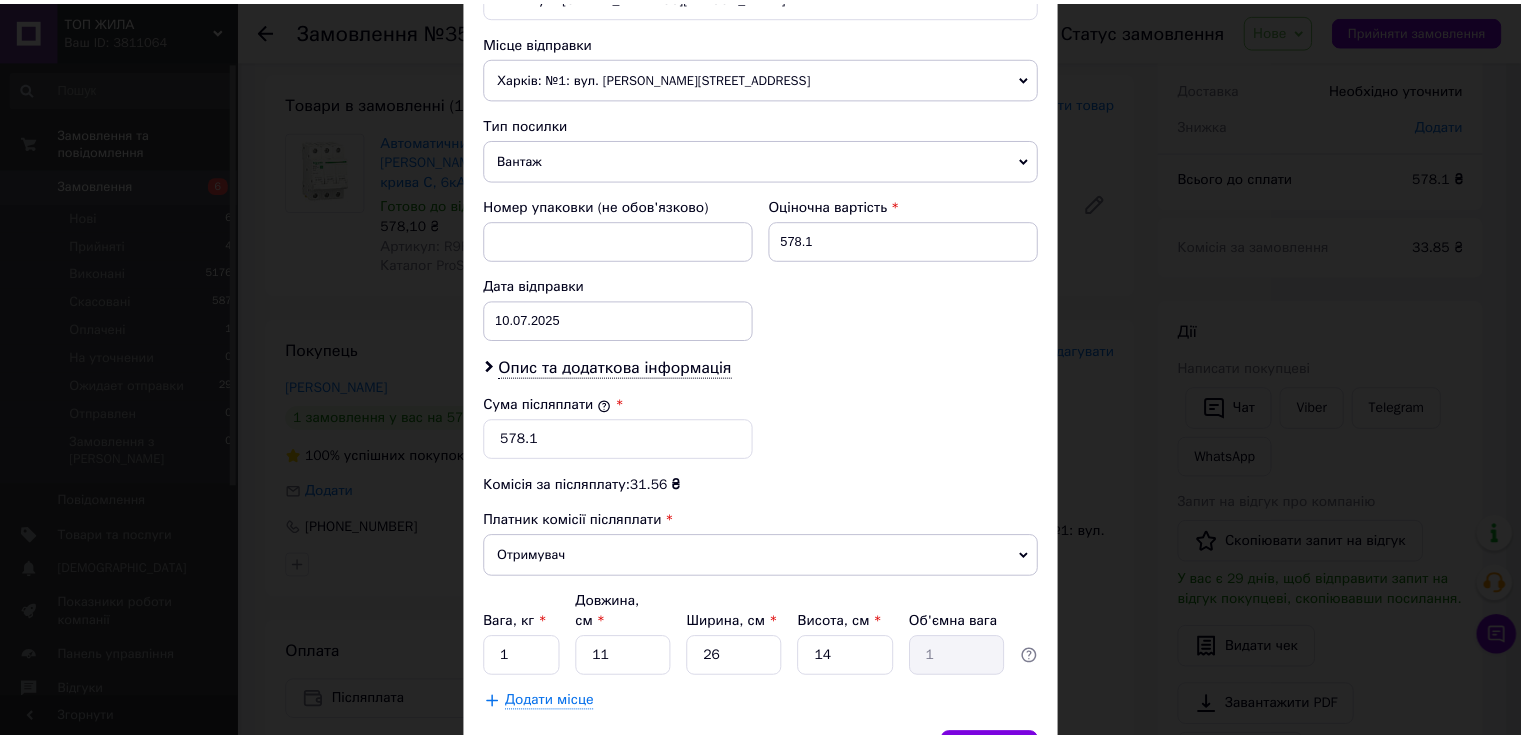 scroll, scrollTop: 782, scrollLeft: 0, axis: vertical 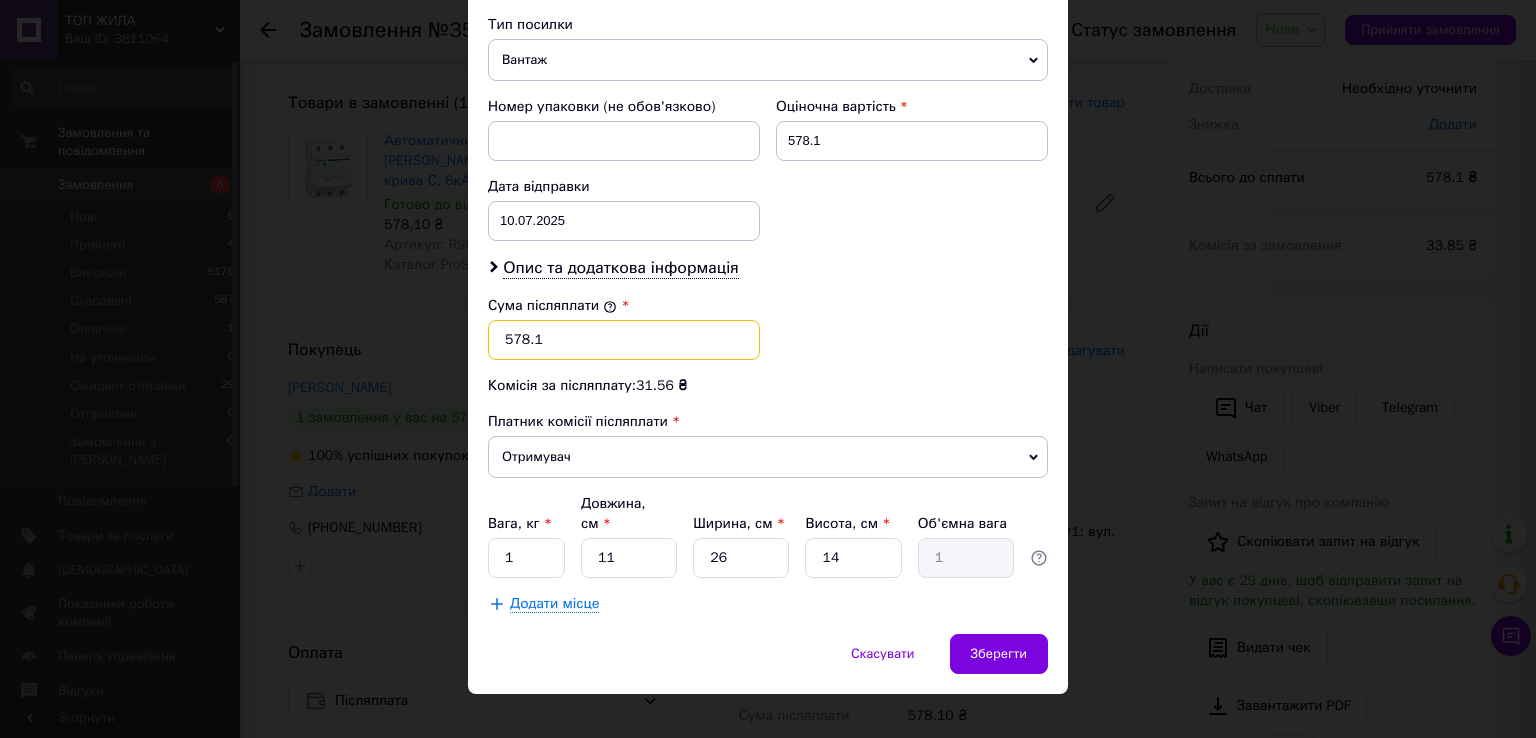 drag, startPoint x: 540, startPoint y: 338, endPoint x: 490, endPoint y: 341, distance: 50.08992 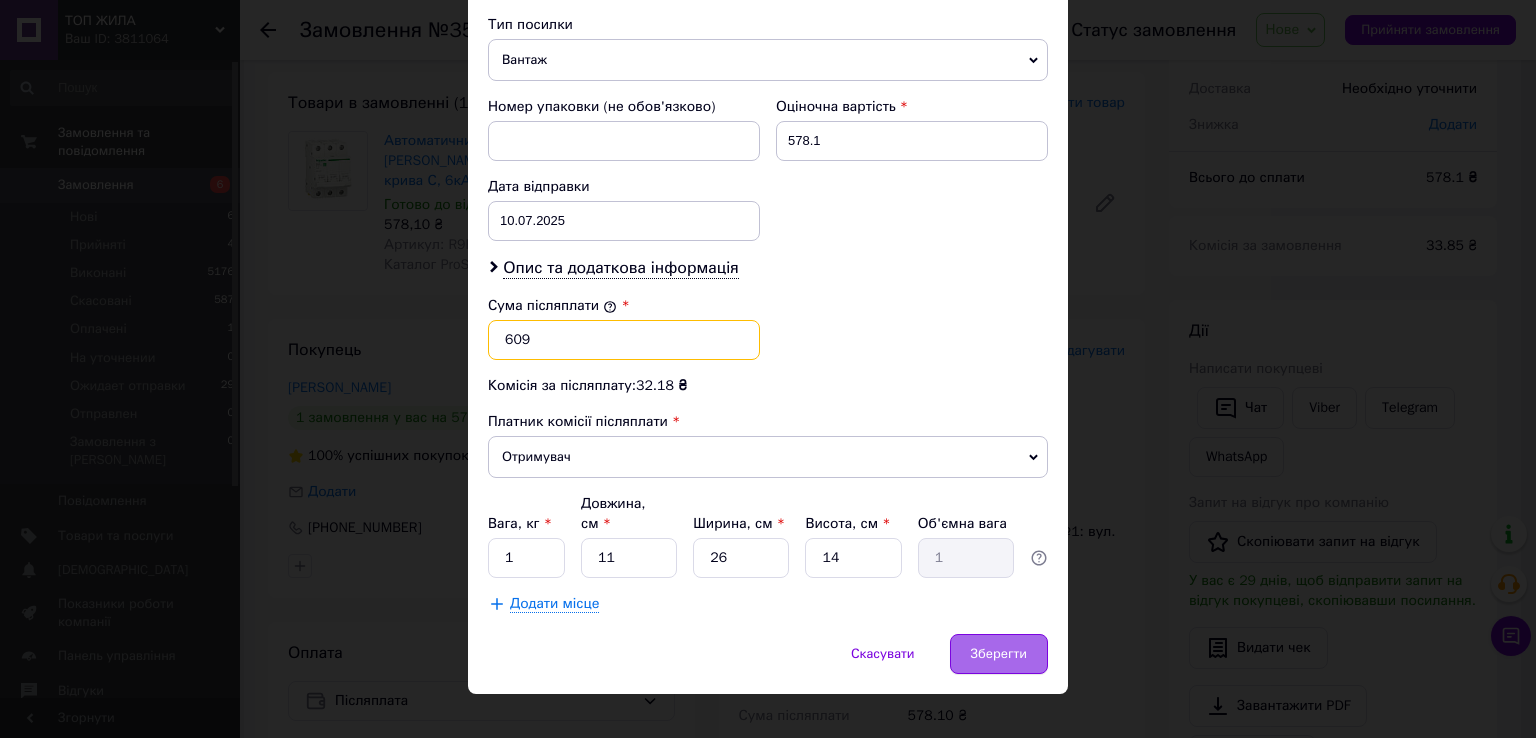 type on "609" 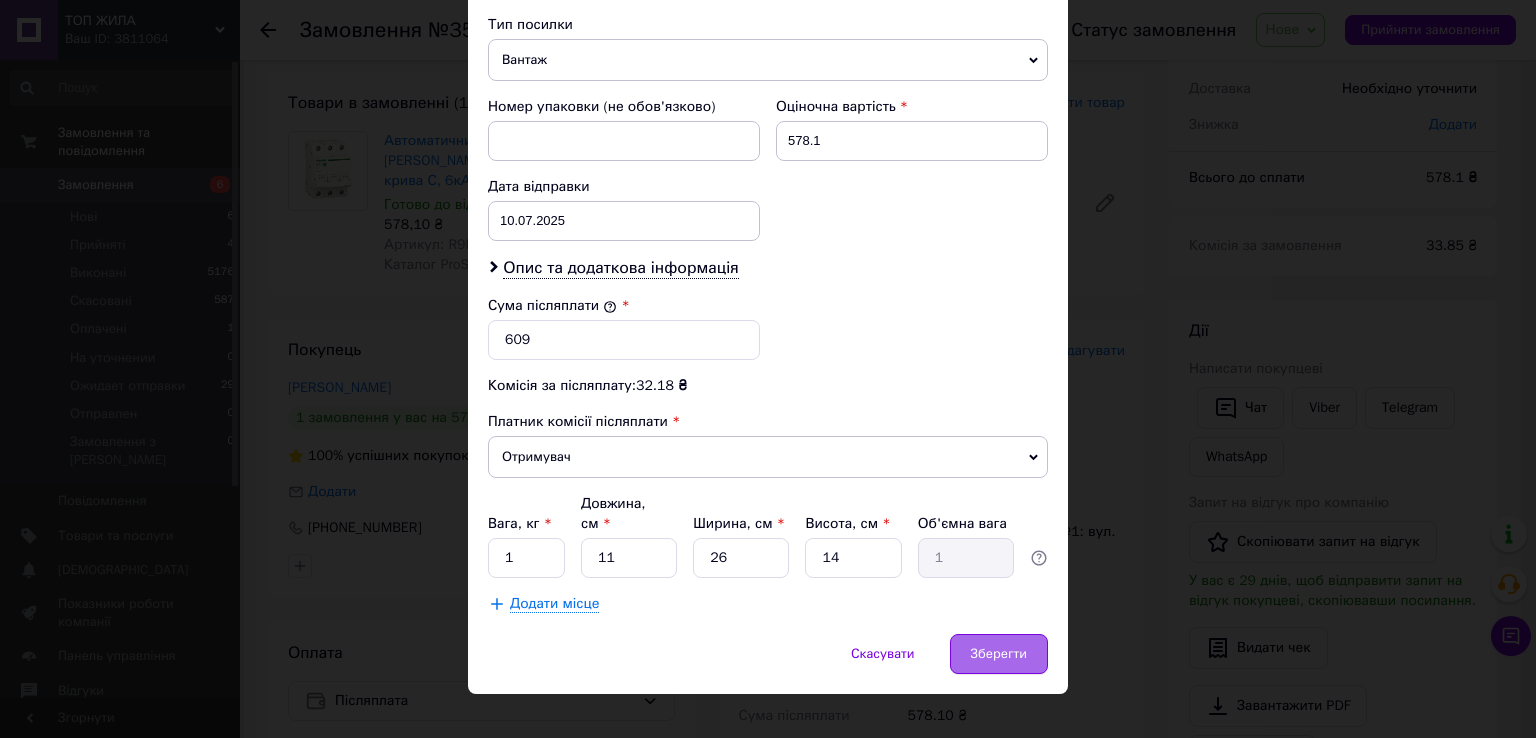 click on "Зберегти" at bounding box center [999, 654] 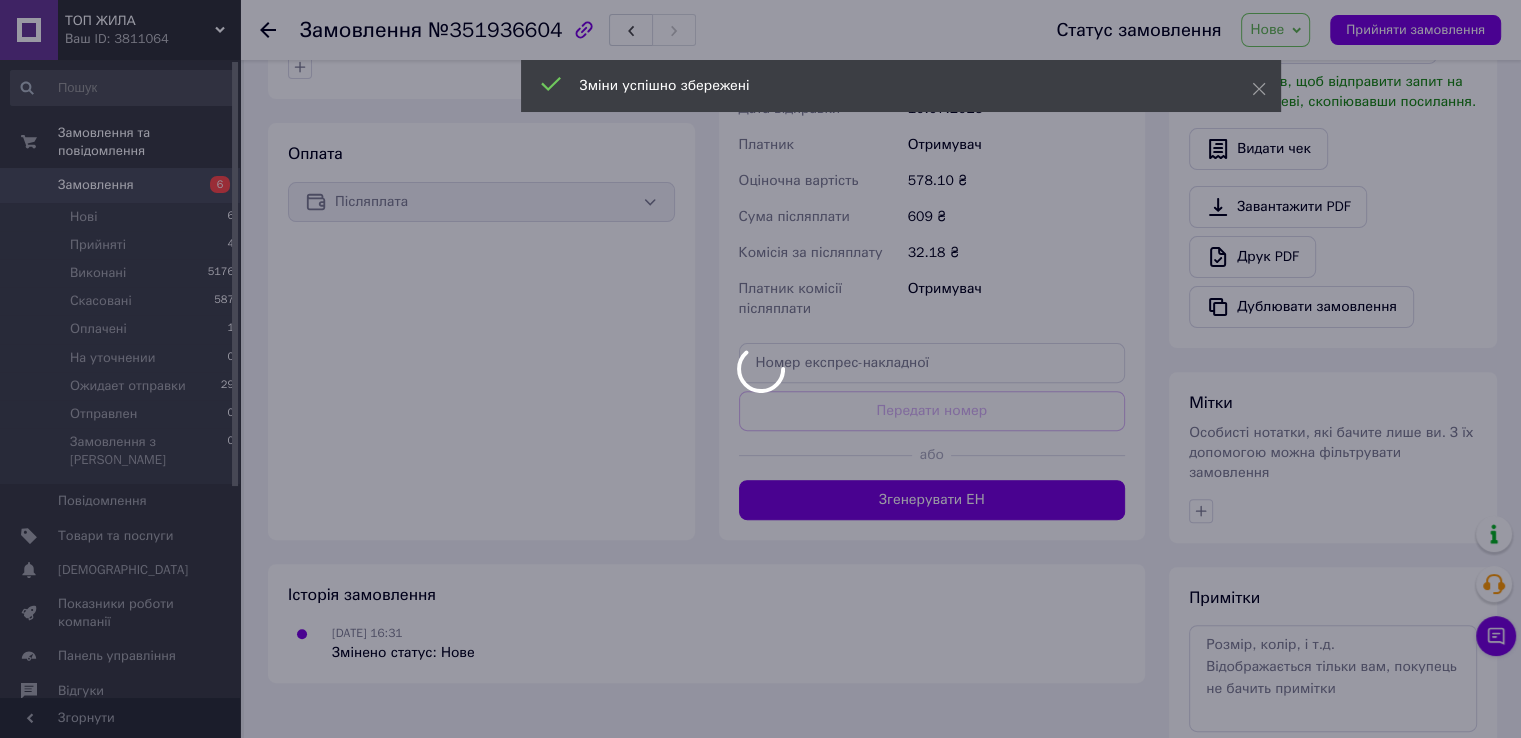 scroll, scrollTop: 600, scrollLeft: 0, axis: vertical 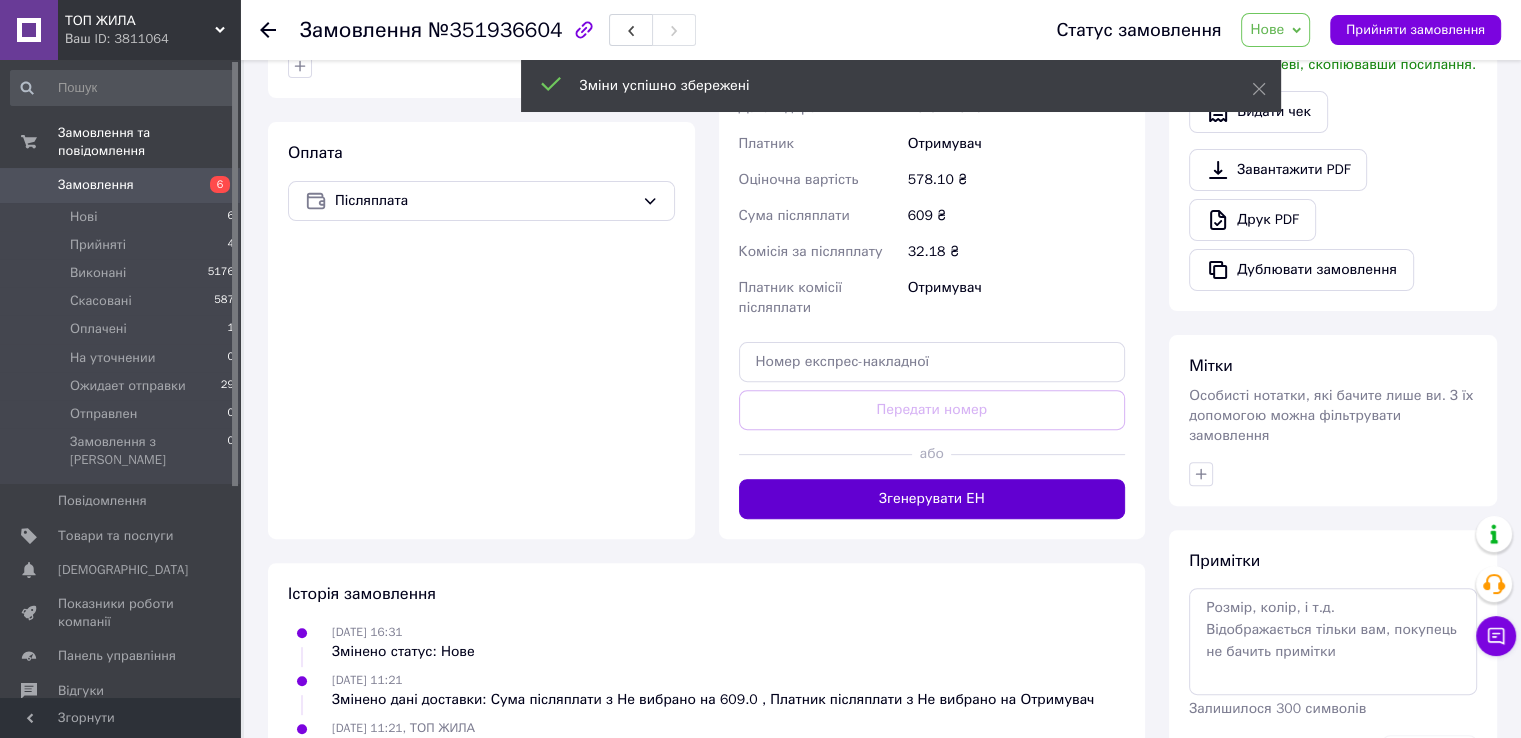 click on "Згенерувати ЕН" at bounding box center (932, 499) 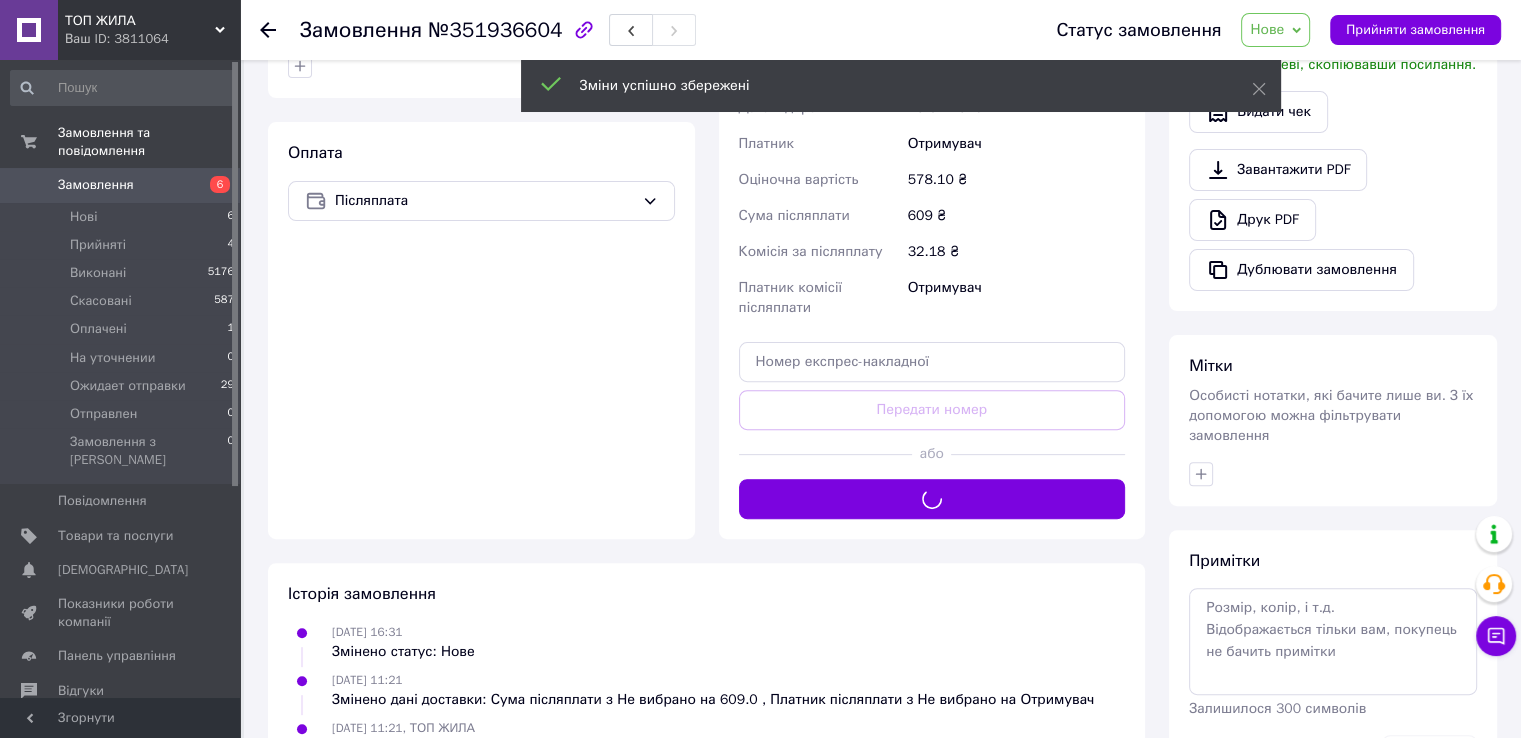 click on "Доставка Редагувати Нова Пошта (платна) Отримувач [PERSON_NAME] отримувача [PHONE_NUMBER] Адреса с. [GEOGRAPHIC_DATA] ([GEOGRAPHIC_DATA].), №1: вул. Генерала [PERSON_NAME], 29/4 Дата відправки [DATE] Платник Отримувач Оціночна вартість 578.10 ₴ Сума післяплати 609 ₴ Комісія за післяплату 32.18 ₴ Платник комісії післяплати Отримувач Передати номер або Згенерувати ЕН" at bounding box center (932, 179) 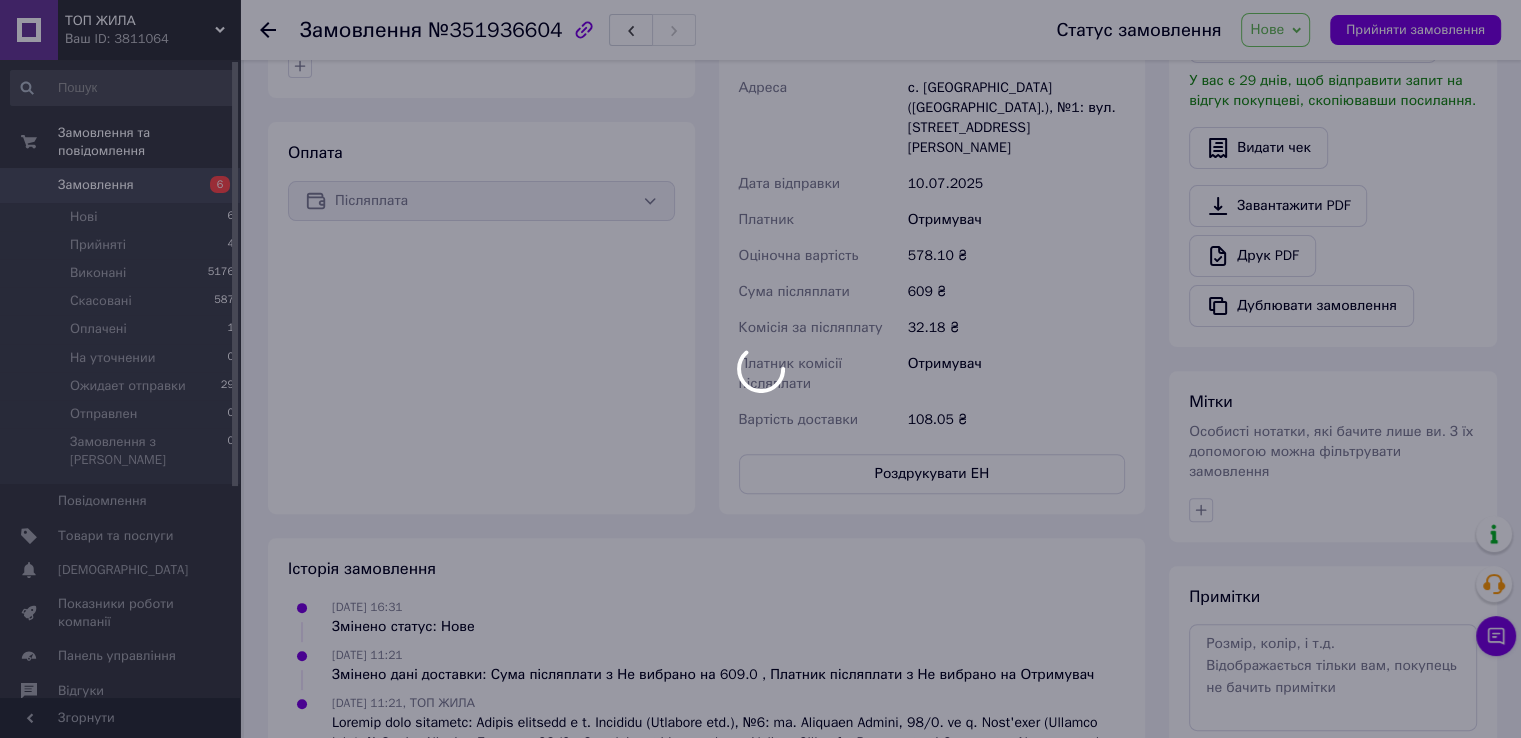click at bounding box center (760, 369) 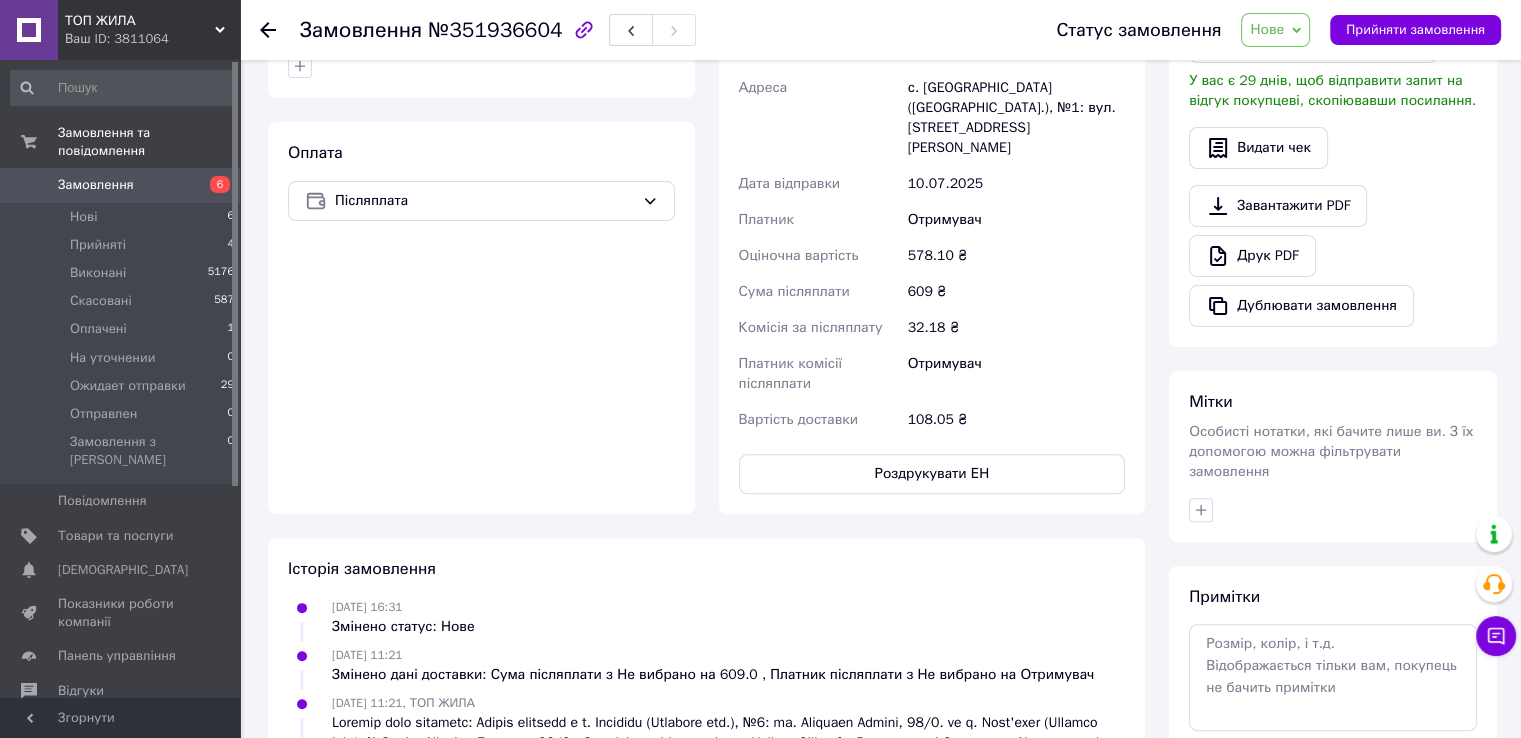 click on "Роздрукувати ЕН" at bounding box center (932, 474) 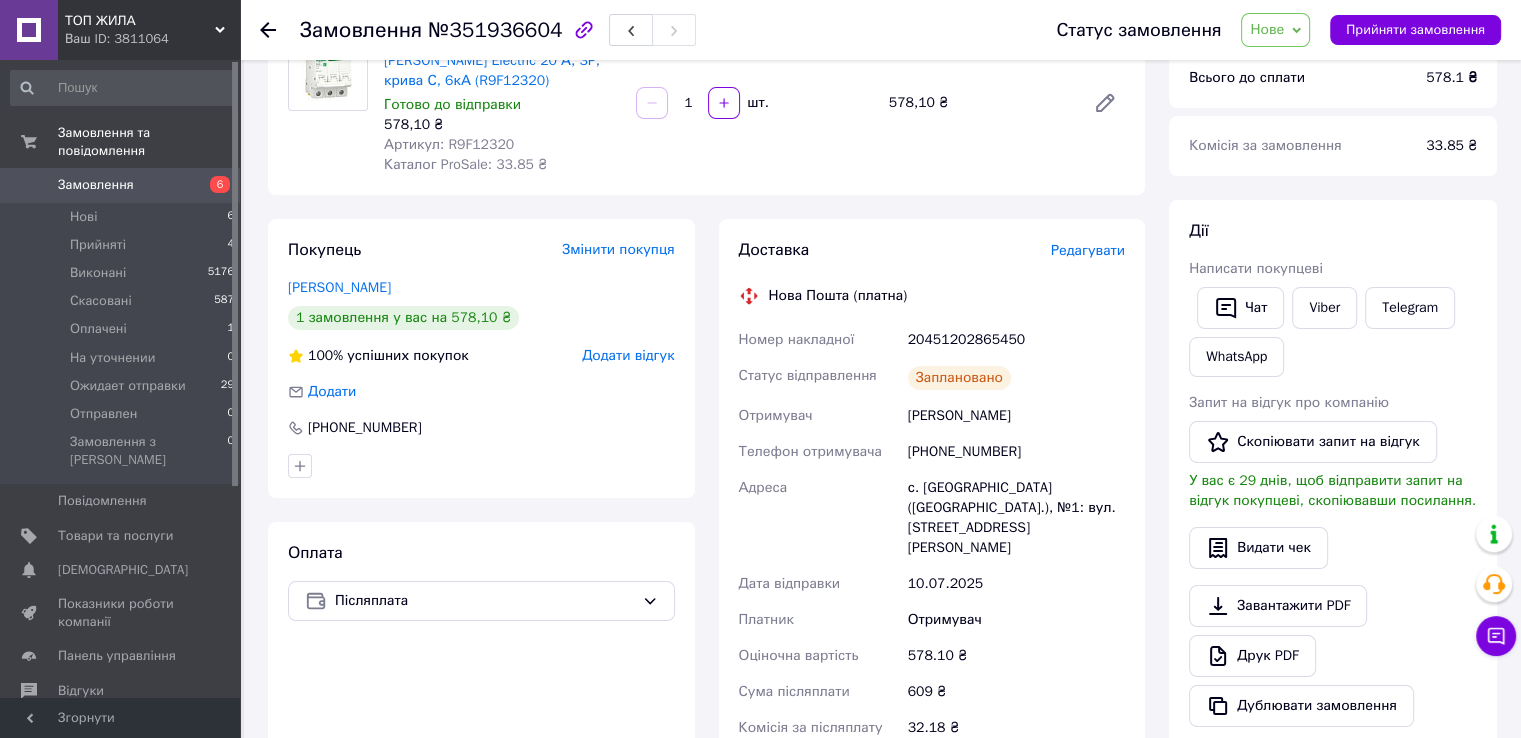 click on "Нове" at bounding box center [1275, 30] 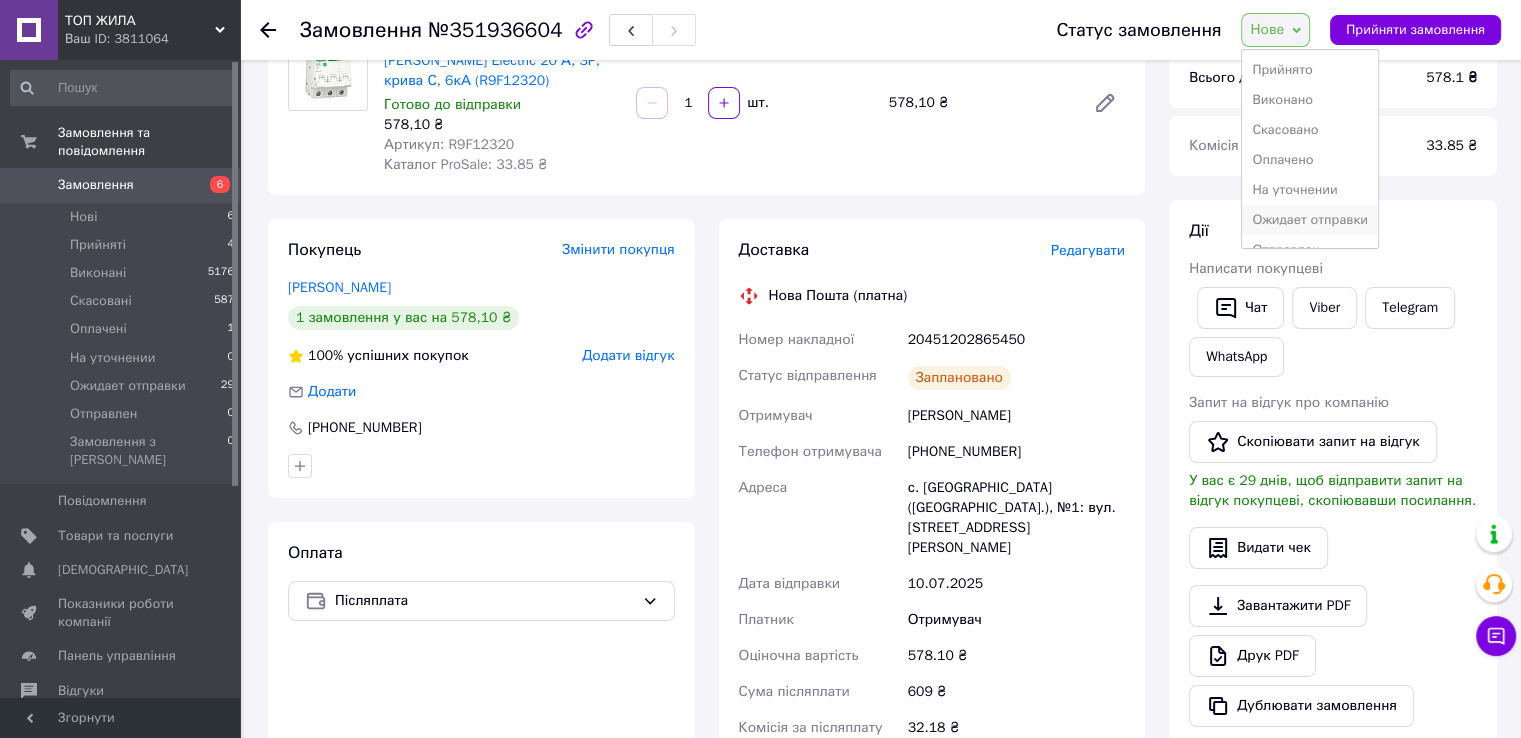 click on "Ожидает отправки" at bounding box center [1310, 220] 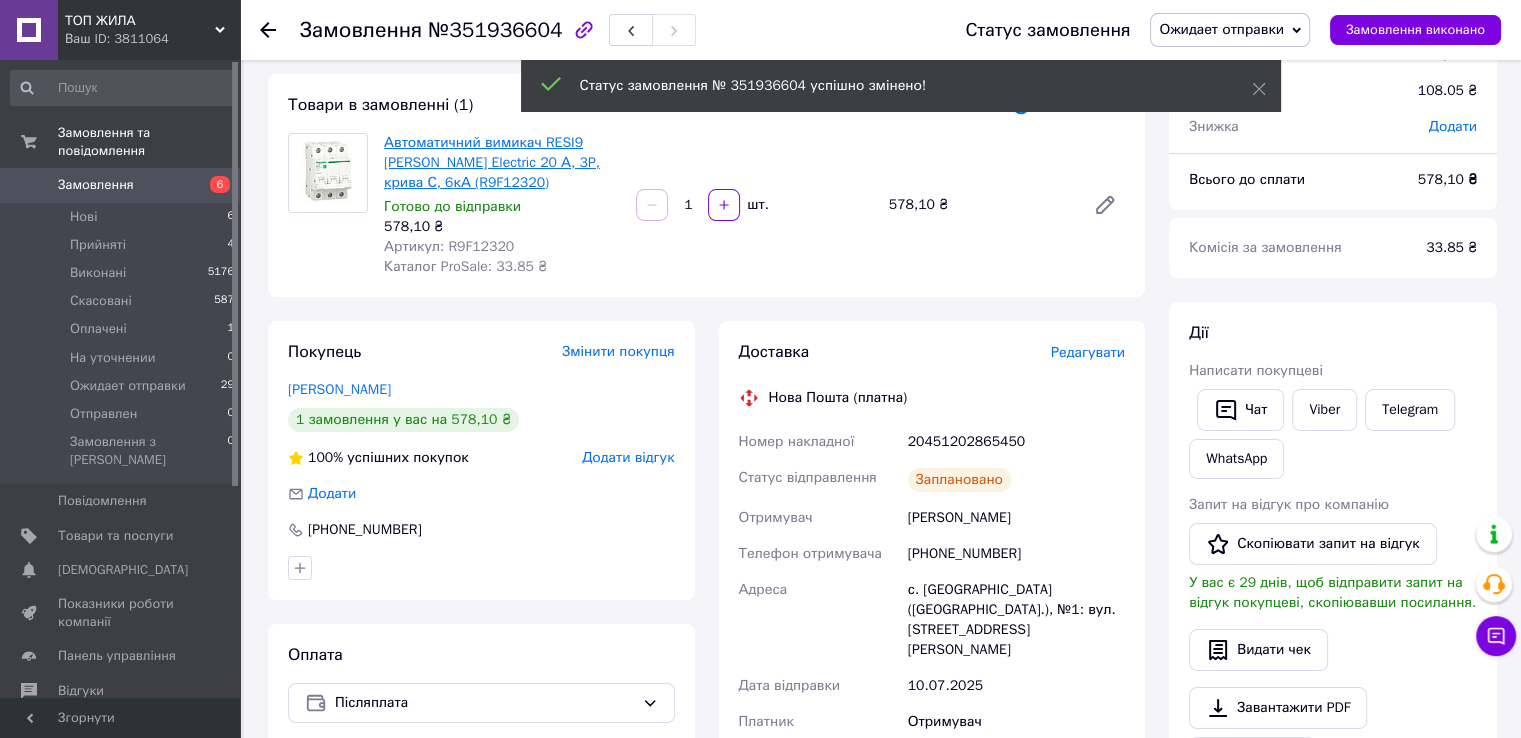 scroll, scrollTop: 0, scrollLeft: 0, axis: both 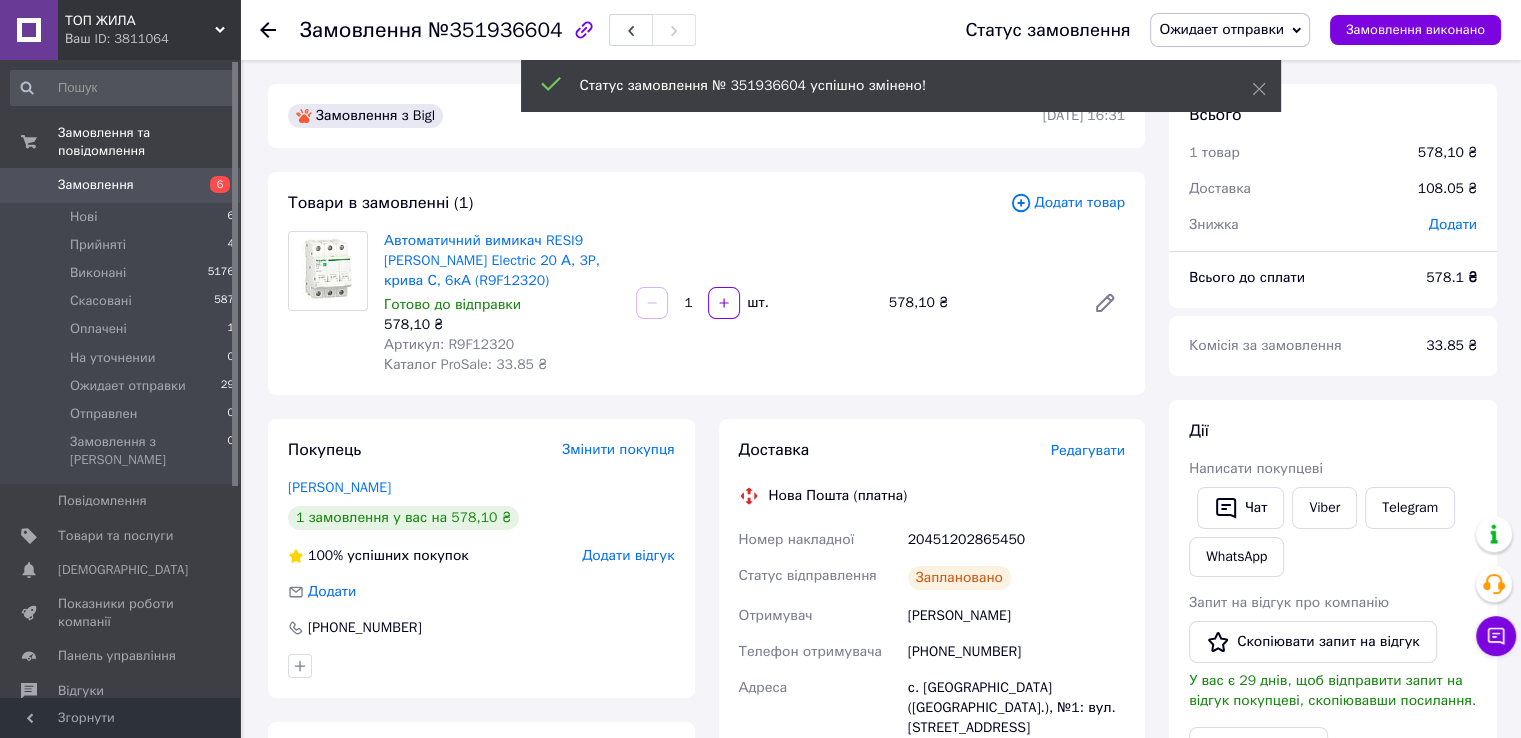 click on "Артикул: R9F12320" at bounding box center [449, 344] 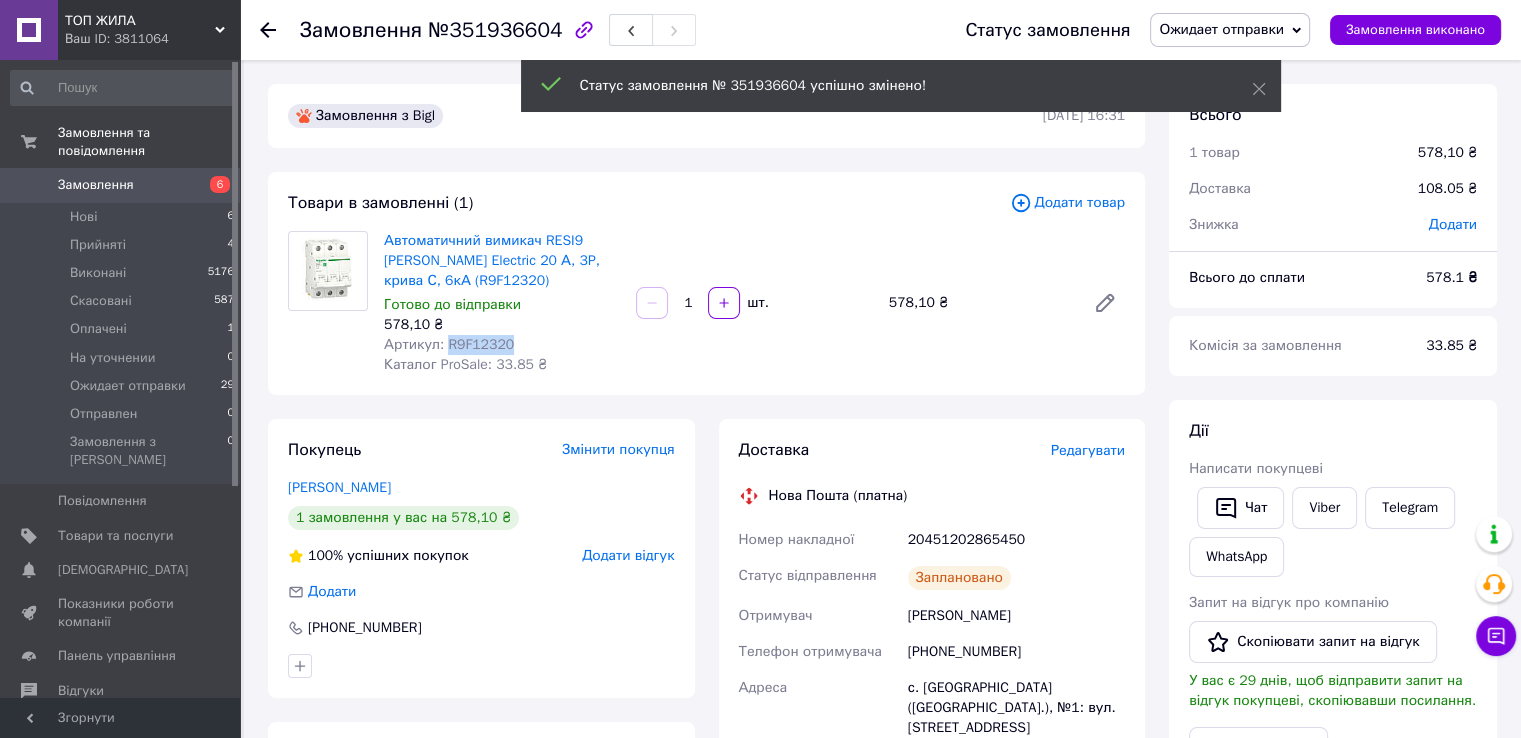 click on "Артикул: R9F12320" at bounding box center [449, 344] 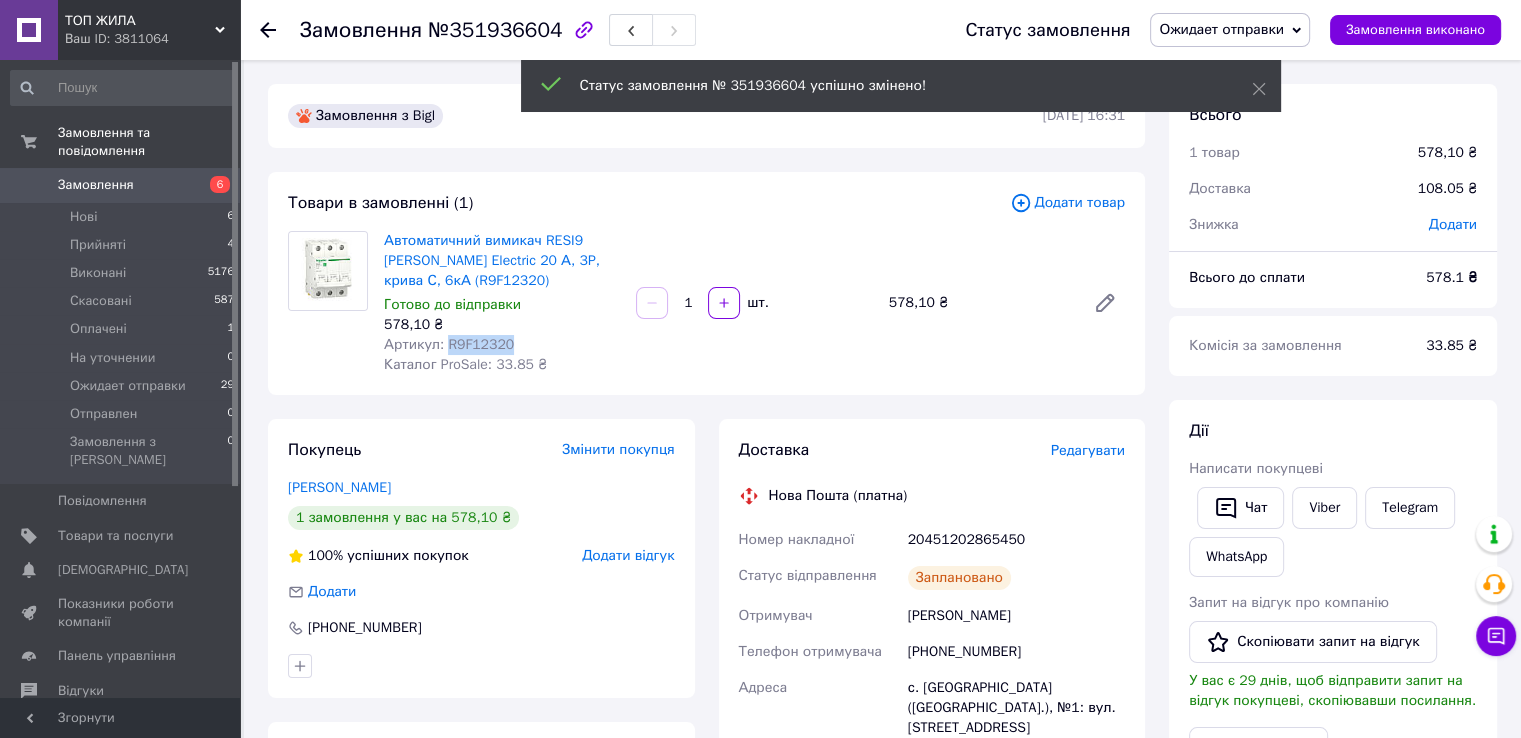 copy on "R9F12320" 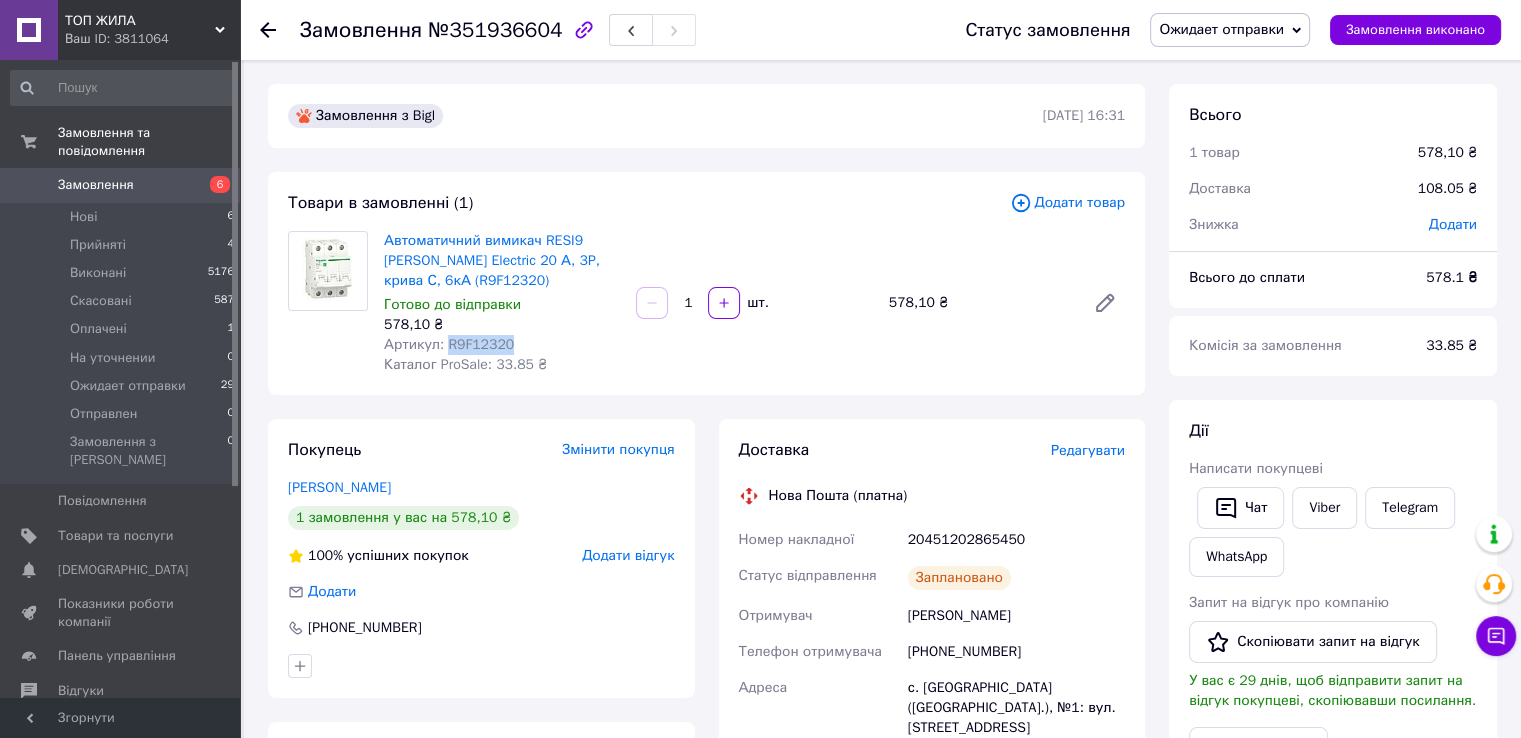 click on "Покупець Змінити покупця" at bounding box center (481, 450) 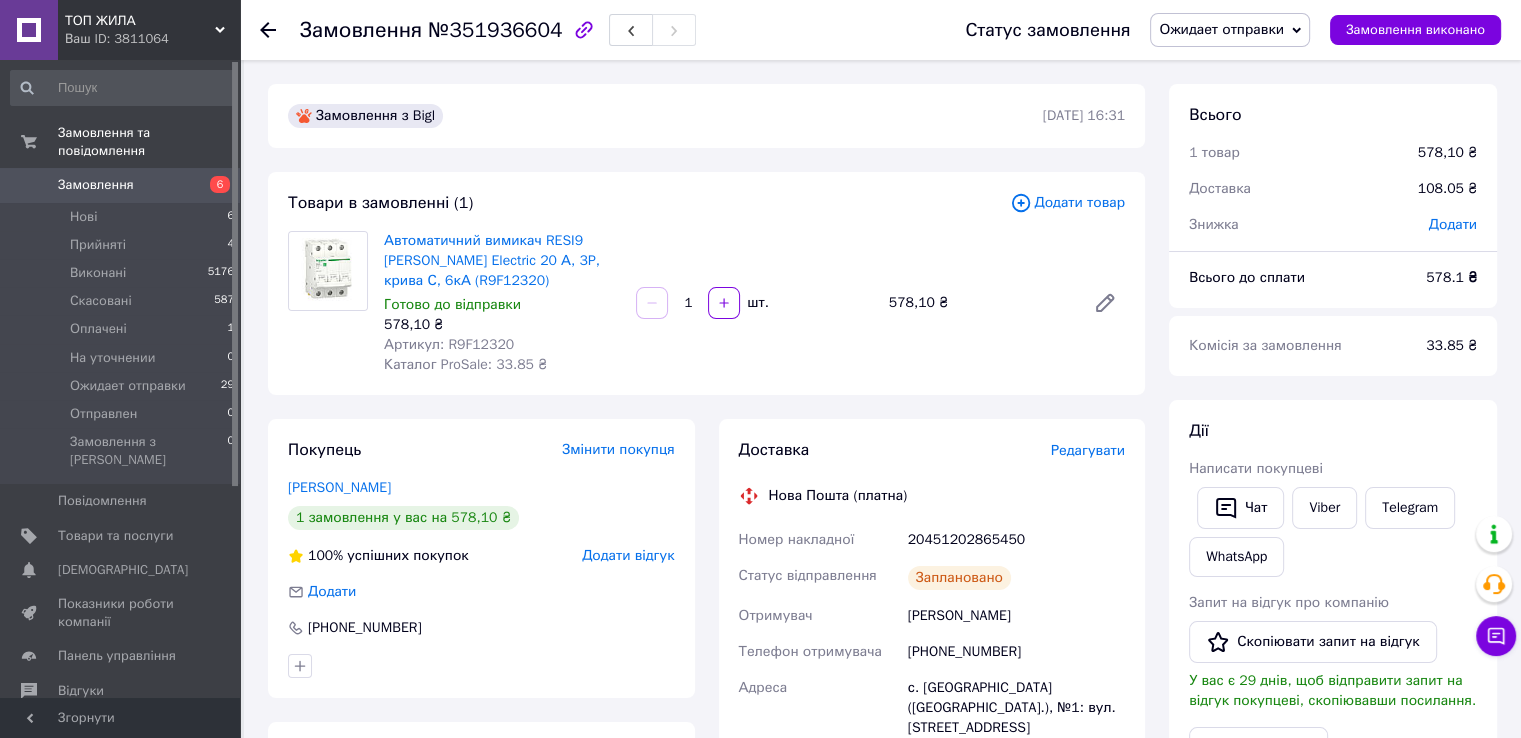 click on "20451202865450" at bounding box center [1016, 540] 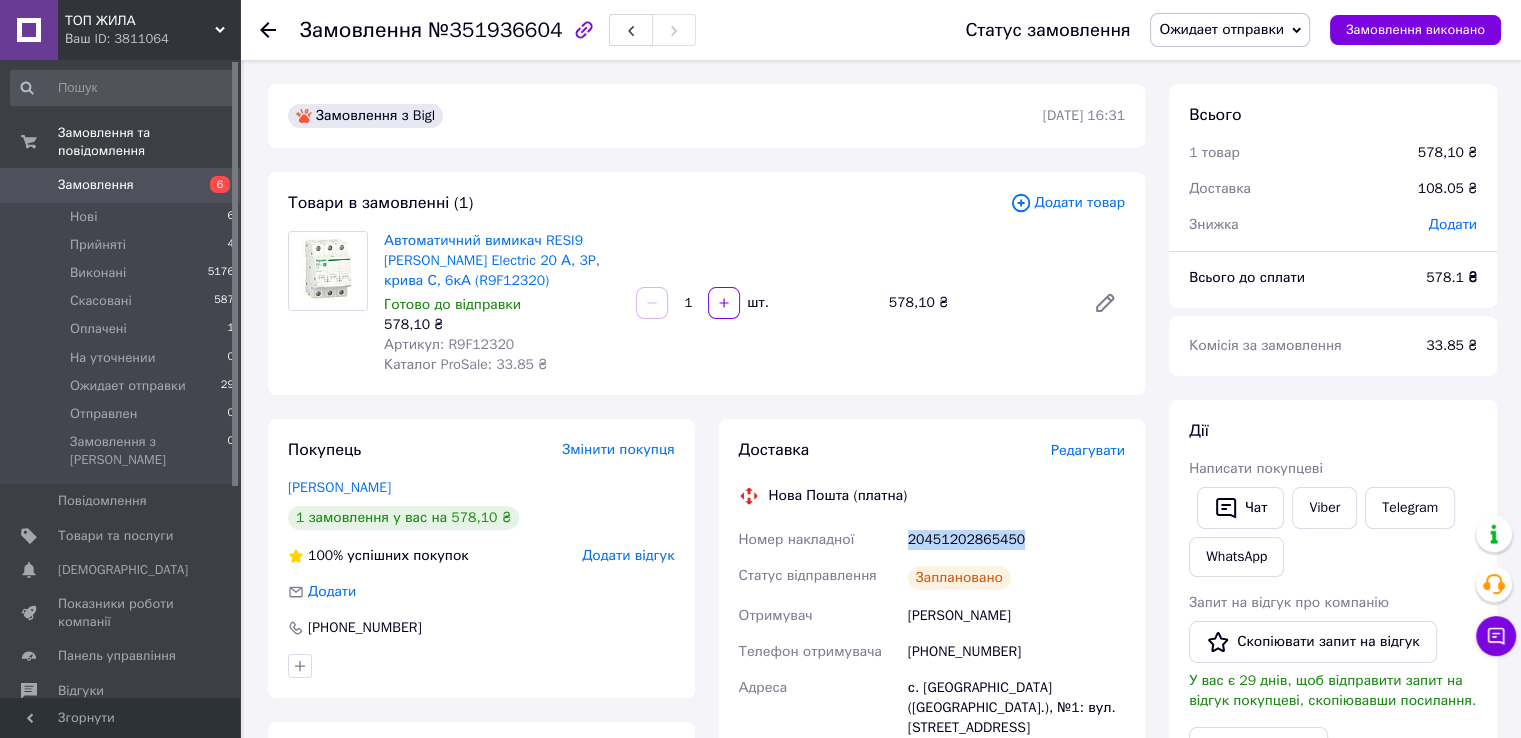 click on "20451202865450" at bounding box center [1016, 540] 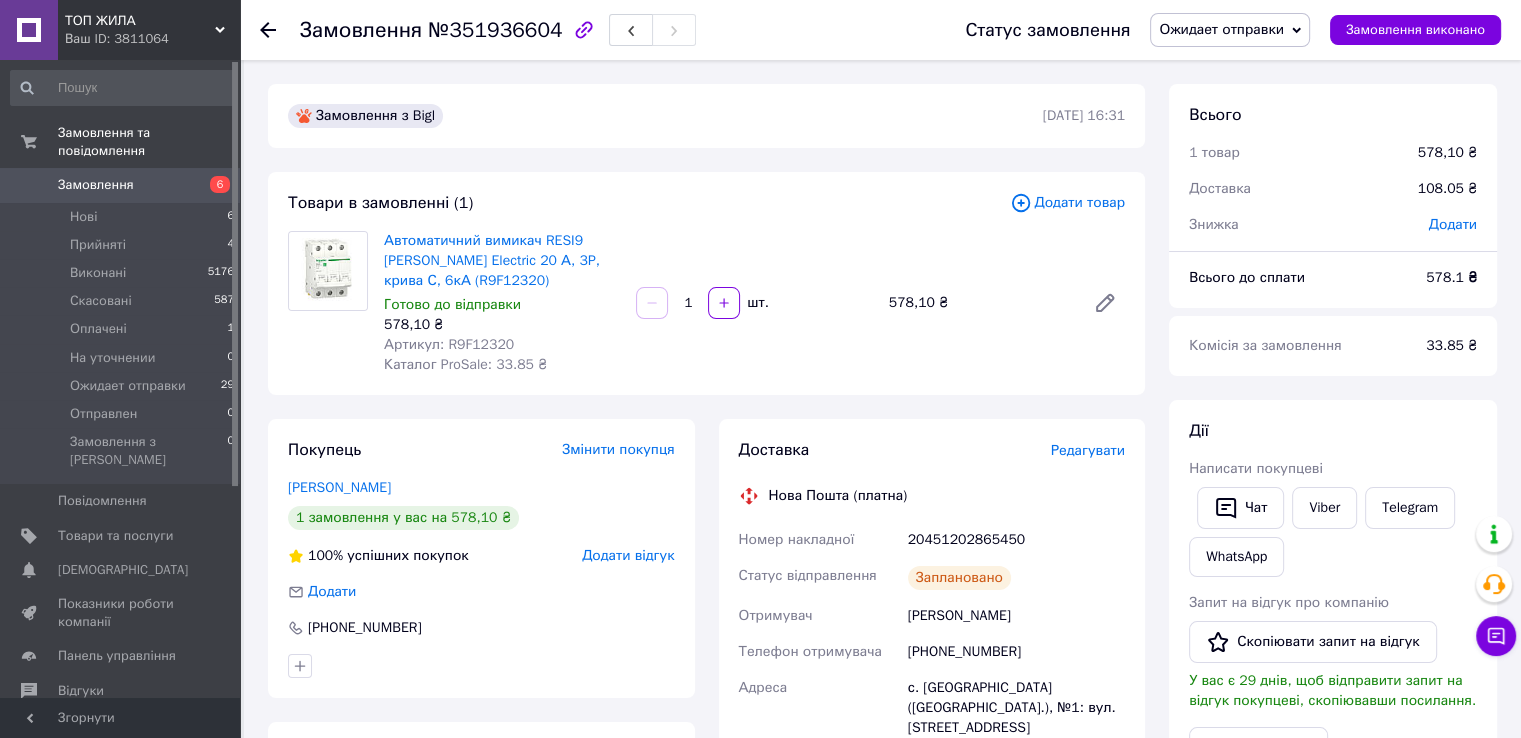 click on "тащи сергей" at bounding box center [481, 488] 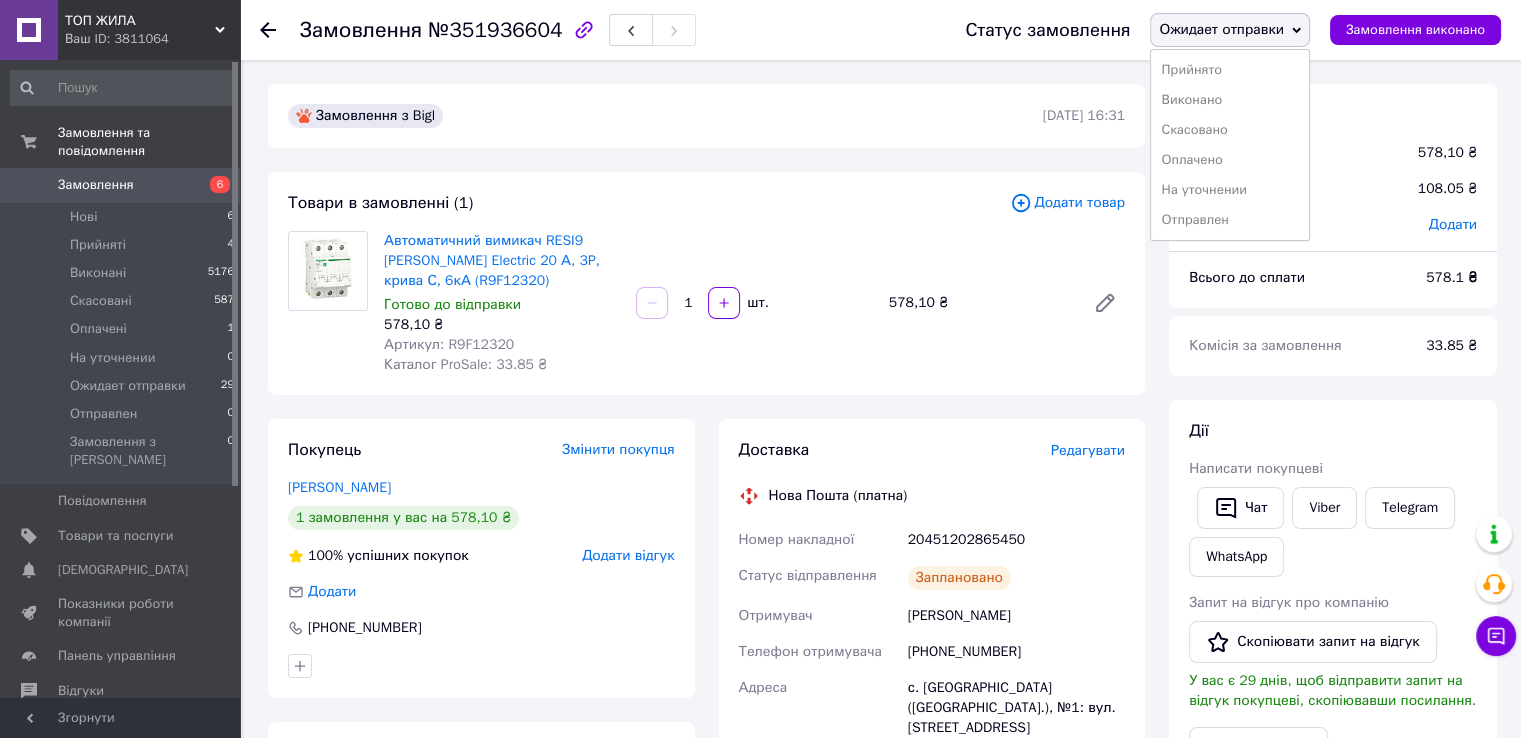 click on "Замовлення з Bigl" at bounding box center [663, 116] 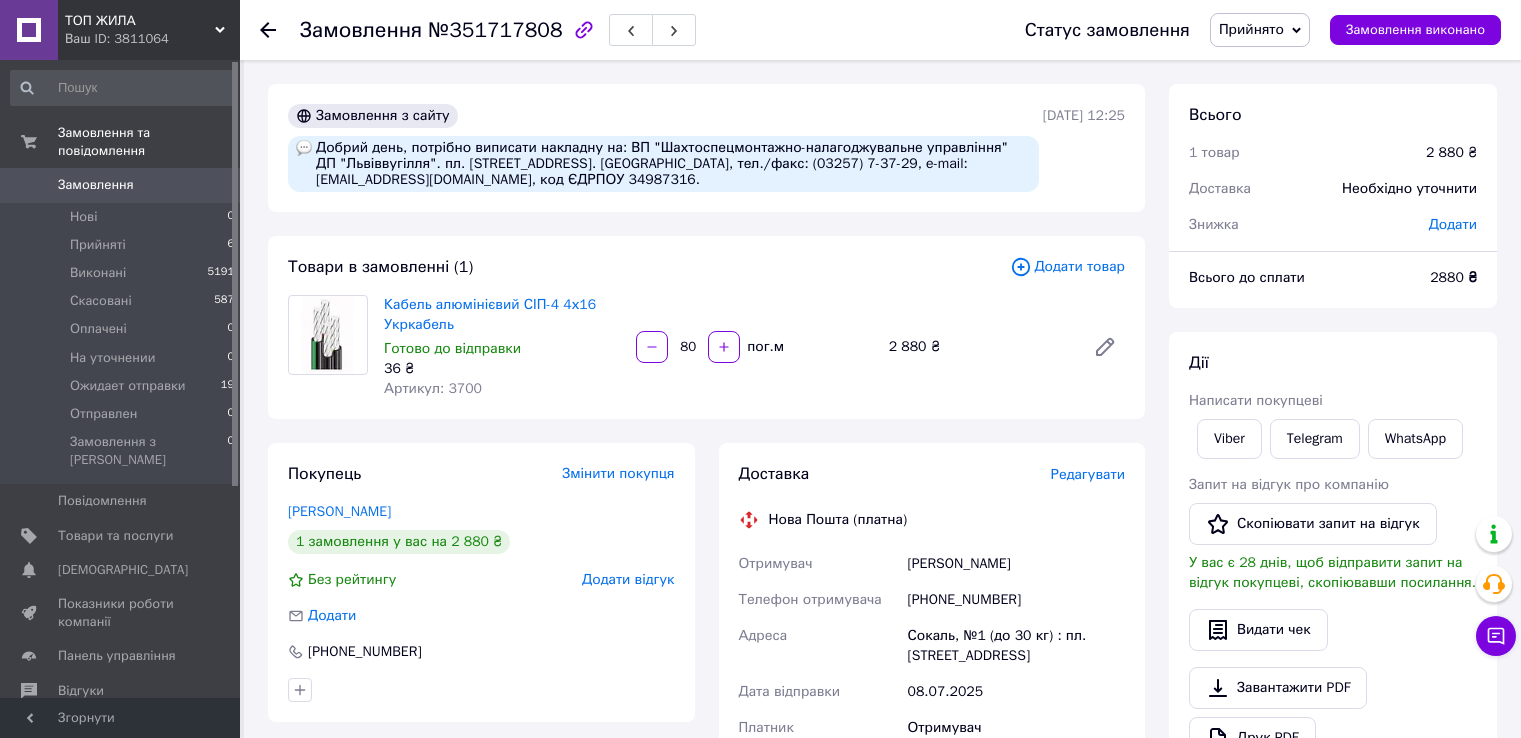 scroll, scrollTop: 0, scrollLeft: 0, axis: both 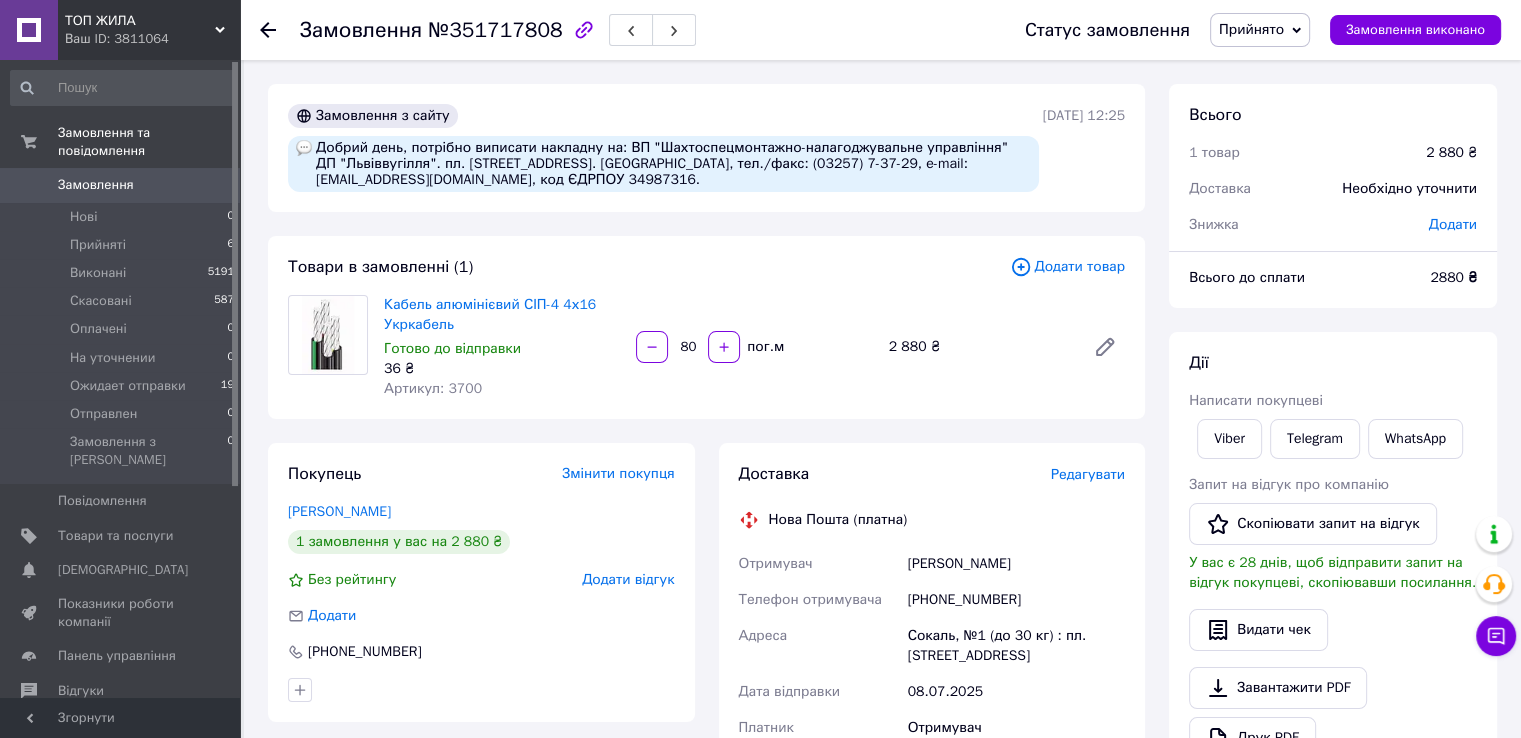 click on "Добрий день, потрібно виписати накладну на: ВП "Шахтоспецмонтажно-налагоджувальне управління" ДП "Львіввугілля". пл. [STREET_ADDRESS]. [GEOGRAPHIC_DATA], тел./факс: (03257) 7-37-29, e-mail: [EMAIL_ADDRESS][DOMAIN_NAME], код ЄДРПОУ 34987316." at bounding box center [663, 164] 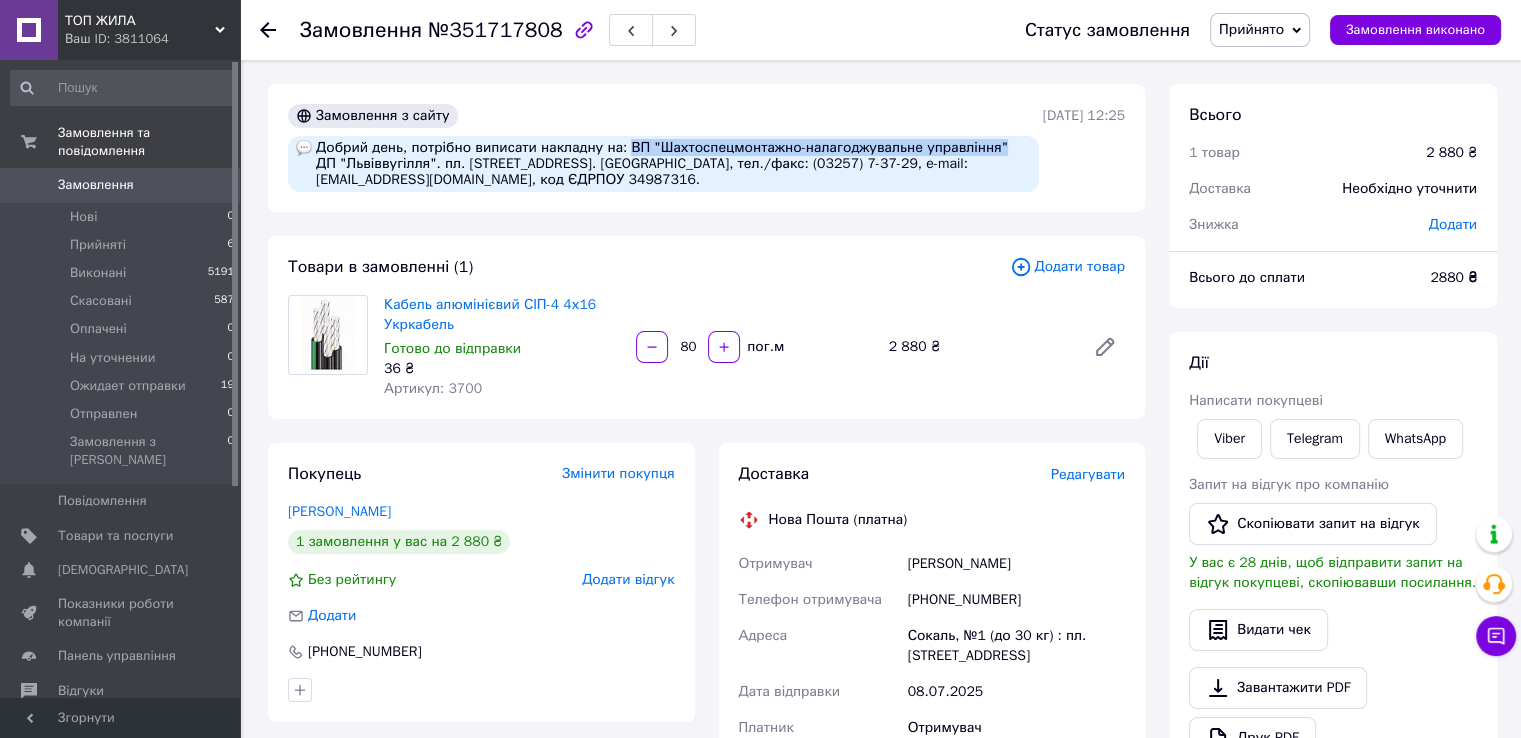 drag, startPoint x: 620, startPoint y: 148, endPoint x: 980, endPoint y: 149, distance: 360.0014 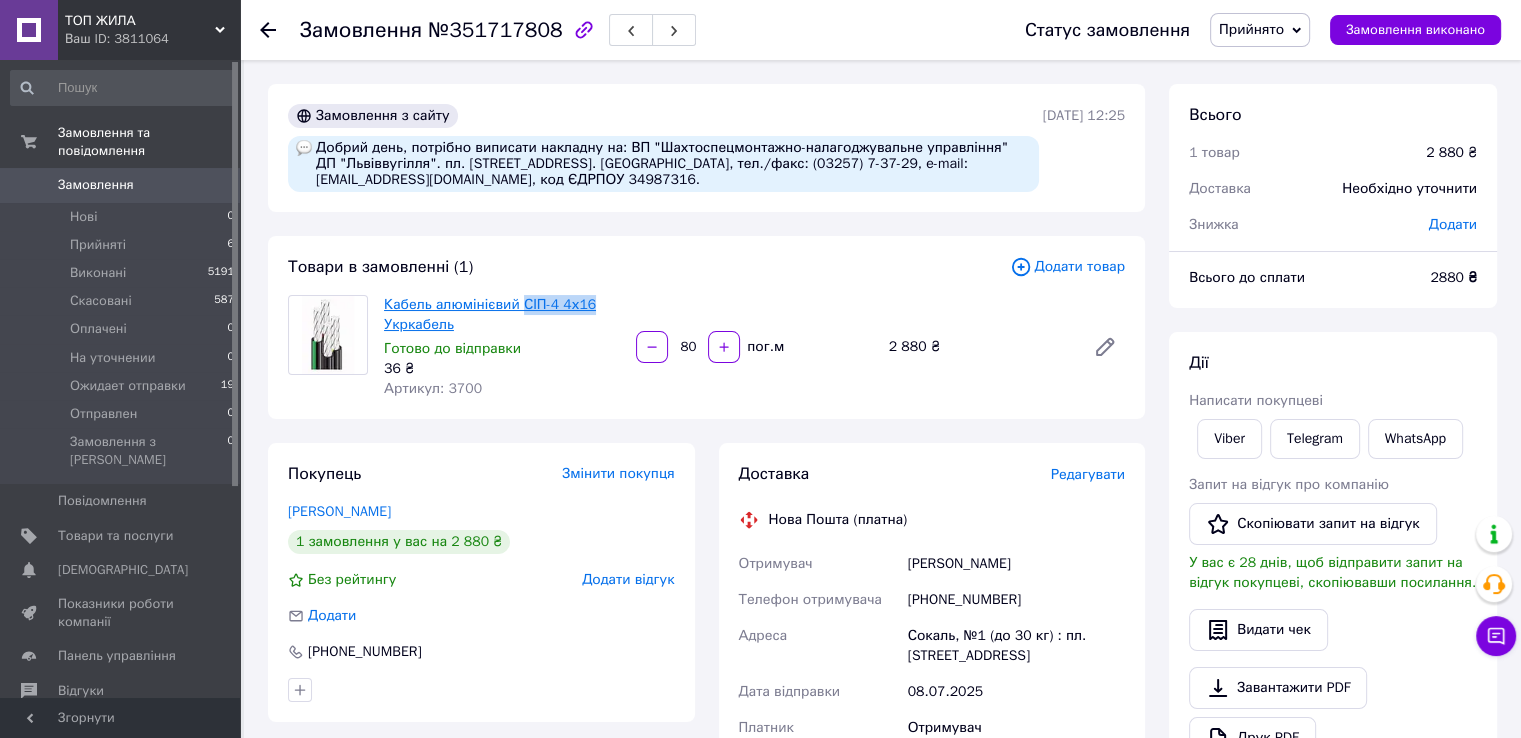 drag, startPoint x: 594, startPoint y: 304, endPoint x: 516, endPoint y: 307, distance: 78.05767 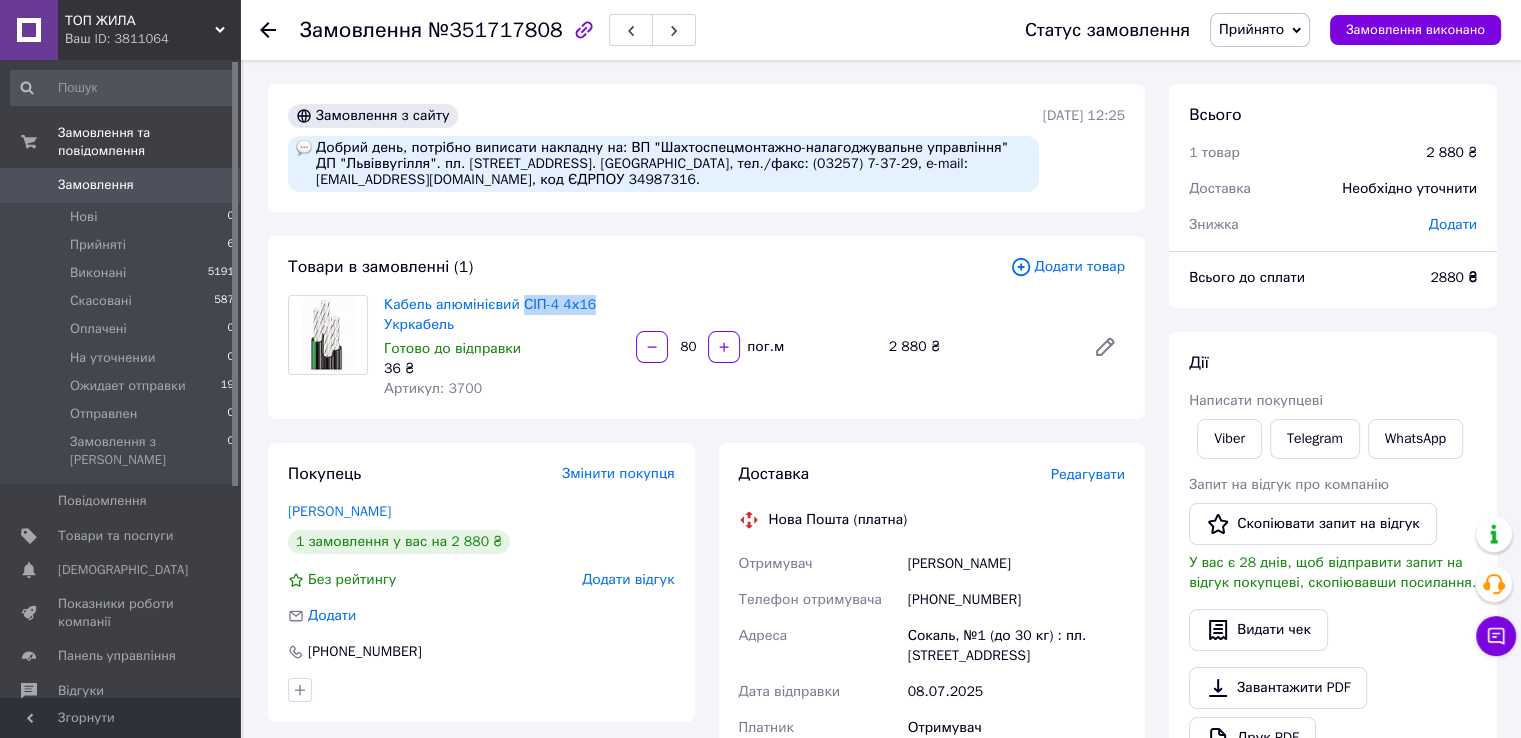 copy on "СІП-4 4х16" 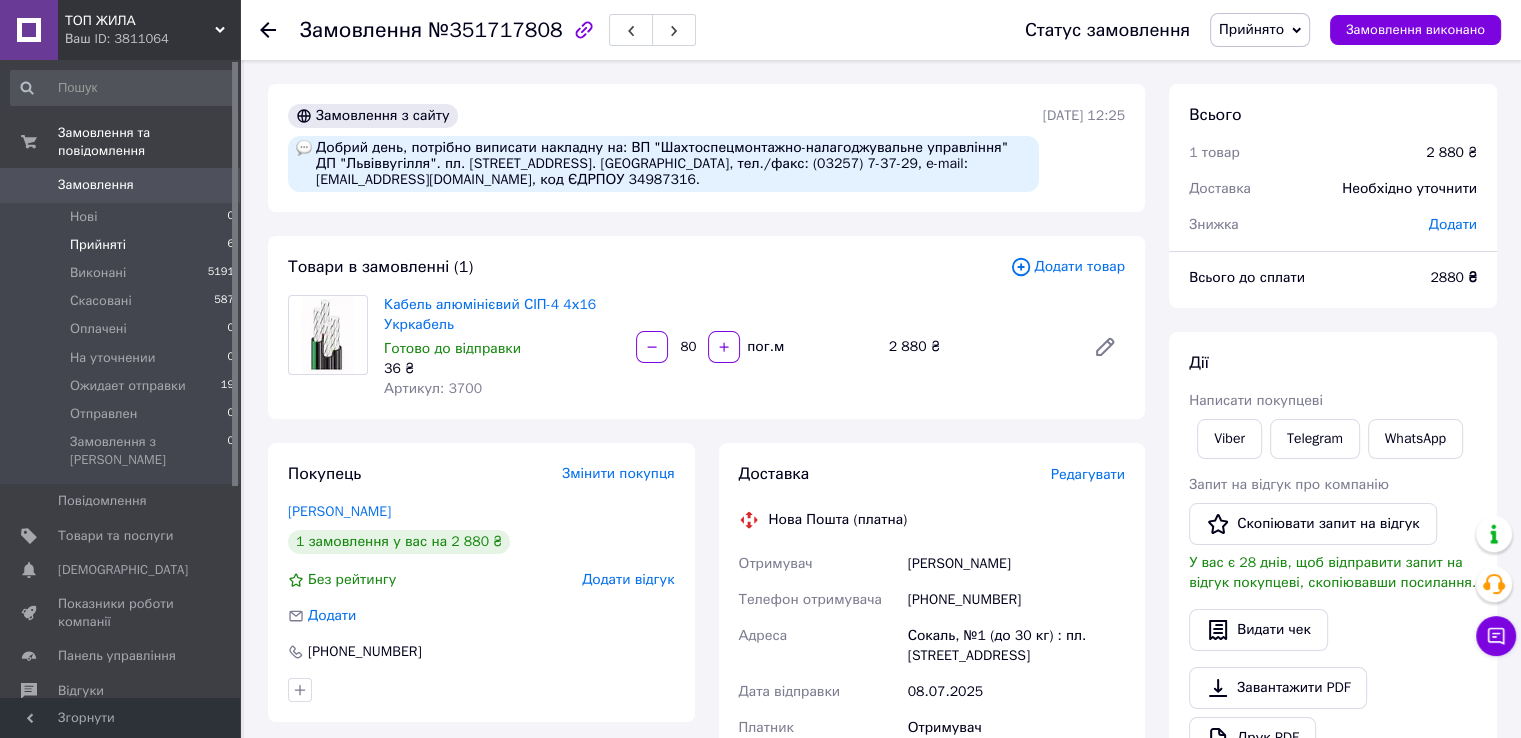 click on "Прийняті 6" at bounding box center (123, 245) 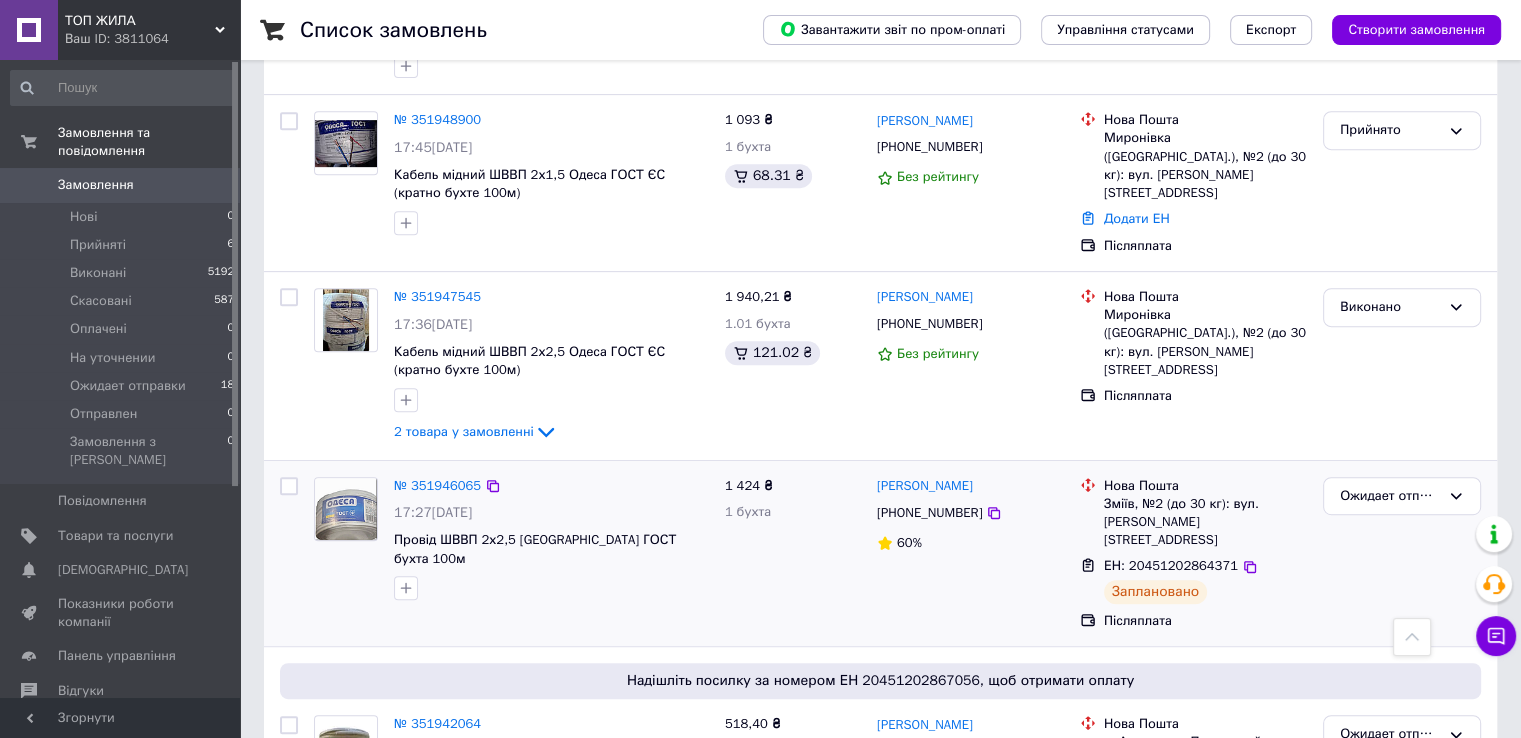 scroll, scrollTop: 1100, scrollLeft: 0, axis: vertical 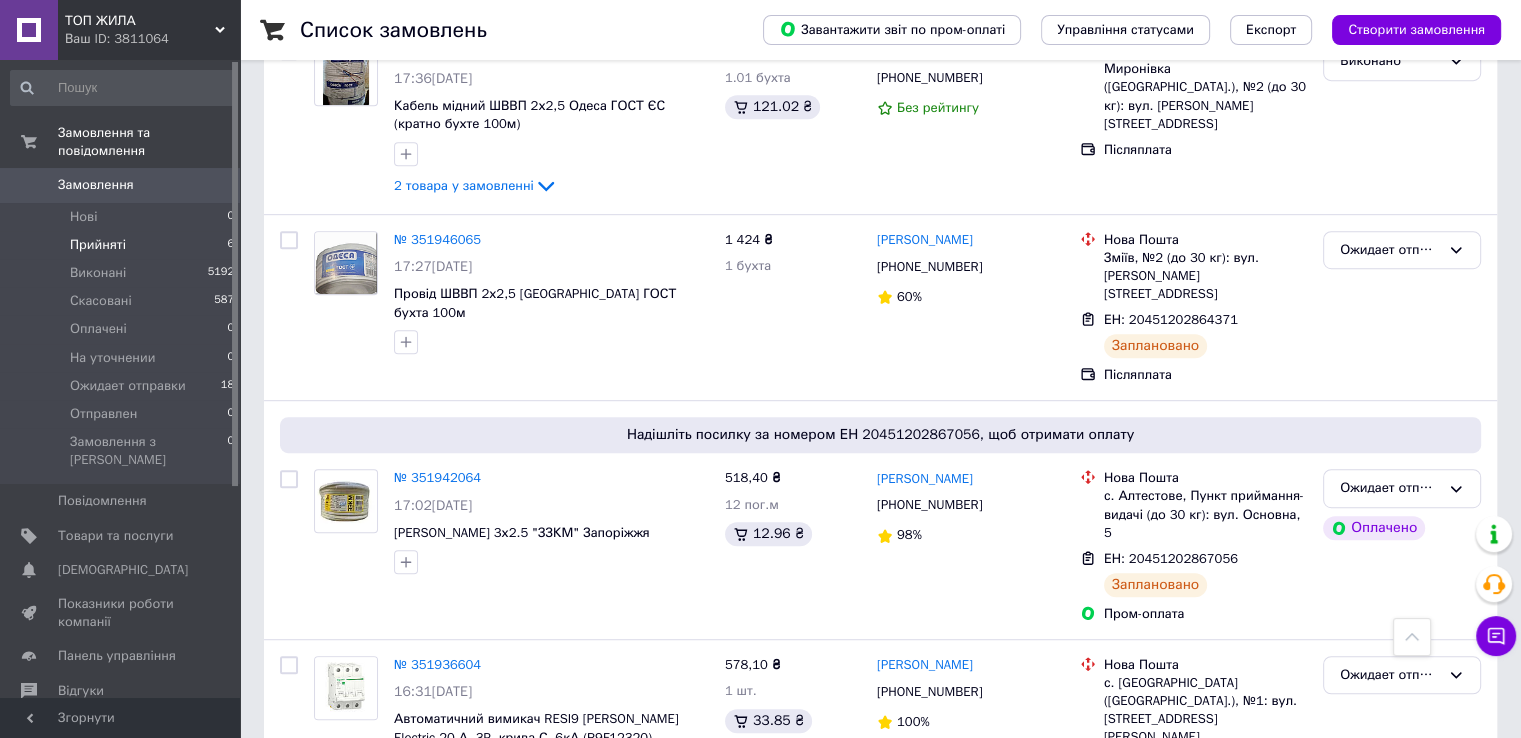 click on "Прийняті" at bounding box center (98, 245) 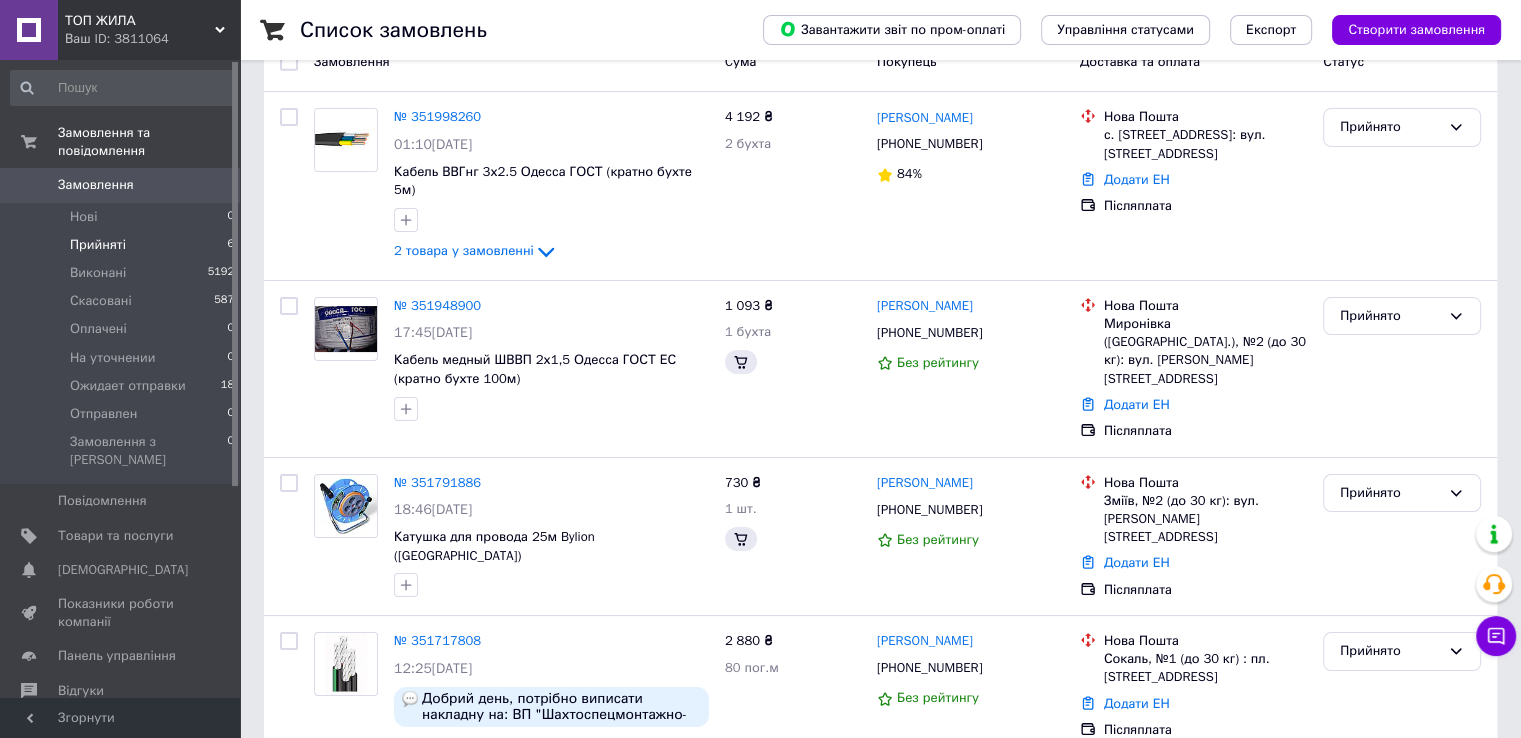 scroll, scrollTop: 200, scrollLeft: 0, axis: vertical 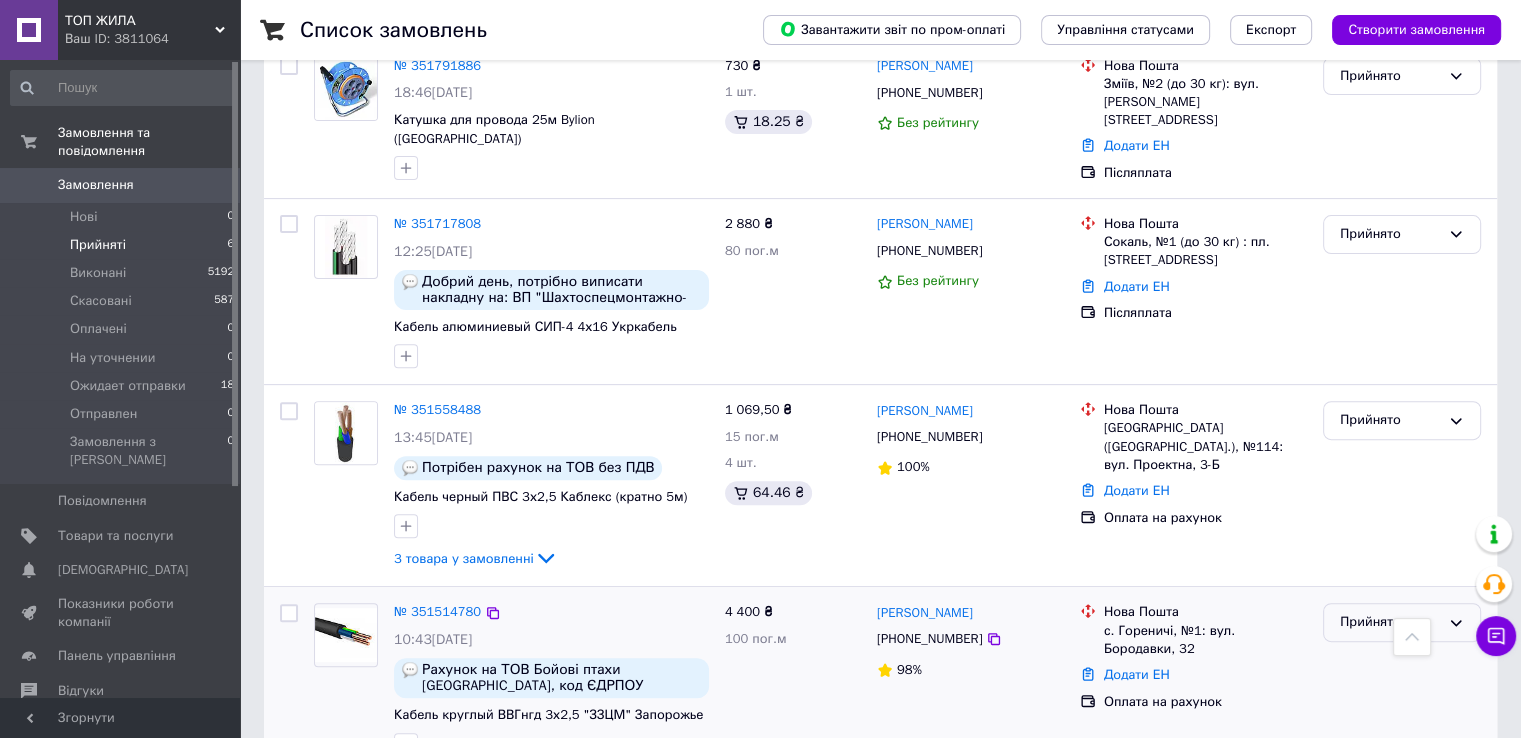 click on "Прийнято" at bounding box center [1390, 622] 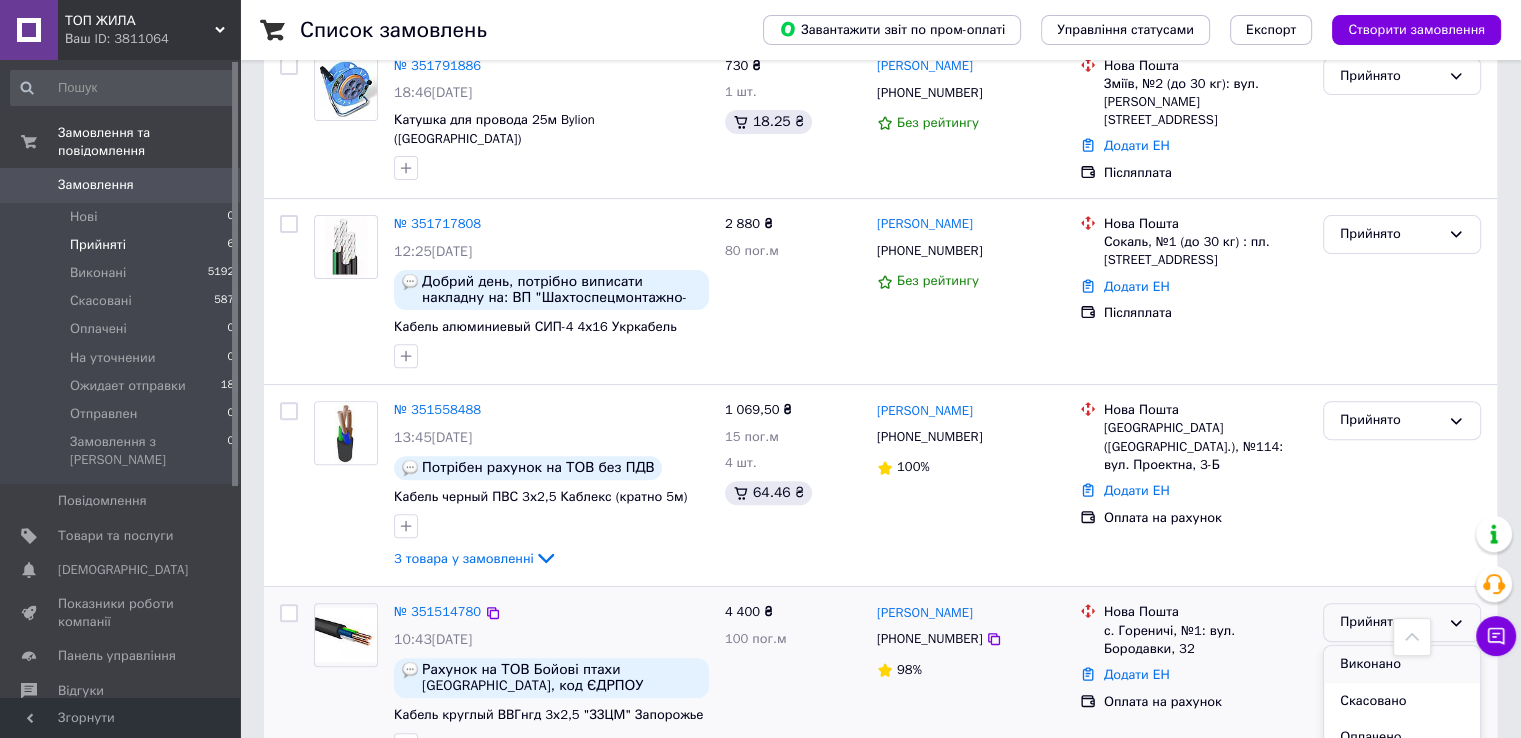 click on "Виконано" at bounding box center (1402, 664) 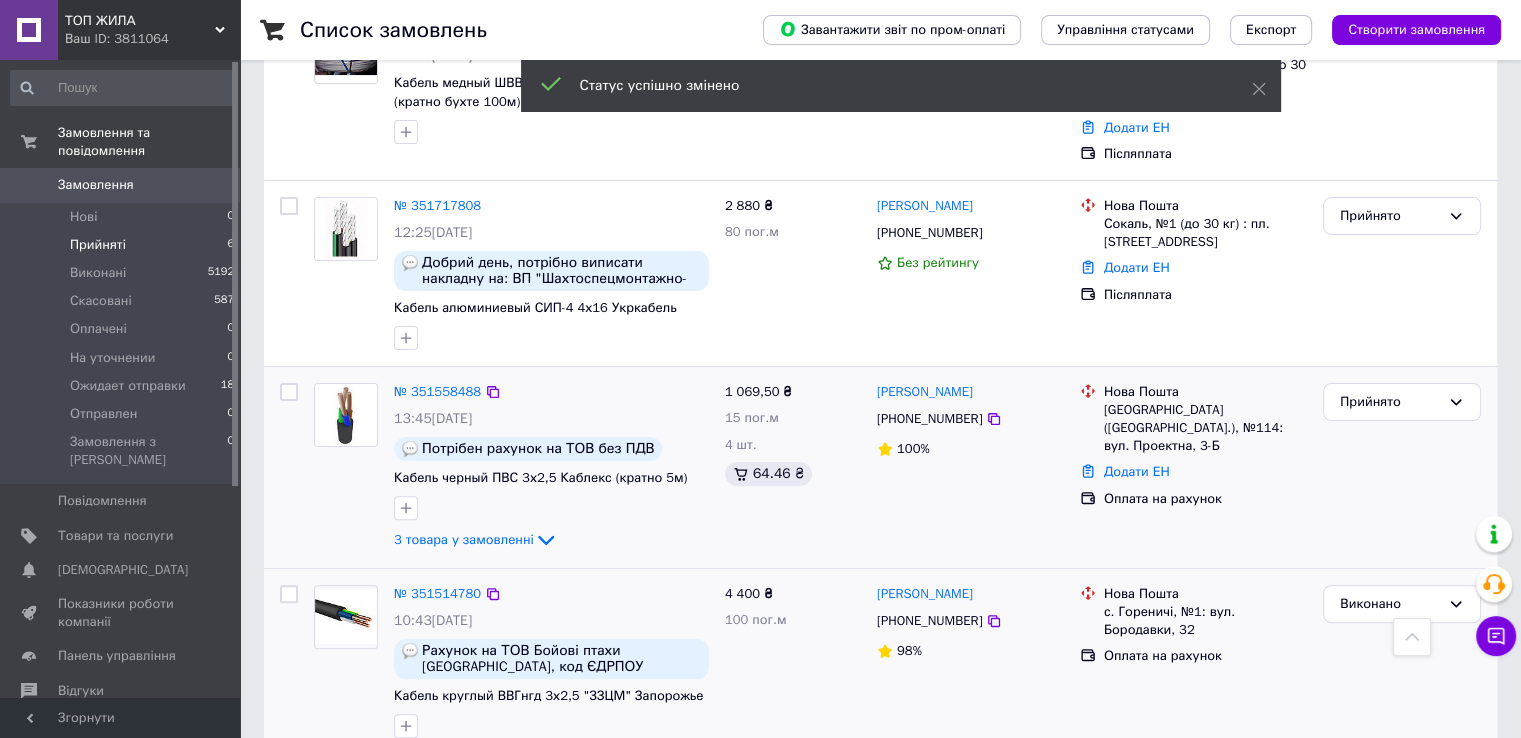 scroll, scrollTop: 372, scrollLeft: 0, axis: vertical 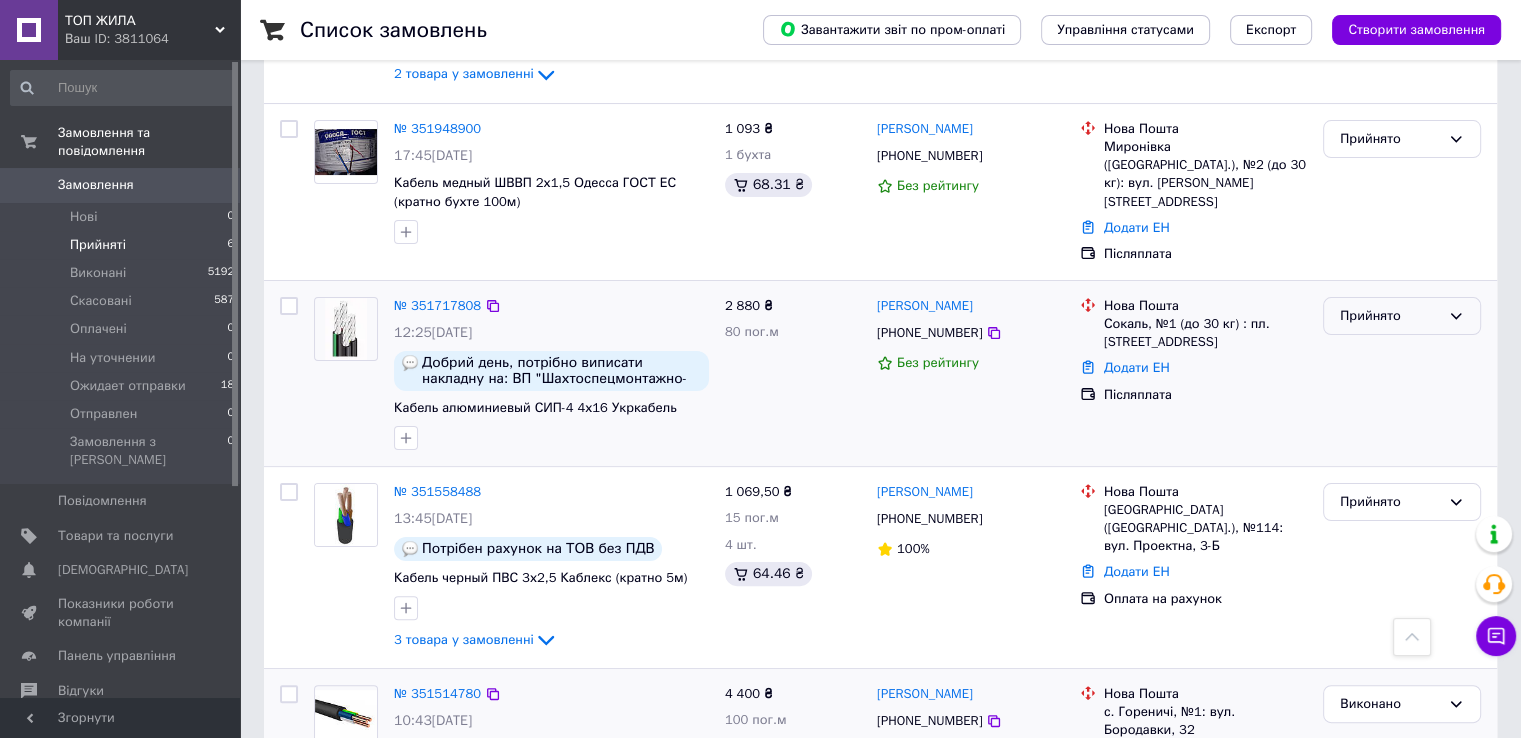 click on "Прийнято" at bounding box center (1390, 316) 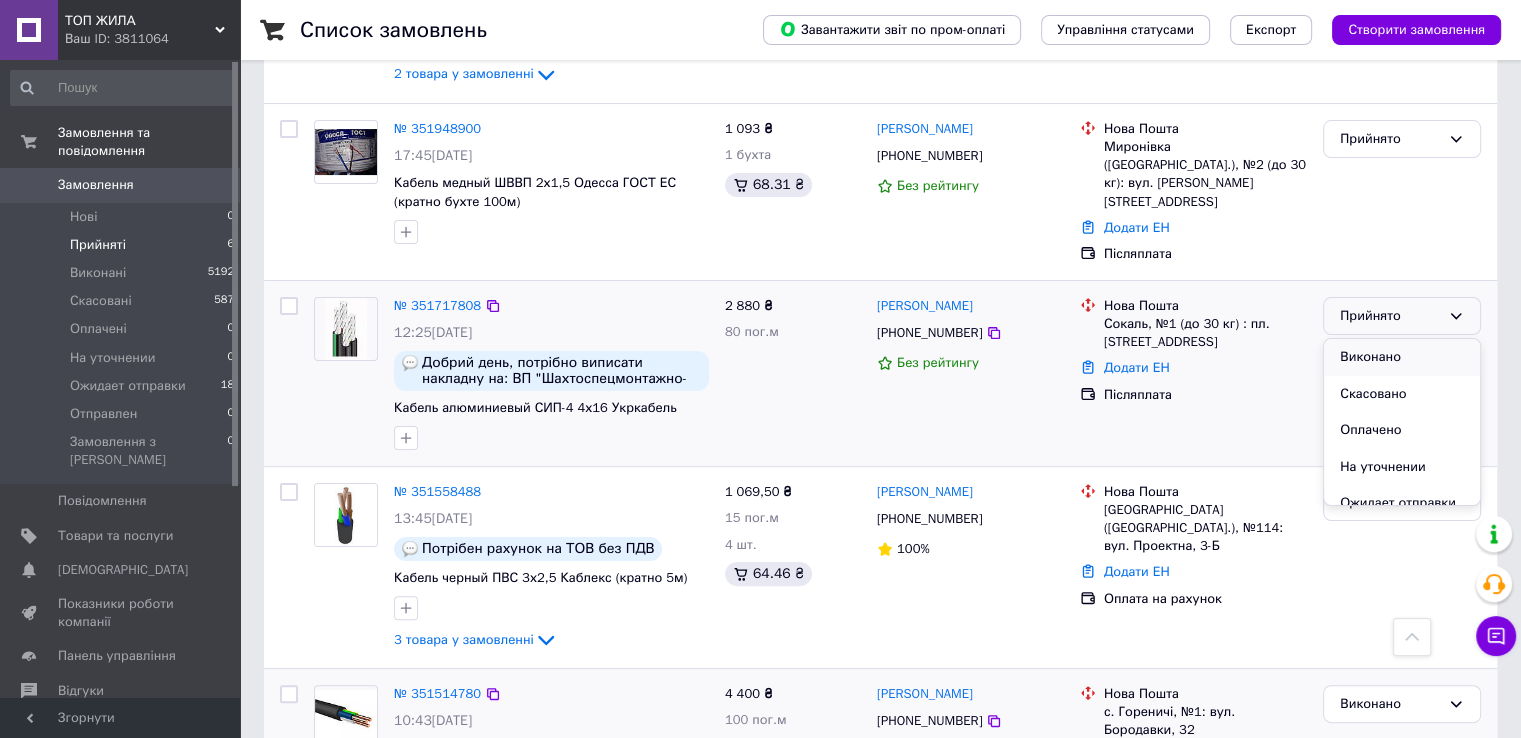 click on "Виконано" at bounding box center [1402, 357] 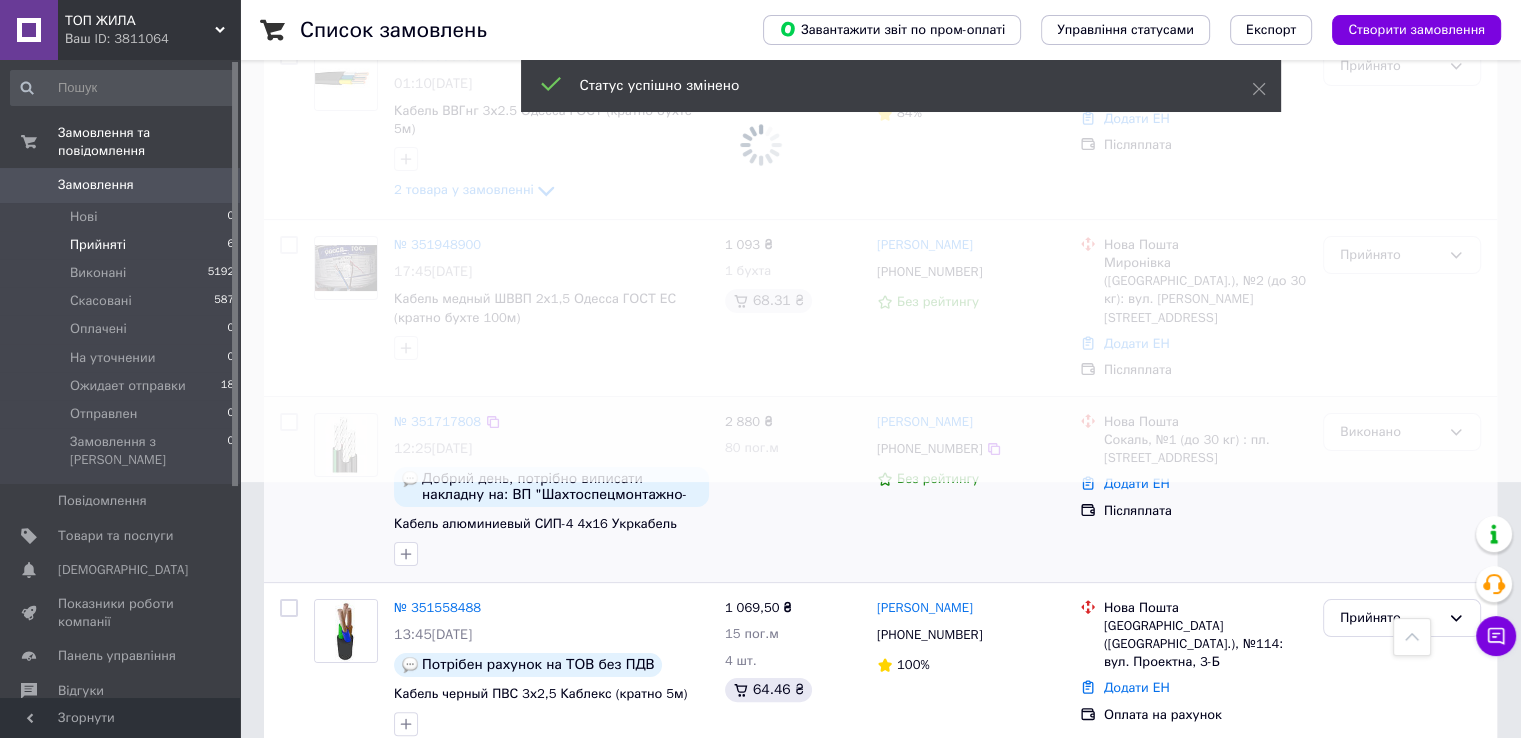 scroll, scrollTop: 72, scrollLeft: 0, axis: vertical 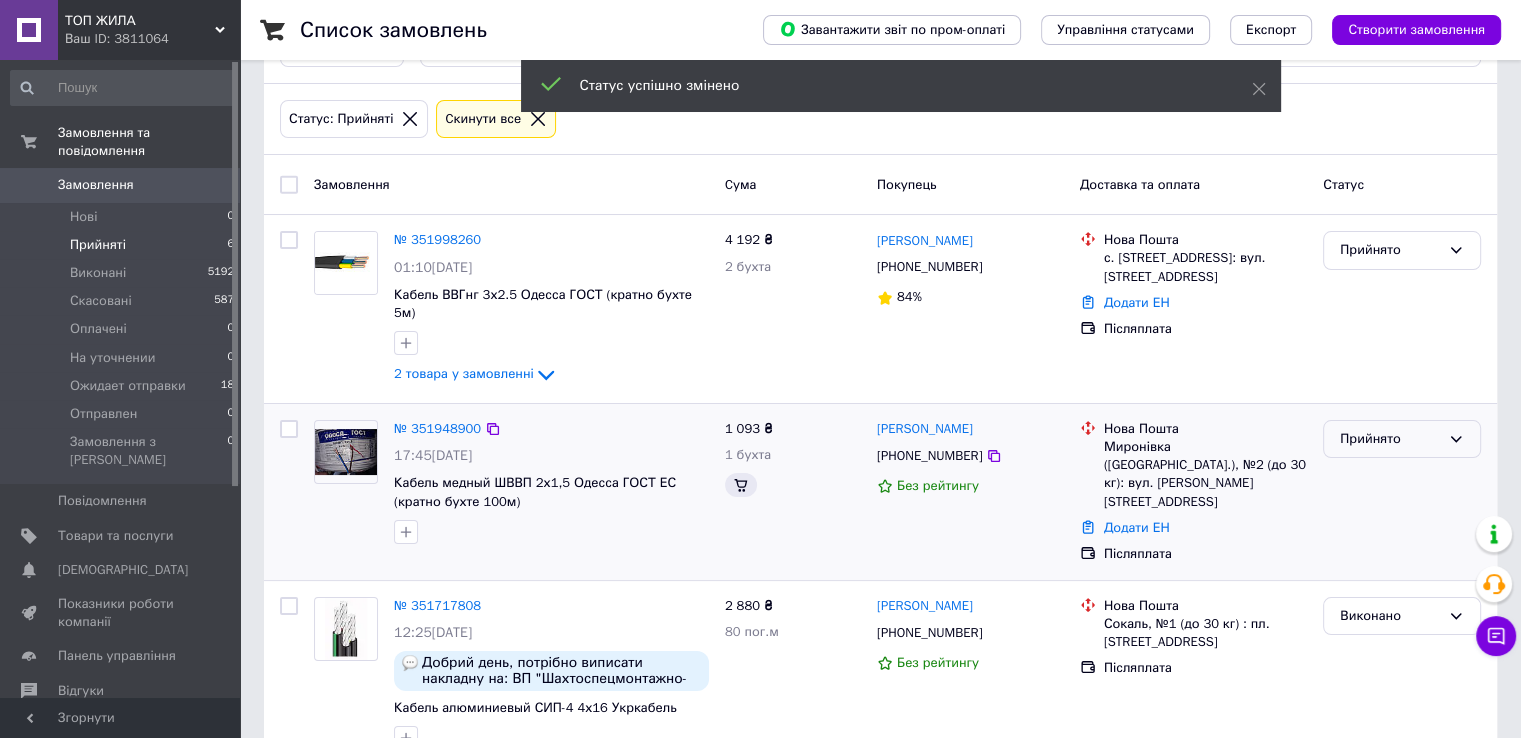 click on "Прийнято" at bounding box center (1402, 439) 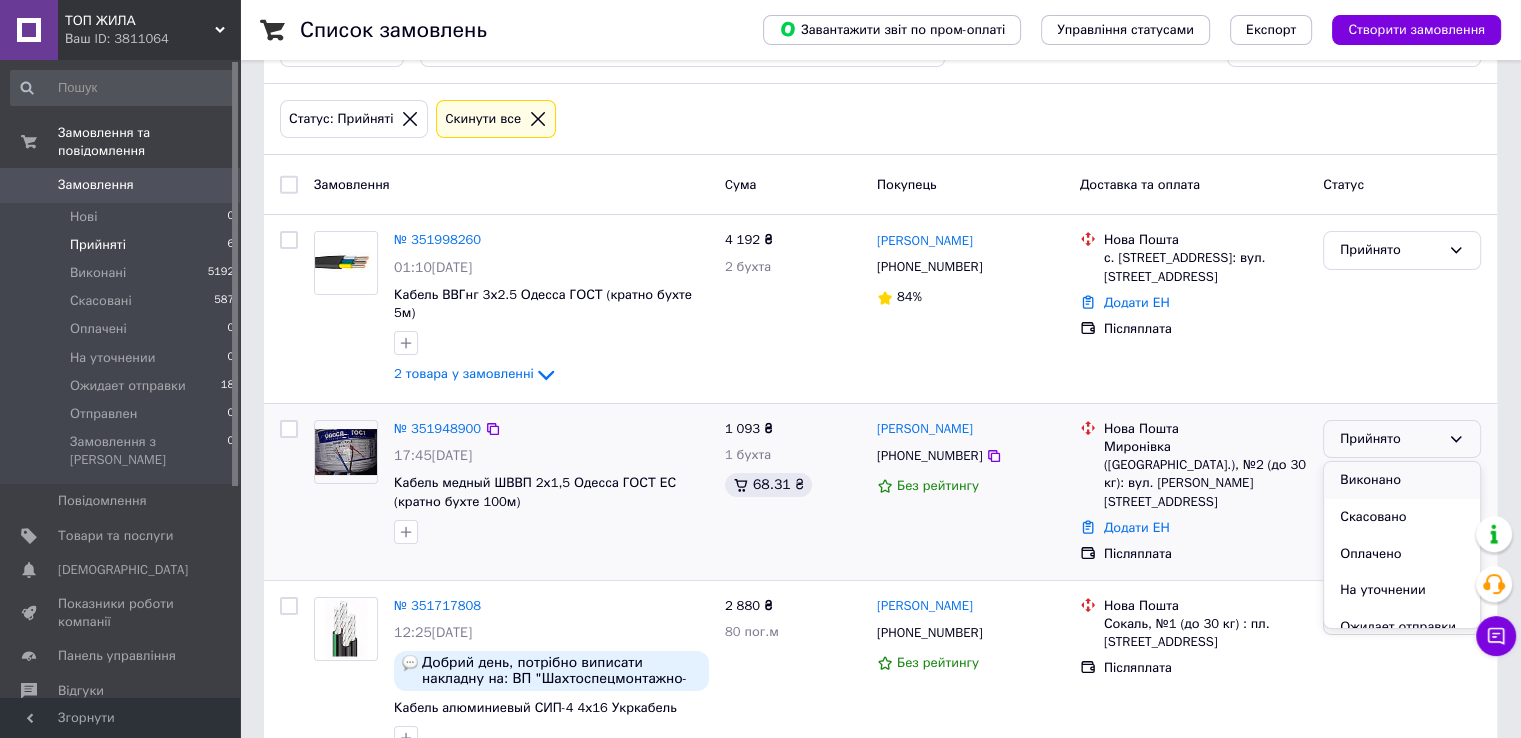 click on "Виконано" at bounding box center [1402, 480] 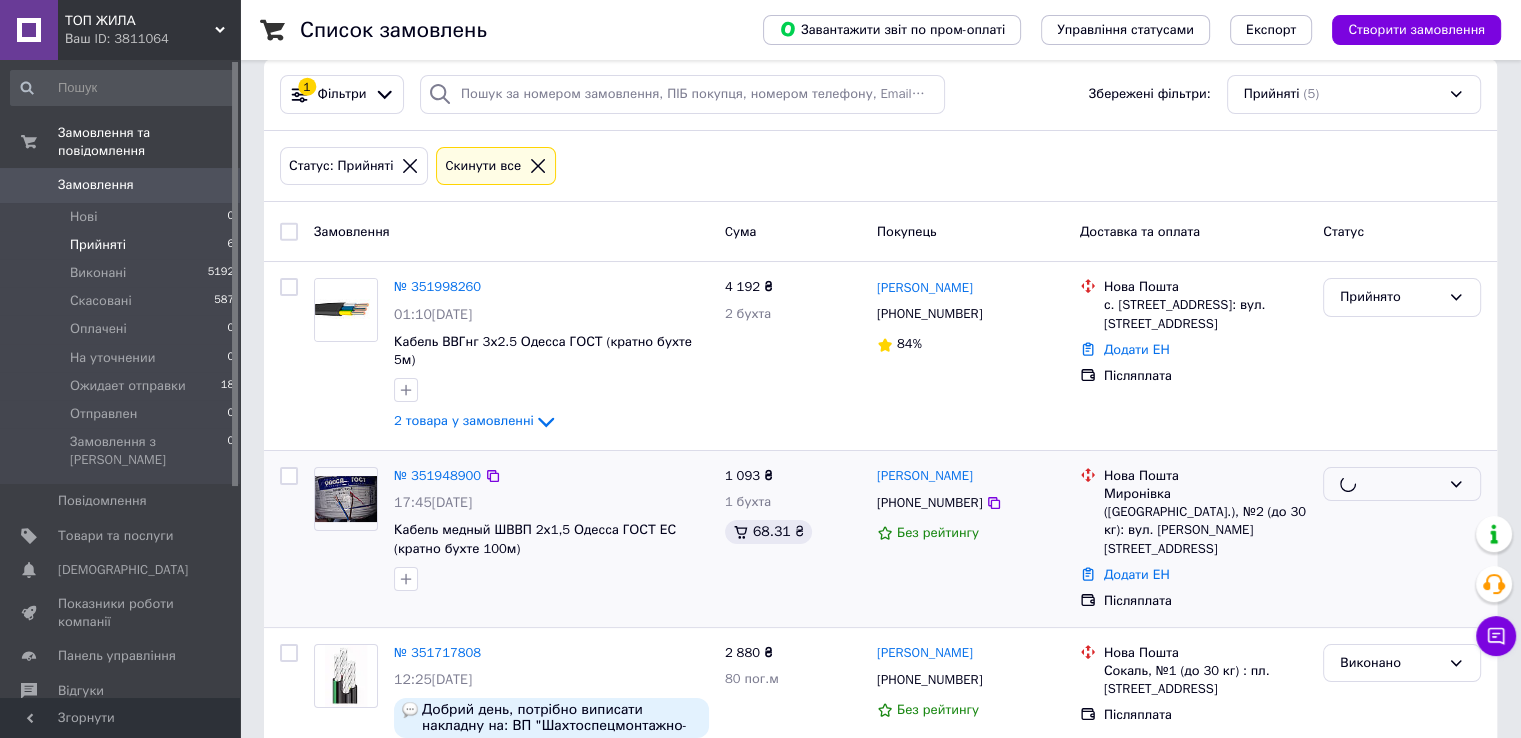 scroll, scrollTop: 0, scrollLeft: 0, axis: both 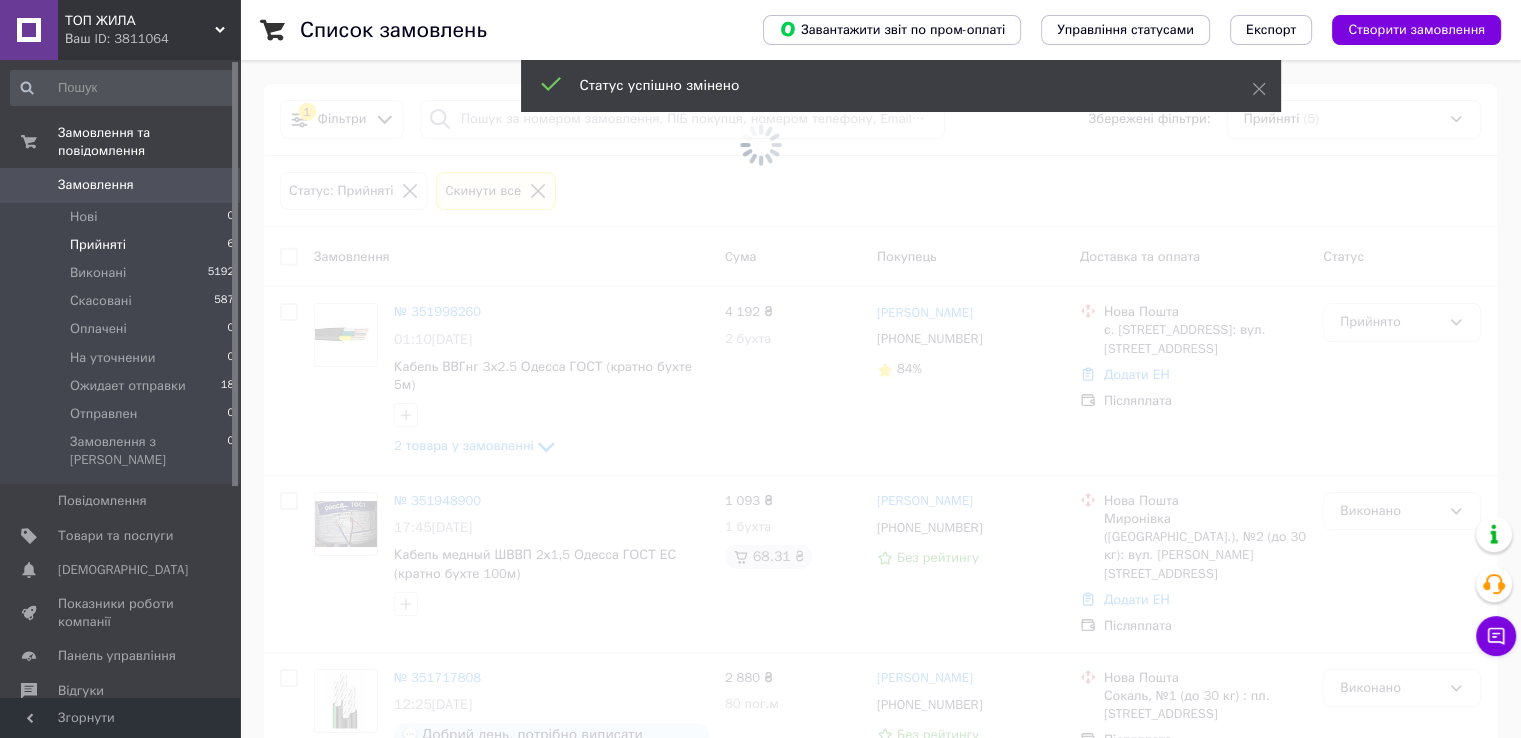 click at bounding box center [760, 369] 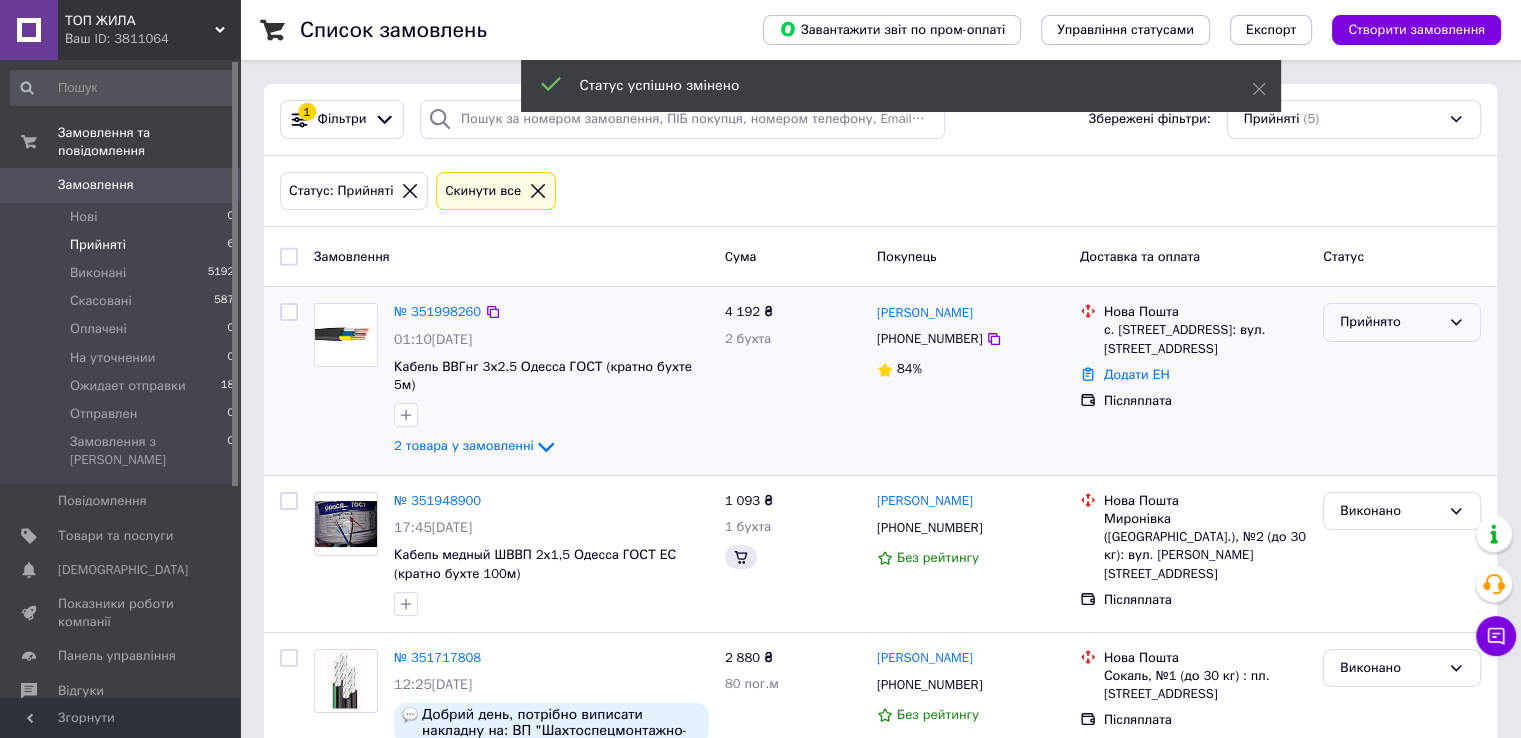 click on "Прийнято" at bounding box center [1390, 322] 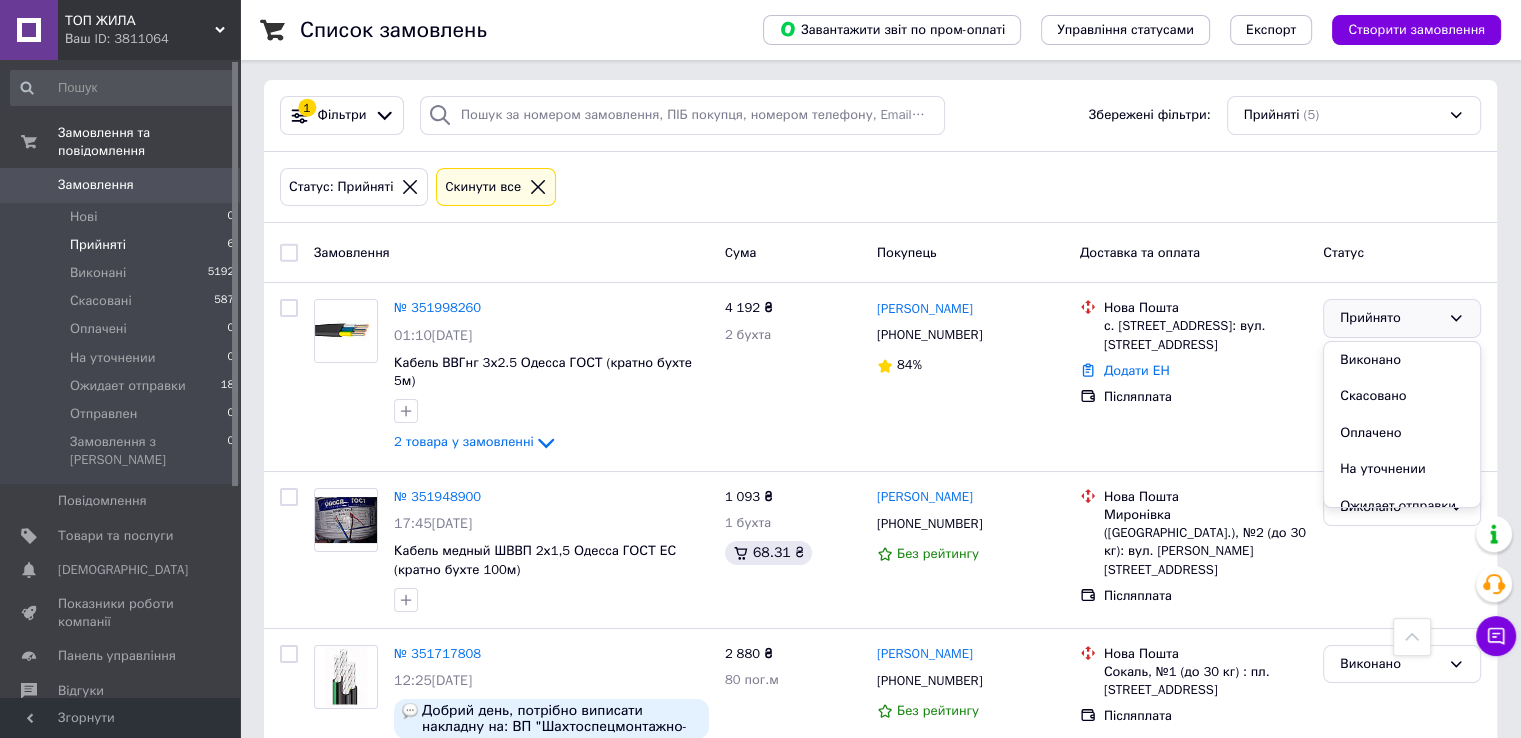 scroll, scrollTop: 0, scrollLeft: 0, axis: both 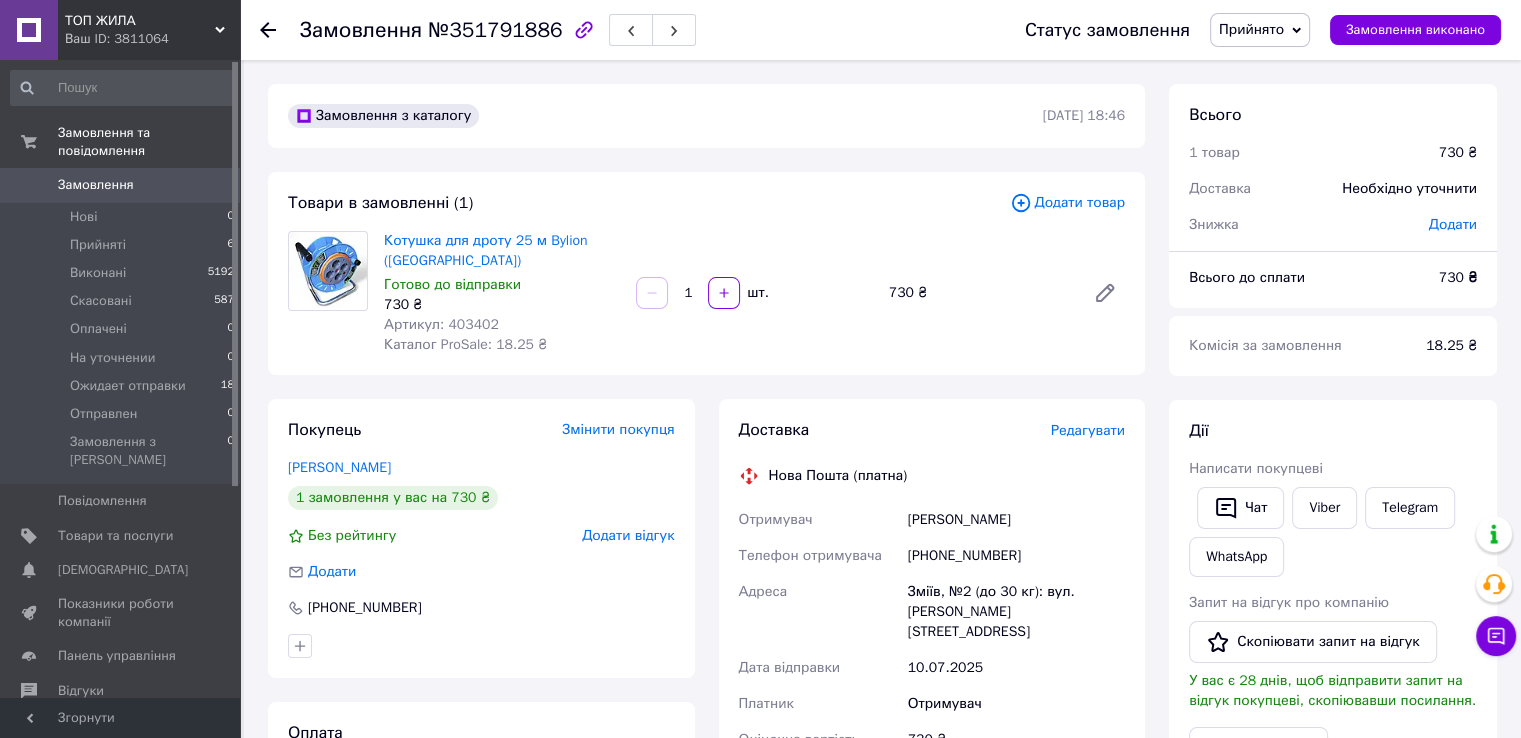 click on "Редагувати" at bounding box center (1088, 430) 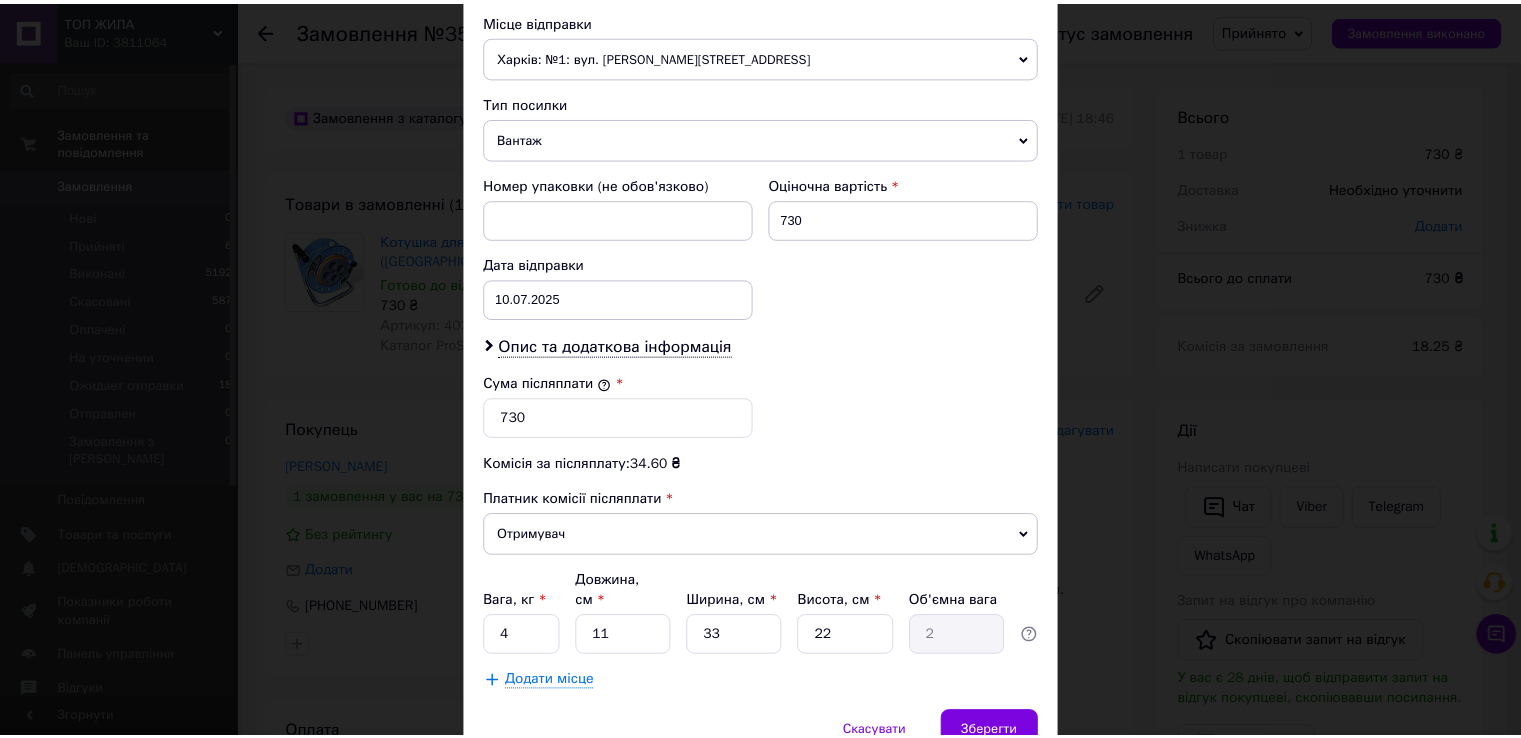 scroll, scrollTop: 782, scrollLeft: 0, axis: vertical 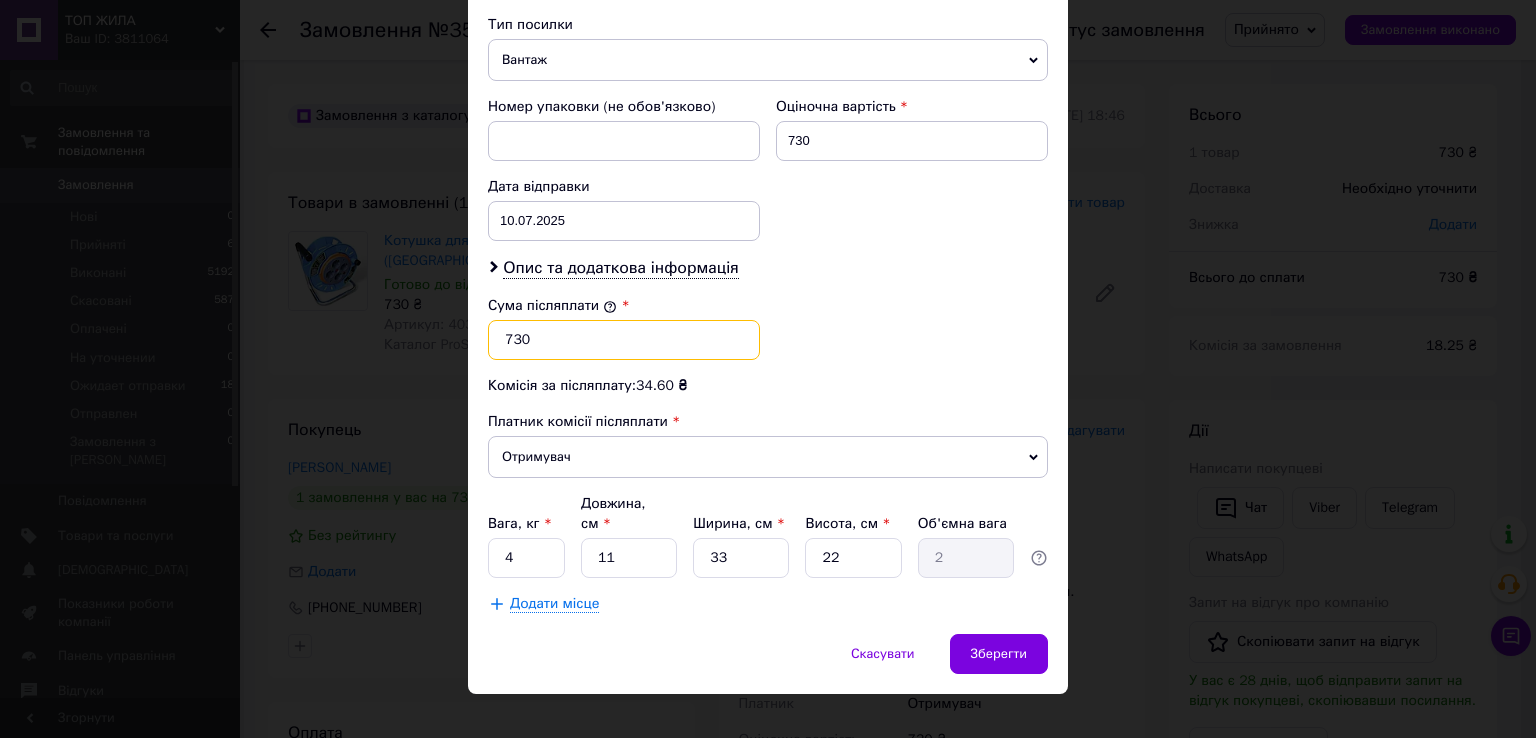 drag, startPoint x: 512, startPoint y: 336, endPoint x: 527, endPoint y: 336, distance: 15 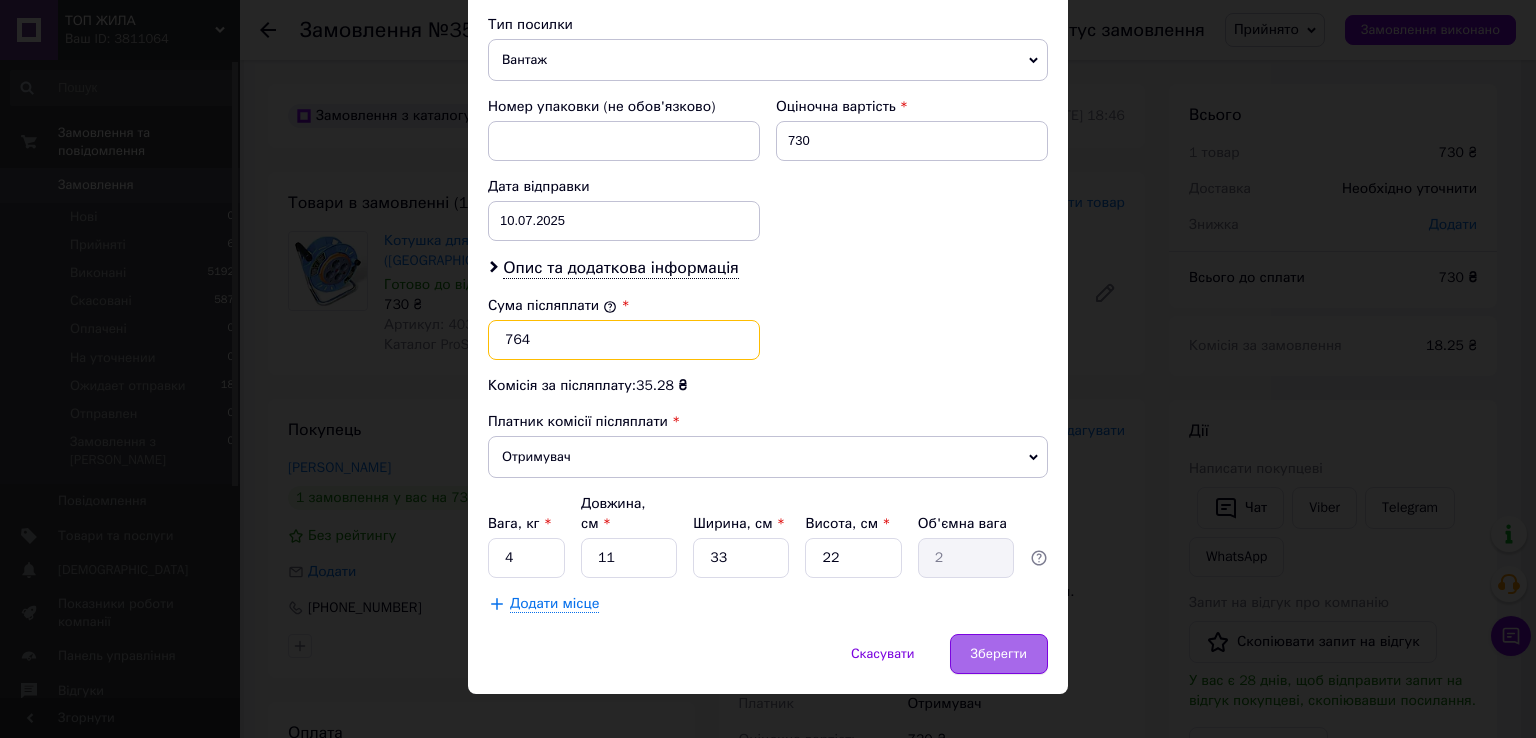 type on "764" 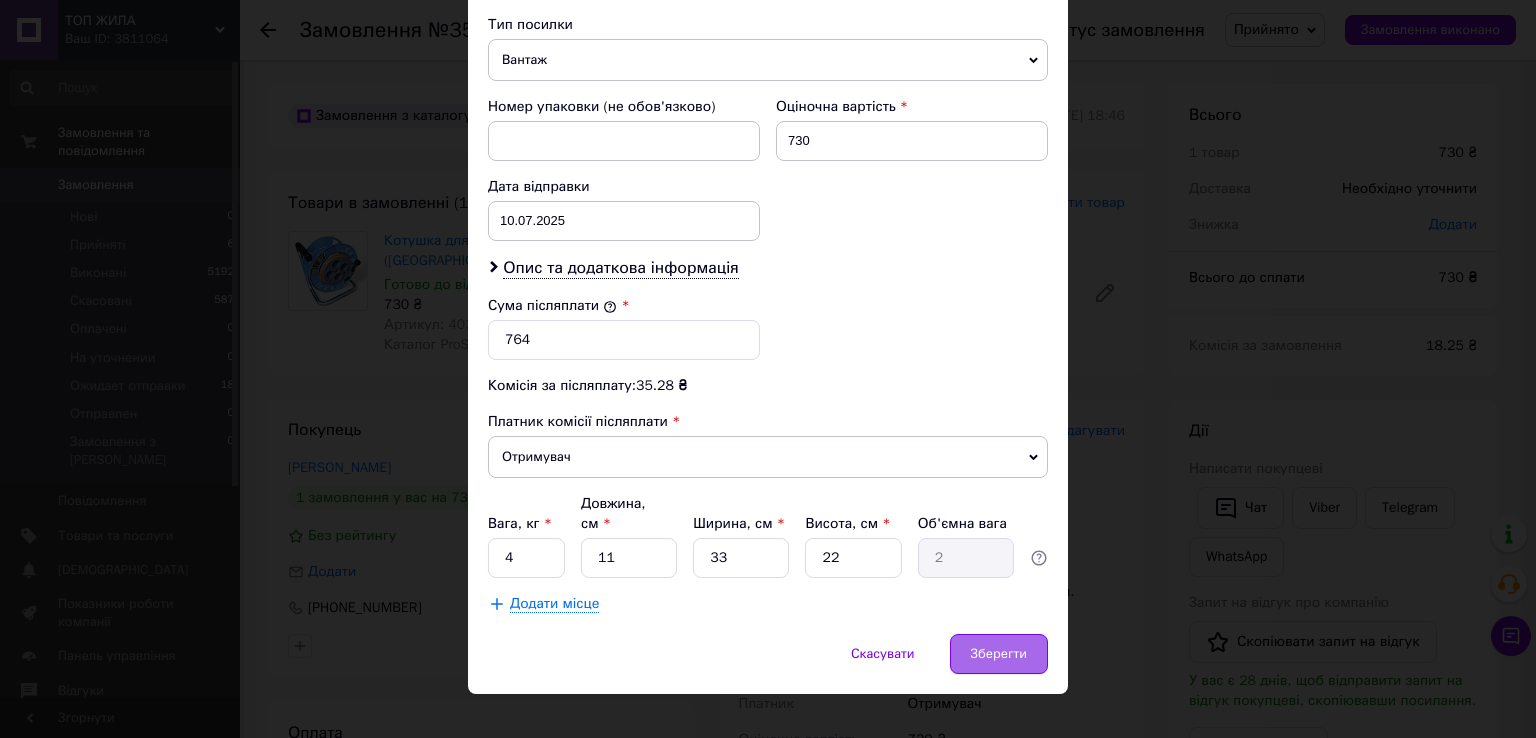 click on "Зберегти" at bounding box center [999, 654] 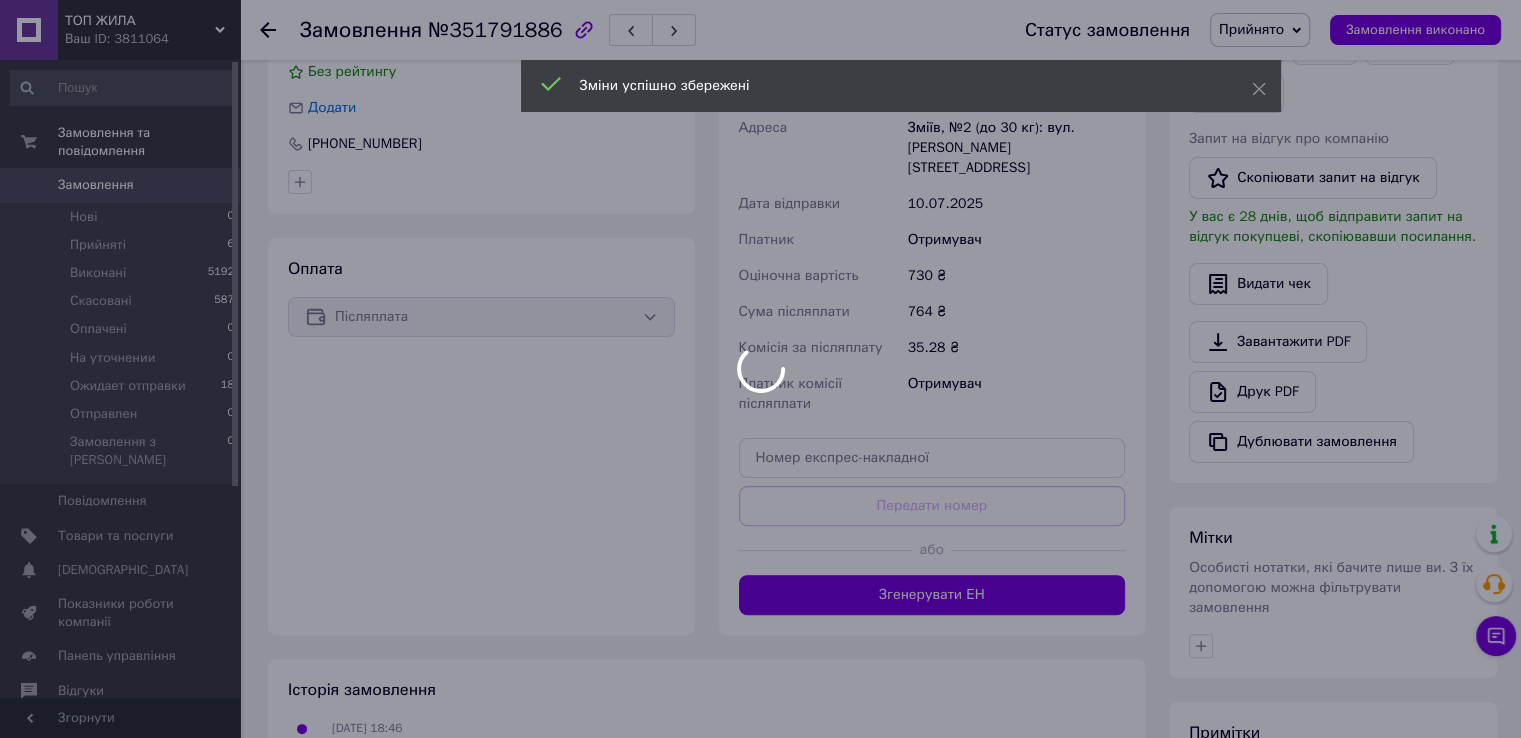 scroll, scrollTop: 500, scrollLeft: 0, axis: vertical 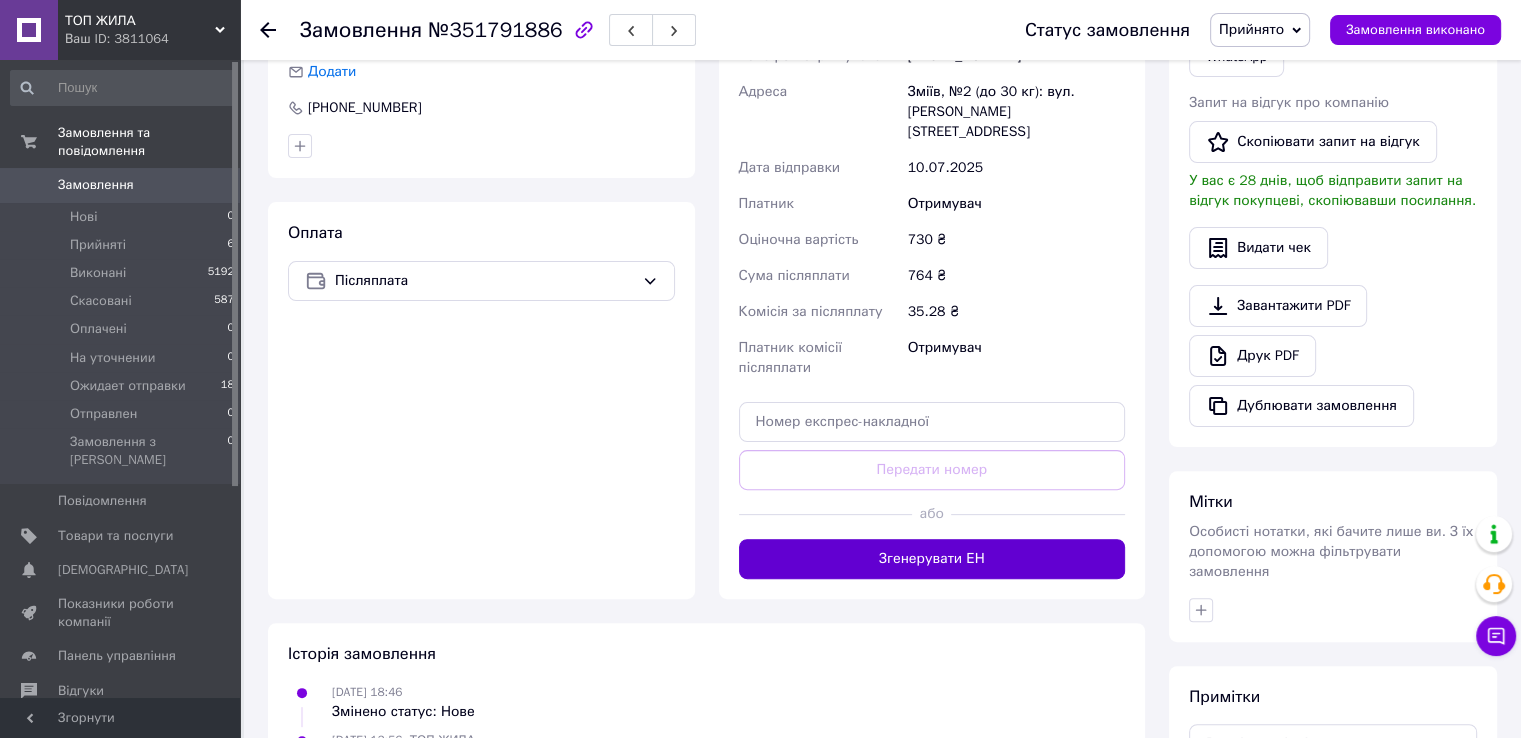 click on "Згенерувати ЕН" at bounding box center [932, 559] 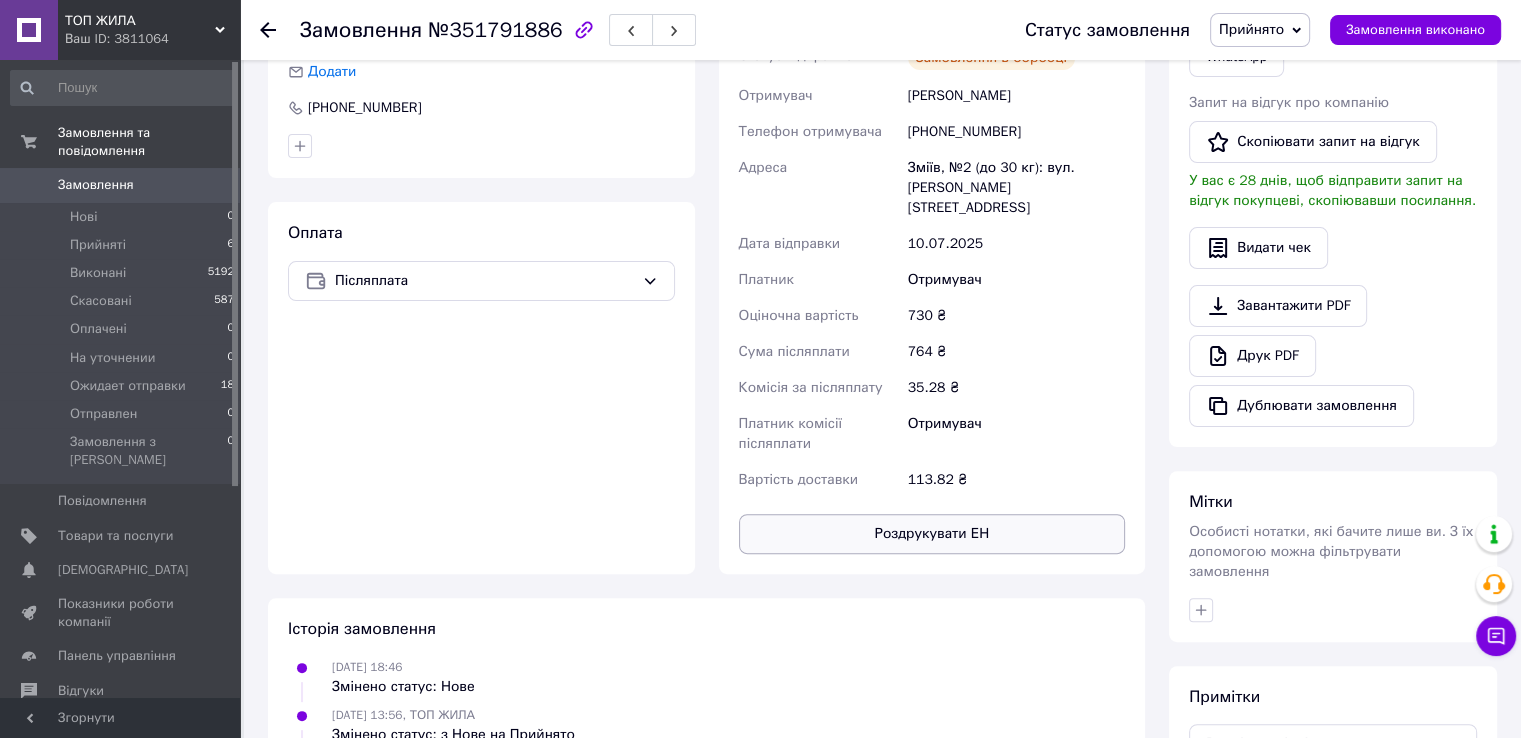 click on "Роздрукувати ЕН" at bounding box center (932, 534) 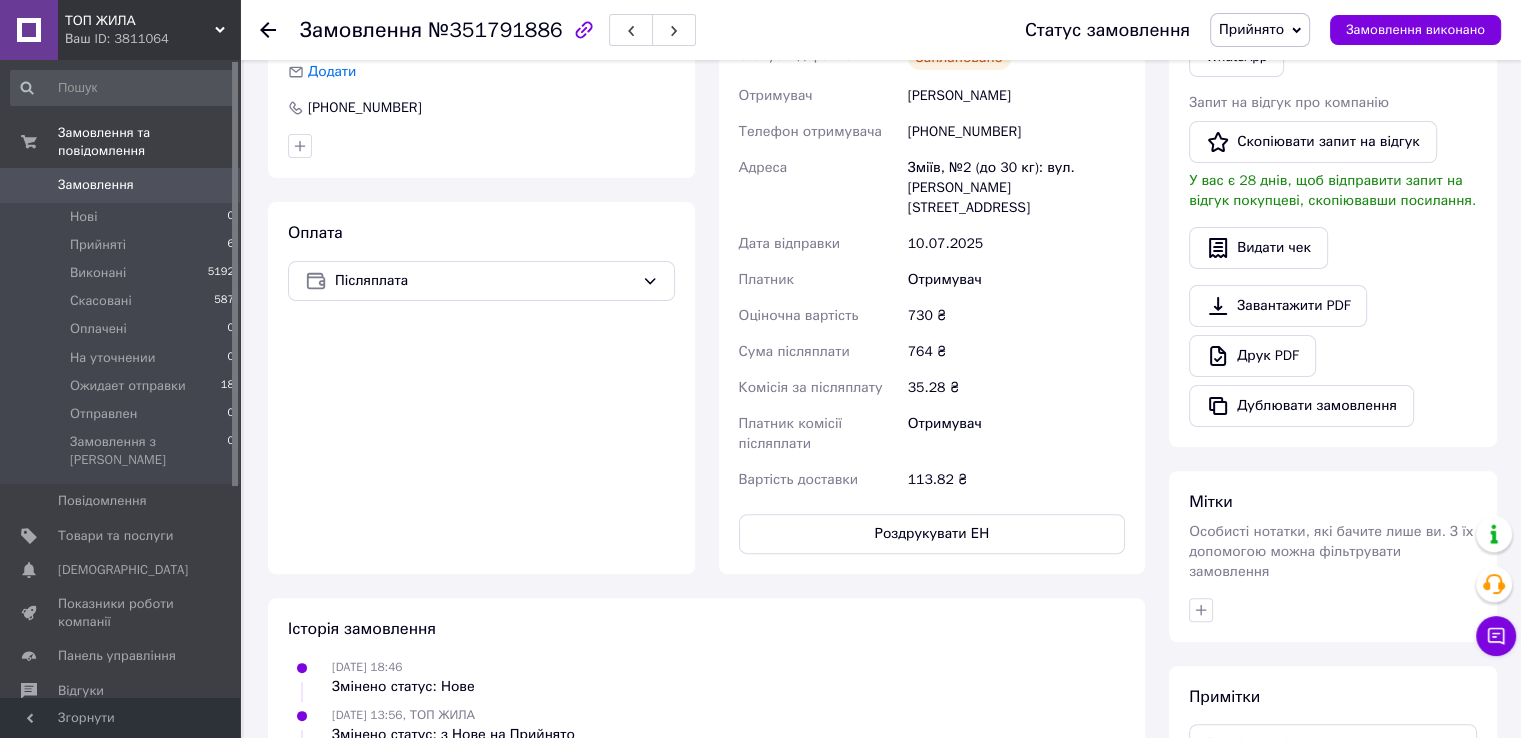 drag, startPoint x: 279, startPoint y: 685, endPoint x: 282, endPoint y: 649, distance: 36.124783 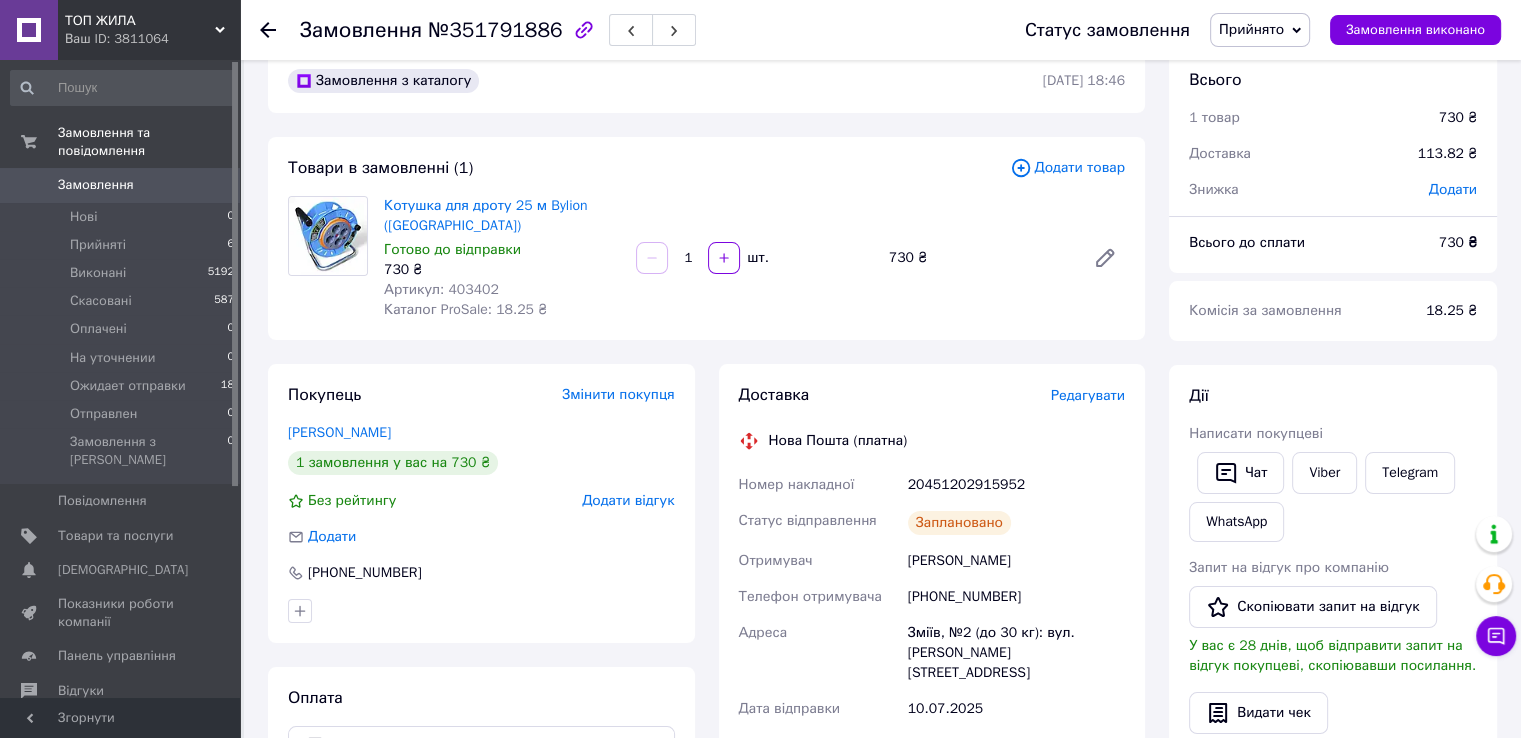 scroll, scrollTop: 0, scrollLeft: 0, axis: both 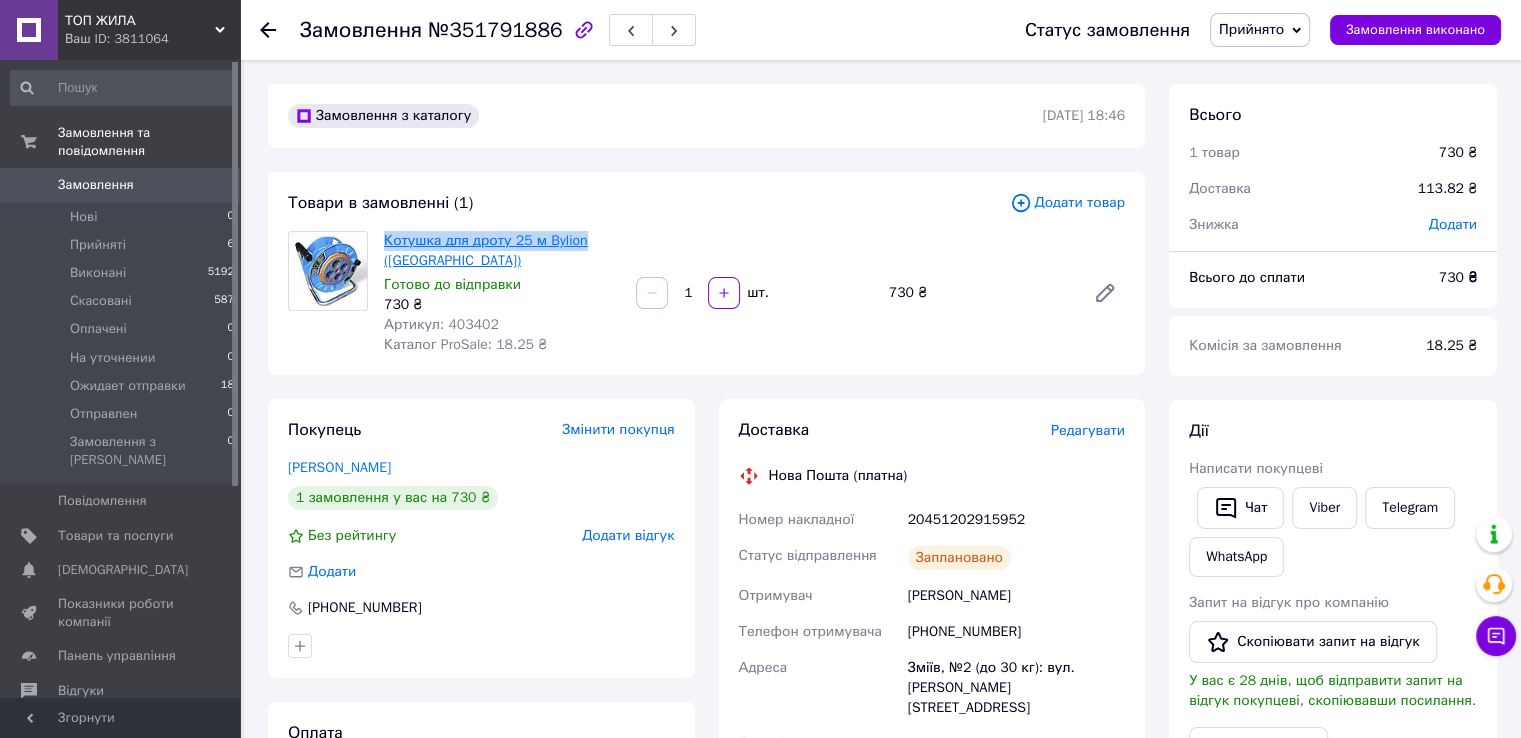 drag, startPoint x: 588, startPoint y: 238, endPoint x: 385, endPoint y: 241, distance: 203.02217 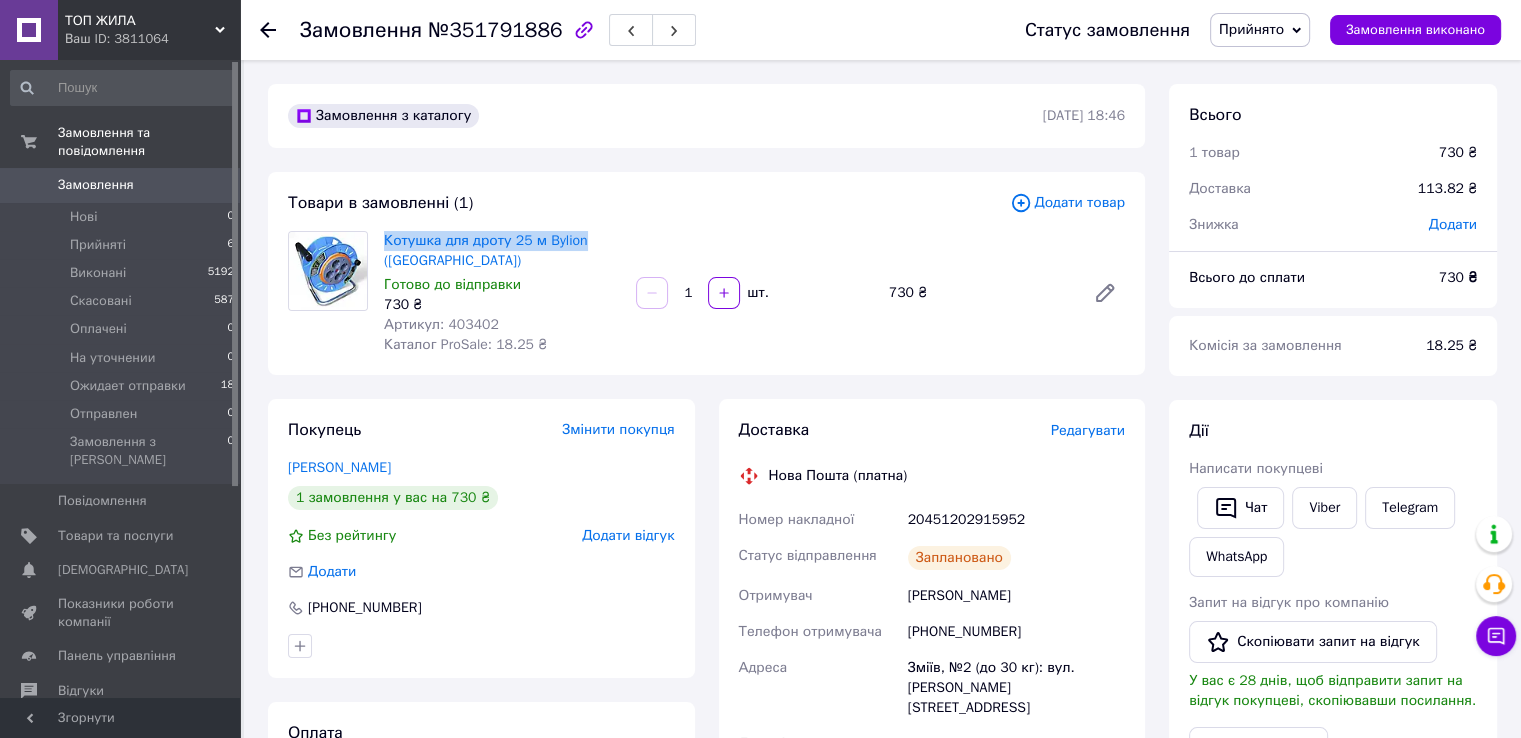 copy on "Котушка для дроту 25 м Bylion" 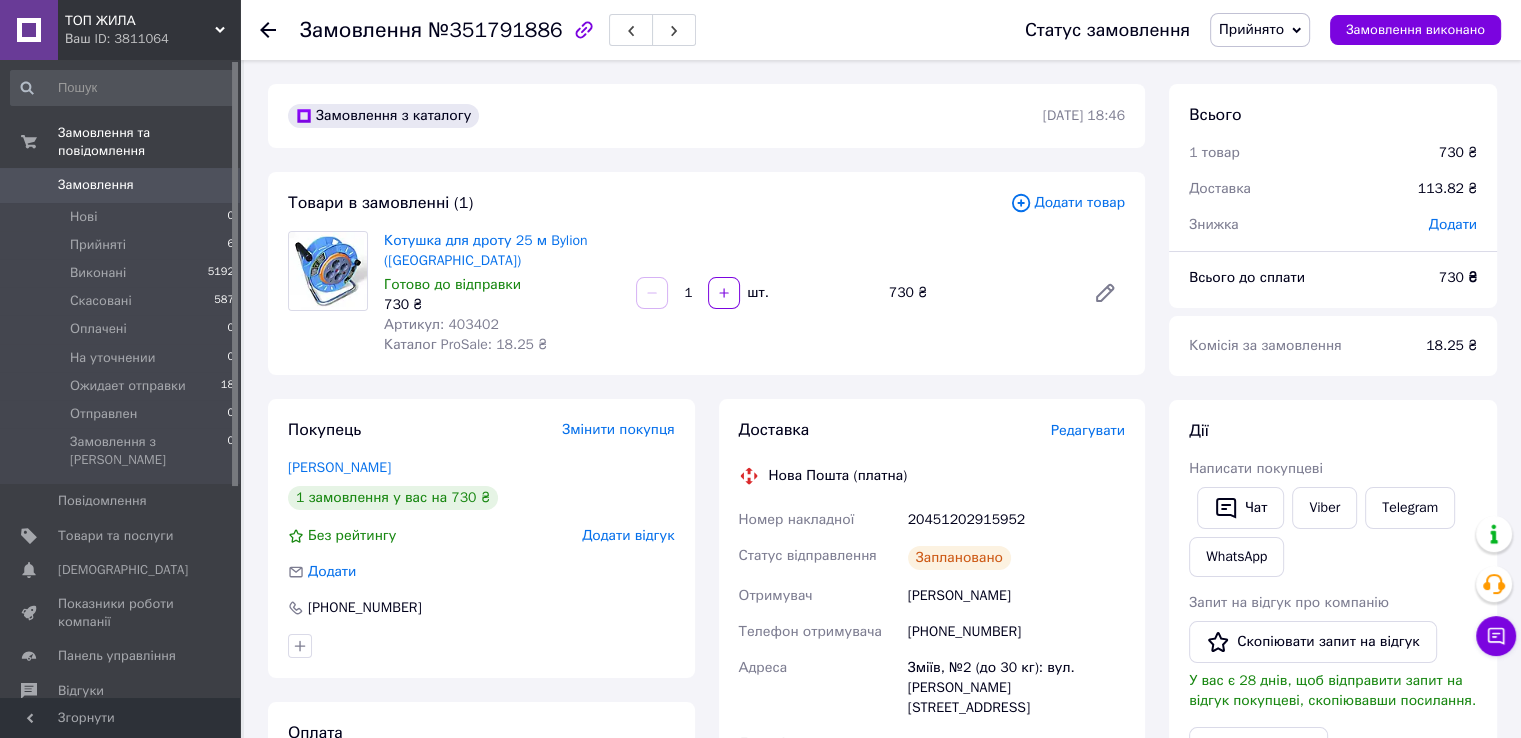 drag, startPoint x: 569, startPoint y: 607, endPoint x: 713, endPoint y: 598, distance: 144.28098 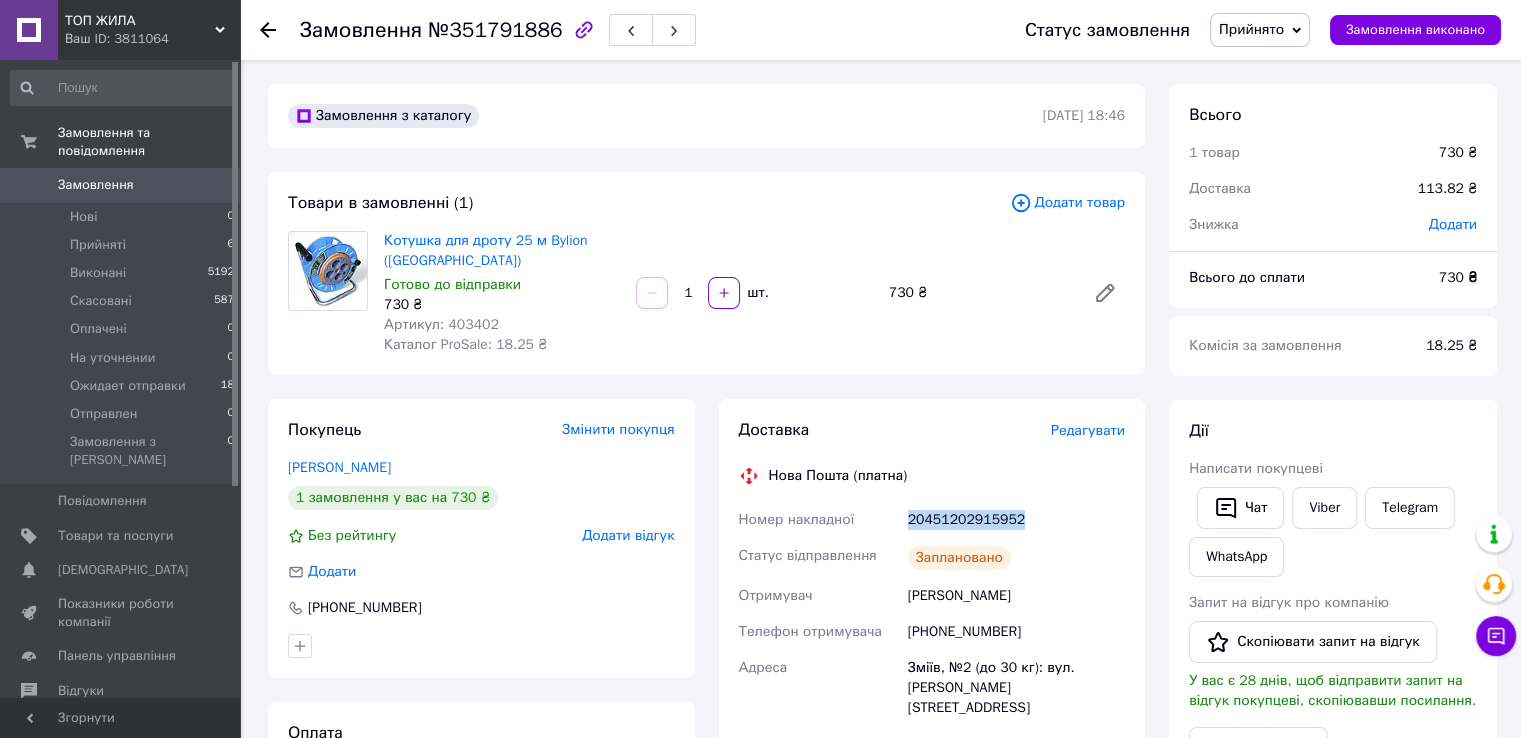 click on "20451202915952" at bounding box center [1016, 520] 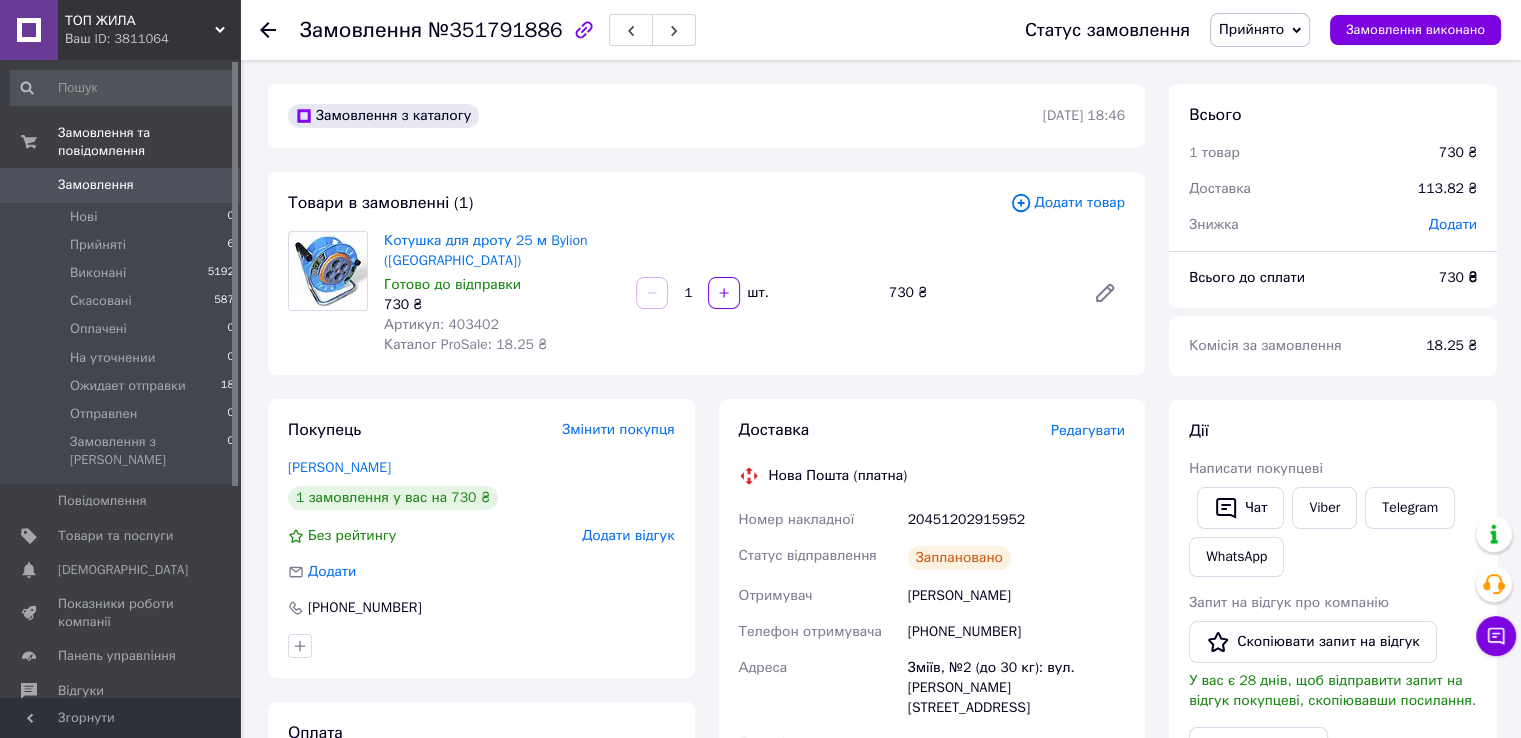 drag, startPoint x: 584, startPoint y: 649, endPoint x: 596, endPoint y: 643, distance: 13.416408 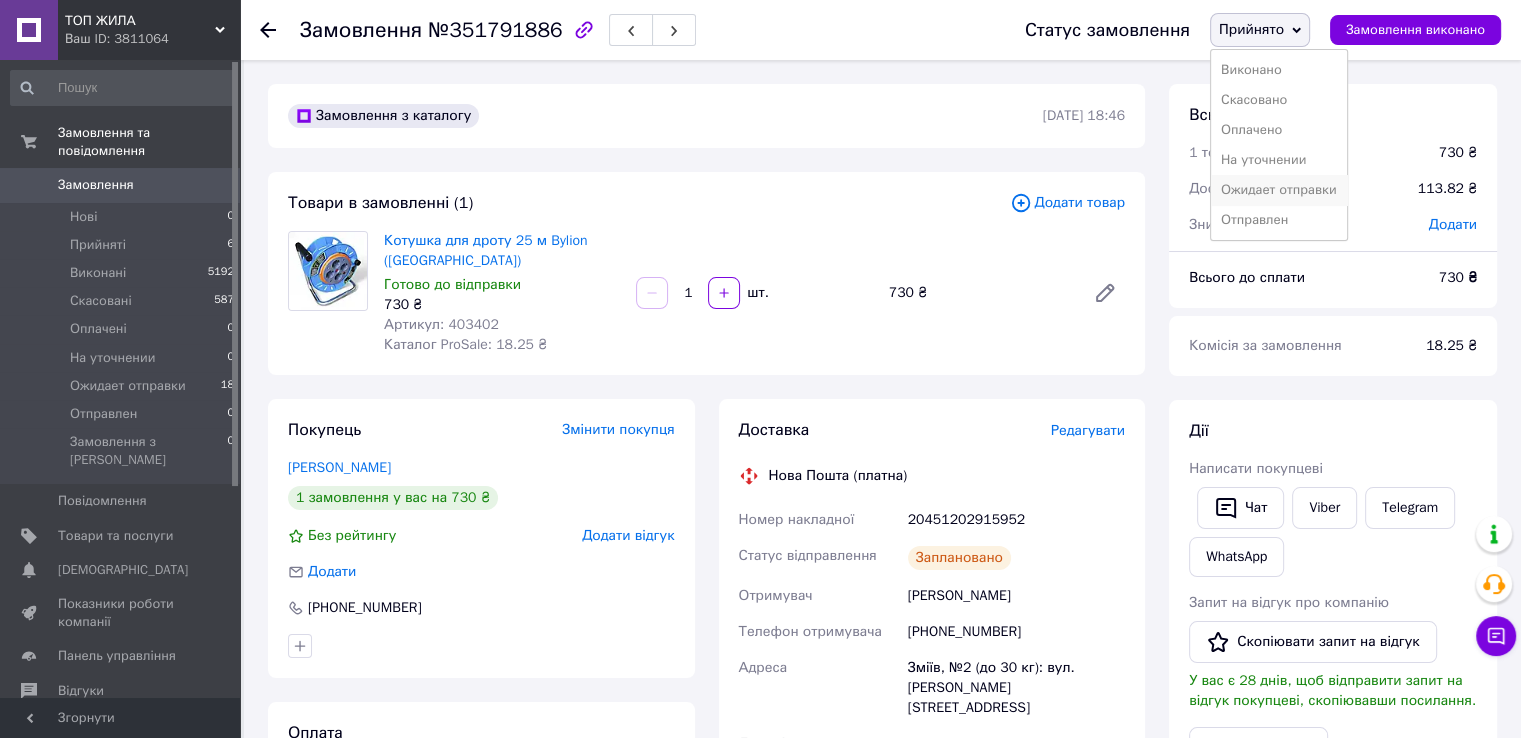 click on "Ожидает отправки" at bounding box center (1279, 190) 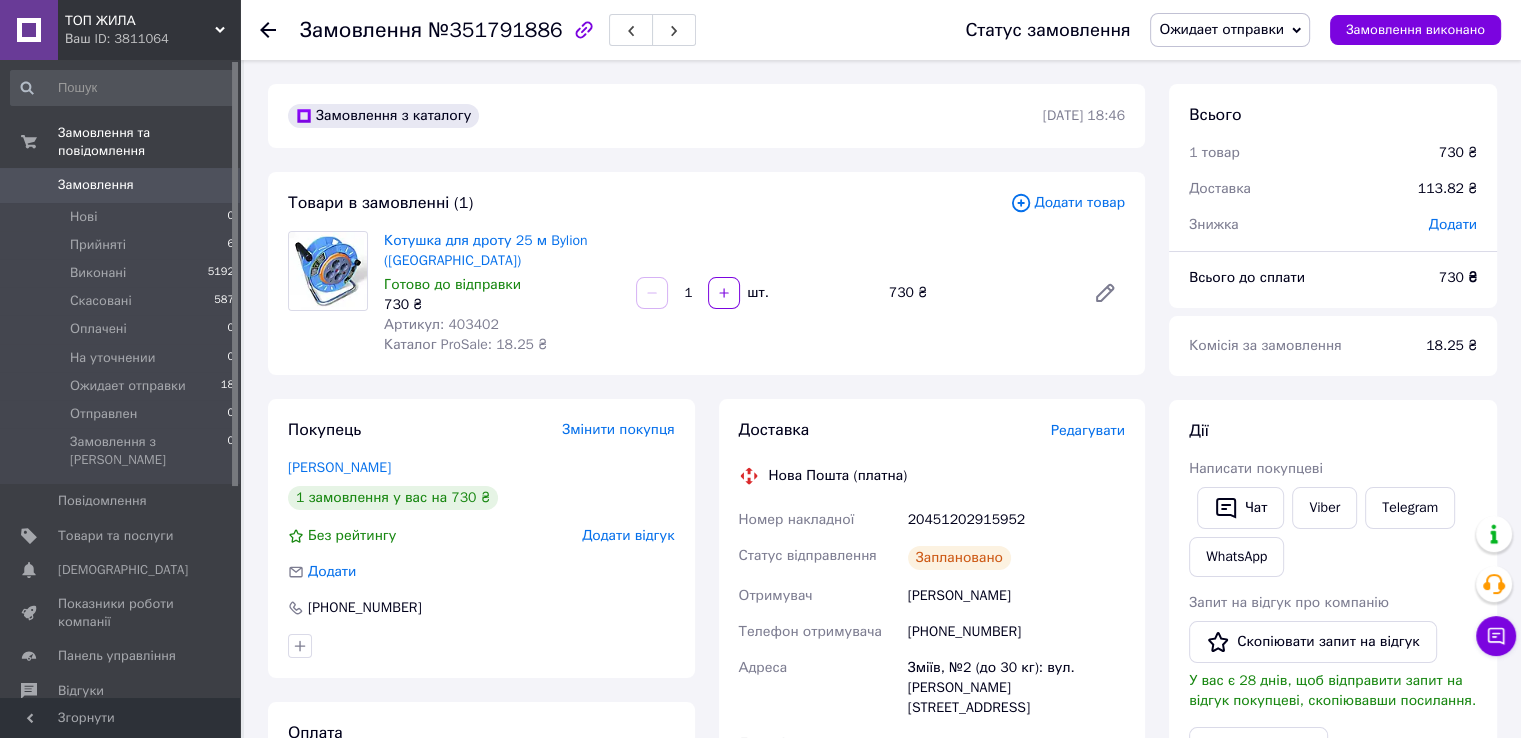 click on "Покупець Змінити покупця Курочка Світлана 1 замовлення у вас на 730 ₴ Без рейтингу   Додати відгук Додати +380660052545" at bounding box center (481, 538) 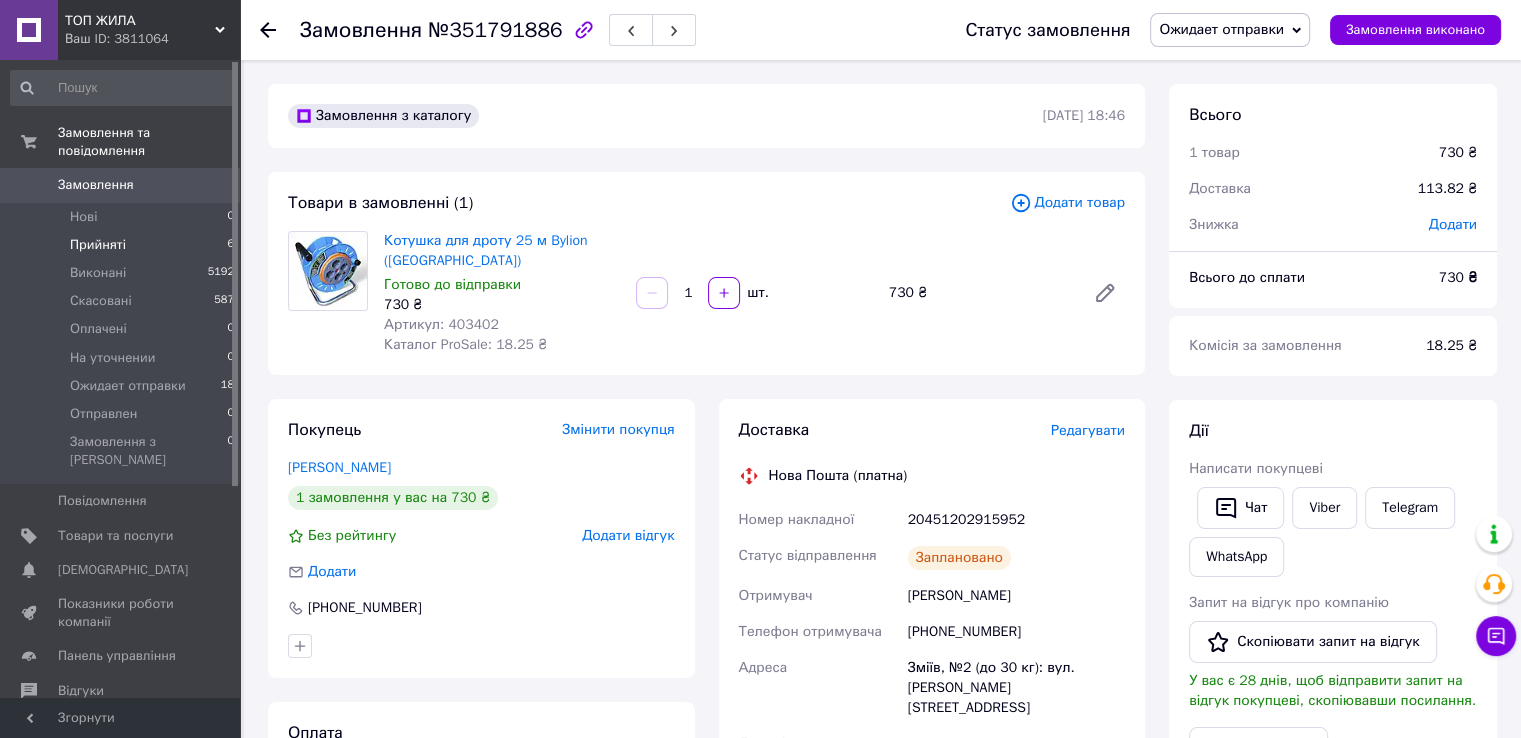 click on "Прийняті 6" at bounding box center [123, 245] 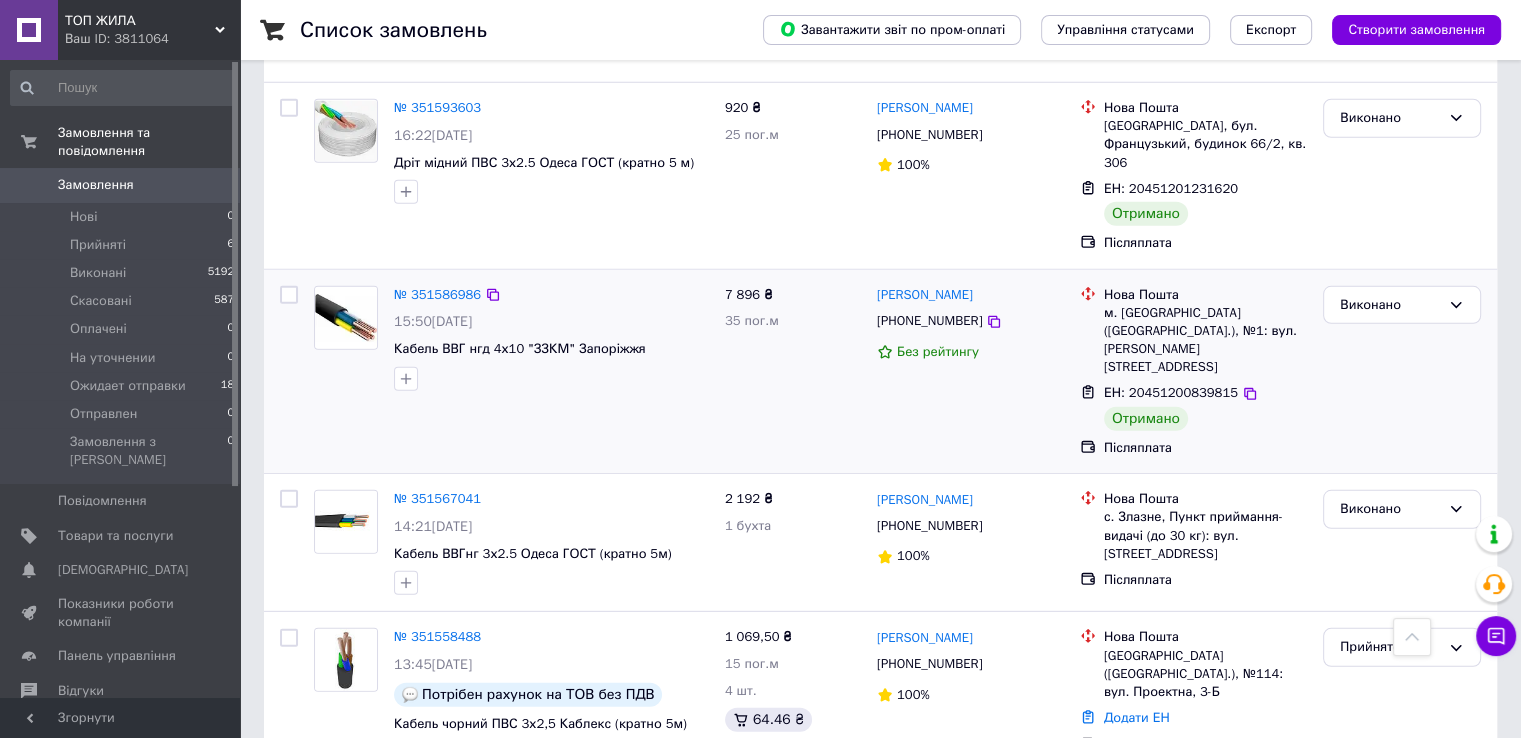 scroll, scrollTop: 5700, scrollLeft: 0, axis: vertical 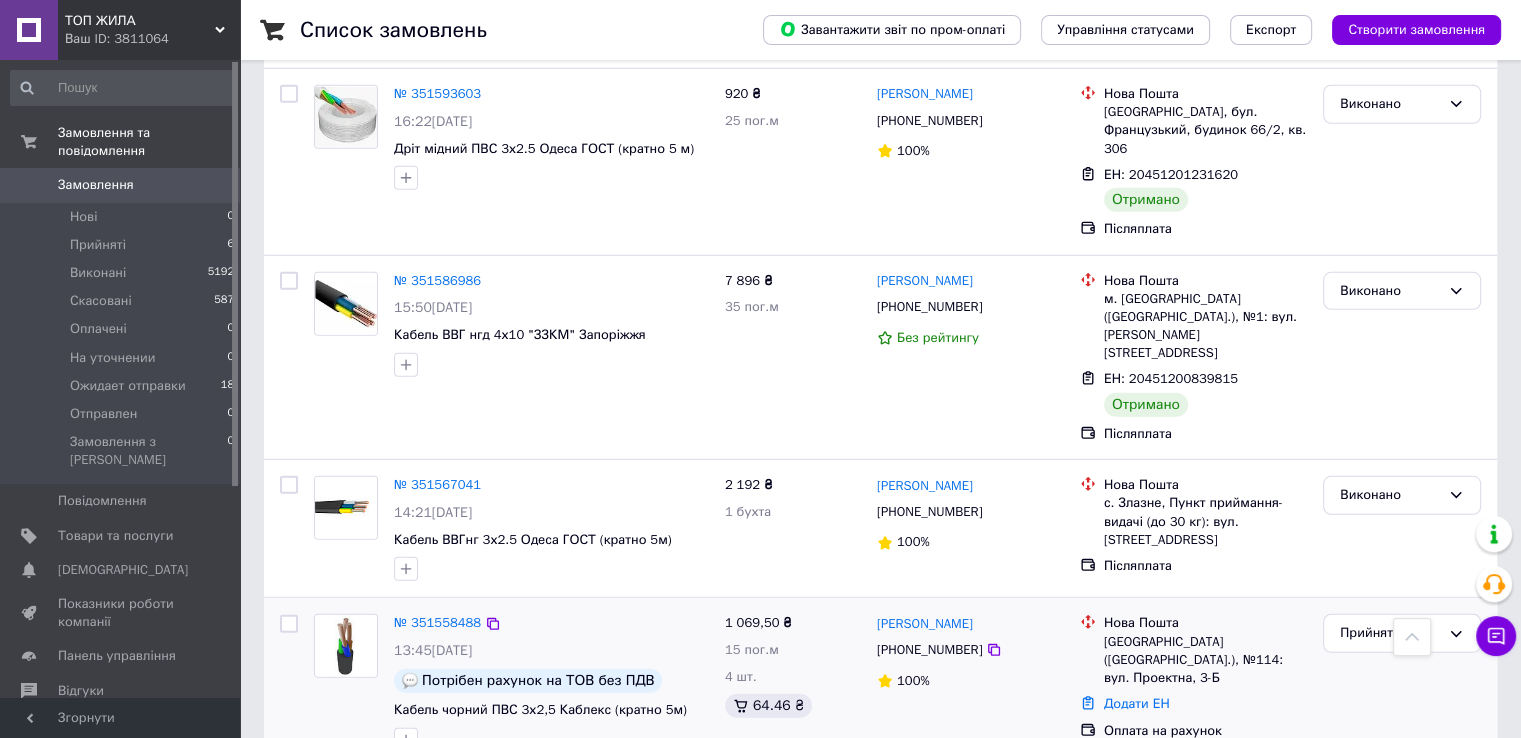 click at bounding box center (346, 646) 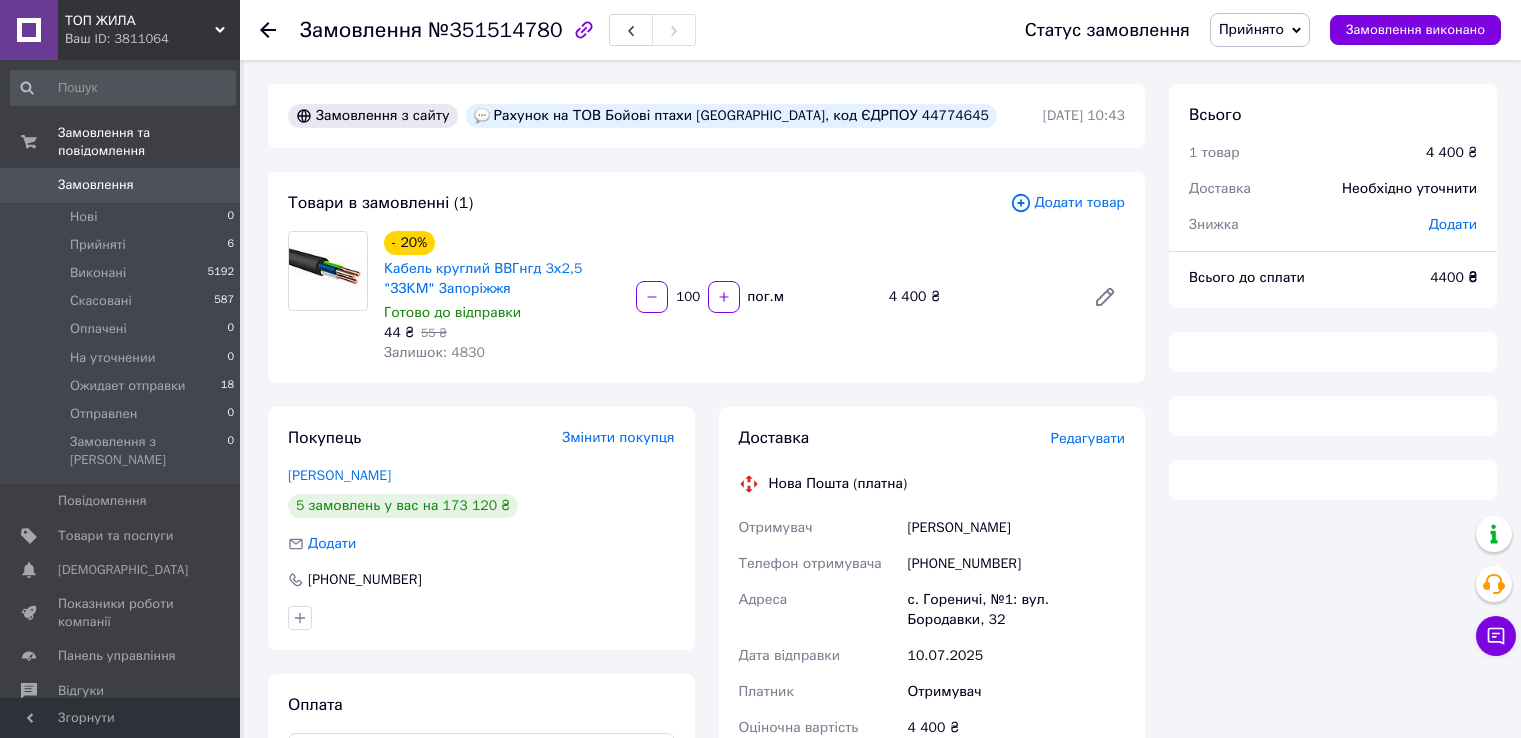 scroll, scrollTop: 0, scrollLeft: 0, axis: both 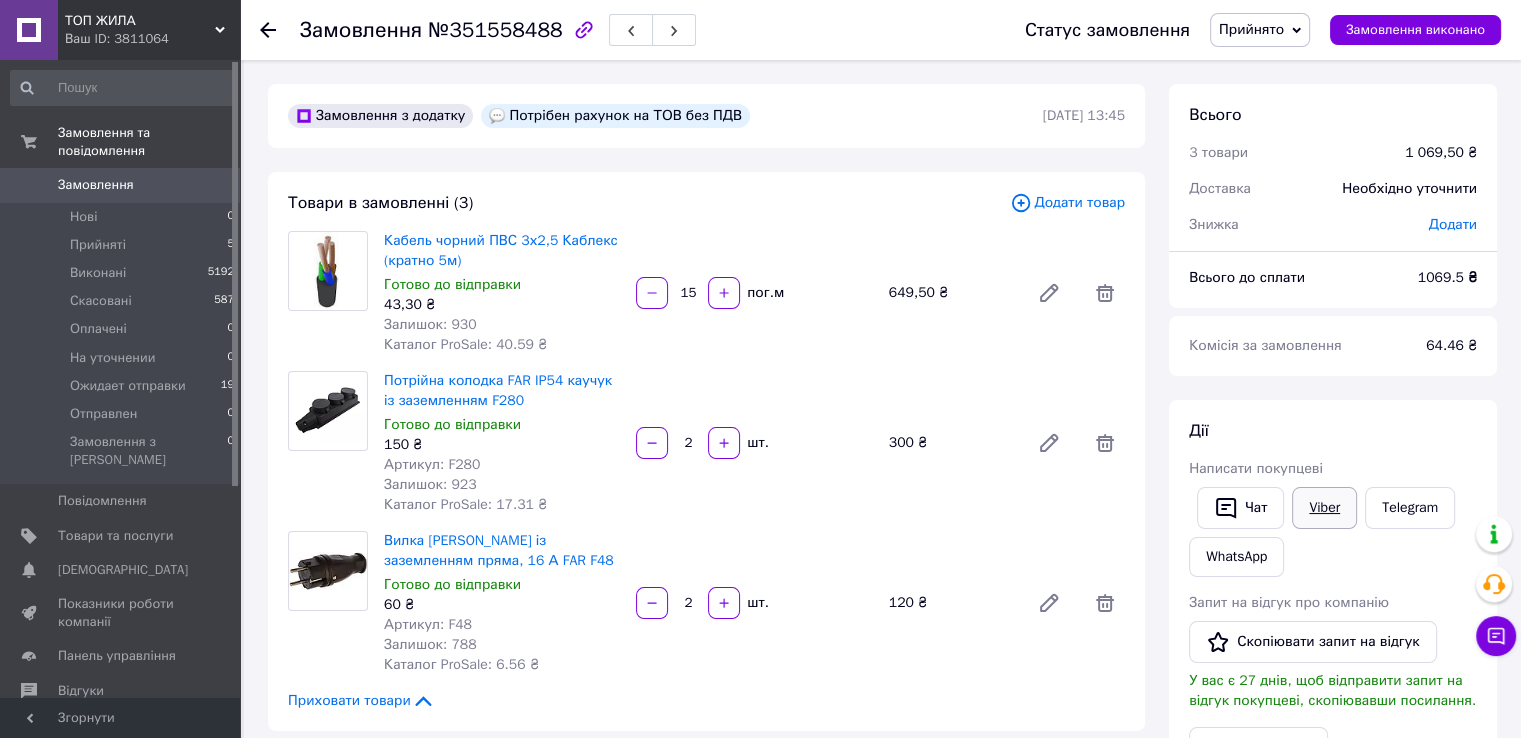click on "Viber" at bounding box center [1324, 508] 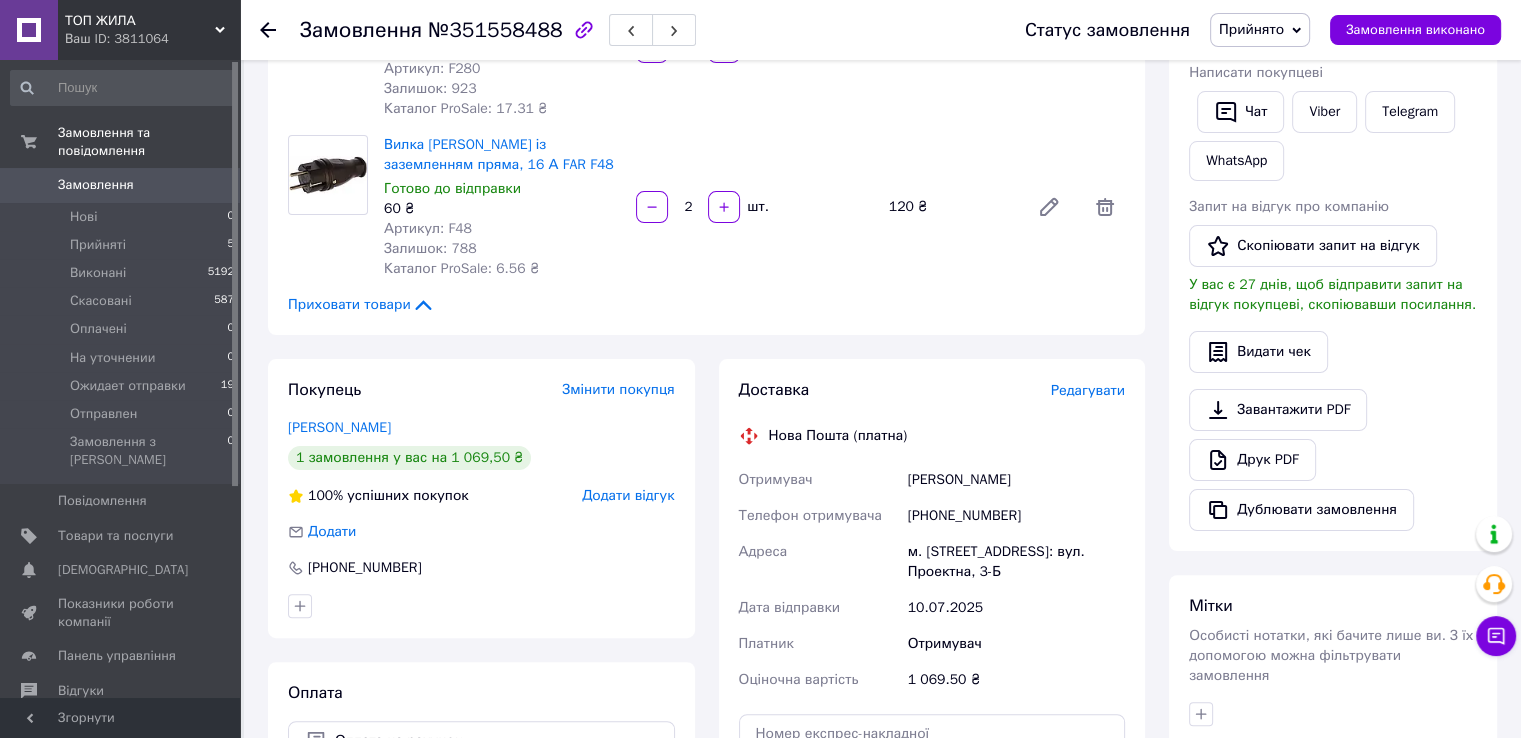 scroll, scrollTop: 400, scrollLeft: 0, axis: vertical 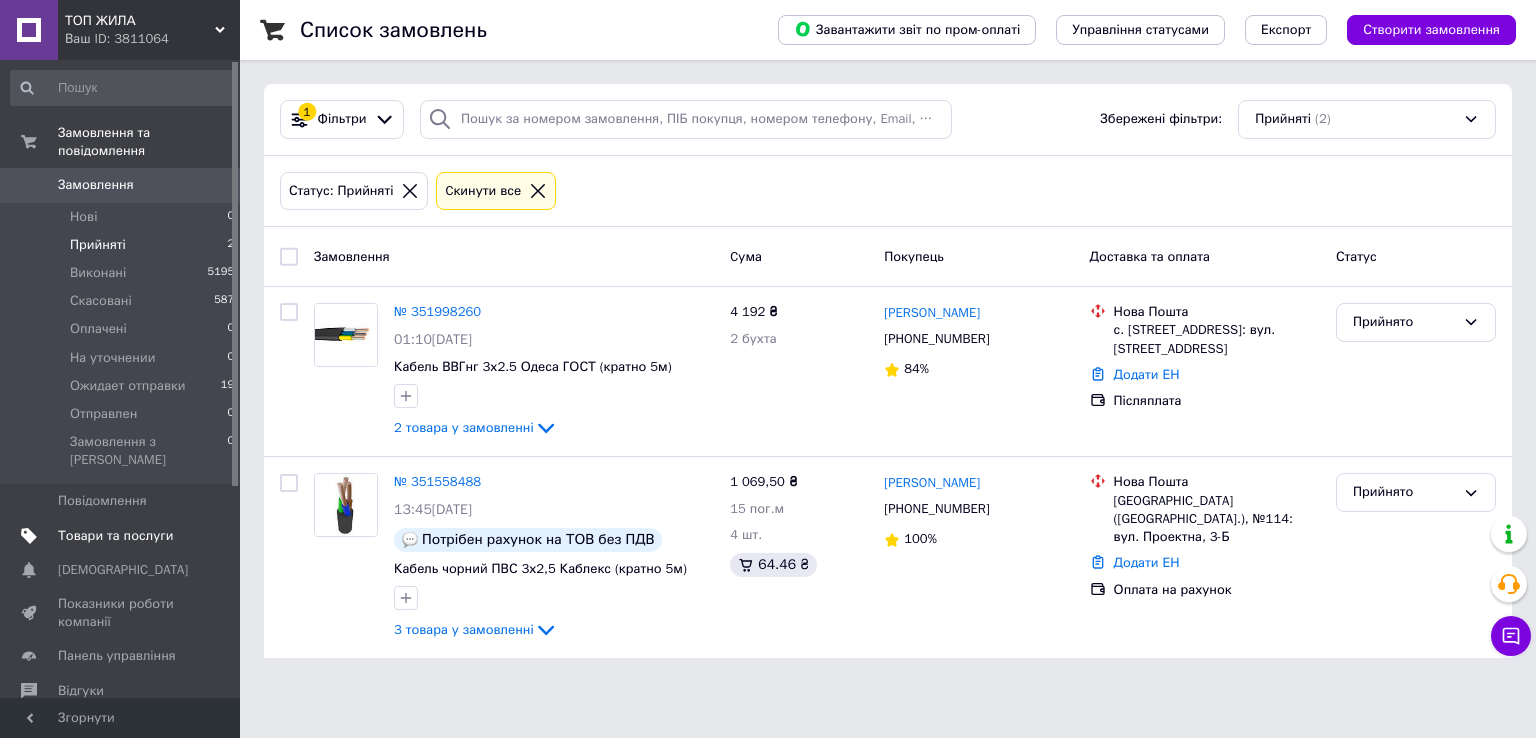 click on "Товари та послуги" at bounding box center [121, 536] 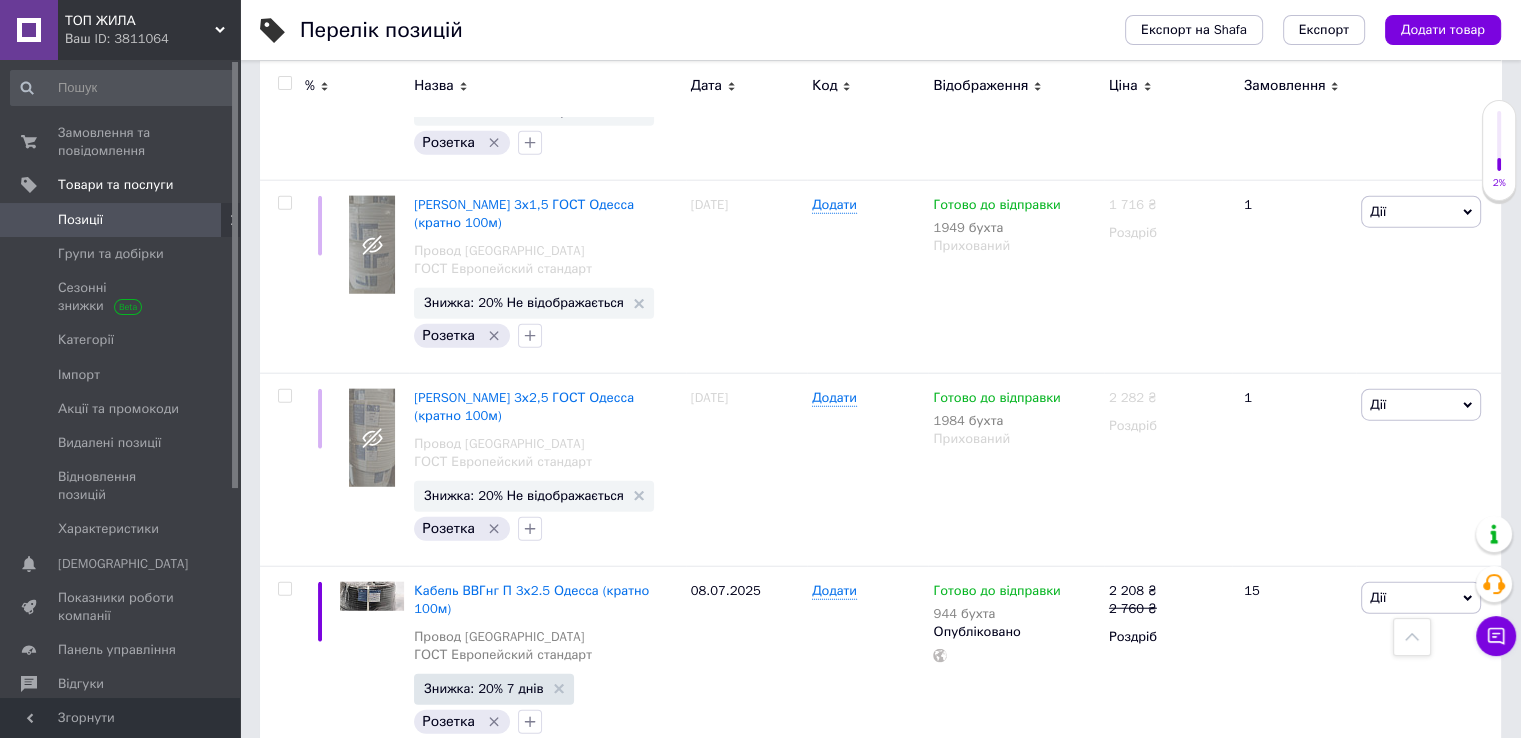 scroll, scrollTop: 12300, scrollLeft: 0, axis: vertical 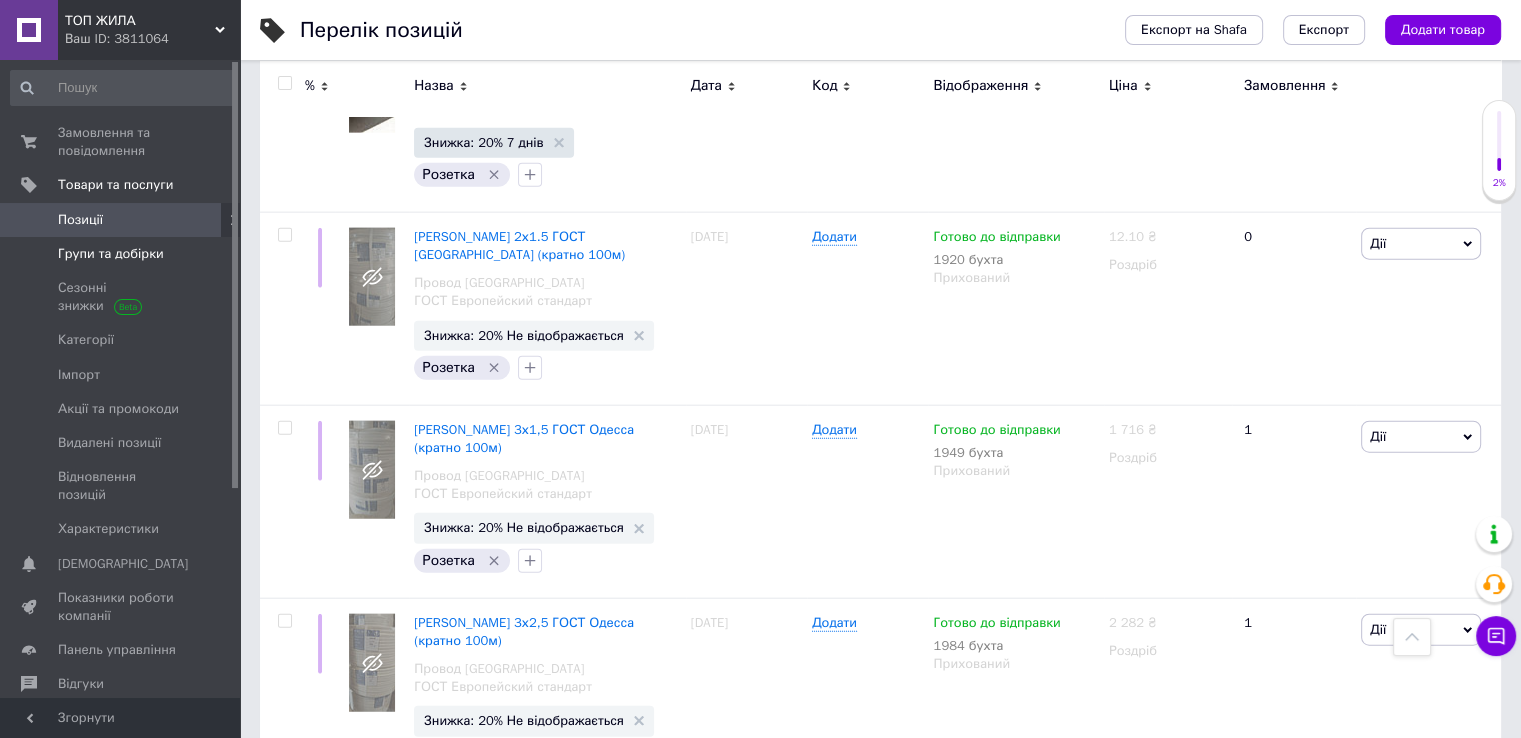 click on "Групи та добірки" at bounding box center (111, 254) 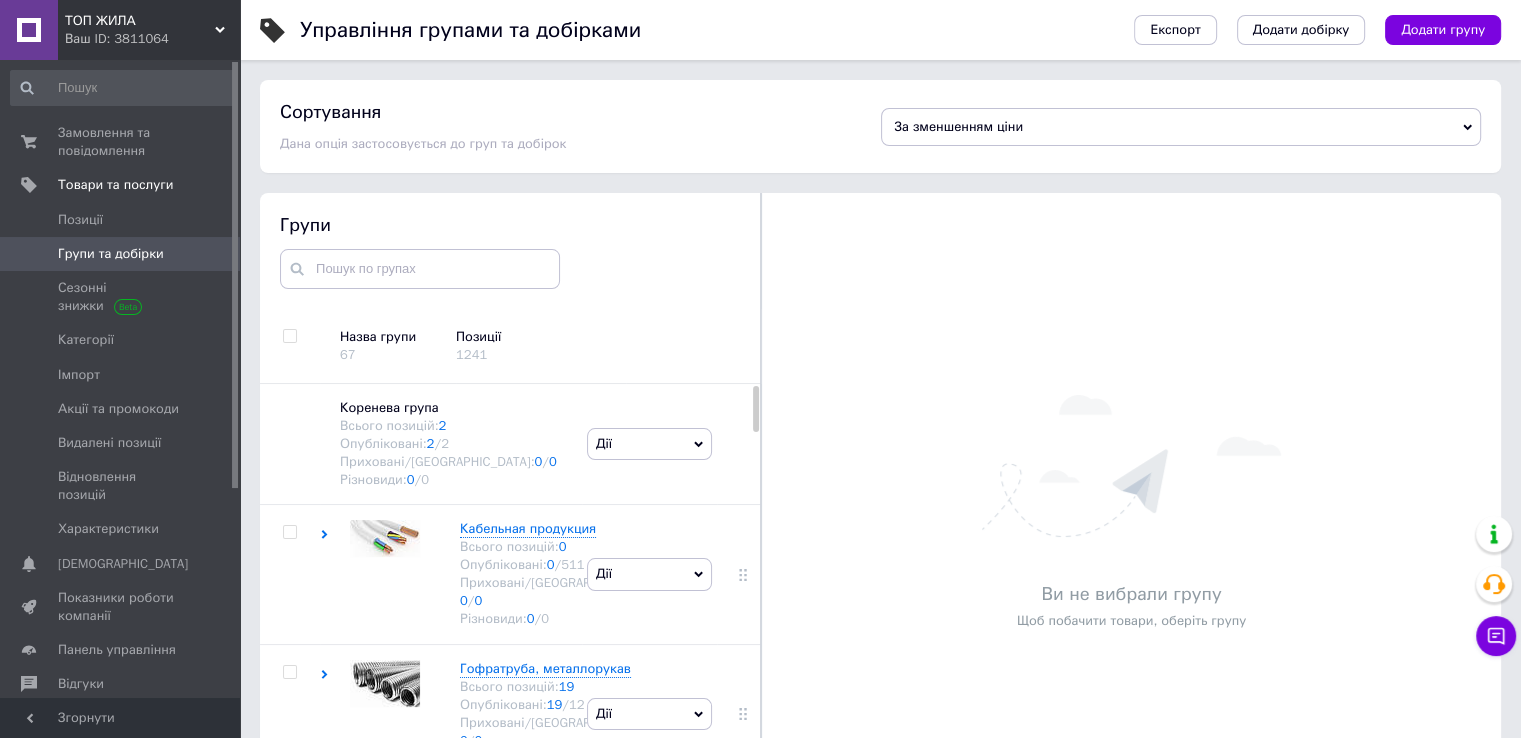 scroll, scrollTop: 88, scrollLeft: 0, axis: vertical 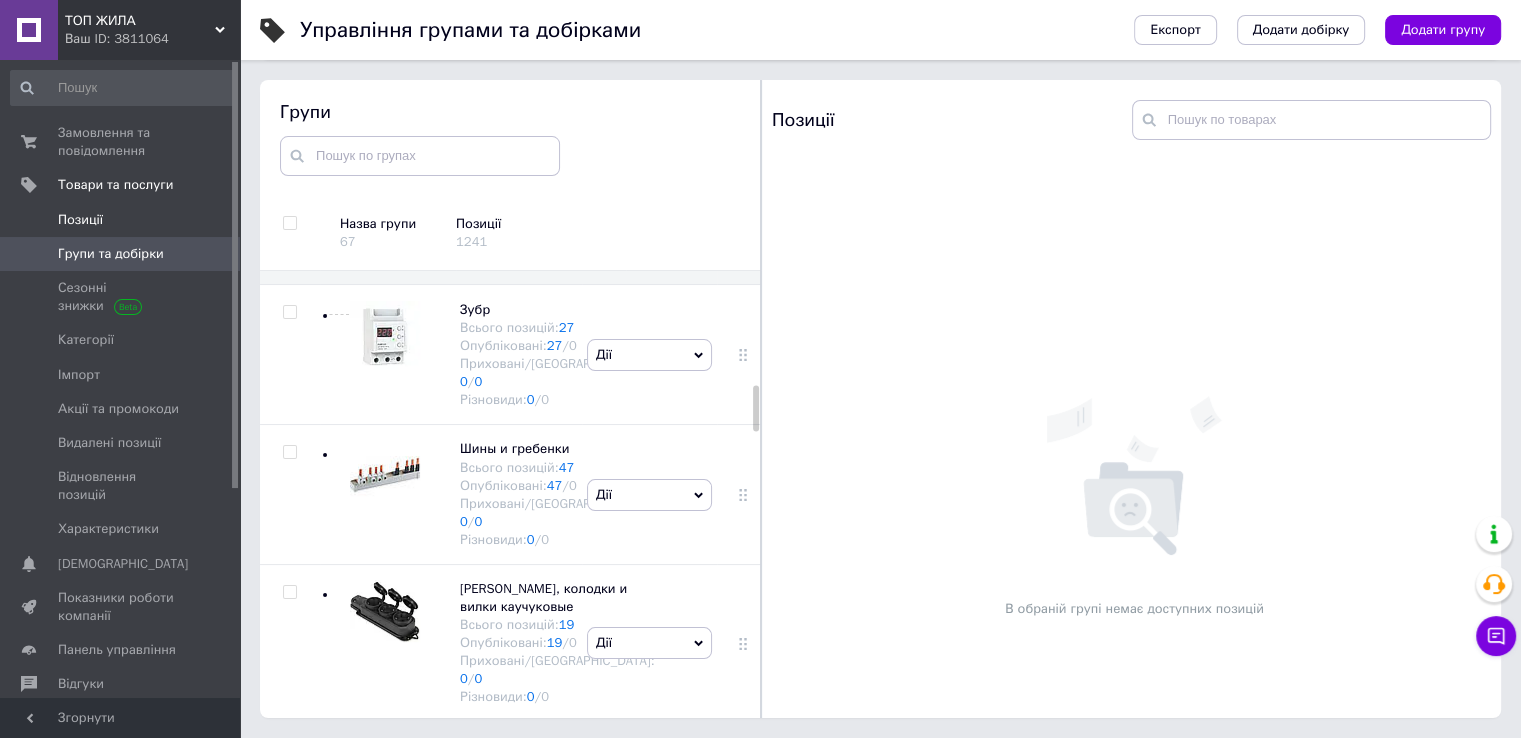 click on "Позиції" at bounding box center (80, 220) 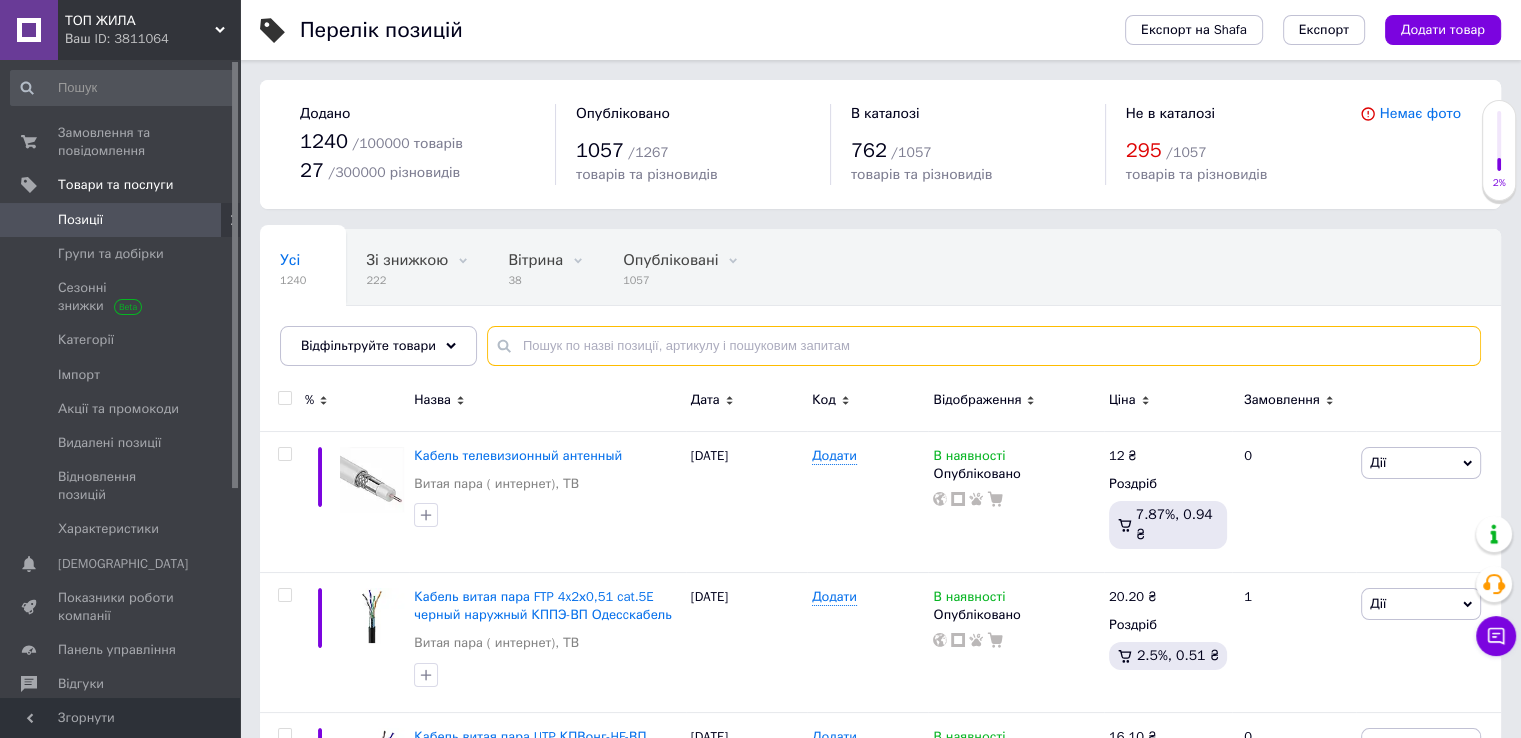 click at bounding box center [984, 346] 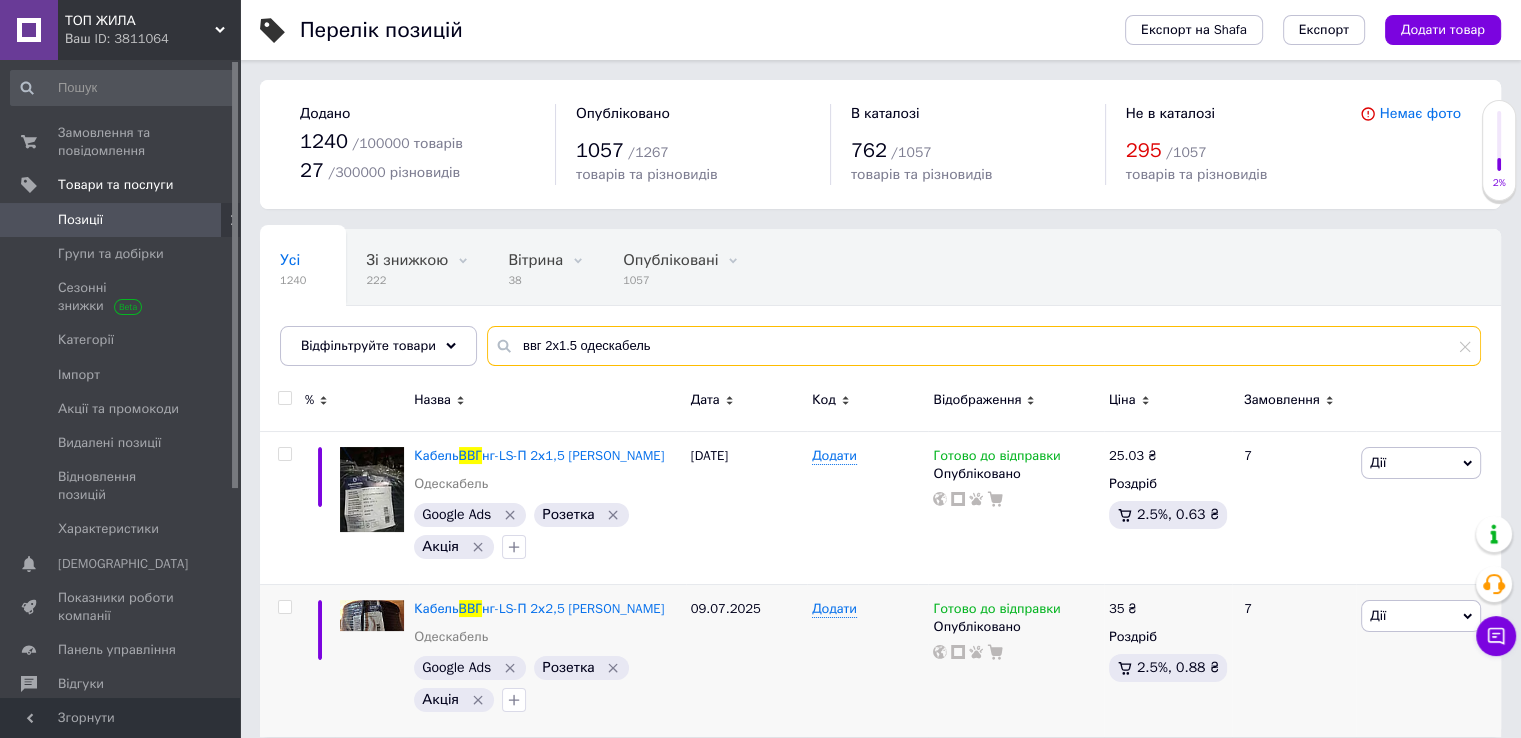 type on "ввг 2х1.5 одескабель" 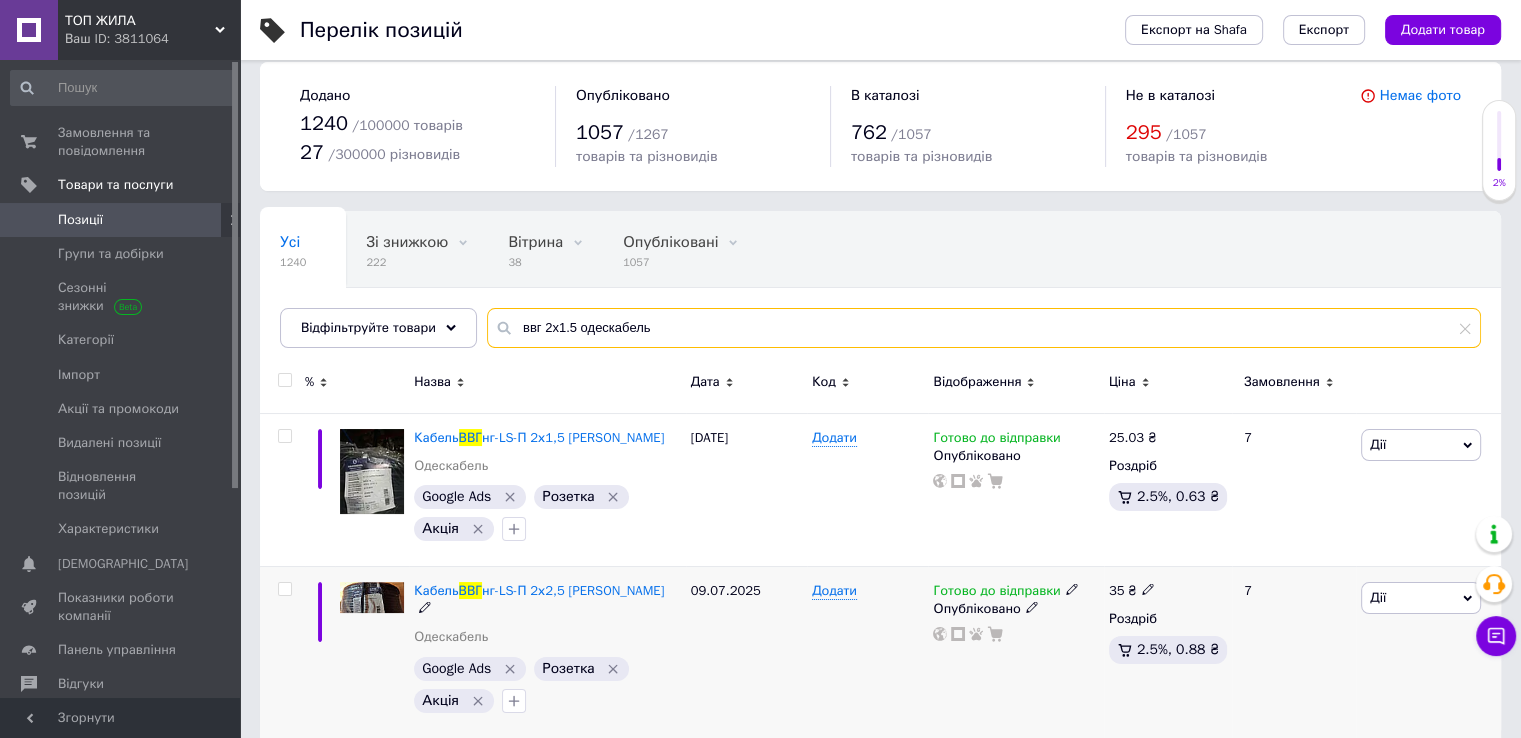 scroll, scrollTop: 0, scrollLeft: 0, axis: both 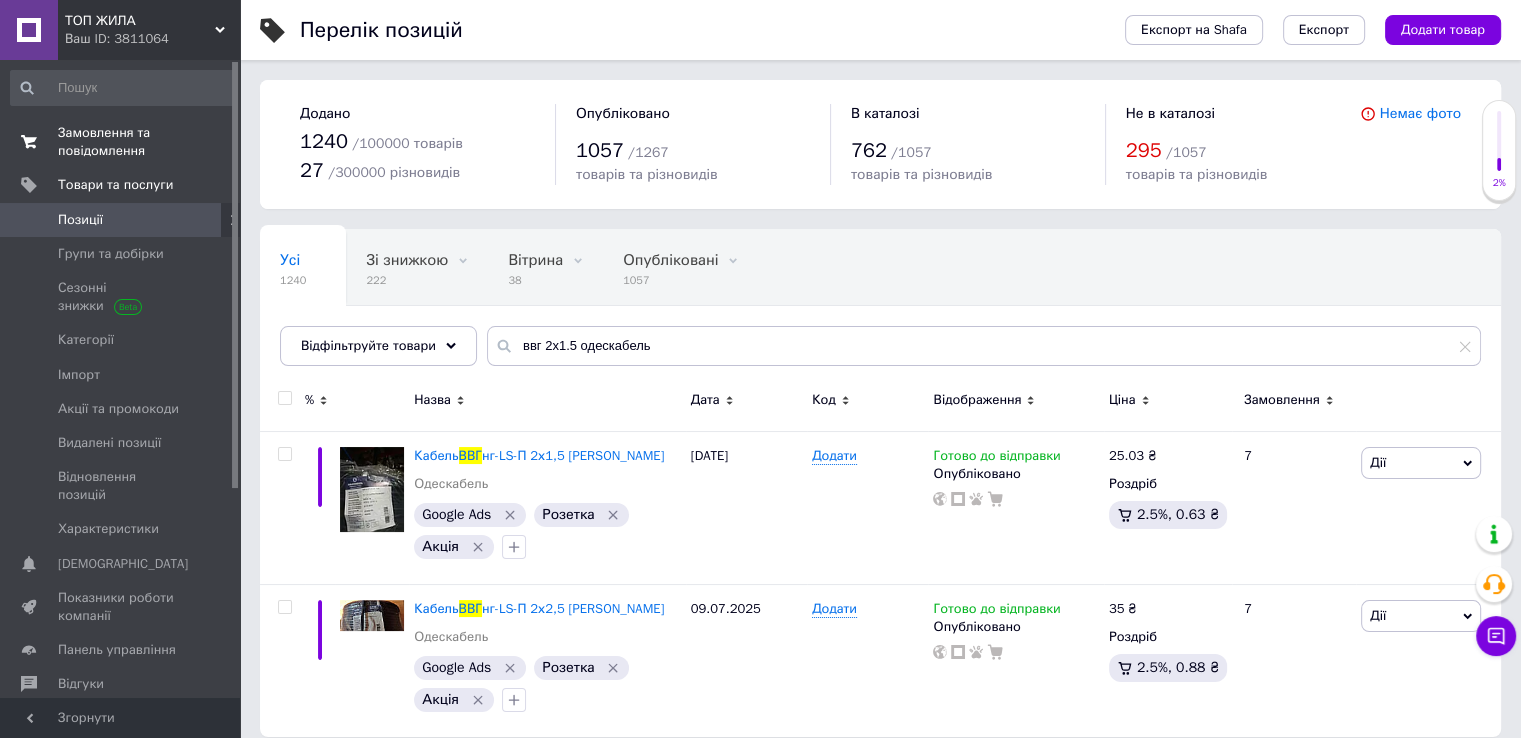 click on "Замовлення та повідомлення 0 0" at bounding box center (123, 142) 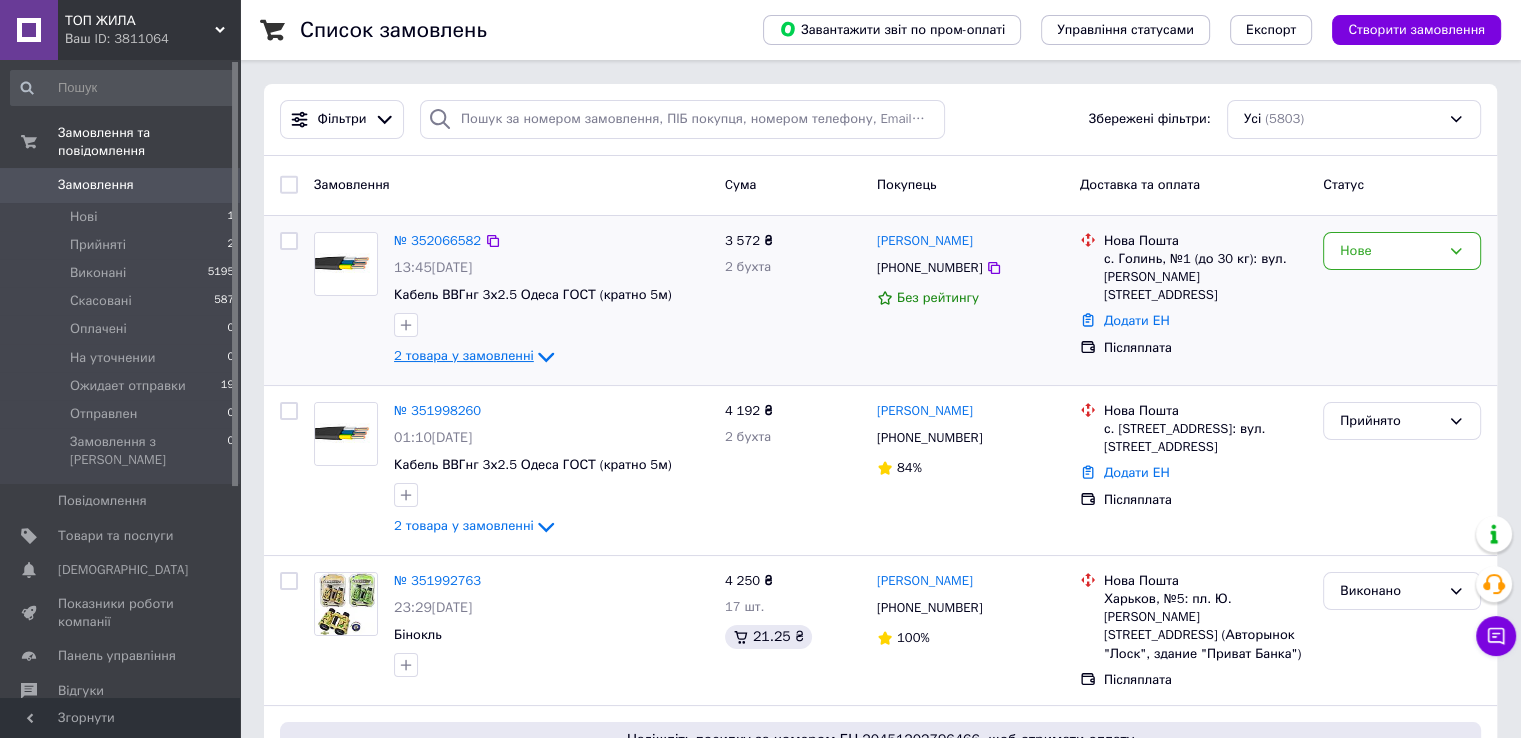 click 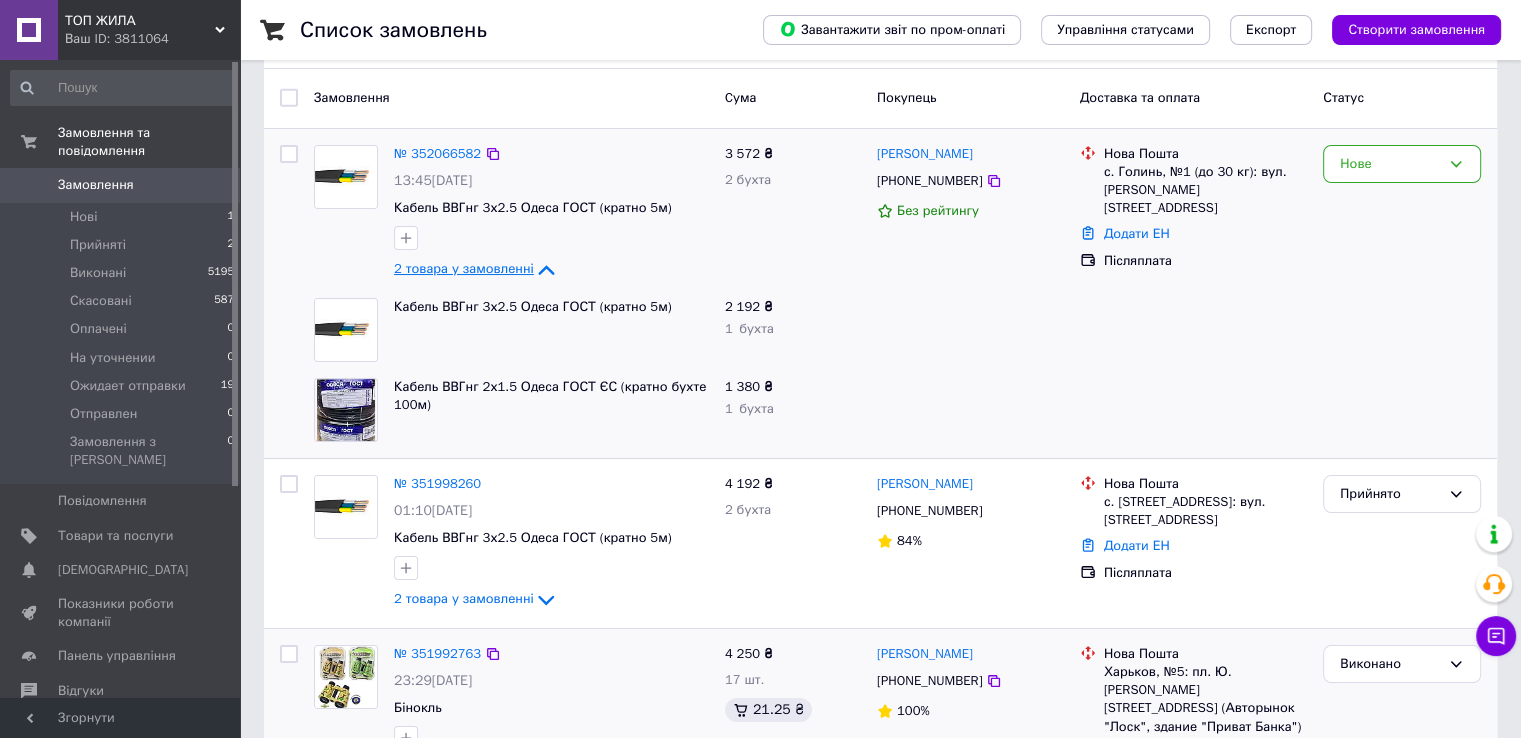 scroll, scrollTop: 200, scrollLeft: 0, axis: vertical 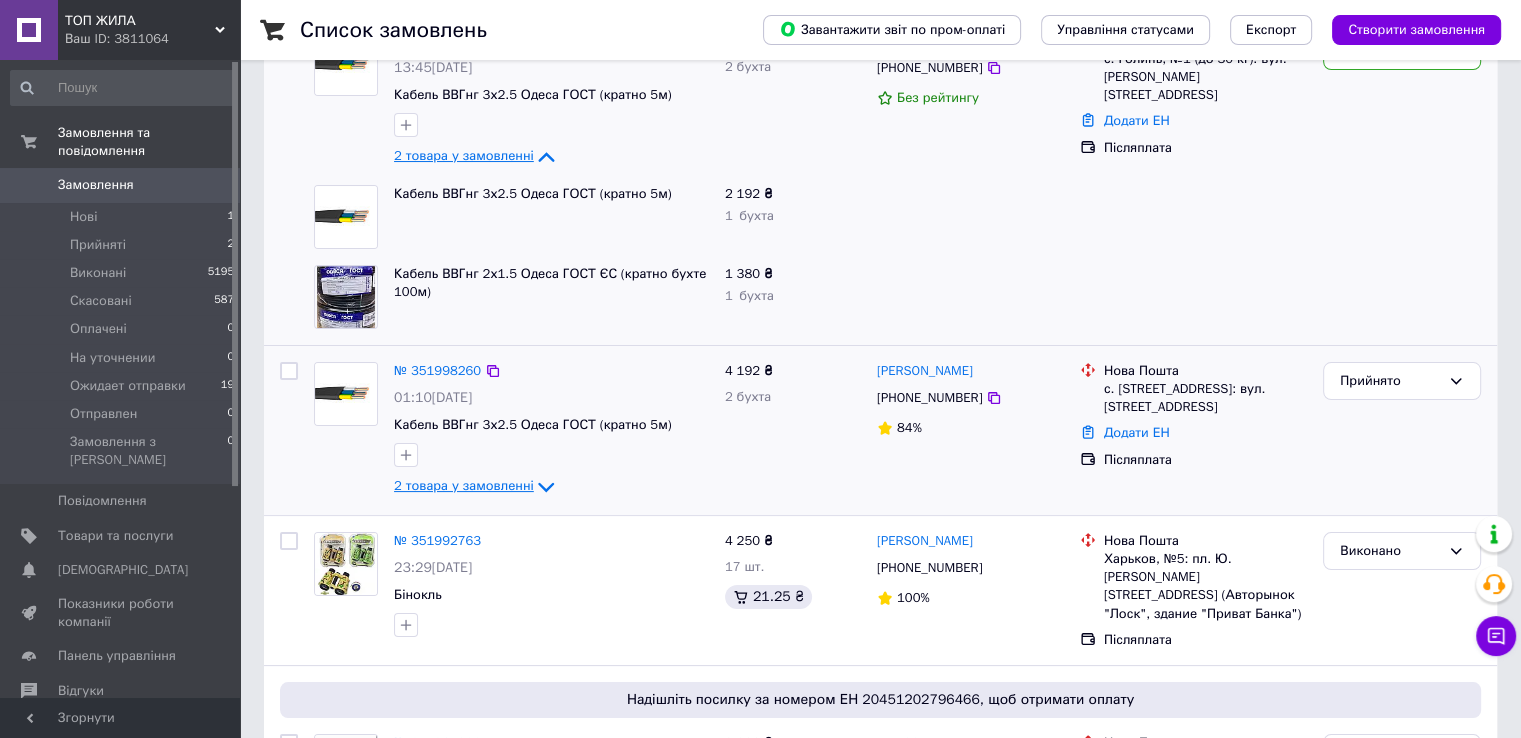 click 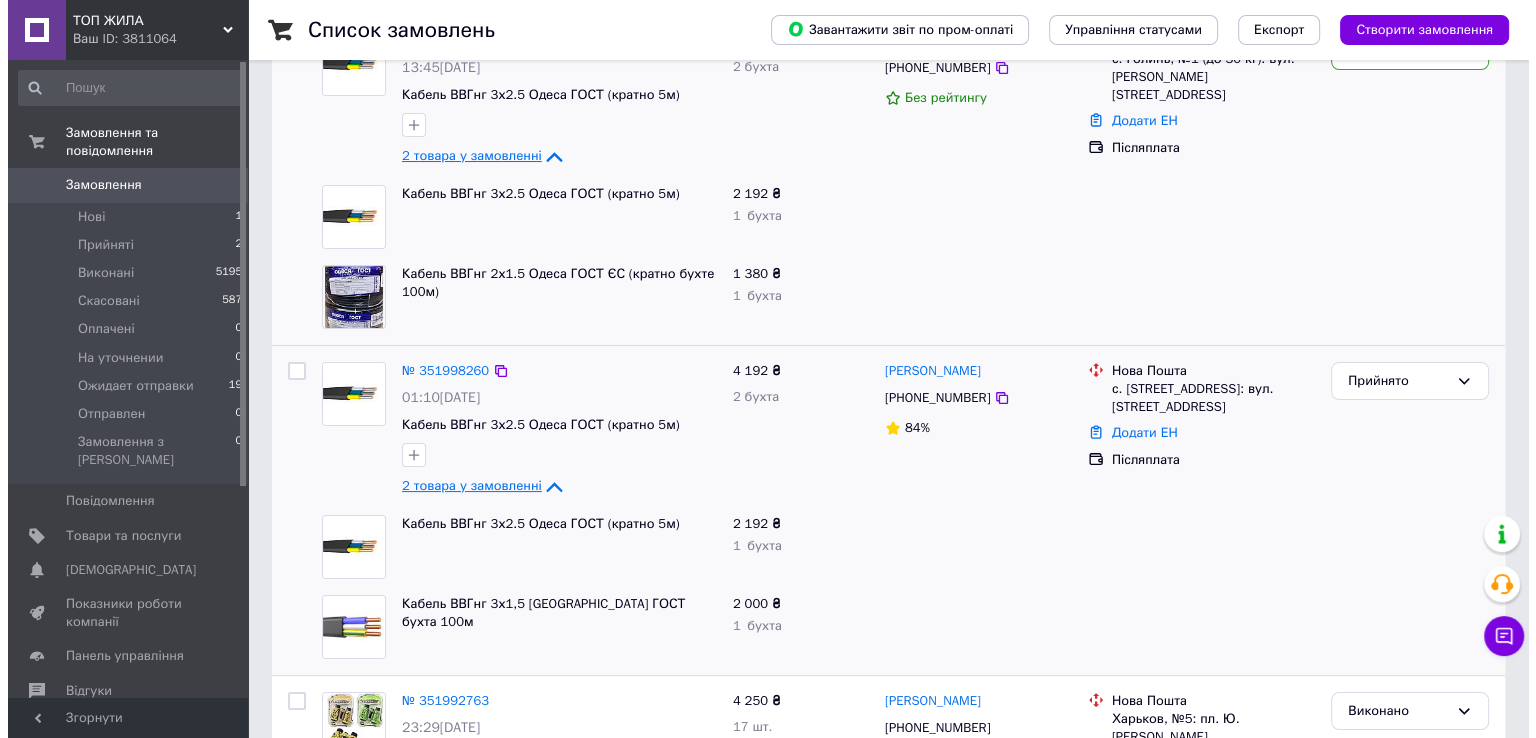 scroll, scrollTop: 0, scrollLeft: 0, axis: both 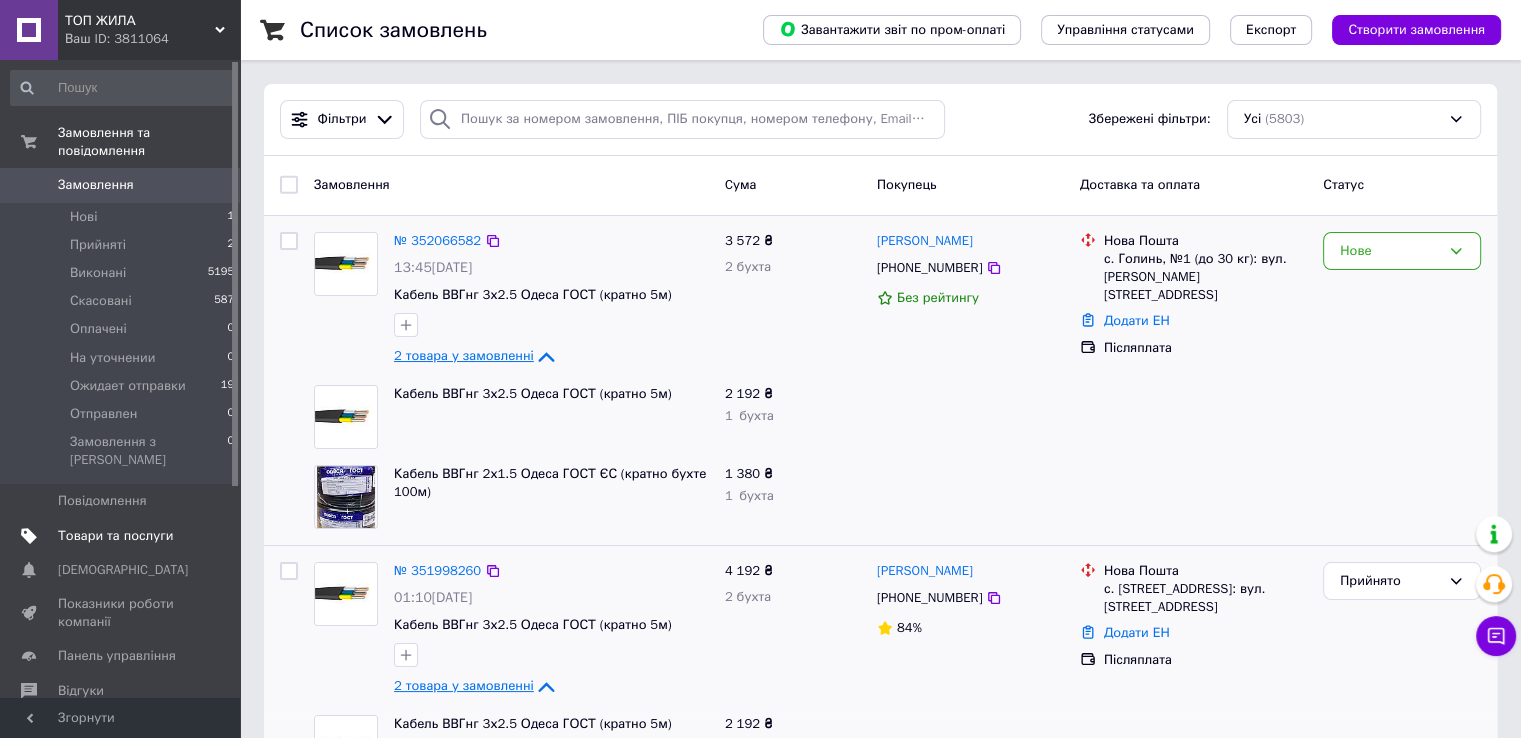 click on "Товари та послуги" at bounding box center [115, 536] 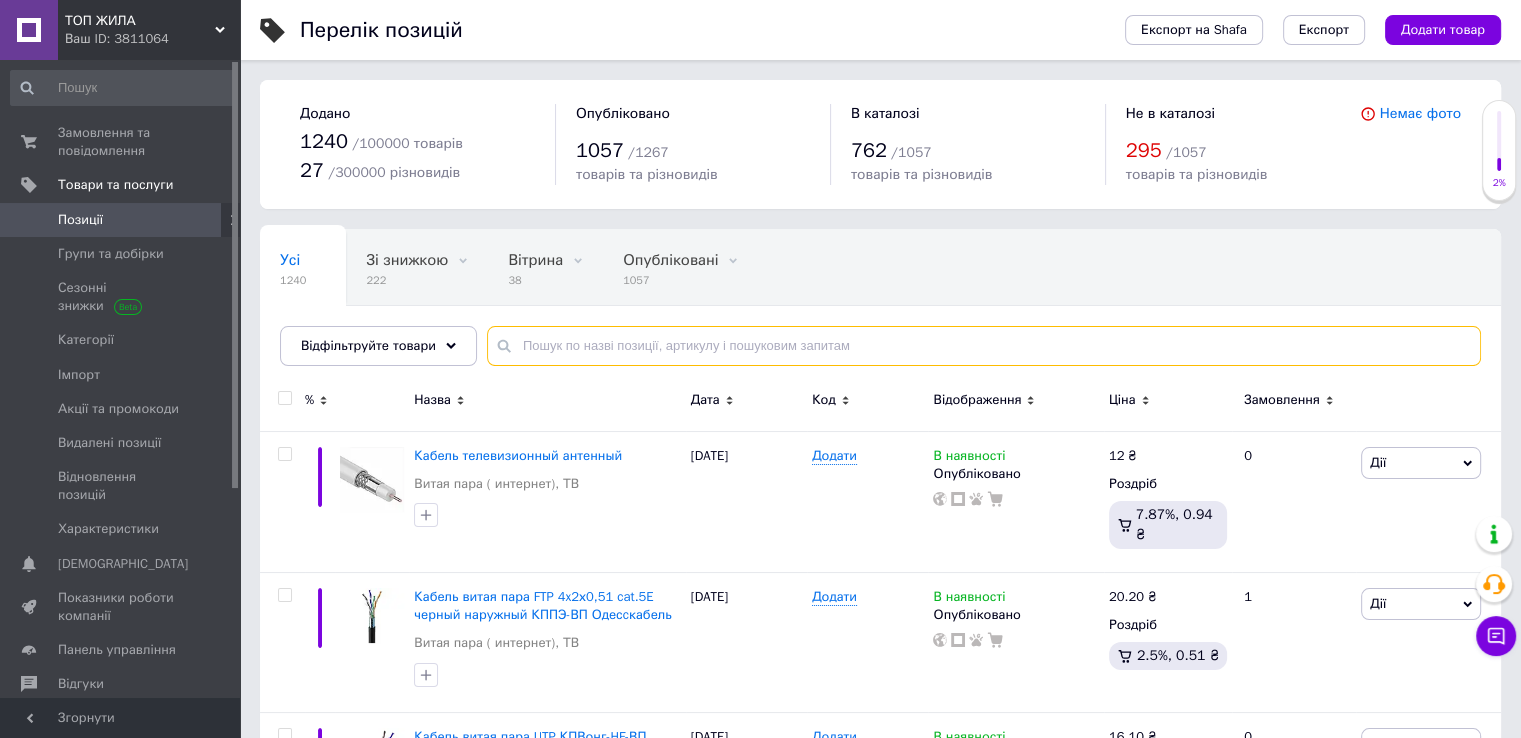 click at bounding box center [984, 346] 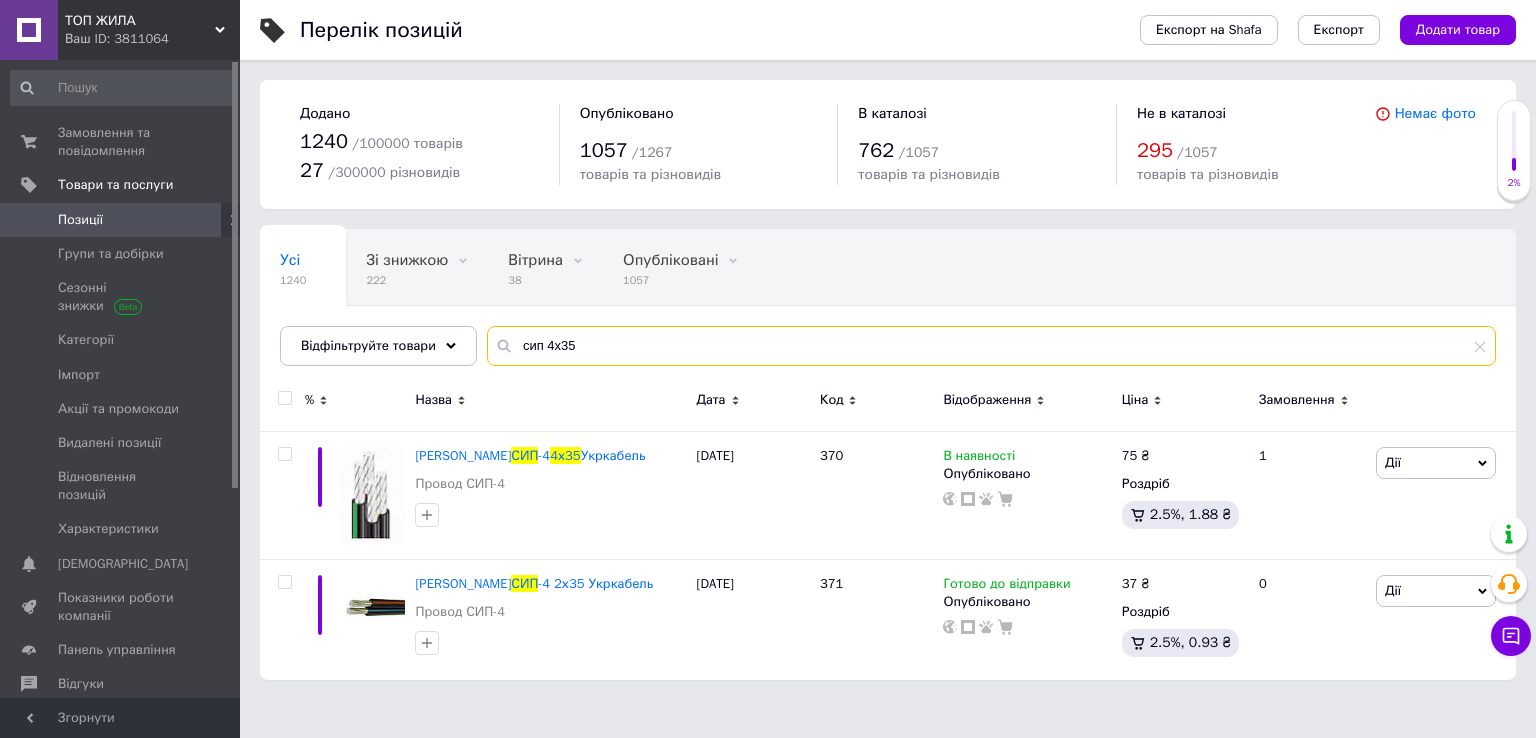 type on "сип 4х35" 